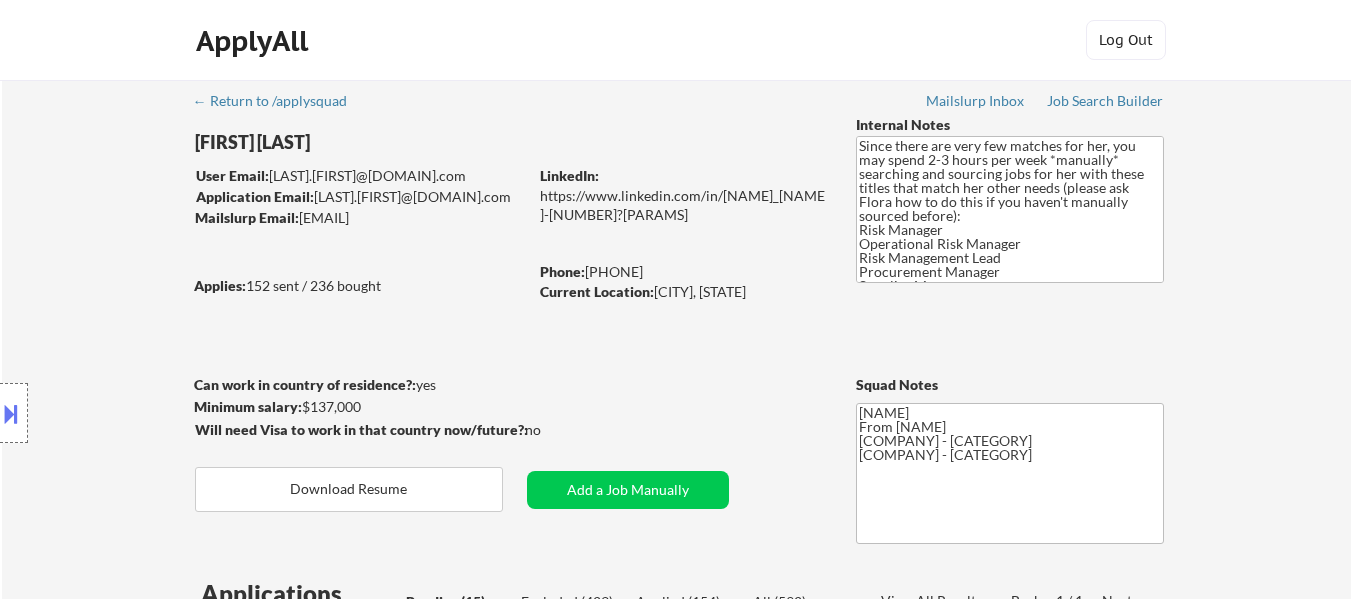 select on ""pending"" 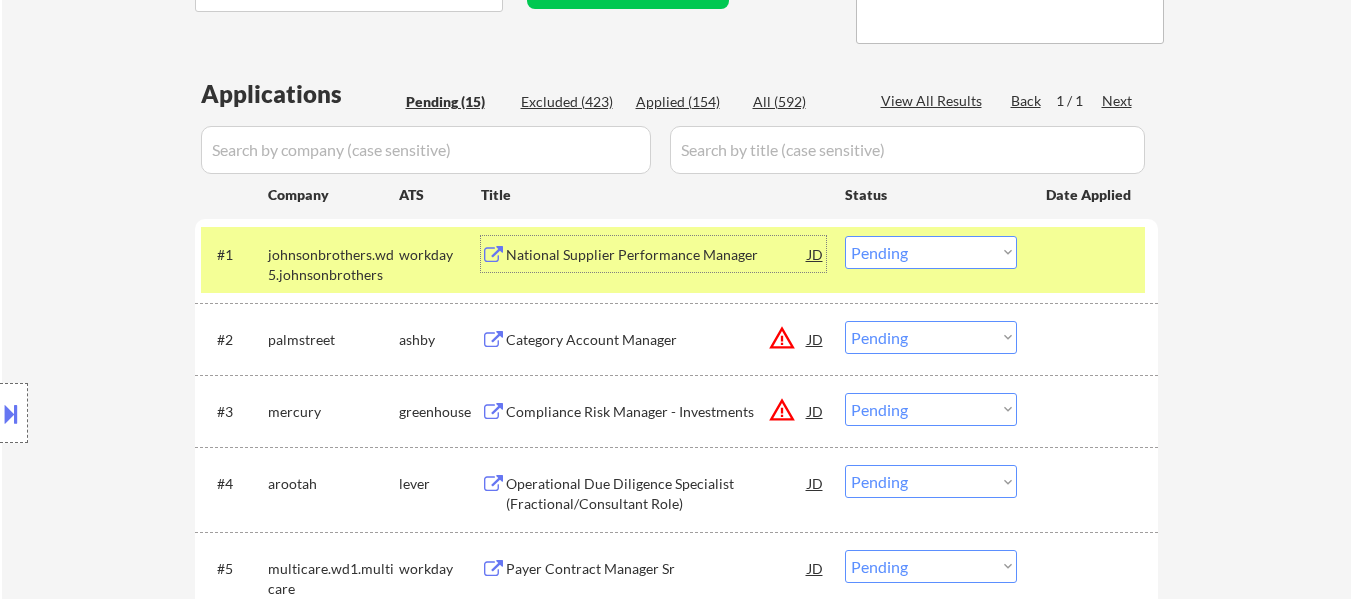click on "National Supplier Performance Manager" at bounding box center [657, 255] 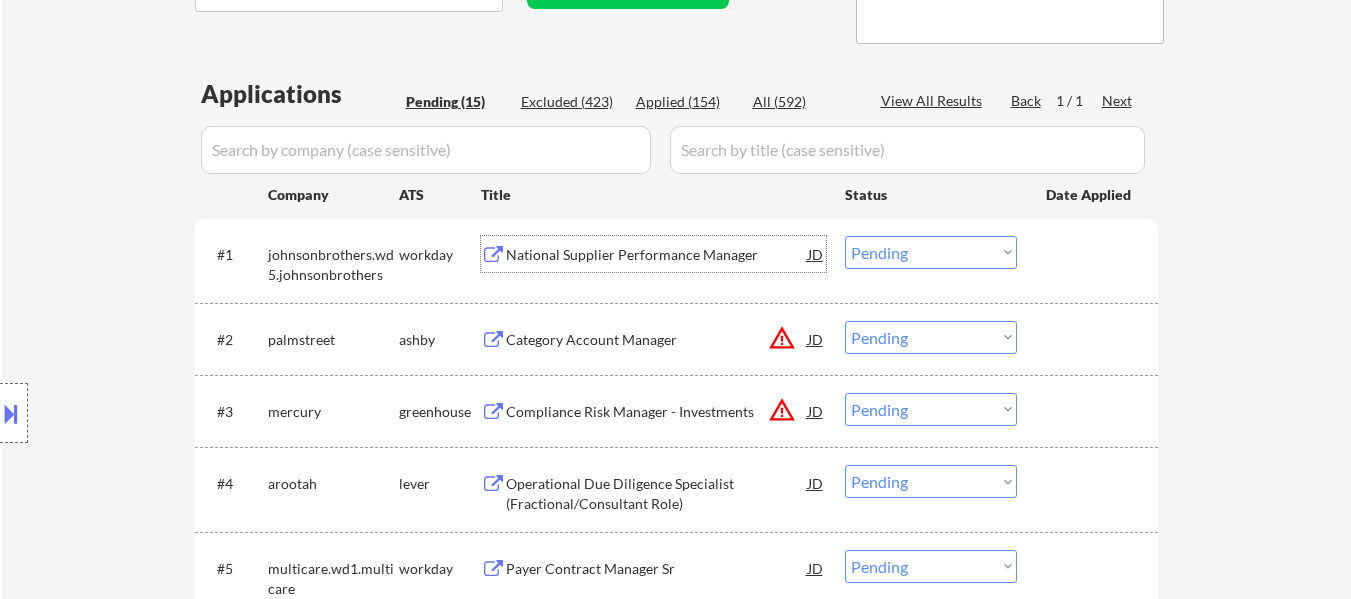 click at bounding box center [1090, 254] 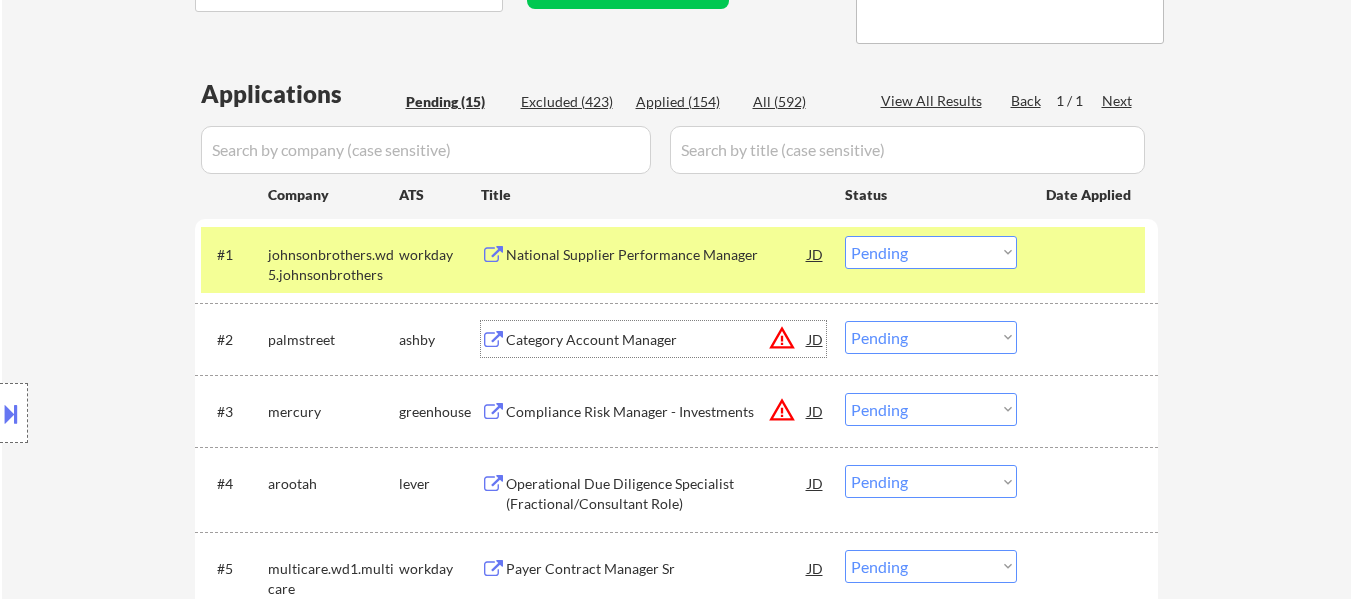 click on "Category Account Manager" at bounding box center (657, 339) 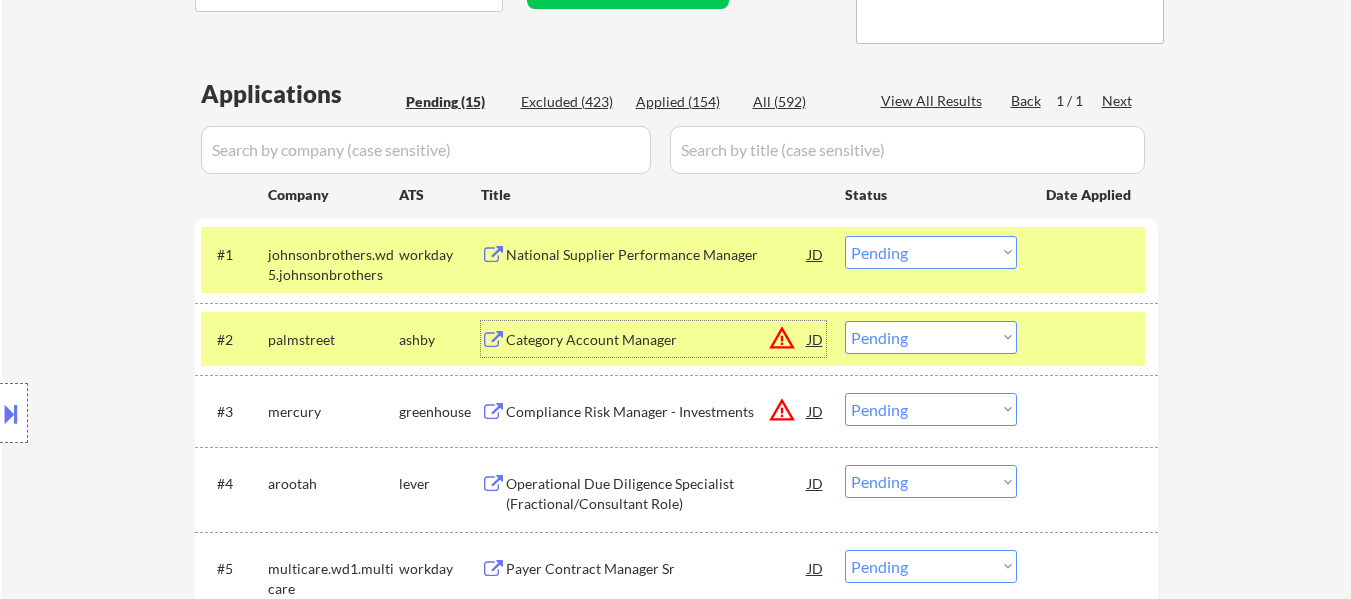 click on "Choose an option... Pending Applied Excluded (Questions) Excluded (Expired) Excluded (Location) Excluded (Bad Match) Excluded (Blocklist) Excluded (Salary) Excluded (Other)" at bounding box center (931, 252) 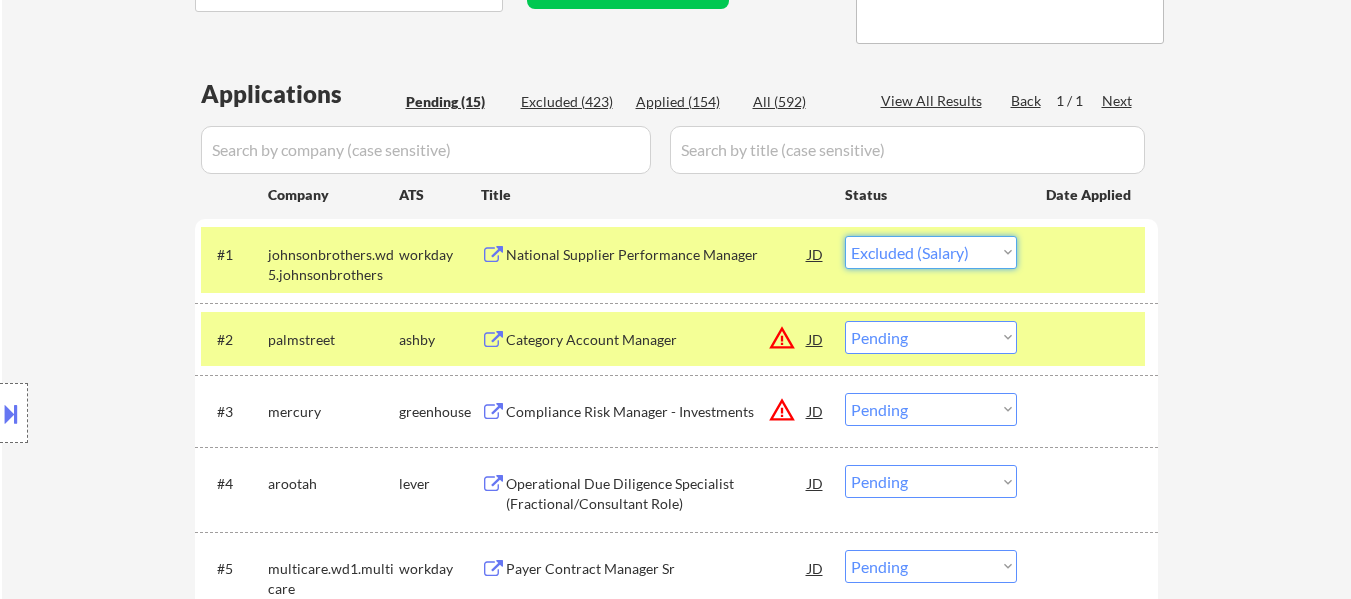 click on "Choose an option... Pending Applied Excluded (Questions) Excluded (Expired) Excluded (Location) Excluded (Bad Match) Excluded (Blocklist) Excluded (Salary) Excluded (Other)" at bounding box center [931, 252] 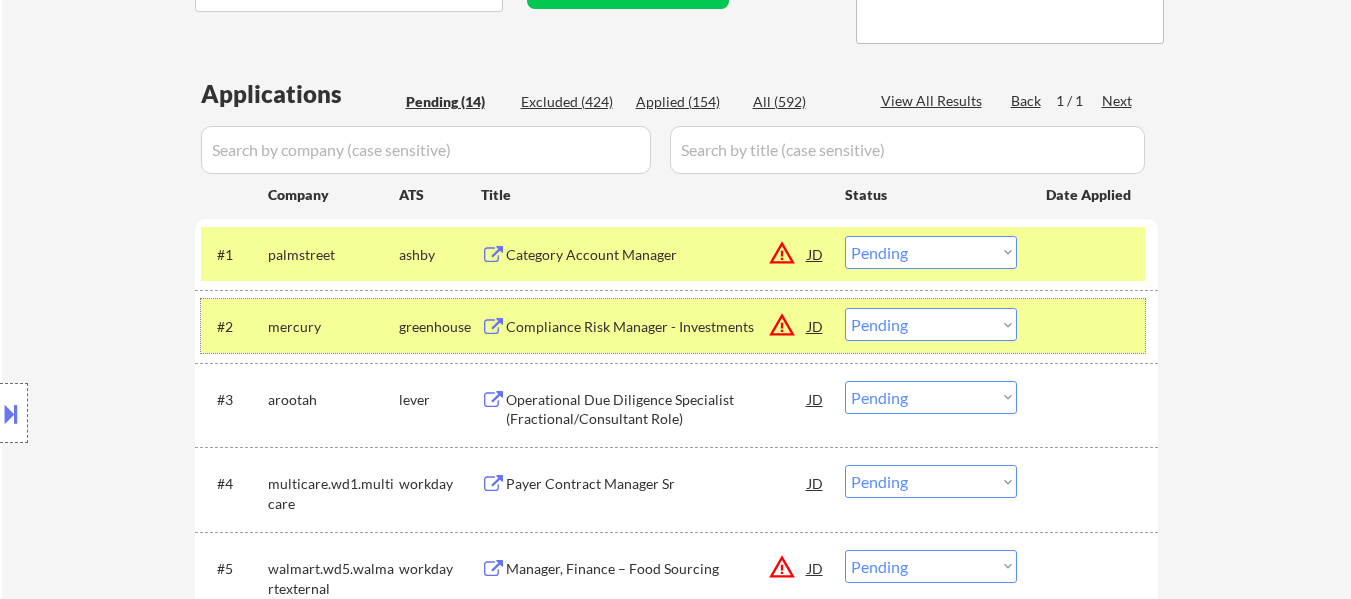 click at bounding box center (1090, 326) 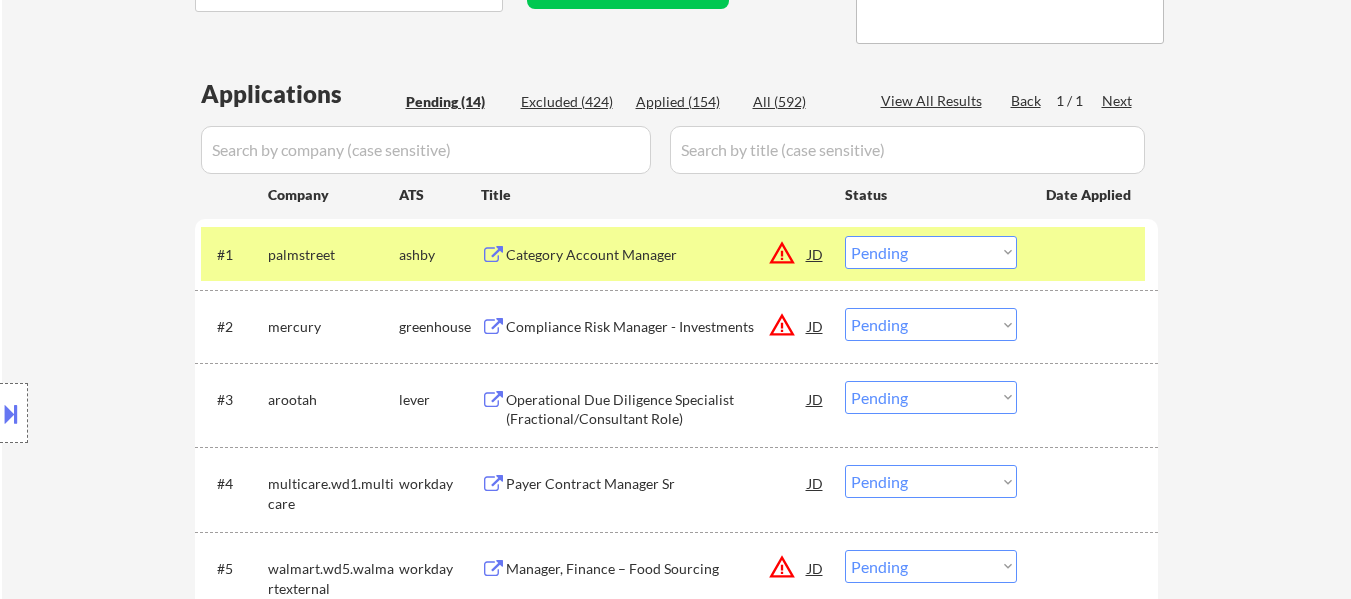 click on "Compliance Risk Manager - Investments" at bounding box center (657, 327) 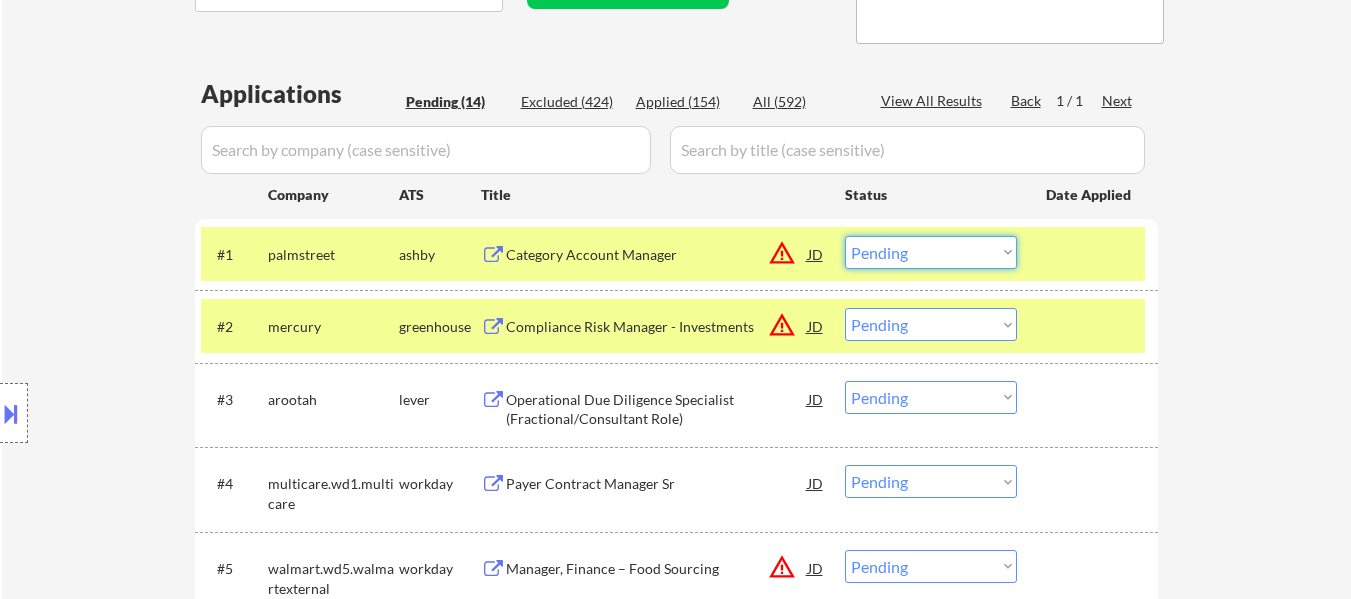click on "Choose an option... Pending Applied Excluded (Questions) Excluded (Expired) Excluded (Location) Excluded (Bad Match) Excluded (Blocklist) Excluded (Salary) Excluded (Other)" at bounding box center [931, 252] 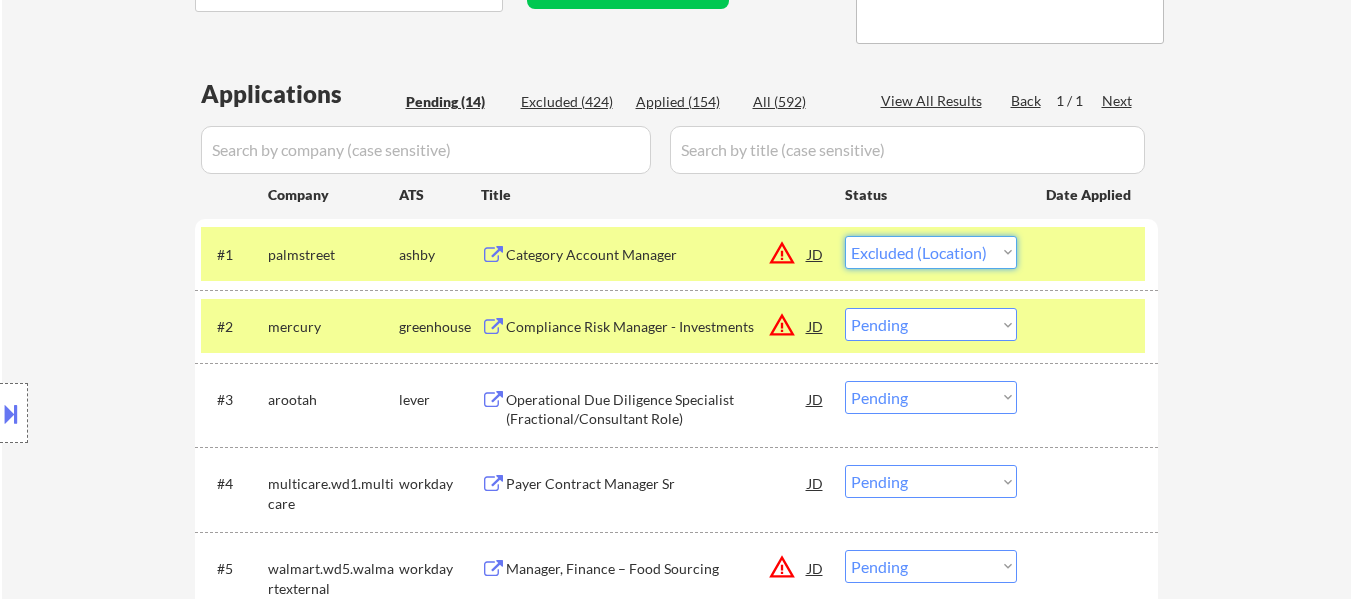 click on "Choose an option... Pending Applied Excluded (Questions) Excluded (Expired) Excluded (Location) Excluded (Bad Match) Excluded (Blocklist) Excluded (Salary) Excluded (Other)" at bounding box center [931, 252] 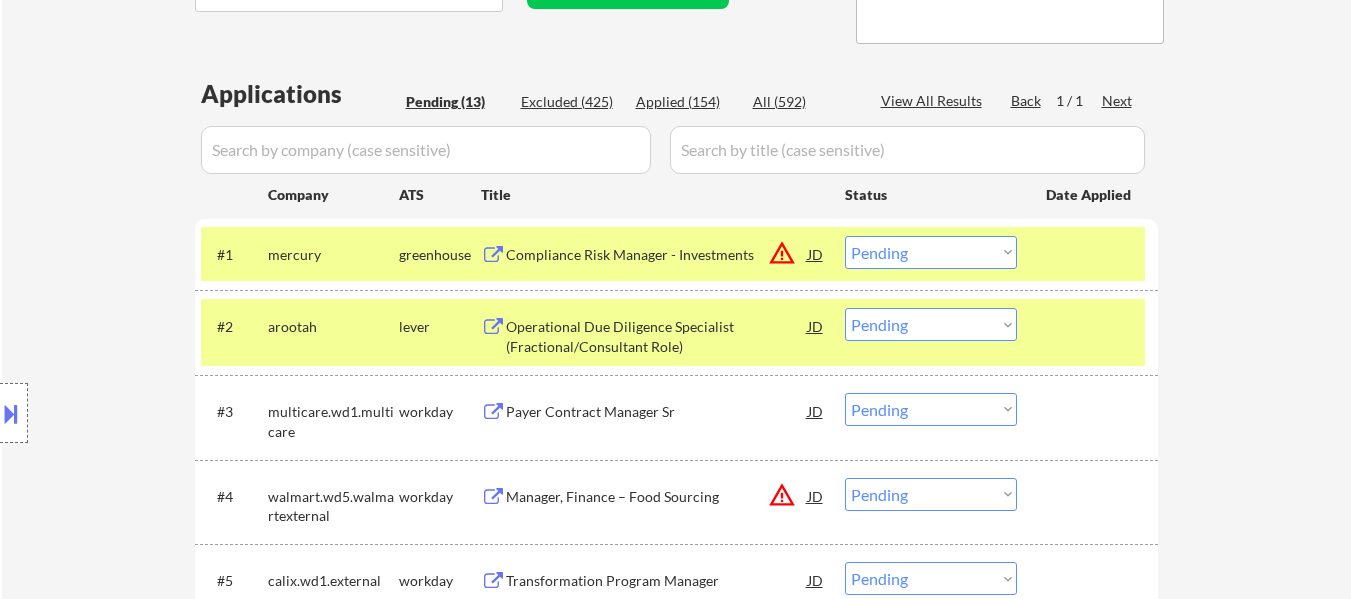 click on "#2 arootah lever Operational Due Diligence Specialist (Fractional/Consultant Role) JD warning_amber Choose an option... Pending Applied Excluded (Questions) Excluded (Expired) Excluded (Location) Excluded (Bad Match) Excluded (Blocklist) Excluded (Salary) Excluded (Other)" at bounding box center [673, 332] 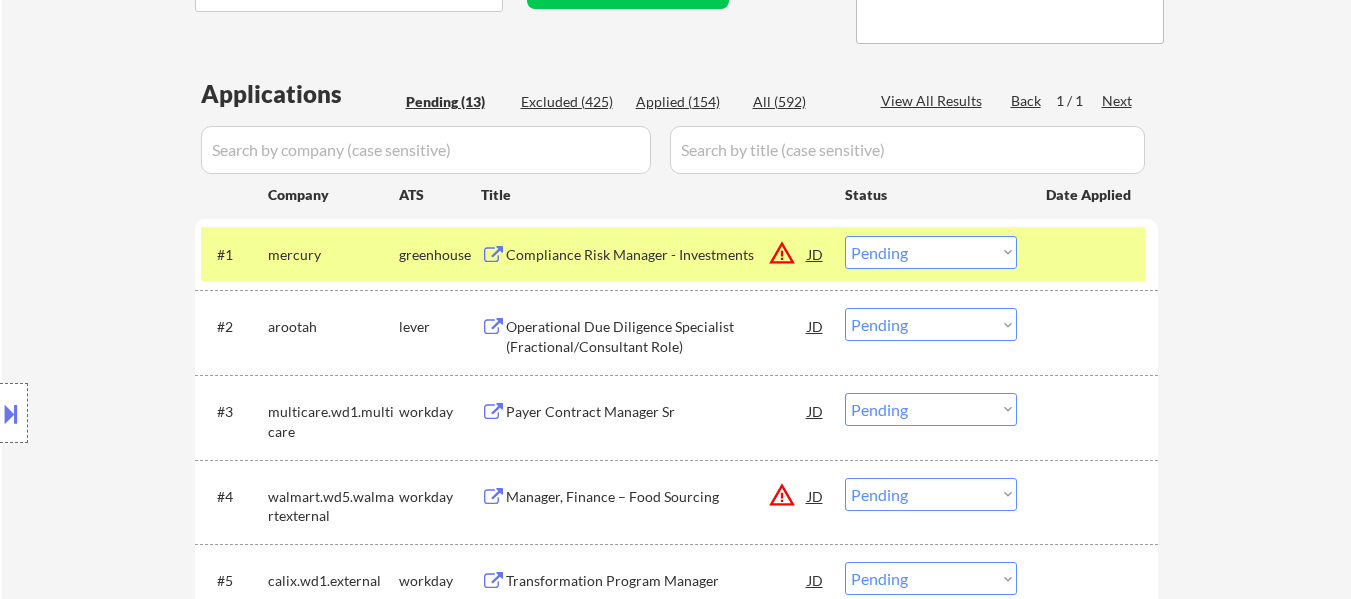 click on "Operational Due Diligence Specialist (Fractional/Consultant Role)" at bounding box center (657, 336) 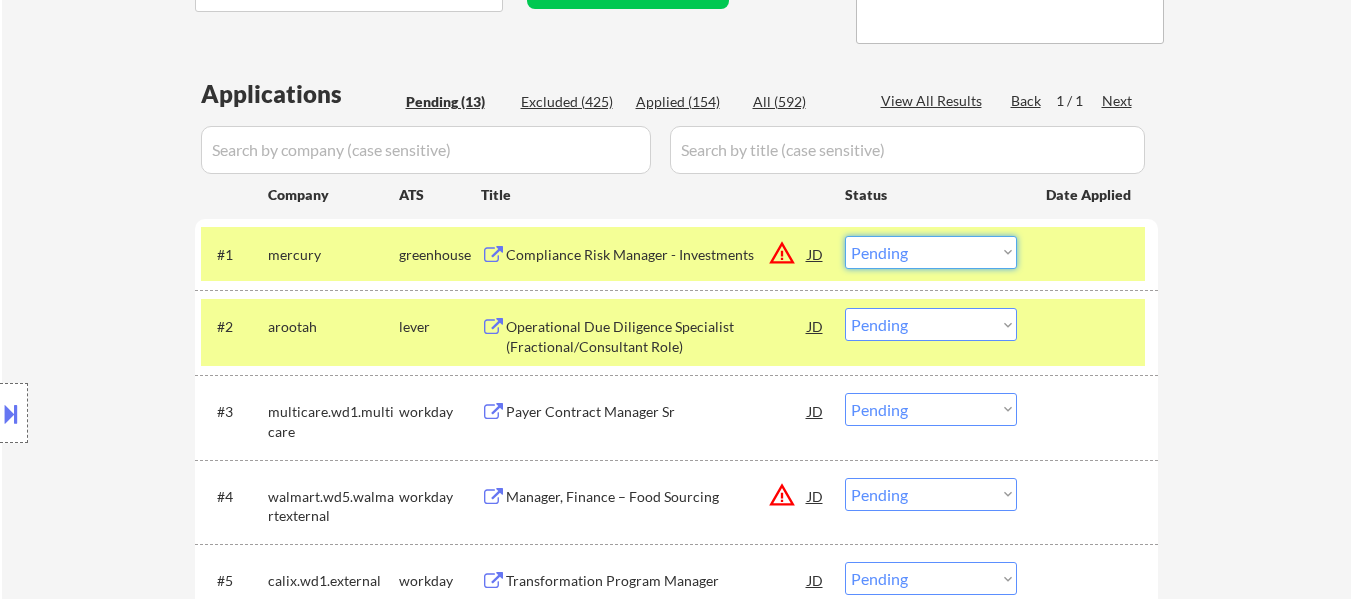 click on "Choose an option... Pending Applied Excluded (Questions) Excluded (Expired) Excluded (Location) Excluded (Bad Match) Excluded (Blocklist) Excluded (Salary) Excluded (Other)" at bounding box center [931, 252] 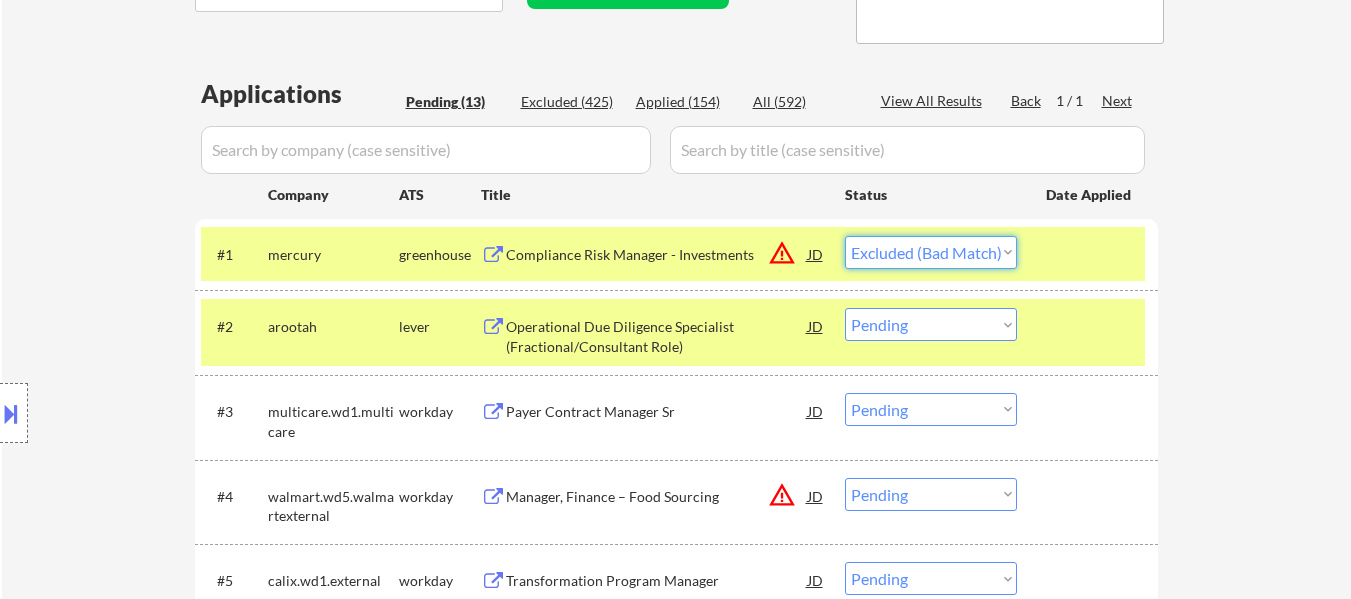 click on "Choose an option... Pending Applied Excluded (Questions) Excluded (Expired) Excluded (Location) Excluded (Bad Match) Excluded (Blocklist) Excluded (Salary) Excluded (Other)" at bounding box center [931, 252] 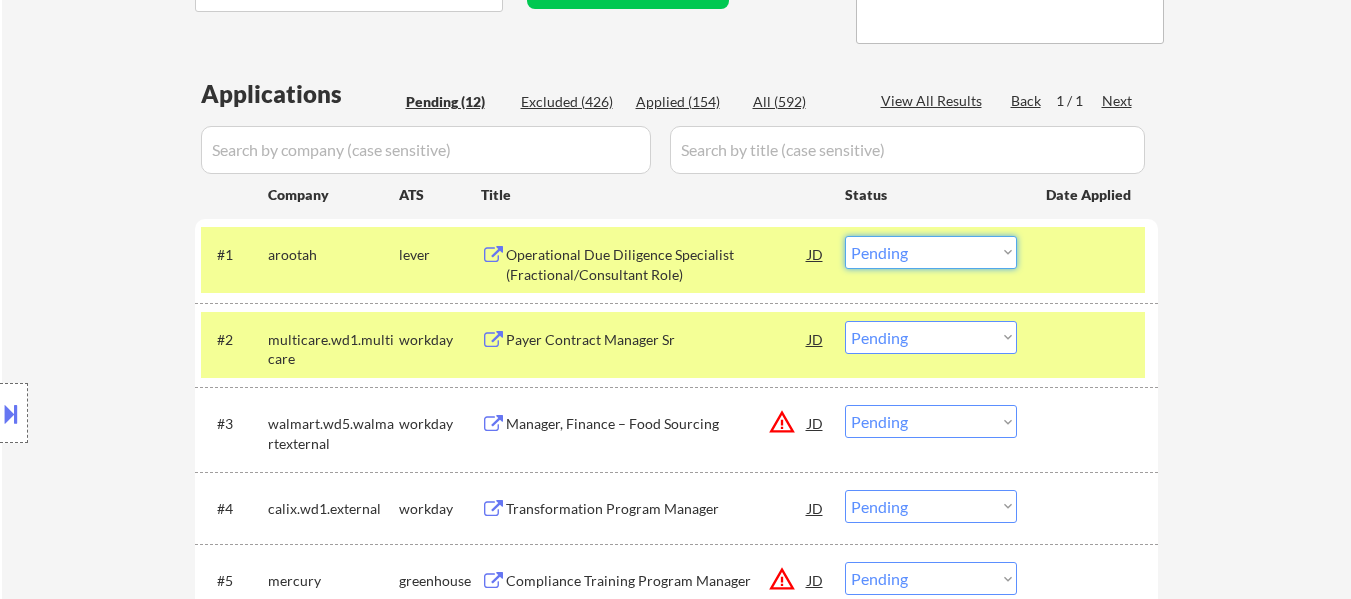 click on "Choose an option... Pending Applied Excluded (Questions) Excluded (Expired) Excluded (Location) Excluded (Bad Match) Excluded (Blocklist) Excluded (Salary) Excluded (Other)" at bounding box center (931, 252) 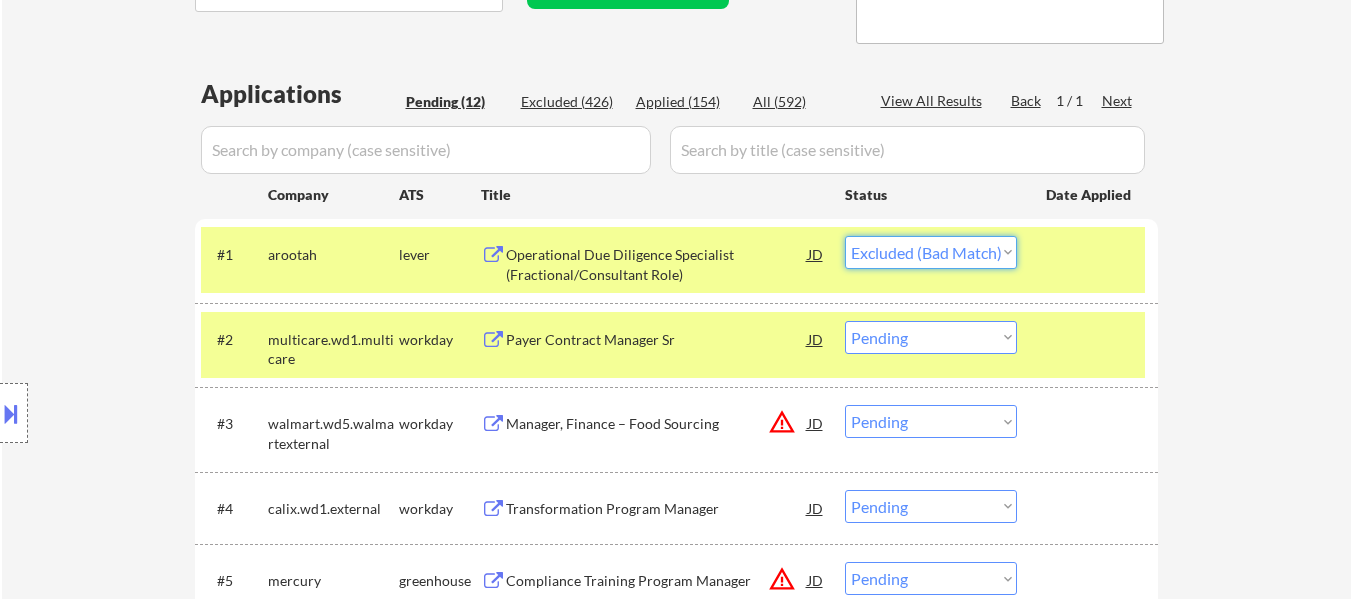 click on "Choose an option... Pending Applied Excluded (Questions) Excluded (Expired) Excluded (Location) Excluded (Bad Match) Excluded (Blocklist) Excluded (Salary) Excluded (Other)" at bounding box center [931, 252] 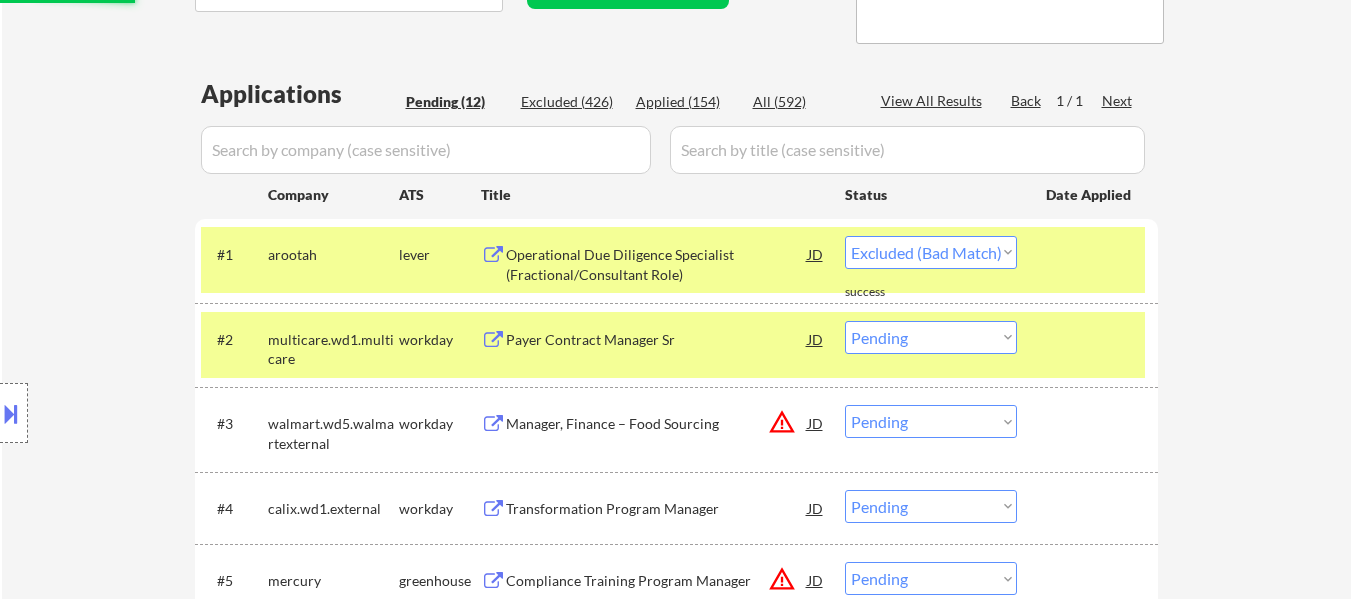 select on ""pending"" 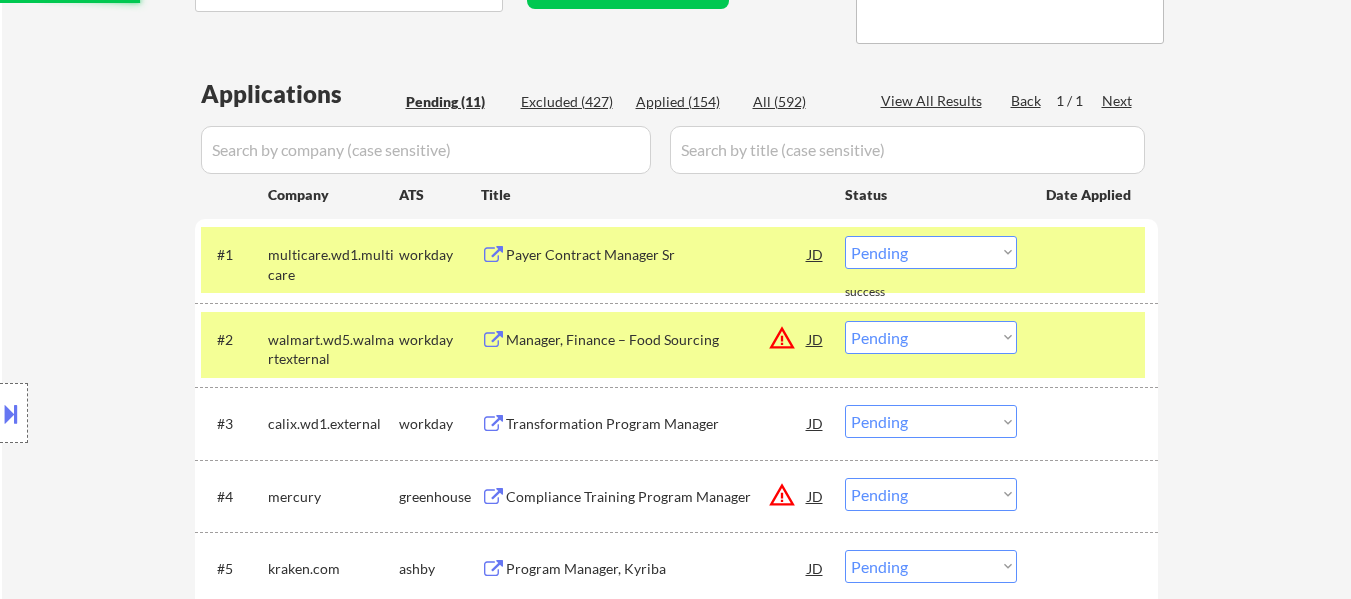 click on "#2 walmart.wd5.walmartexternal workday Manager, Finance – Food Sourcing JD warning_amber Choose an option... Pending Applied Excluded (Questions) Excluded (Expired) Excluded (Location) Excluded (Bad Match) Excluded (Blocklist) Excluded (Salary) Excluded (Other)" at bounding box center (673, 345) 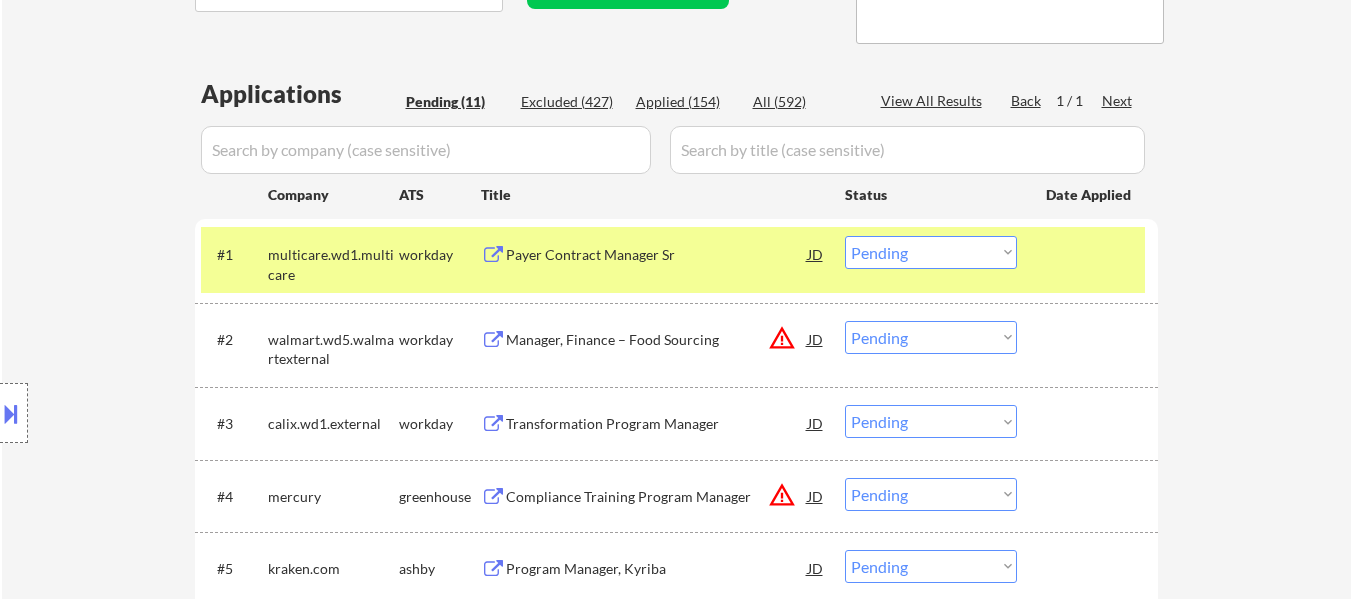 click at bounding box center [1090, 254] 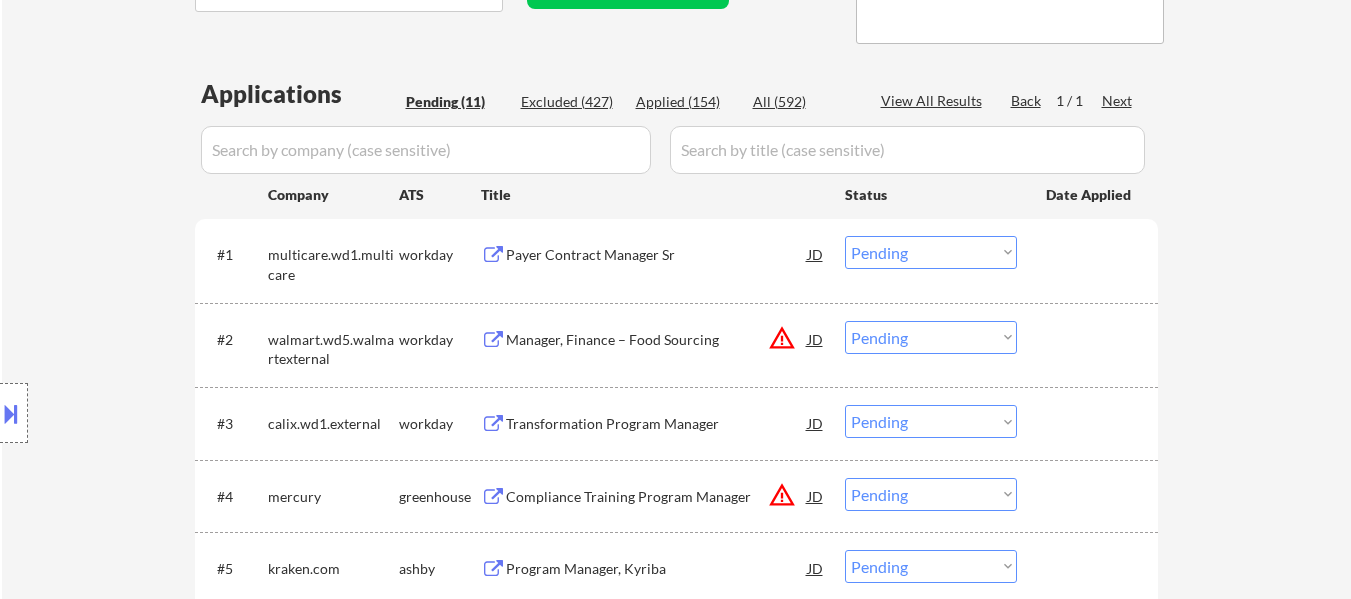 click on "Payer Contract Manager Sr" at bounding box center [657, 255] 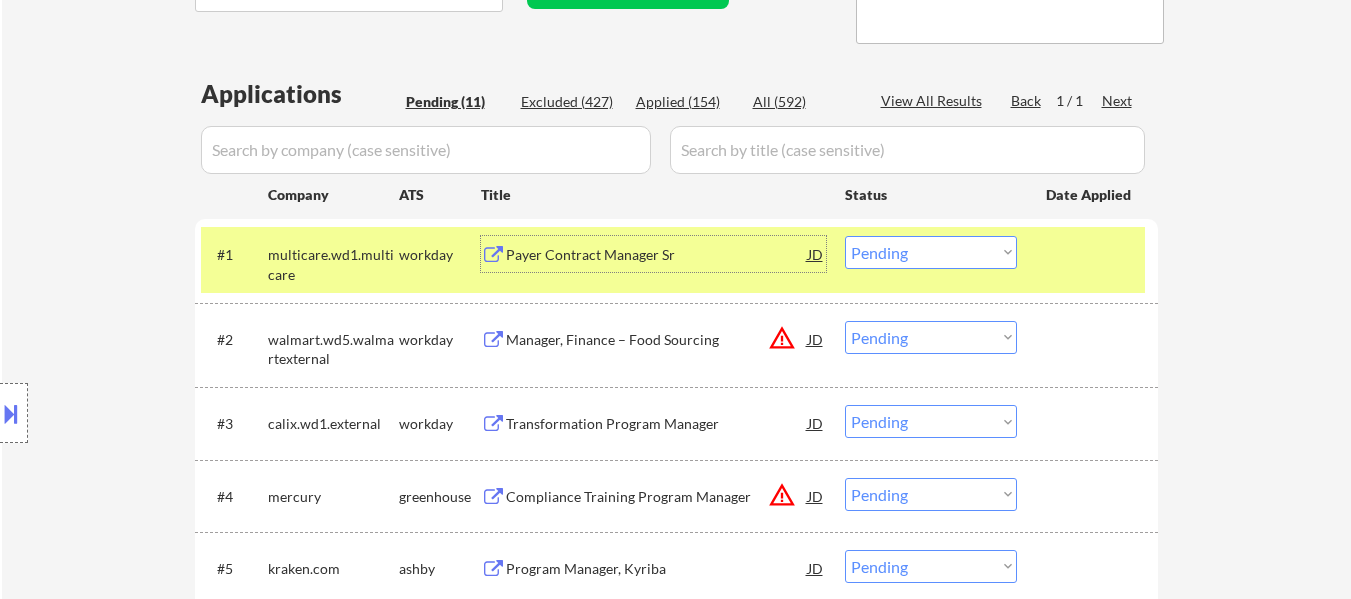 click on "Manager, Finance – Food Sourcing" at bounding box center [657, 340] 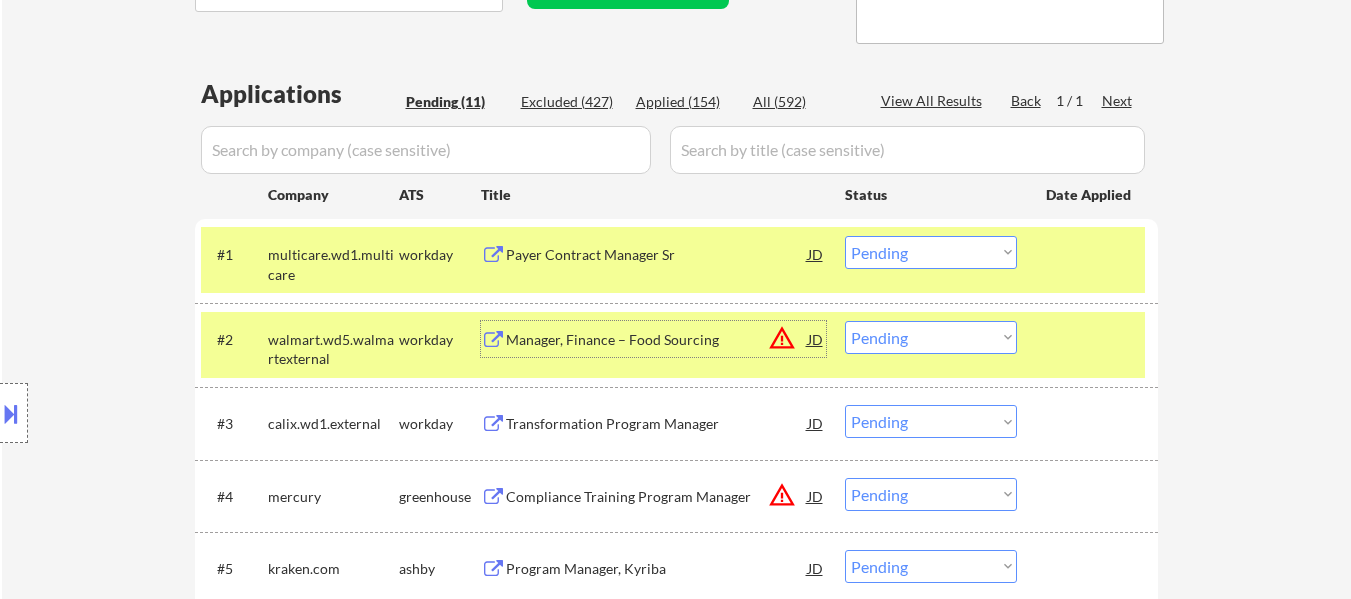 click on "Choose an option... Pending Applied Excluded (Questions) Excluded (Expired) Excluded (Location) Excluded (Bad Match) Excluded (Blocklist) Excluded (Salary) Excluded (Other)" at bounding box center (931, 337) 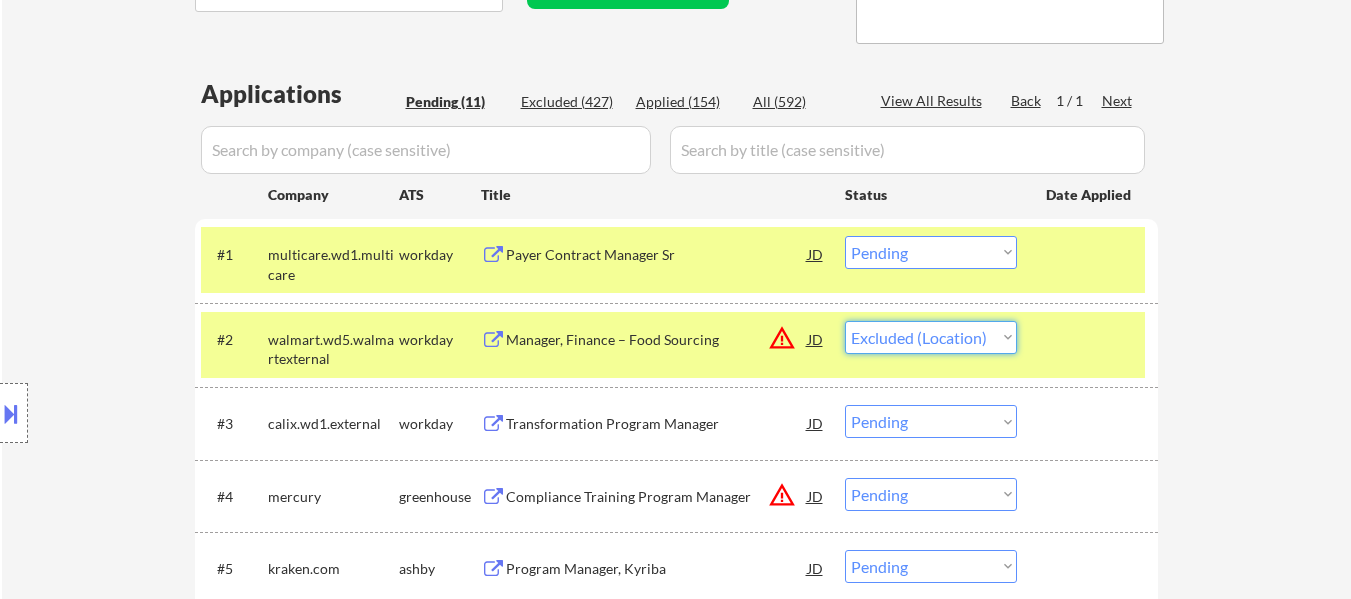 click on "Choose an option... Pending Applied Excluded (Questions) Excluded (Expired) Excluded (Location) Excluded (Bad Match) Excluded (Blocklist) Excluded (Salary) Excluded (Other)" at bounding box center (931, 337) 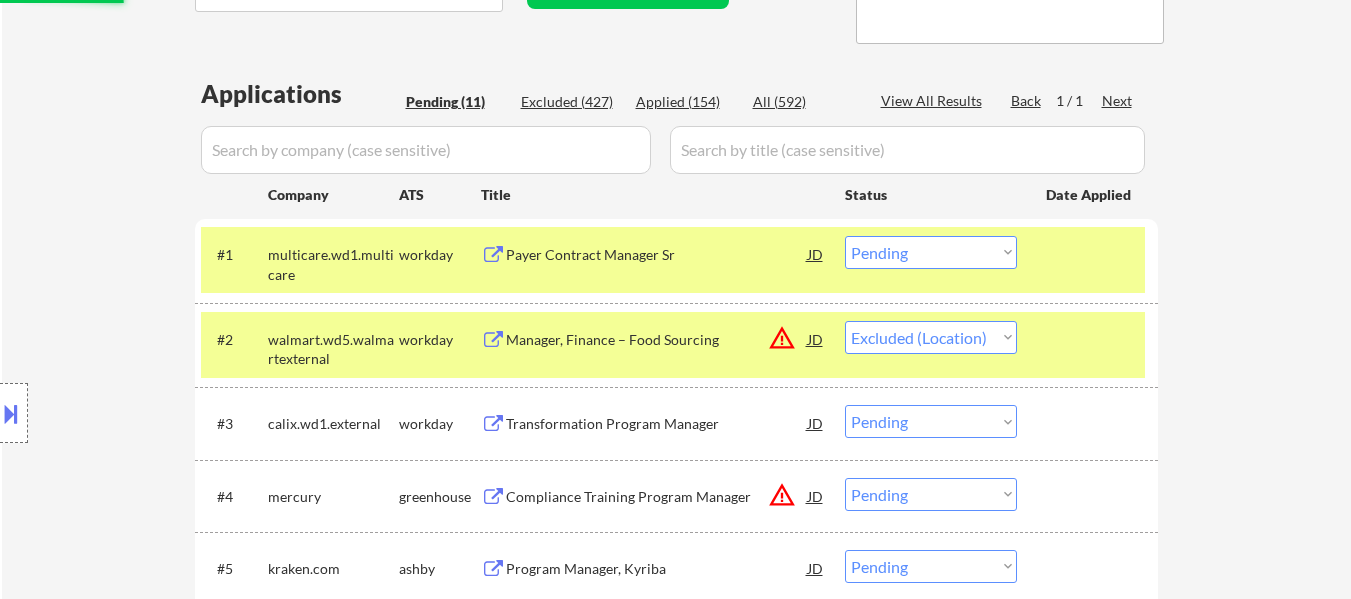 click on "Transformation Program Manager" at bounding box center [657, 423] 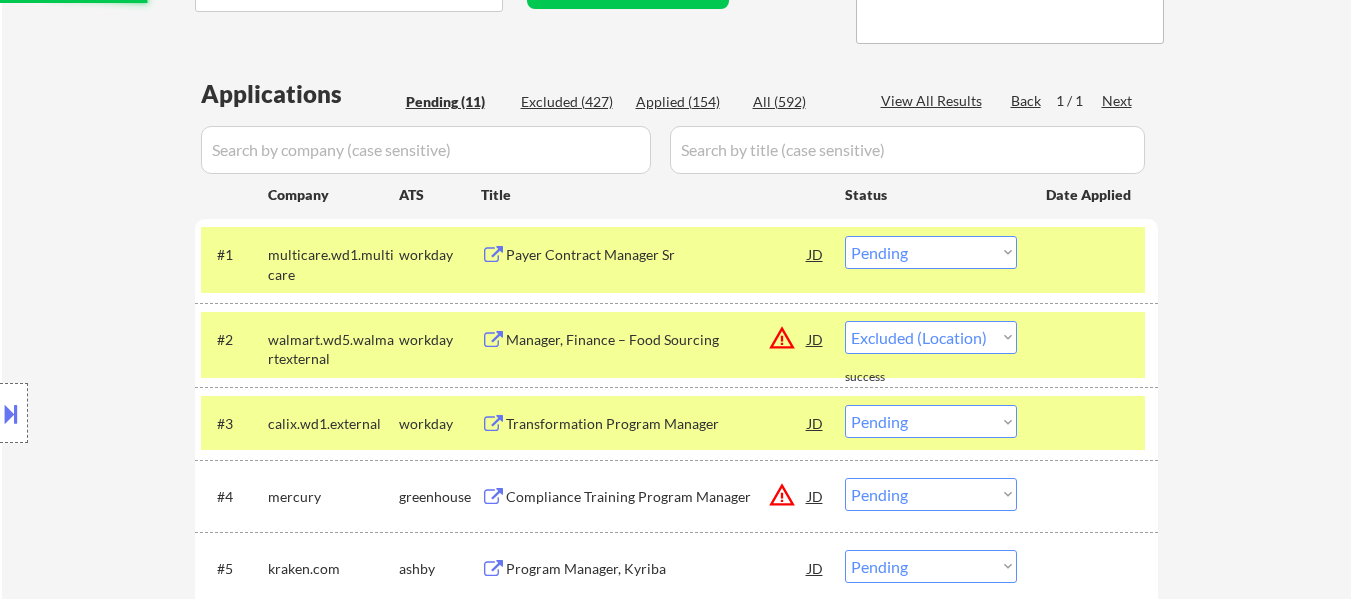 select on ""pending"" 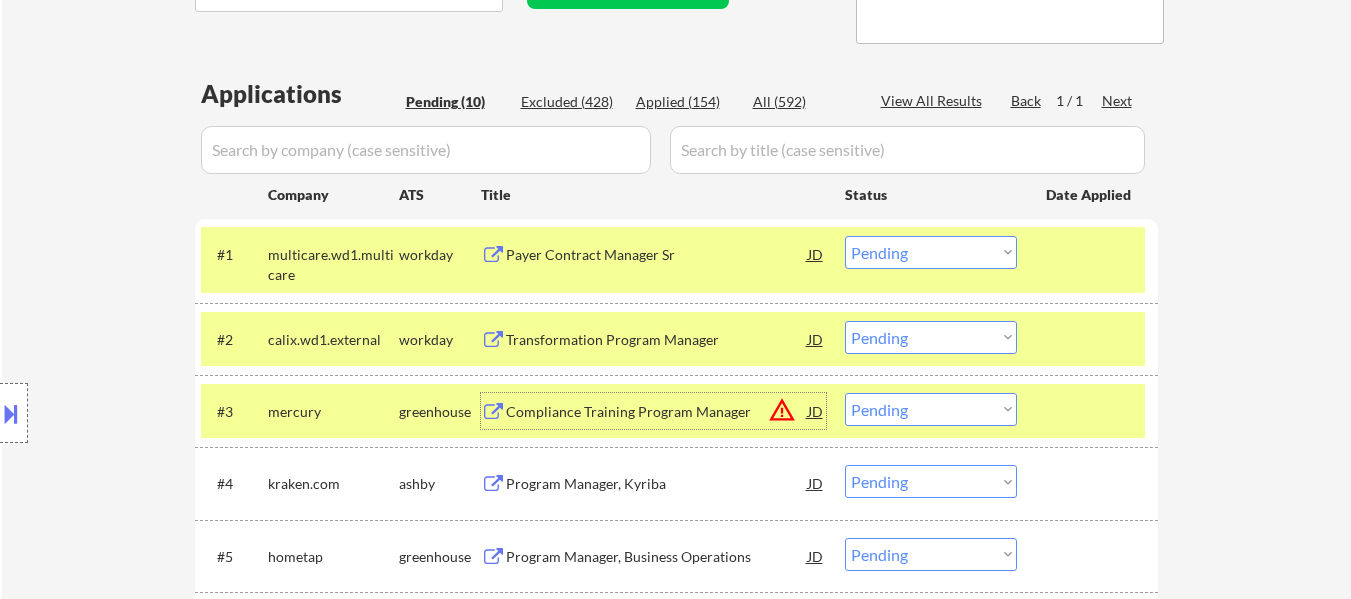 click on "Choose an option... Pending Applied Excluded (Questions) Excluded (Expired) Excluded (Location) Excluded (Bad Match) Excluded (Blocklist) Excluded (Salary) Excluded (Other)" at bounding box center [931, 252] 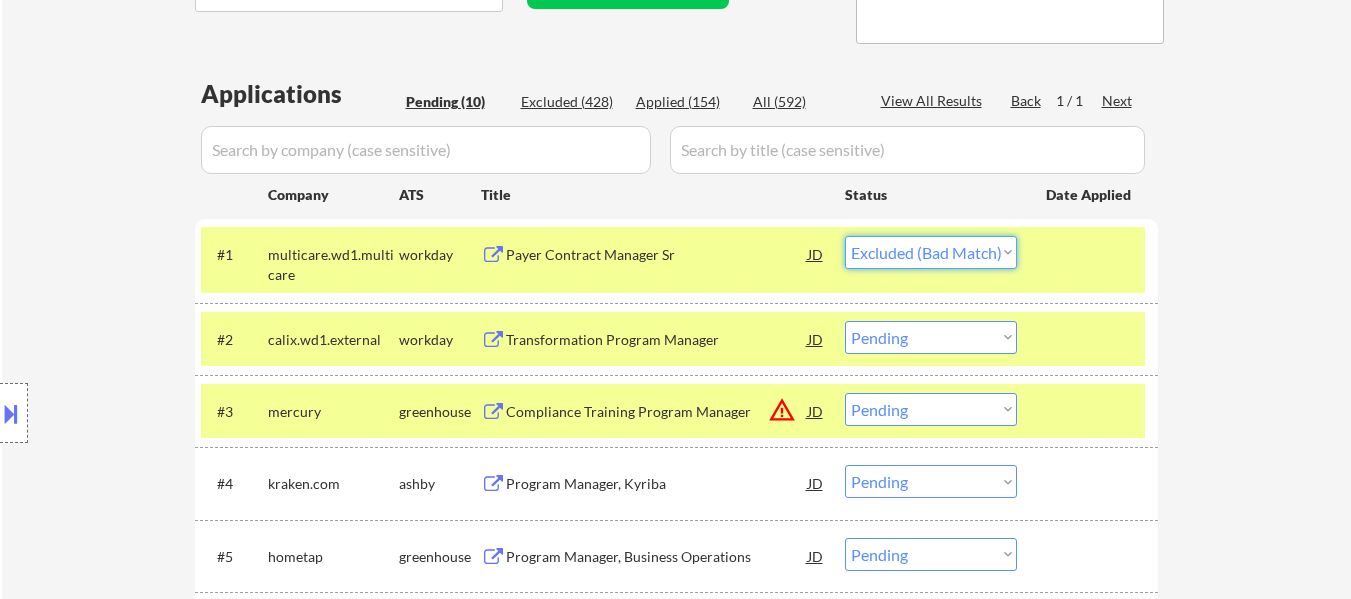 click on "Choose an option... Pending Applied Excluded (Questions) Excluded (Expired) Excluded (Location) Excluded (Bad Match) Excluded (Blocklist) Excluded (Salary) Excluded (Other)" at bounding box center (931, 252) 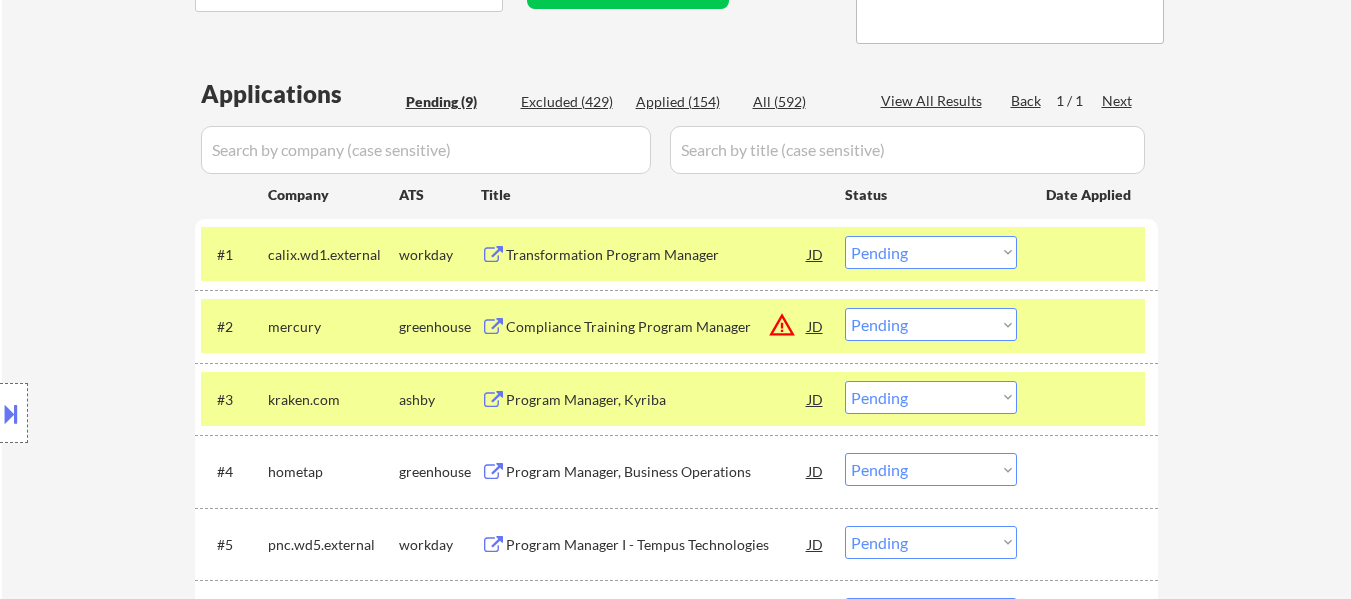 click on "Choose an option... Pending Applied Excluded (Questions) Excluded (Expired) Excluded (Location) Excluded (Bad Match) Excluded (Blocklist) Excluded (Salary) Excluded (Other)" at bounding box center [931, 252] 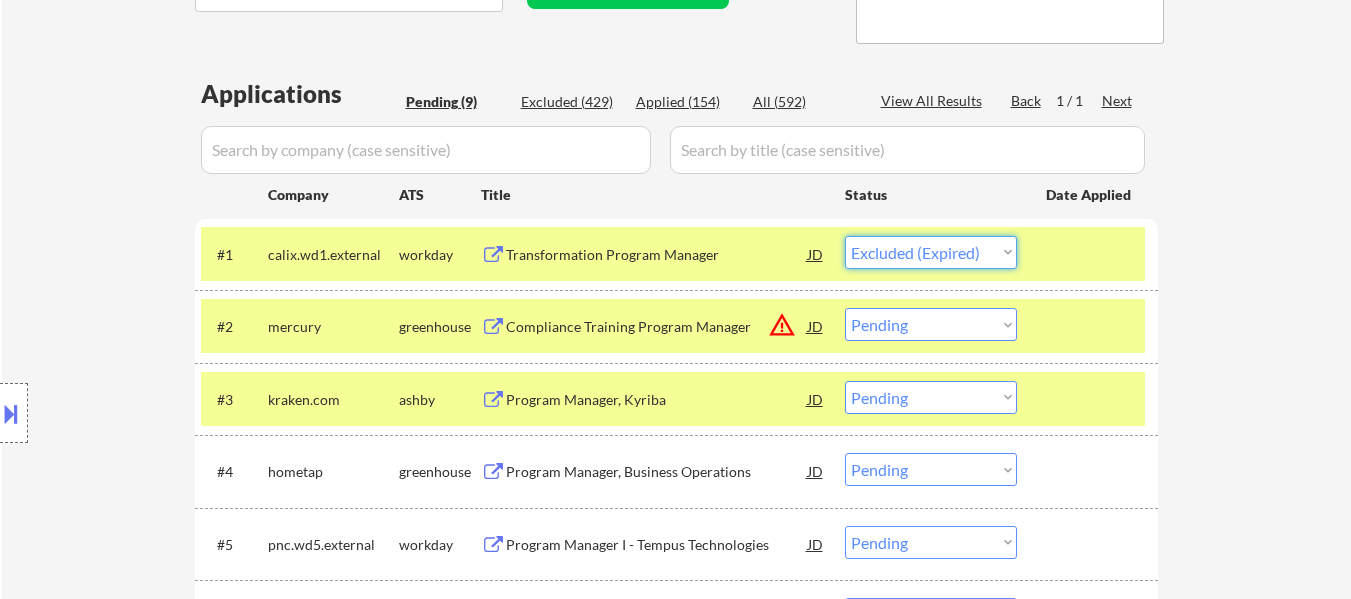 click on "Choose an option... Pending Applied Excluded (Questions) Excluded (Expired) Excluded (Location) Excluded (Bad Match) Excluded (Blocklist) Excluded (Salary) Excluded (Other)" at bounding box center (931, 252) 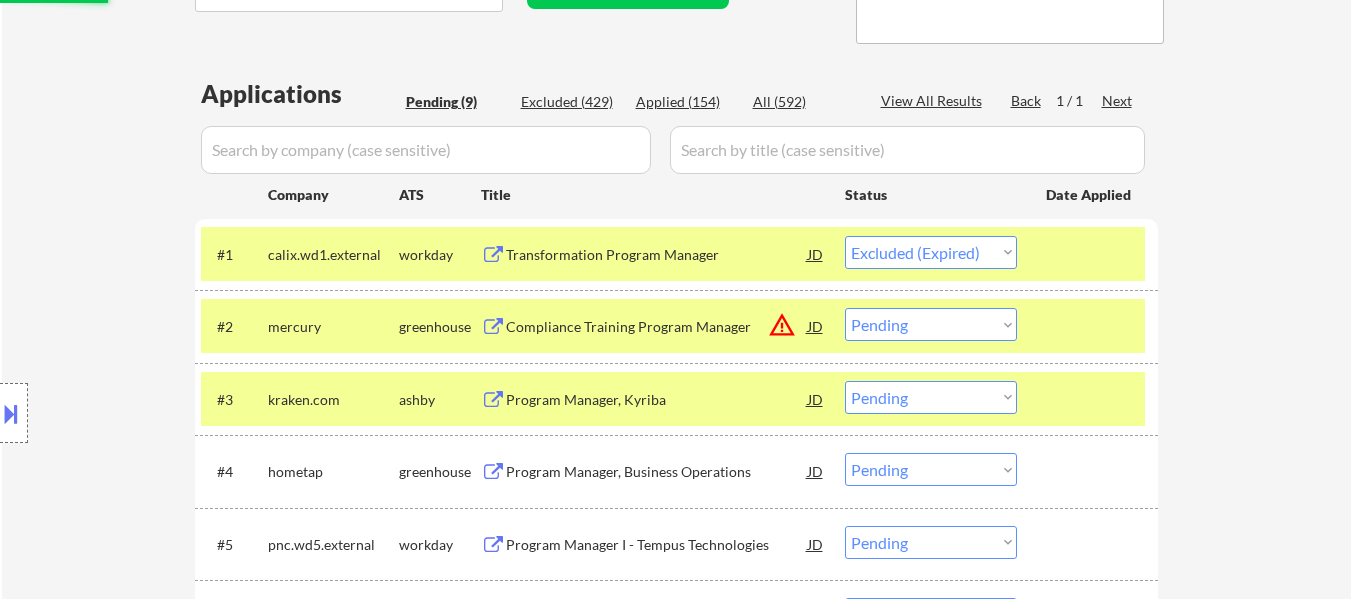 click on "Compliance Training Program Manager" at bounding box center (657, 327) 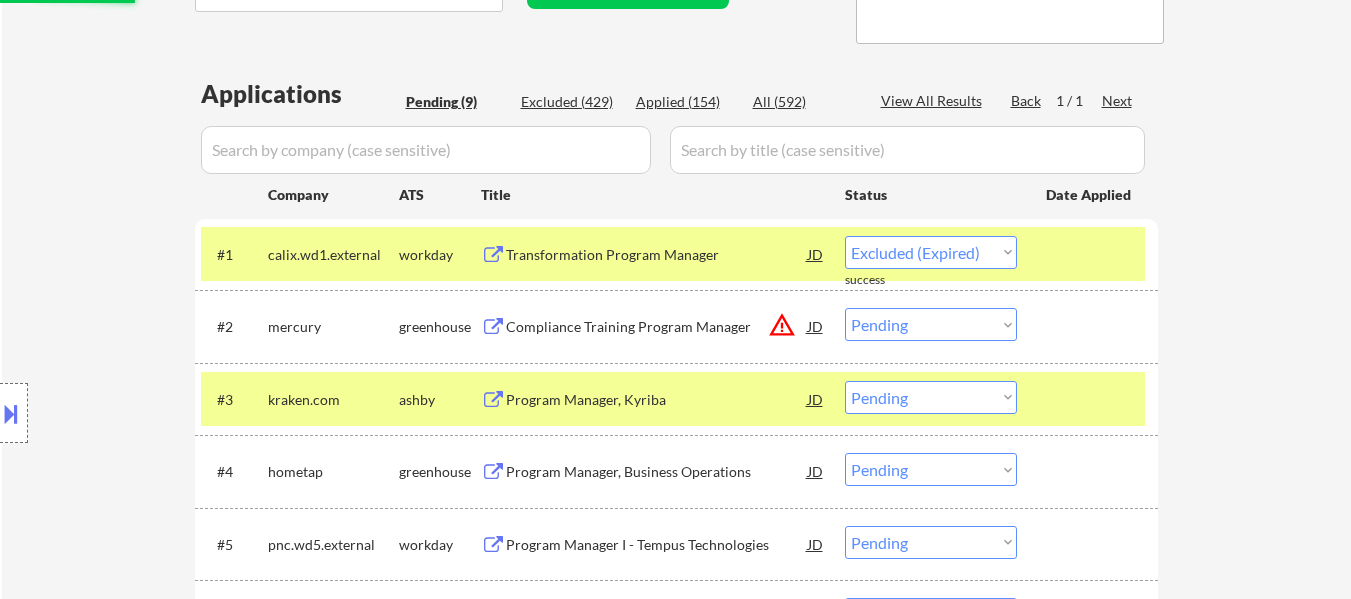 select on ""pending"" 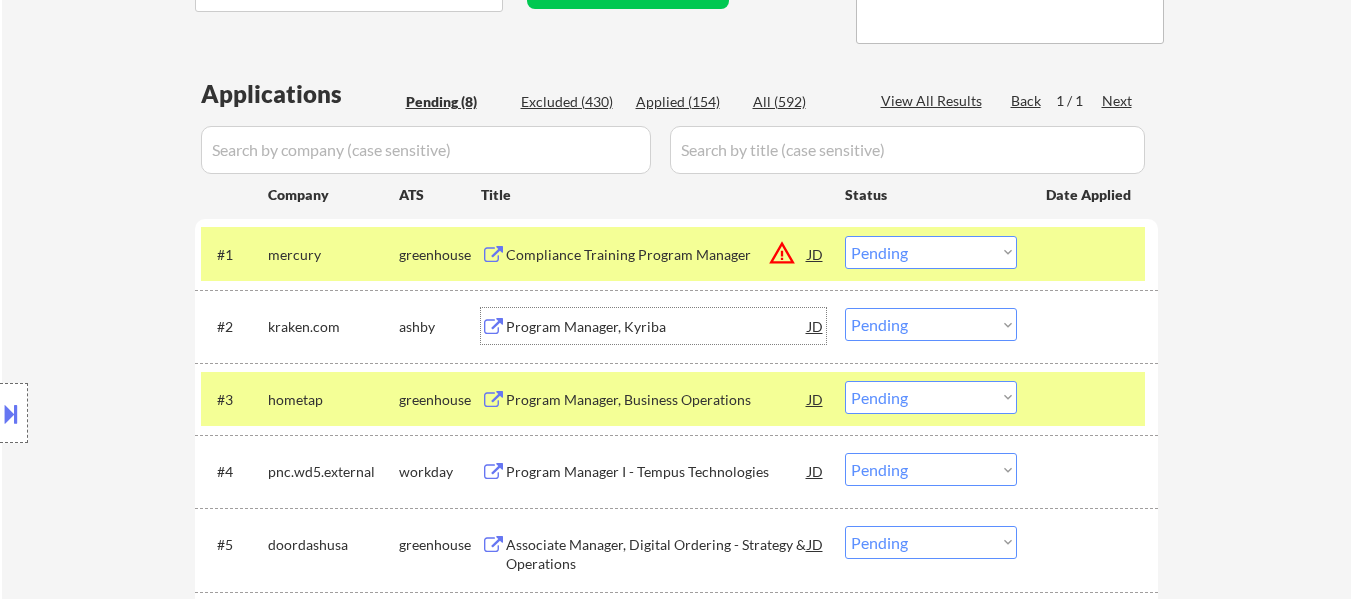 click at bounding box center [1090, 399] 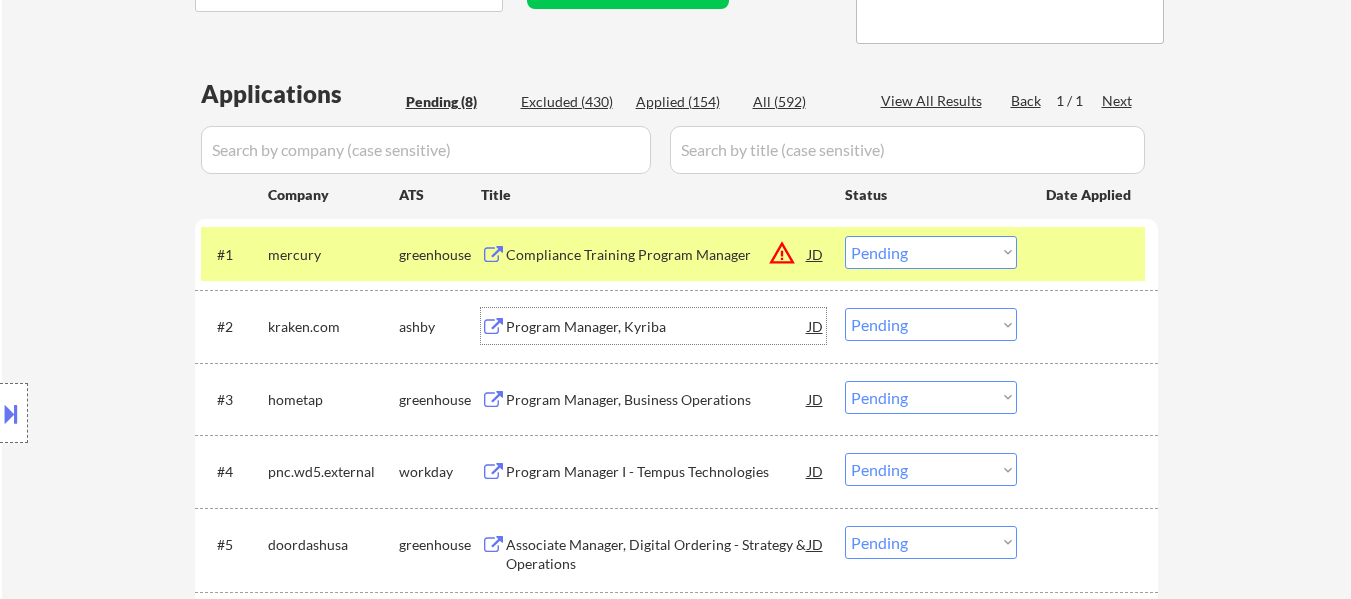 click on "Program Manager, Kyriba" at bounding box center [657, 326] 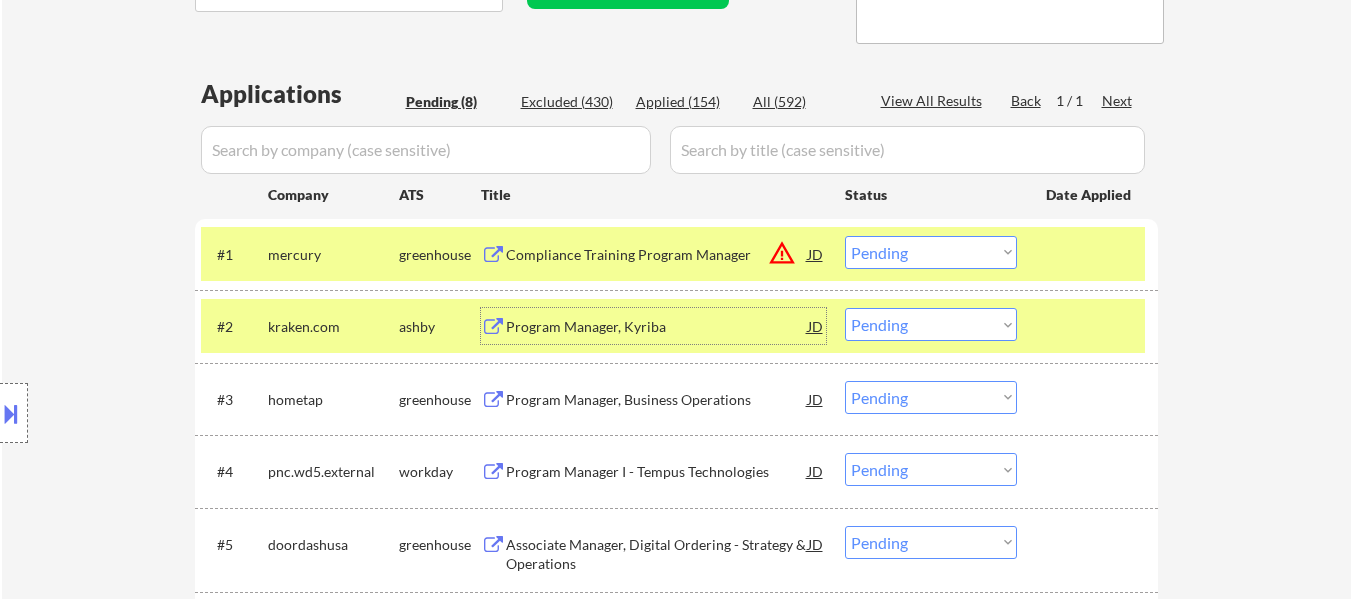 drag, startPoint x: 908, startPoint y: 325, endPoint x: 917, endPoint y: 333, distance: 12.0415945 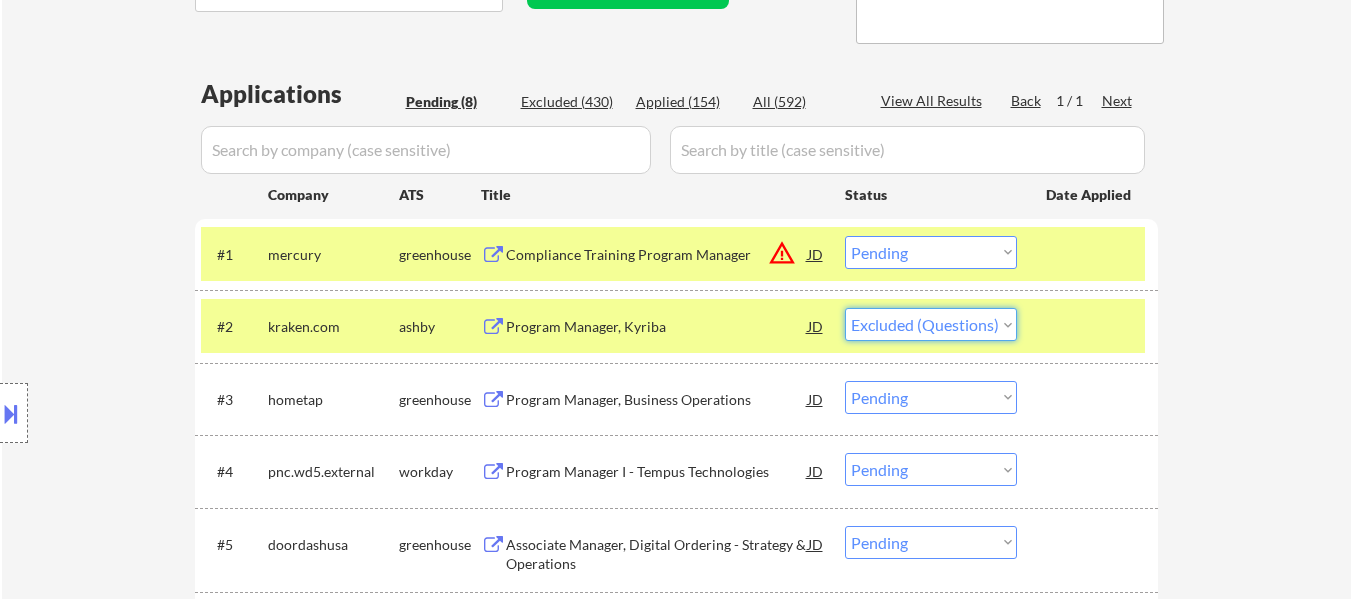 click on "Choose an option... Pending Applied Excluded (Questions) Excluded (Expired) Excluded (Location) Excluded (Bad Match) Excluded (Blocklist) Excluded (Salary) Excluded (Other)" at bounding box center [931, 324] 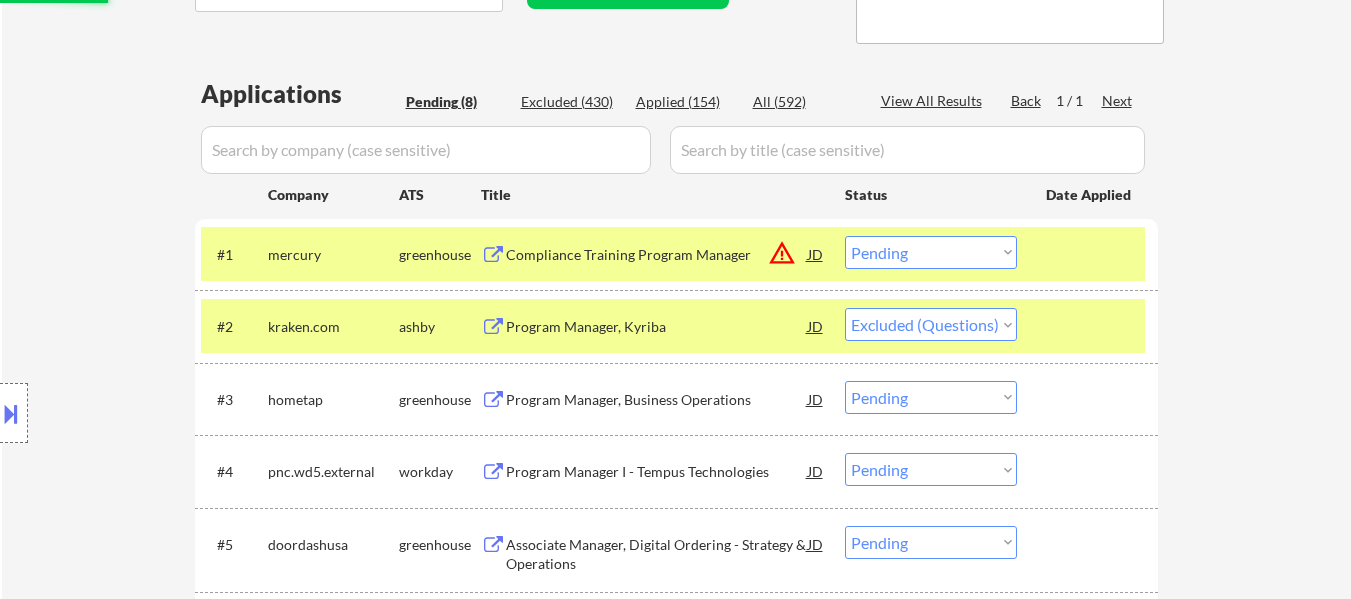 click on "Program Manager, Business Operations" at bounding box center [657, 400] 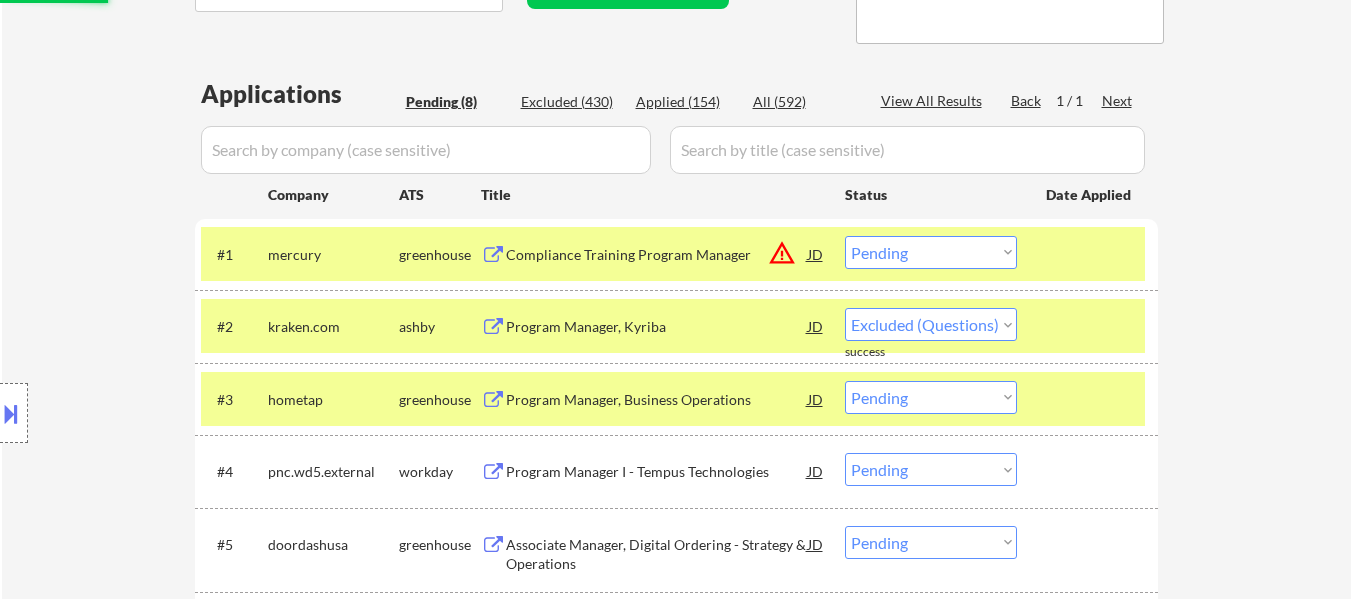 select on ""pending"" 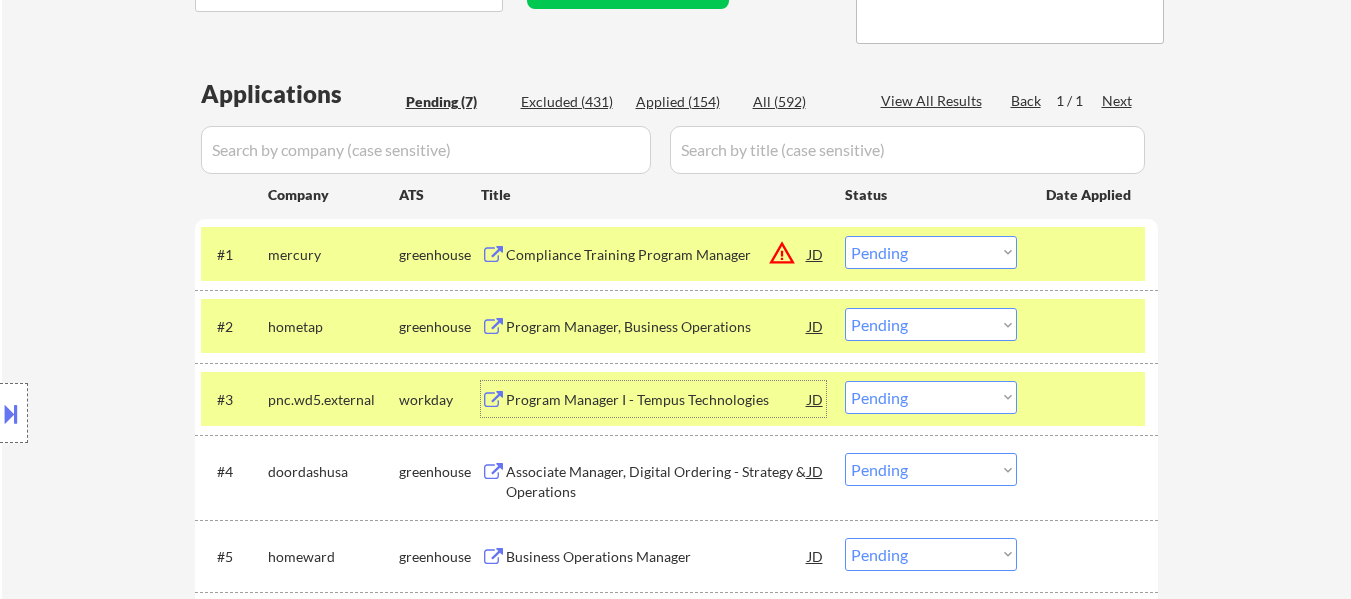 click on "Choose an option... Pending Applied Excluded (Questions) Excluded (Expired) Excluded (Location) Excluded (Bad Match) Excluded (Blocklist) Excluded (Salary) Excluded (Other)" at bounding box center [931, 252] 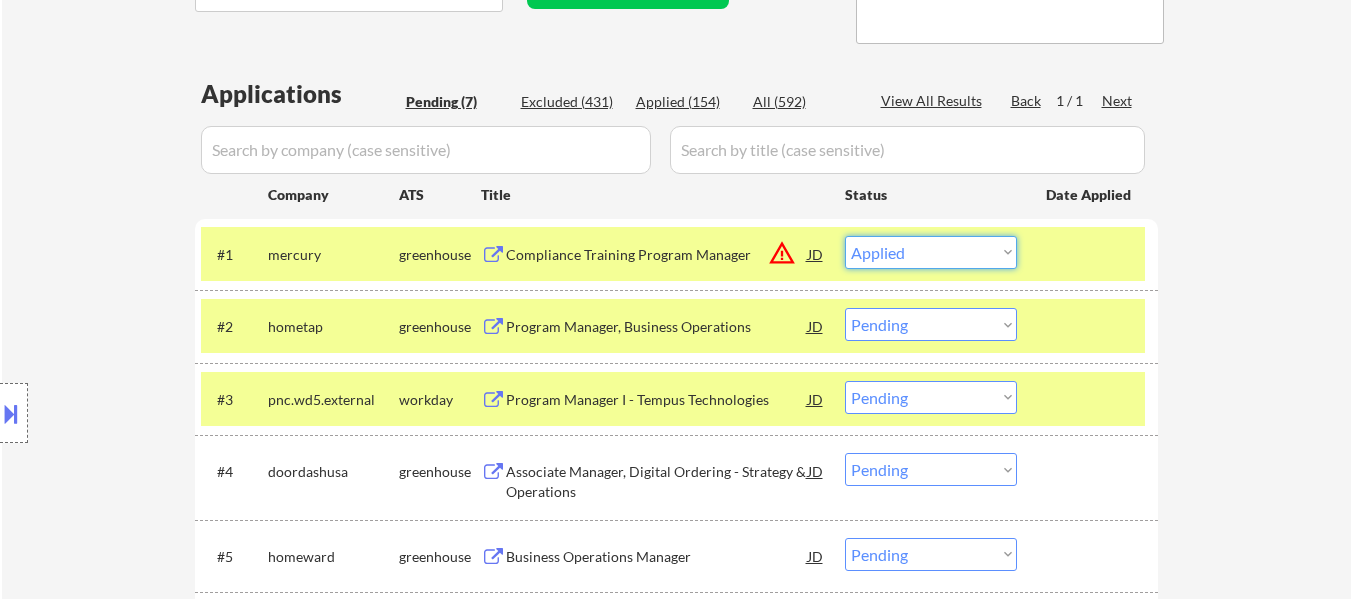 click on "Choose an option... Pending Applied Excluded (Questions) Excluded (Expired) Excluded (Location) Excluded (Bad Match) Excluded (Blocklist) Excluded (Salary) Excluded (Other)" at bounding box center [931, 252] 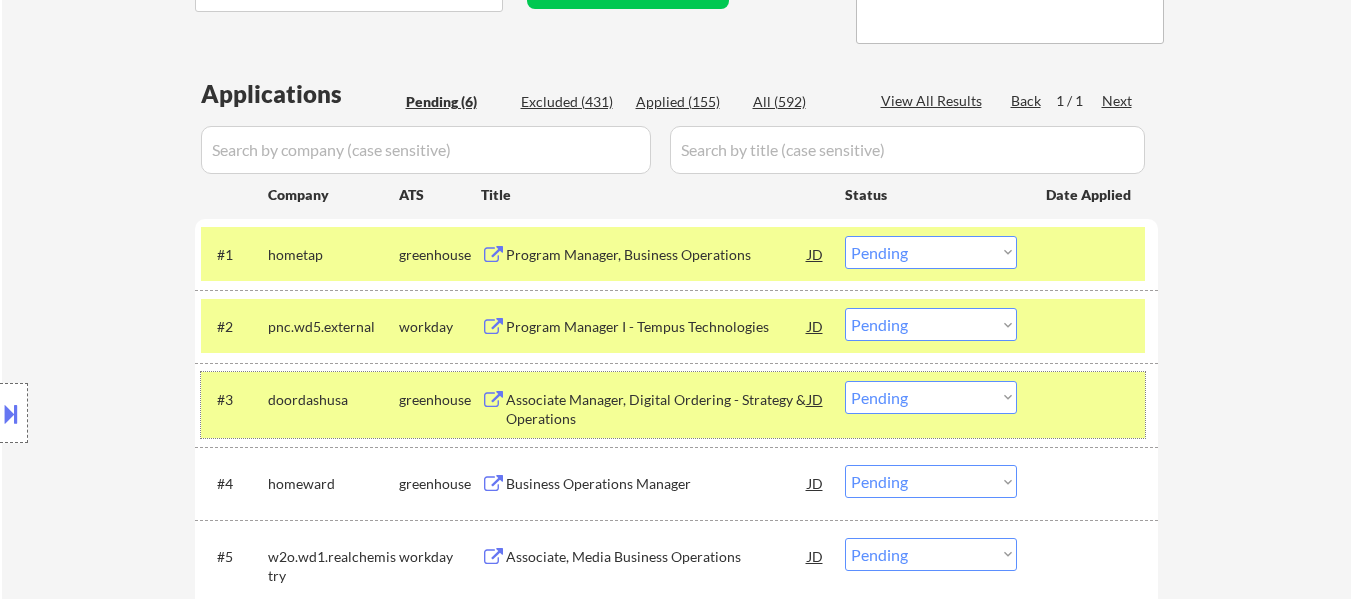 click at bounding box center (1090, 399) 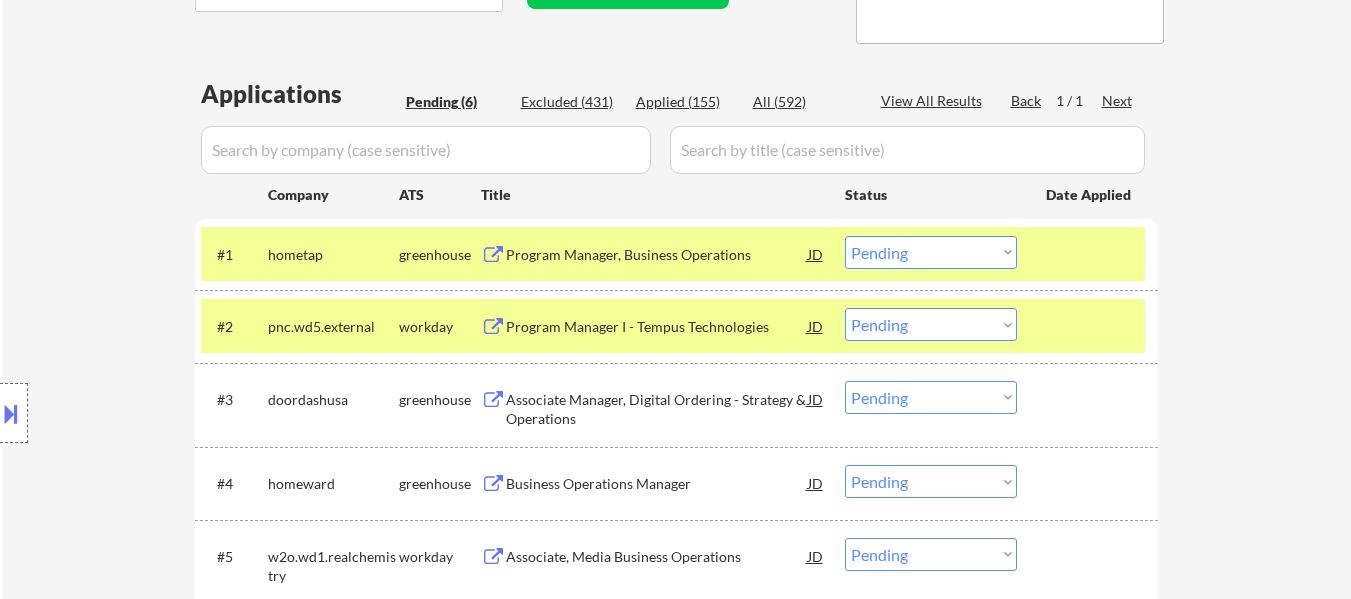click at bounding box center (1090, 326) 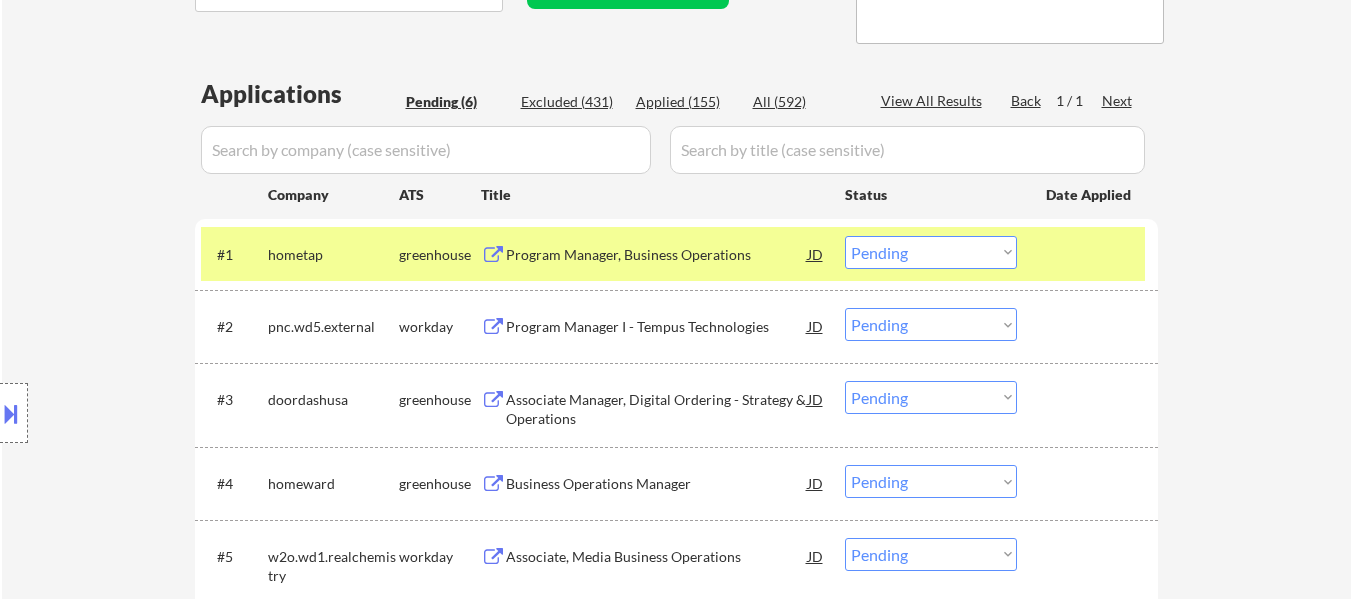 click on "Program Manager I - Tempus Technologies" at bounding box center [657, 327] 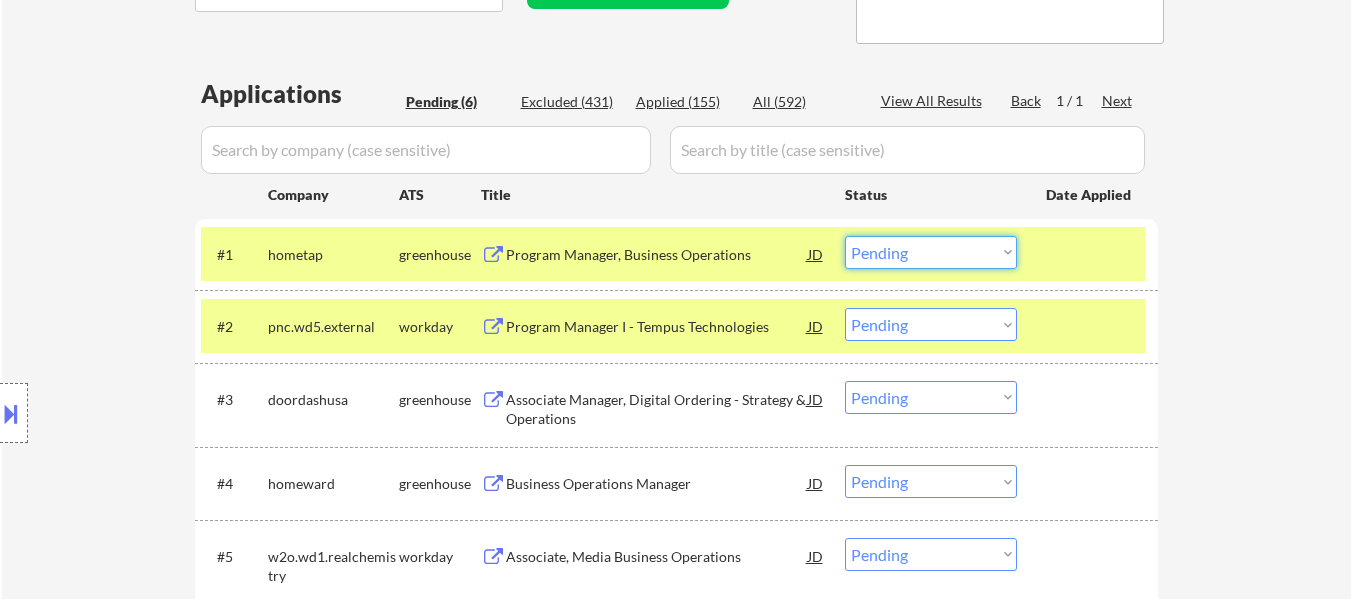 drag, startPoint x: 922, startPoint y: 248, endPoint x: 928, endPoint y: 258, distance: 11.661903 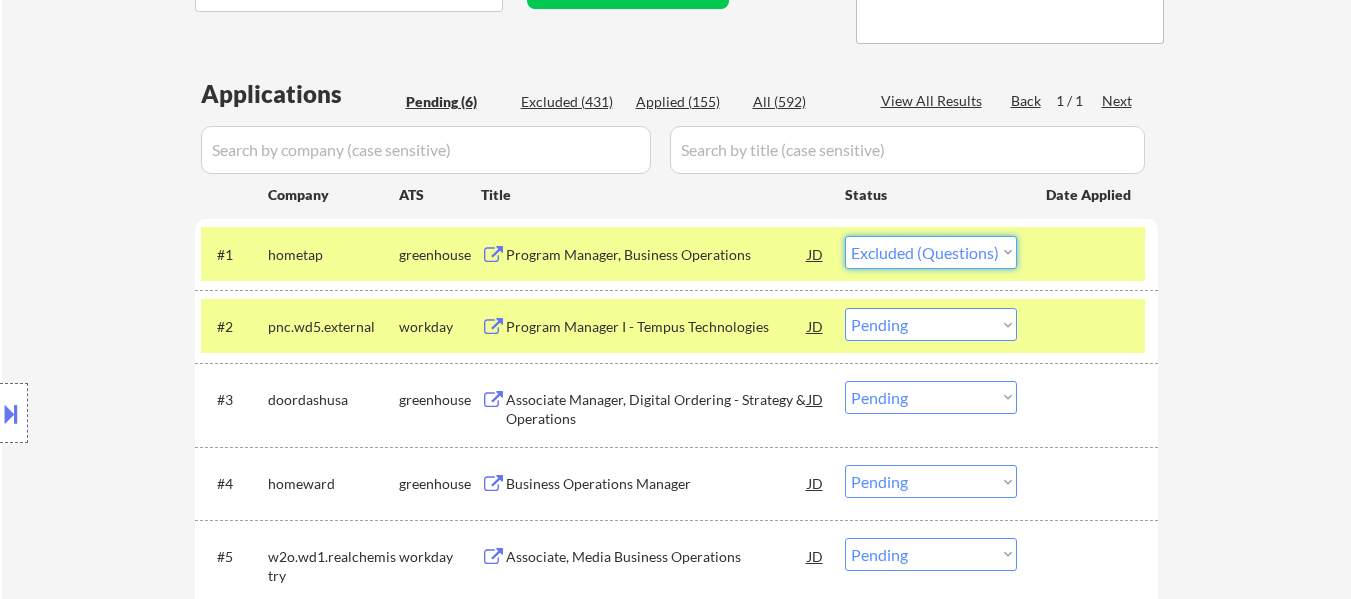 click on "Choose an option... Pending Applied Excluded (Questions) Excluded (Expired) Excluded (Location) Excluded (Bad Match) Excluded (Blocklist) Excluded (Salary) Excluded (Other)" at bounding box center (931, 252) 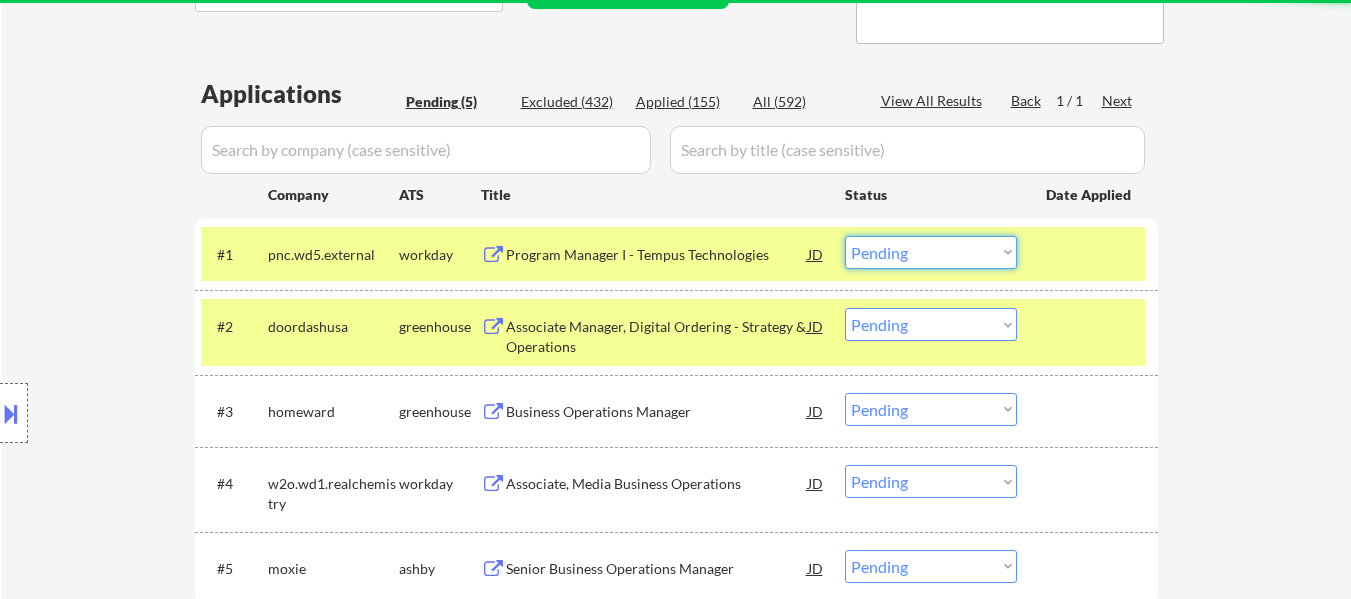 click on "Choose an option... Pending Applied Excluded (Questions) Excluded (Expired) Excluded (Location) Excluded (Bad Match) Excluded (Blocklist) Excluded (Salary) Excluded (Other)" at bounding box center [931, 252] 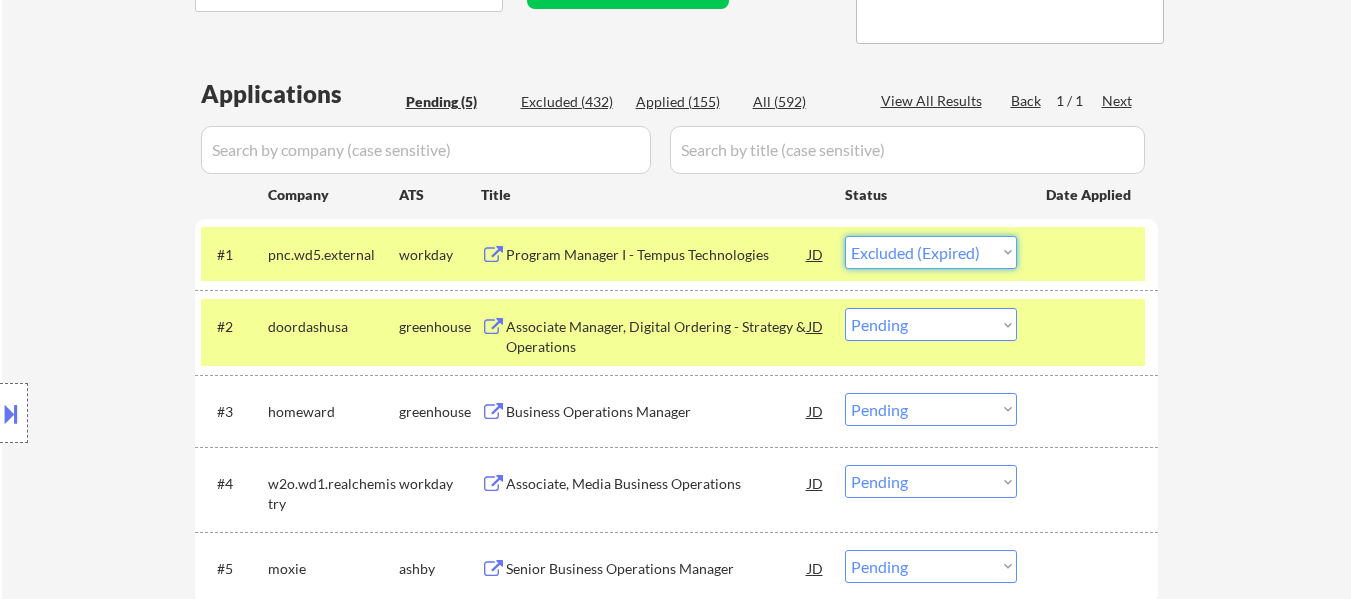 click on "Choose an option... Pending Applied Excluded (Questions) Excluded (Expired) Excluded (Location) Excluded (Bad Match) Excluded (Blocklist) Excluded (Salary) Excluded (Other)" at bounding box center (931, 252) 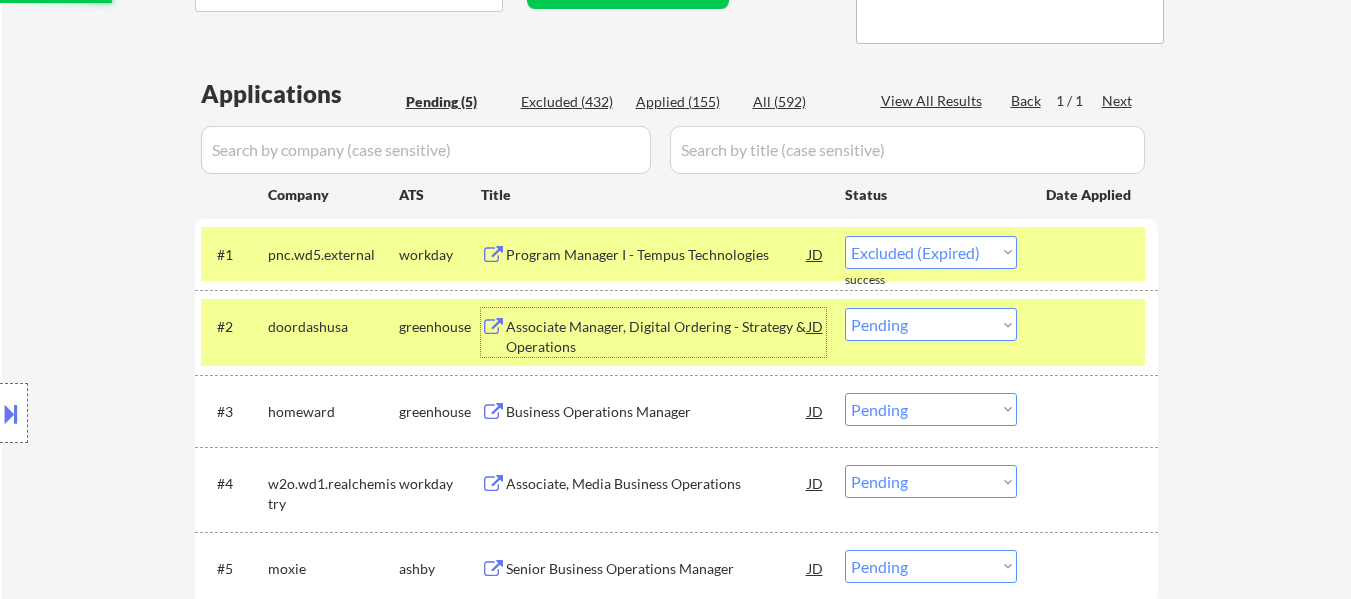click on "Associate Manager, Digital Ordering - Strategy & Operations" at bounding box center [657, 332] 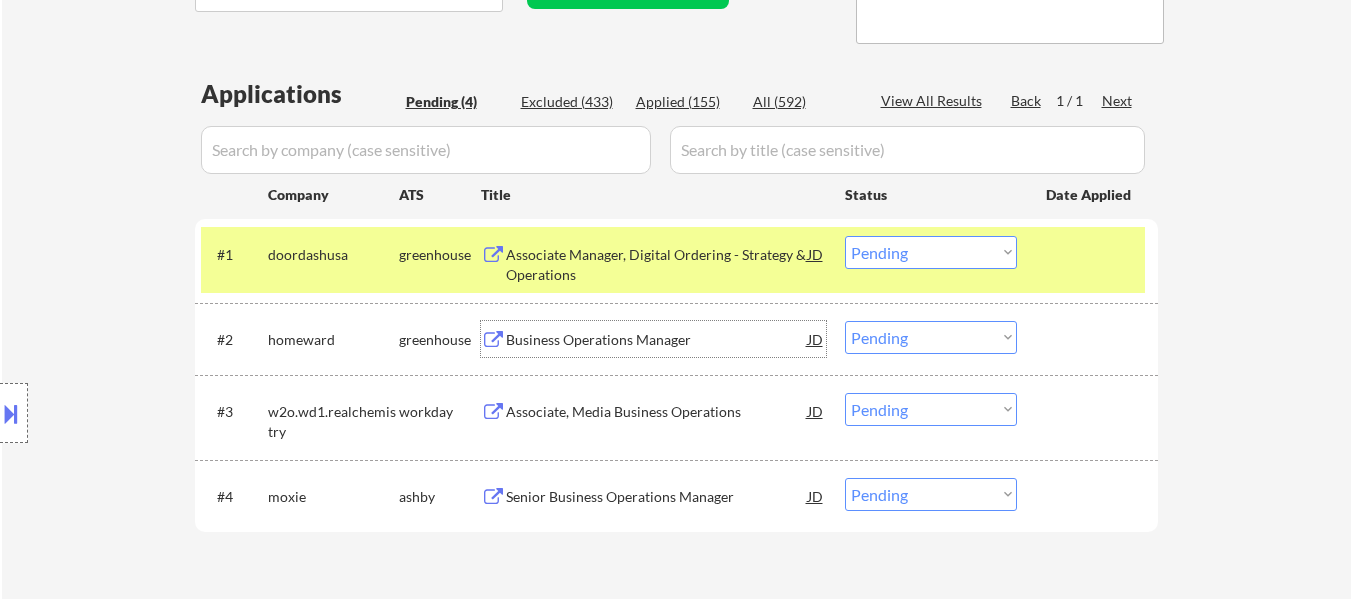 click on "Business Operations Manager" at bounding box center (657, 340) 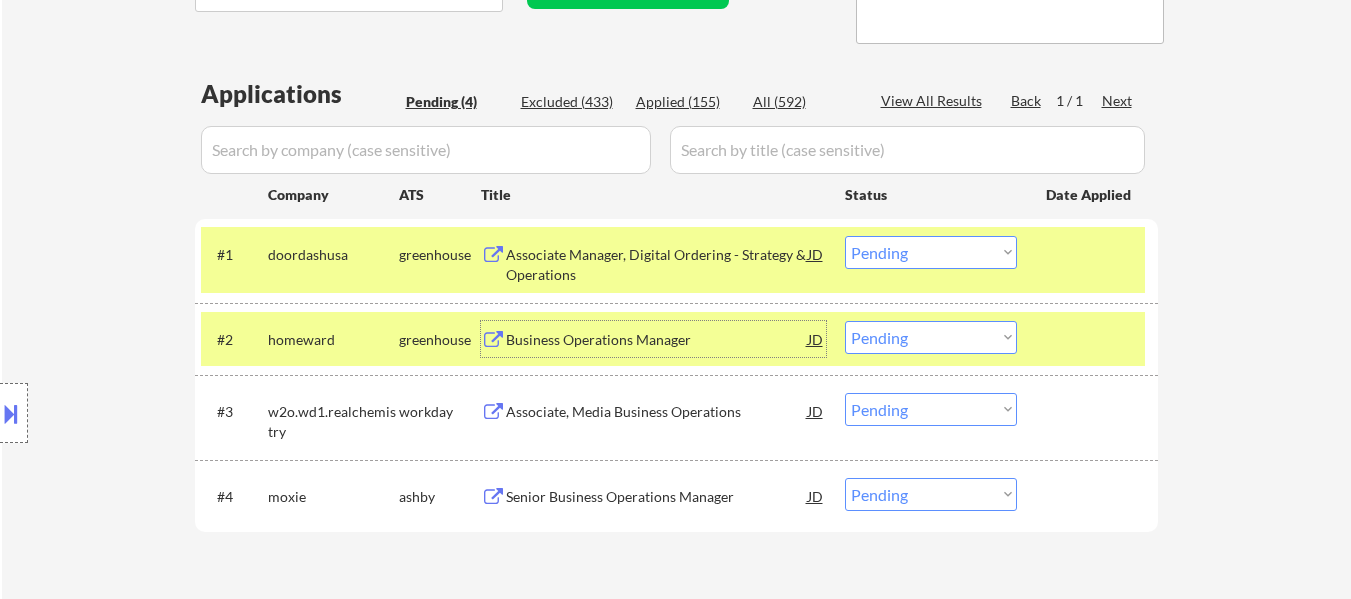 click on "Choose an option... Pending Applied Excluded (Questions) Excluded (Expired) Excluded (Location) Excluded (Bad Match) Excluded (Blocklist) Excluded (Salary) Excluded (Other)" at bounding box center [931, 252] 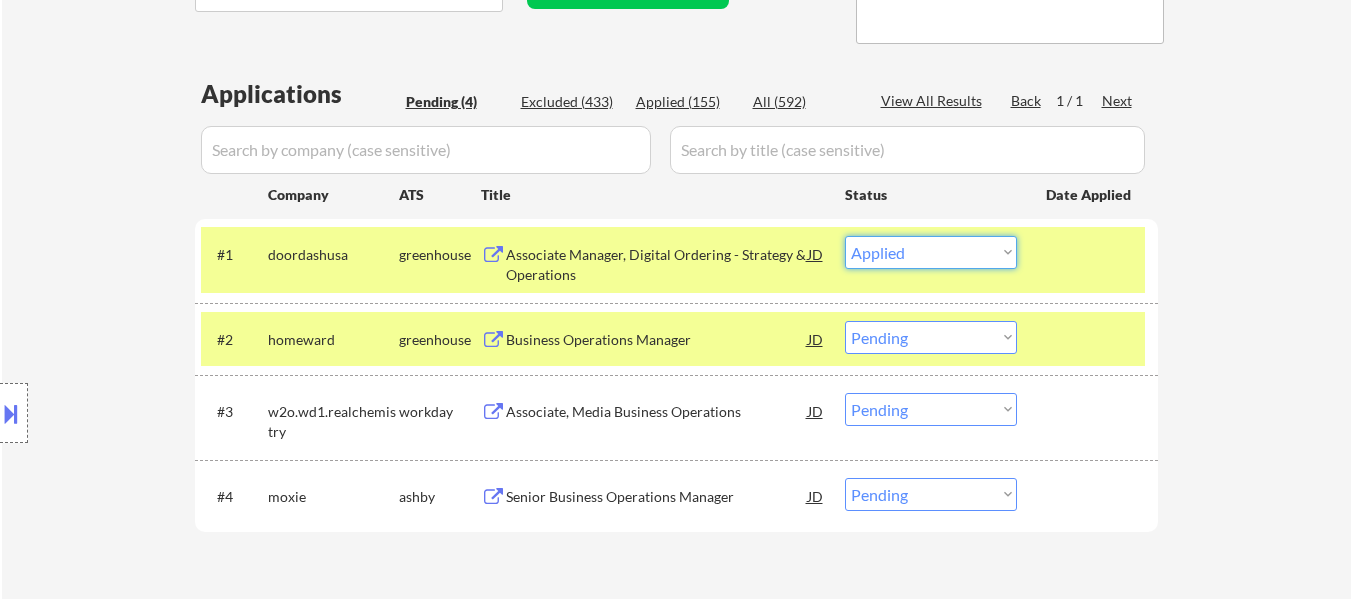 click on "Choose an option... Pending Applied Excluded (Questions) Excluded (Expired) Excluded (Location) Excluded (Bad Match) Excluded (Blocklist) Excluded (Salary) Excluded (Other)" at bounding box center (931, 252) 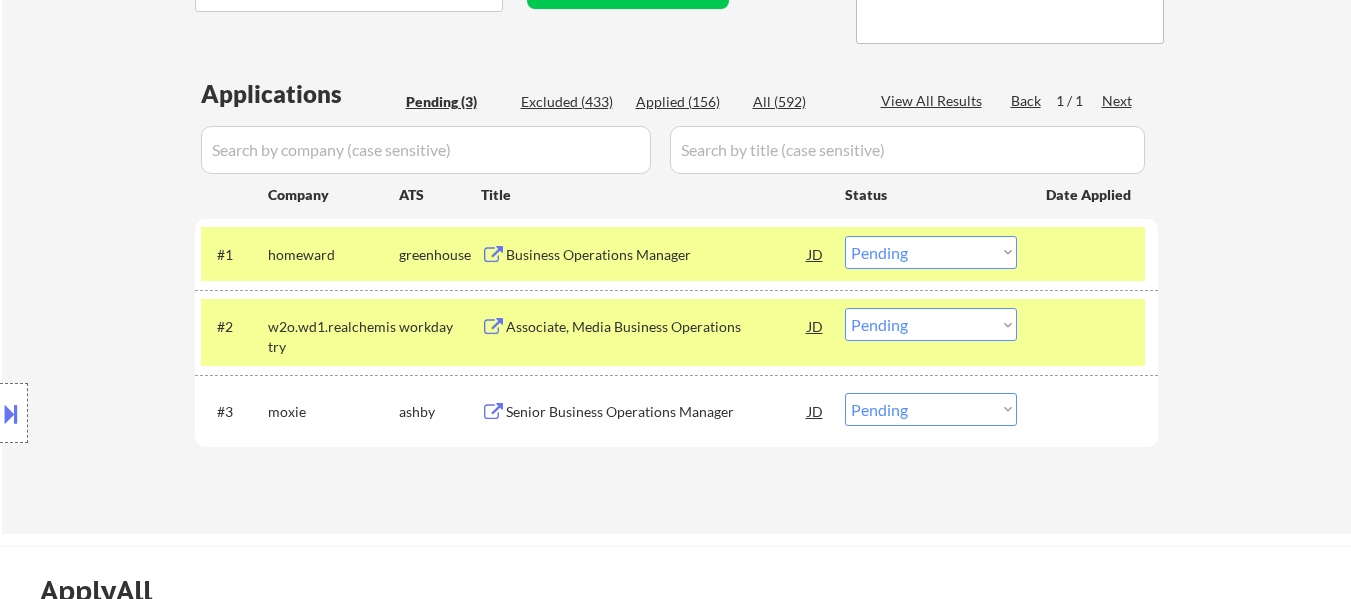 click on "Choose an option... Pending Applied Excluded (Questions) Excluded (Expired) Excluded (Location) Excluded (Bad Match) Excluded (Blocklist) Excluded (Salary) Excluded (Other)" at bounding box center [931, 252] 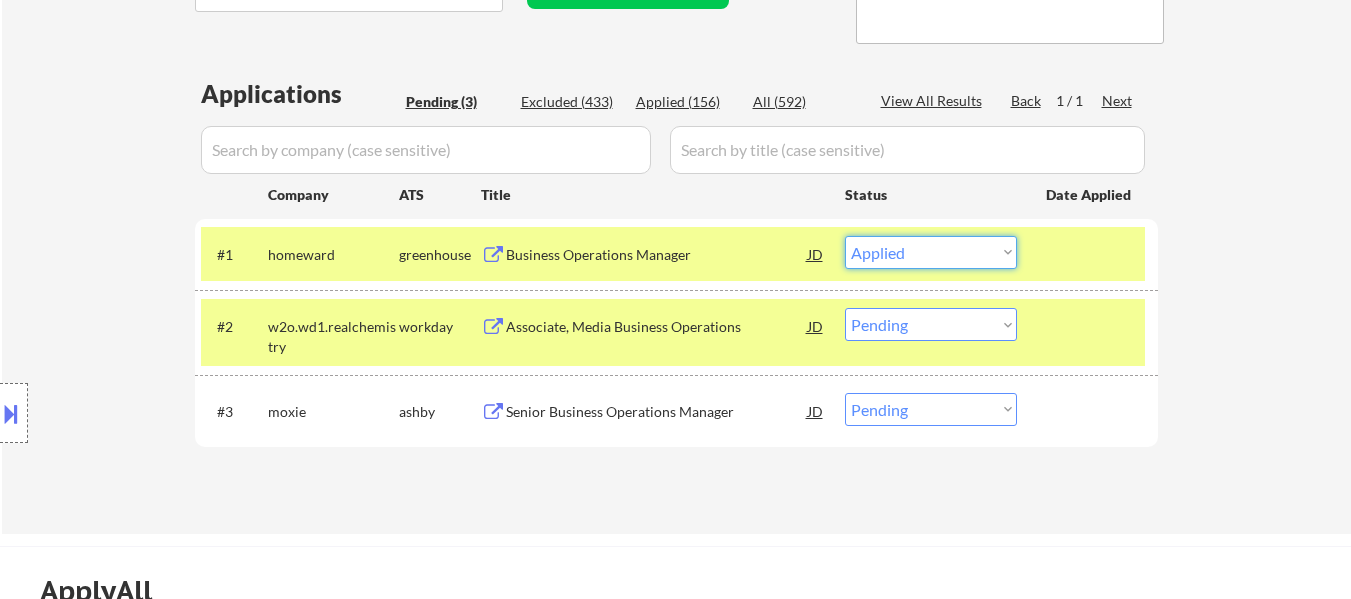 click on "Choose an option... Pending Applied Excluded (Questions) Excluded (Expired) Excluded (Location) Excluded (Bad Match) Excluded (Blocklist) Excluded (Salary) Excluded (Other)" at bounding box center (931, 252) 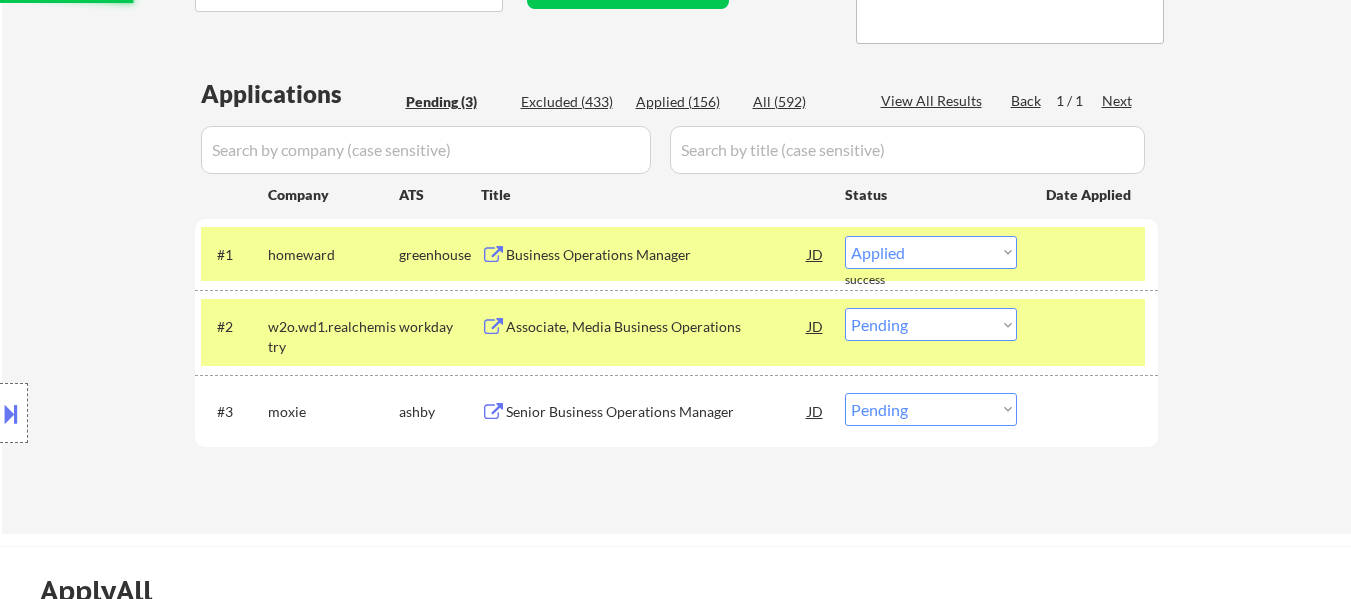 select on ""pending"" 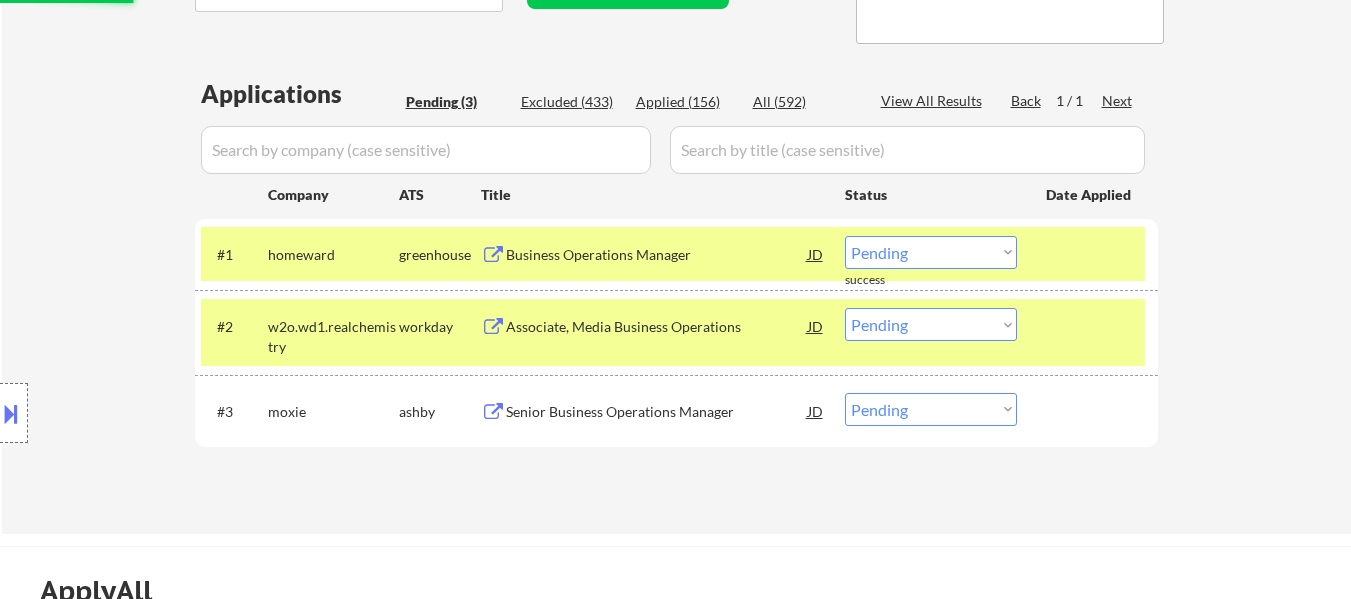 drag, startPoint x: 1113, startPoint y: 329, endPoint x: 1003, endPoint y: 329, distance: 110 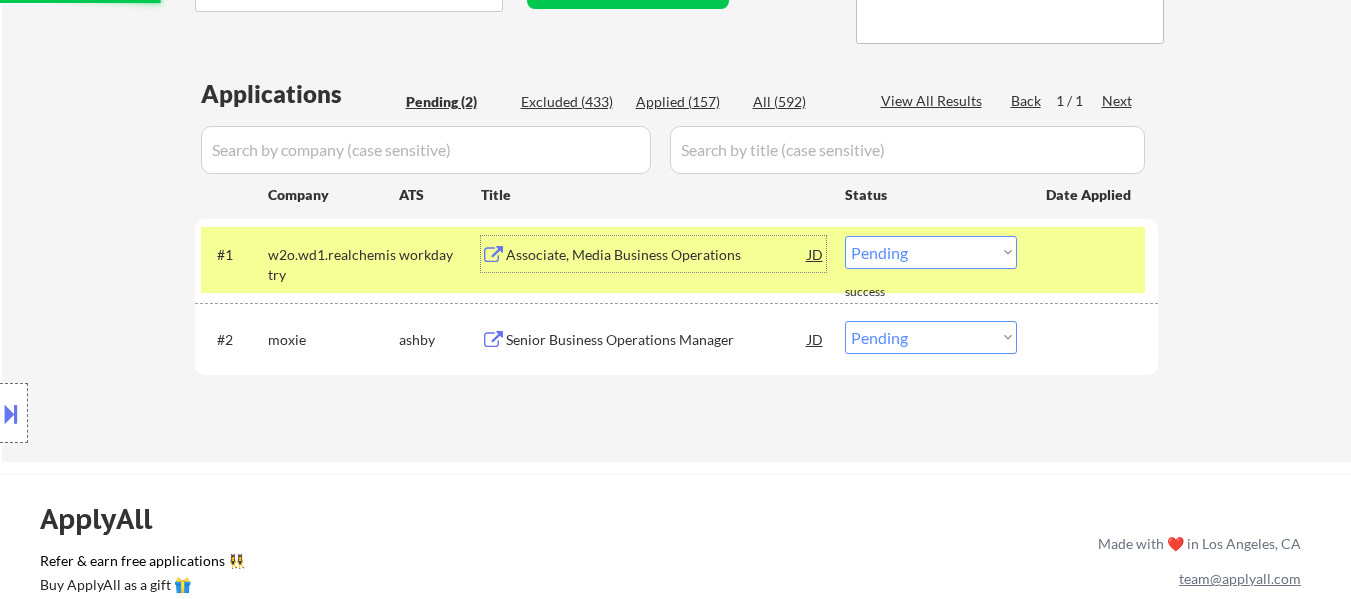 click on "Associate, Media Business Operations" at bounding box center (657, 255) 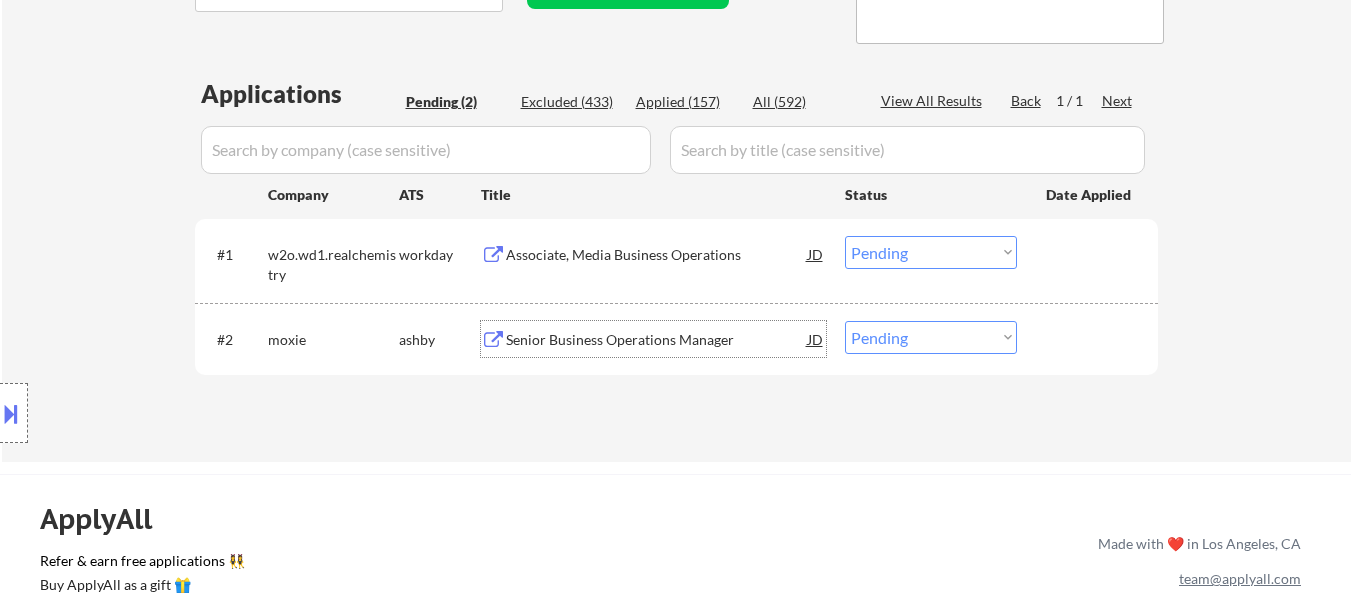 click on "Senior Business Operations Manager" at bounding box center (657, 340) 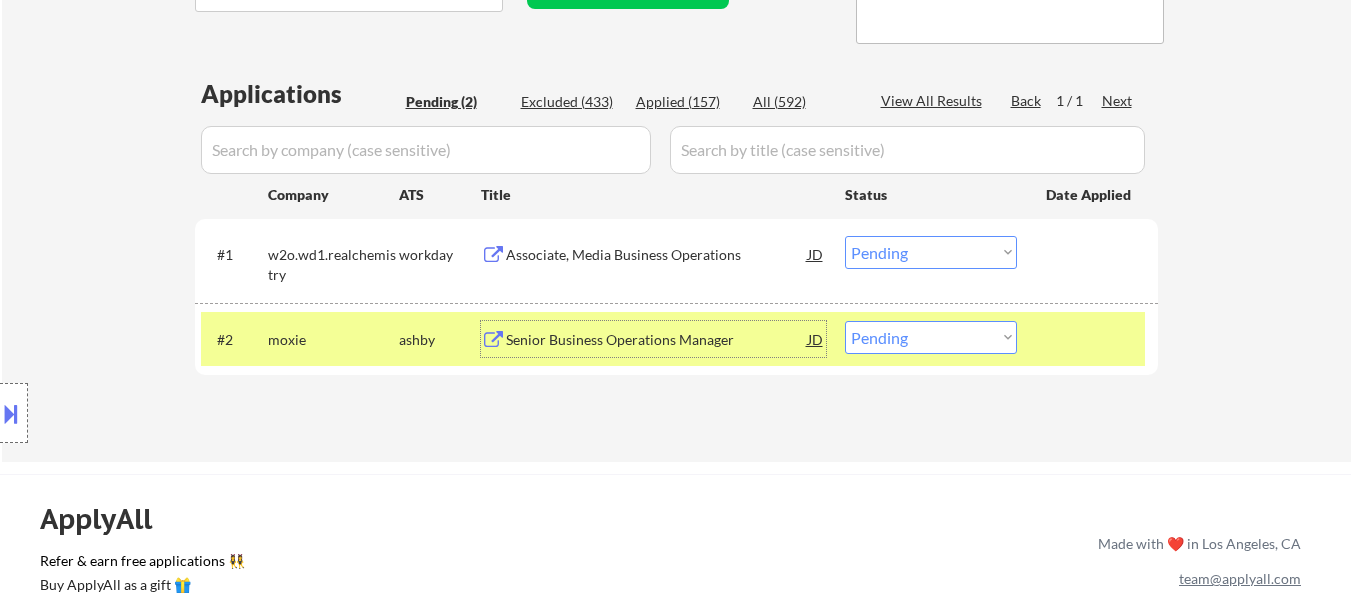 click on "Choose an option... Pending Applied Excluded (Questions) Excluded (Expired) Excluded (Location) Excluded (Bad Match) Excluded (Blocklist) Excluded (Salary) Excluded (Other)" at bounding box center [931, 337] 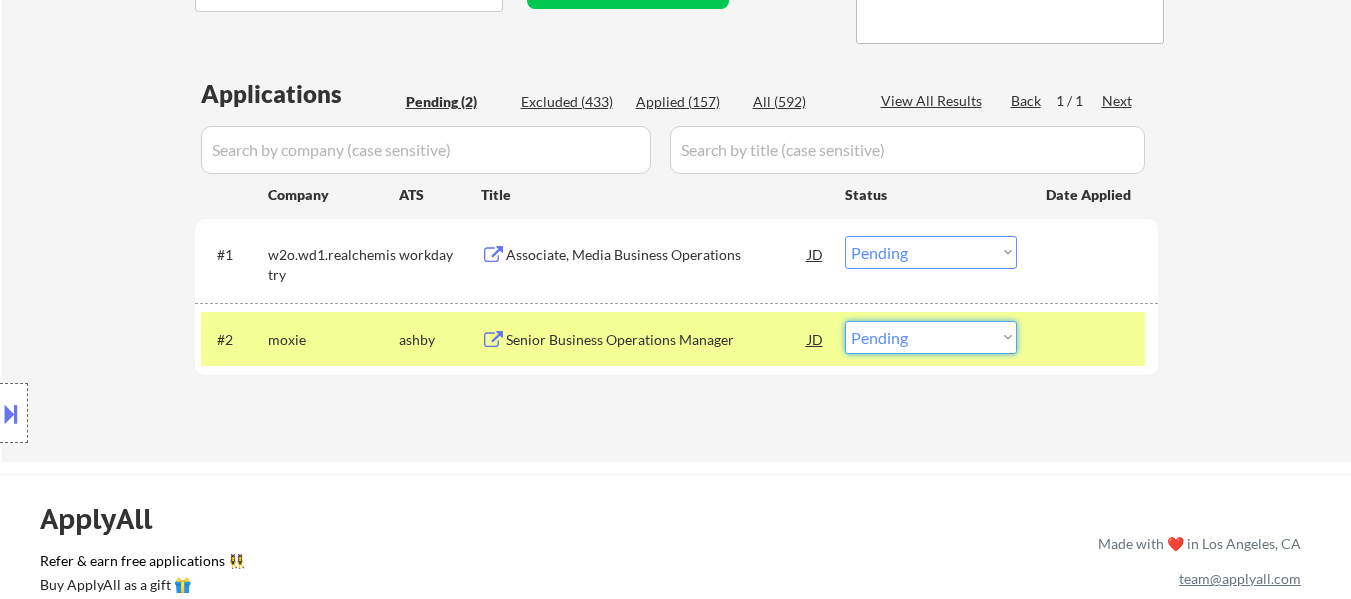 select on ""excluded"" 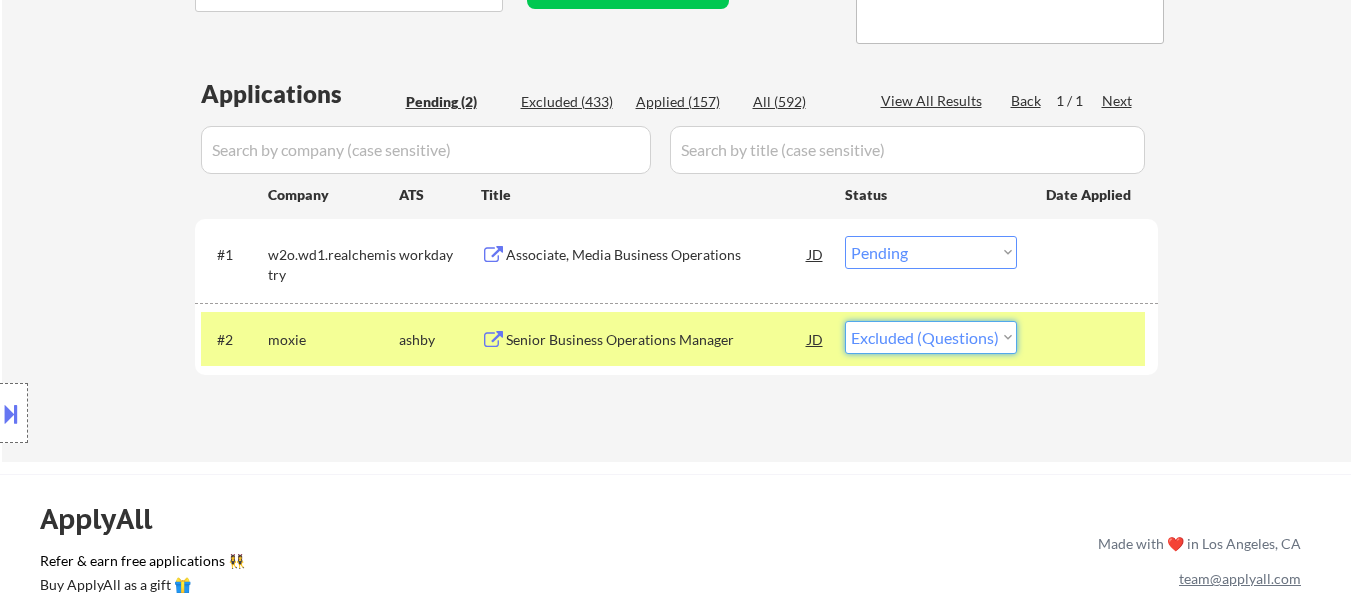 click on "Choose an option... Pending Applied Excluded (Questions) Excluded (Expired) Excluded (Location) Excluded (Bad Match) Excluded (Blocklist) Excluded (Salary) Excluded (Other)" at bounding box center [931, 337] 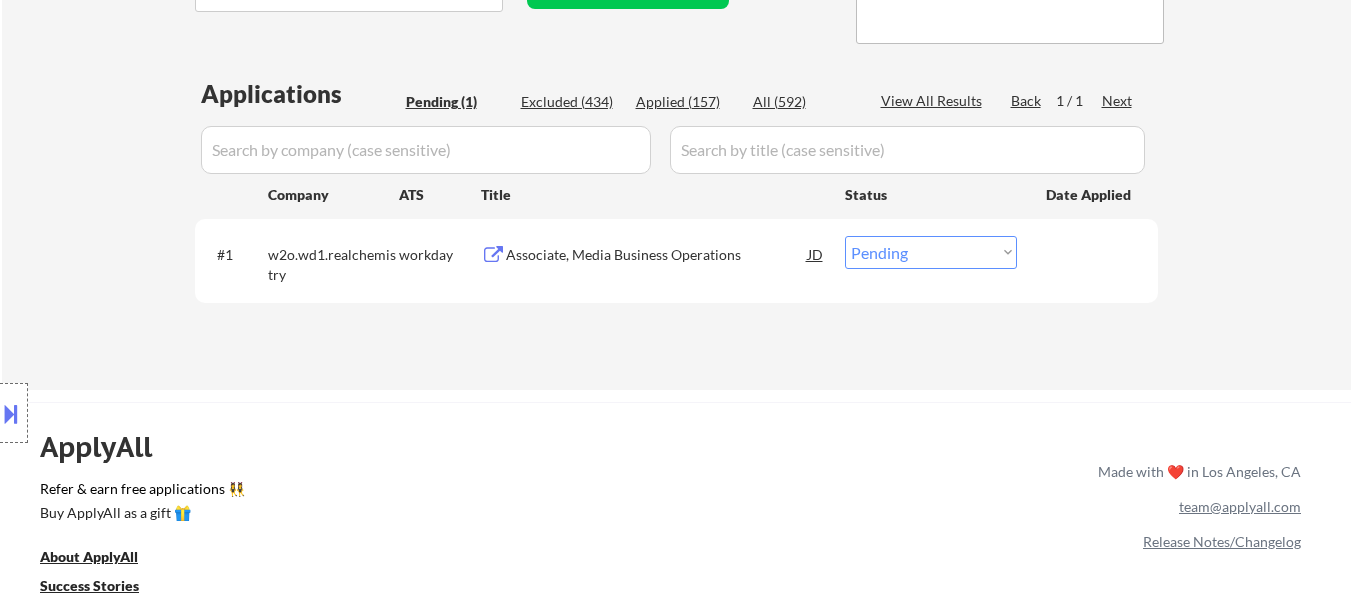 click on "Choose an option... Pending Applied Excluded (Questions) Excluded (Expired) Excluded (Location) Excluded (Bad Match) Excluded (Blocklist) Excluded (Salary) Excluded (Other)" at bounding box center (931, 252) 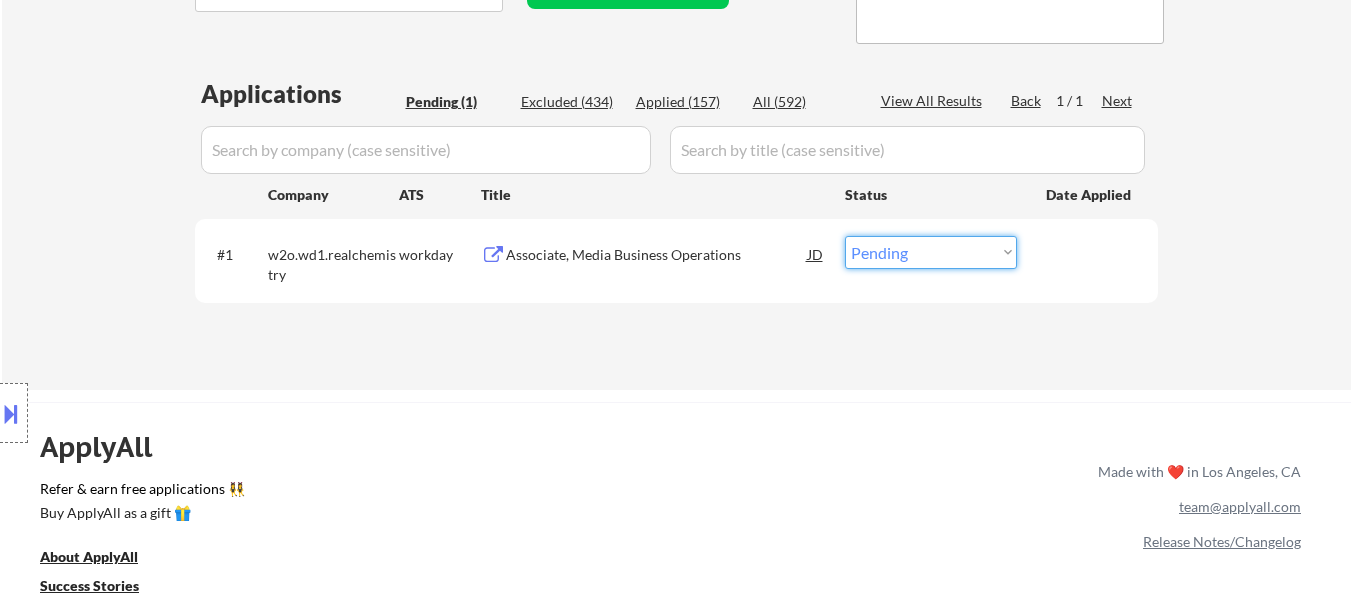 select on ""excluded__bad_match_"" 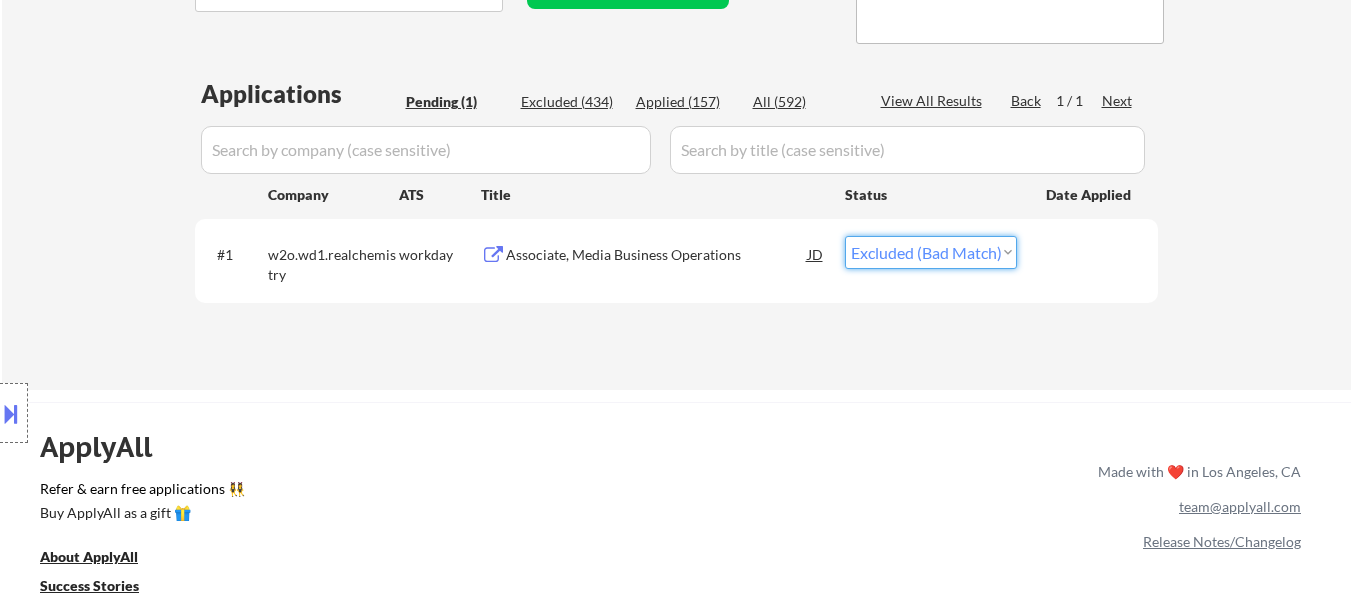 click on "Choose an option... Pending Applied Excluded (Questions) Excluded (Expired) Excluded (Location) Excluded (Bad Match) Excluded (Blocklist) Excluded (Salary) Excluded (Other)" at bounding box center [931, 252] 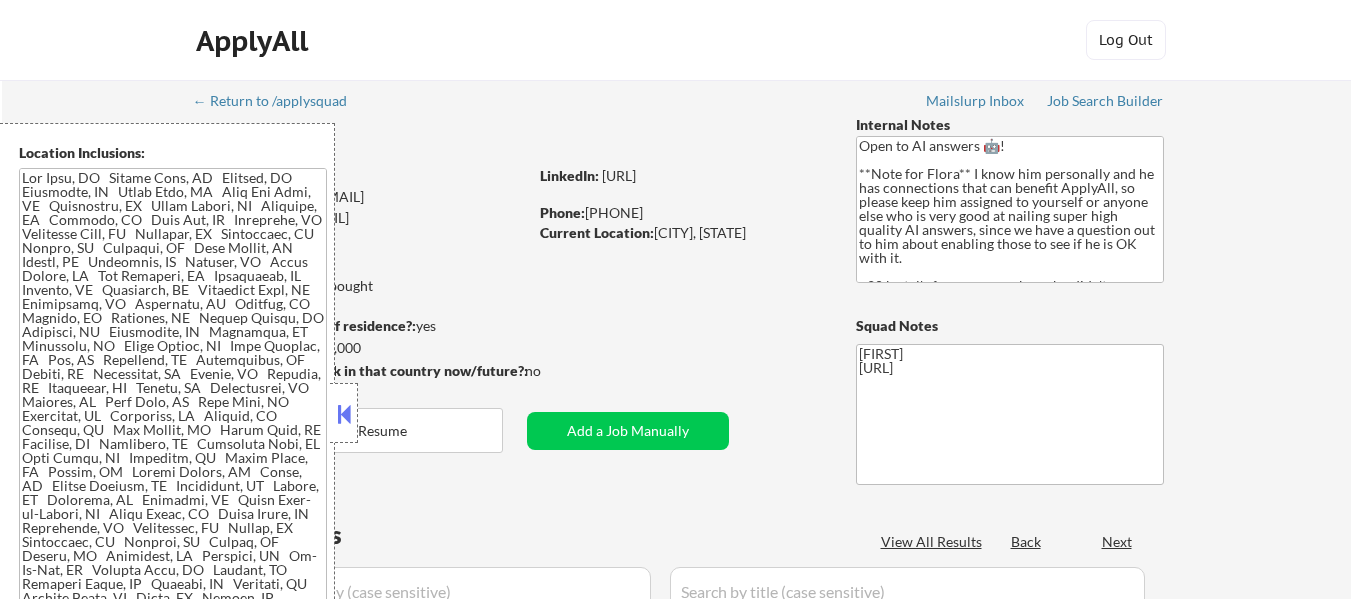 scroll, scrollTop: 0, scrollLeft: 0, axis: both 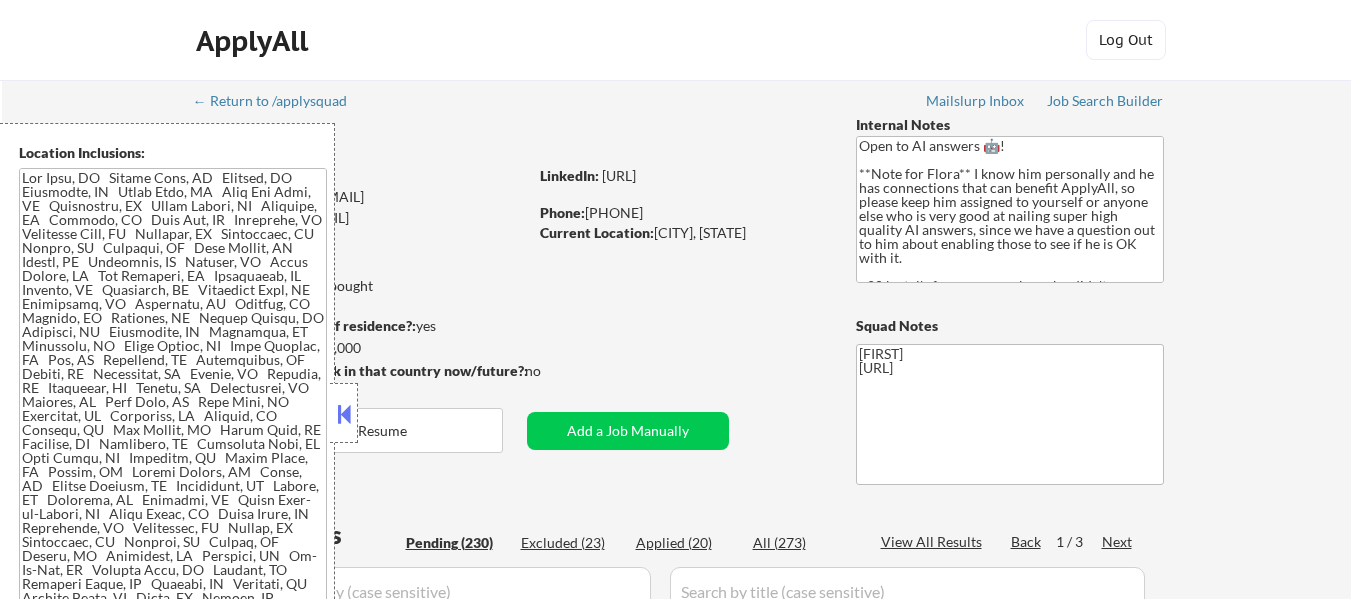 click at bounding box center (344, 414) 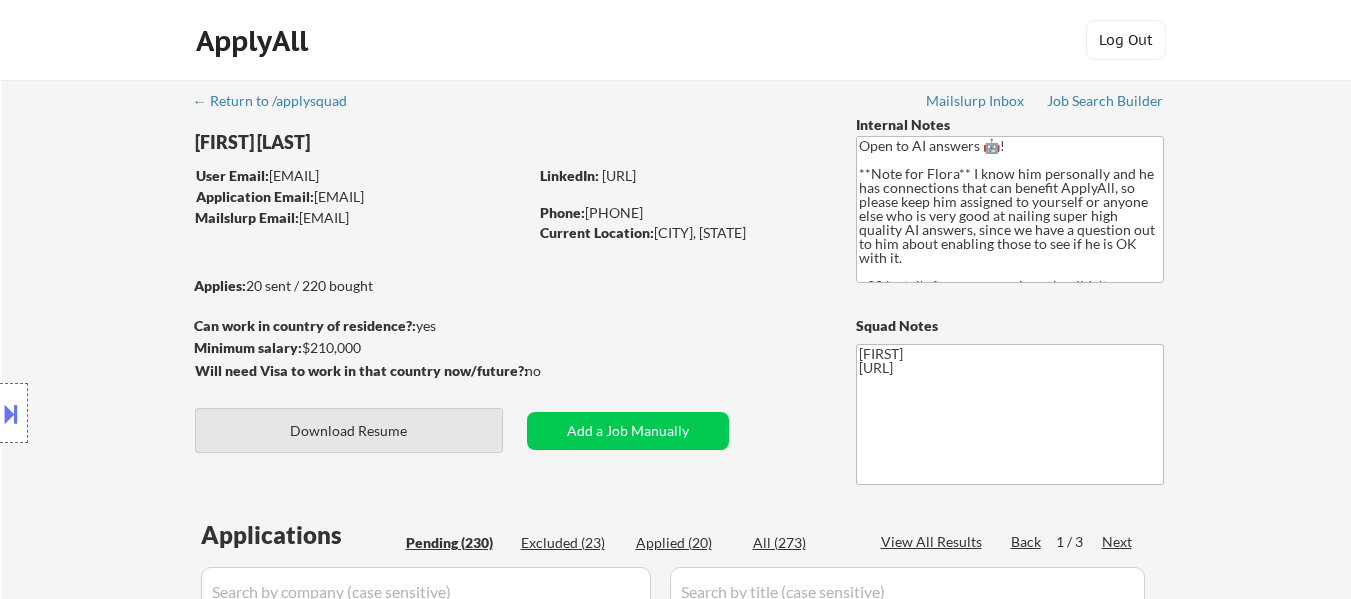 click on "Download Resume" at bounding box center (349, 430) 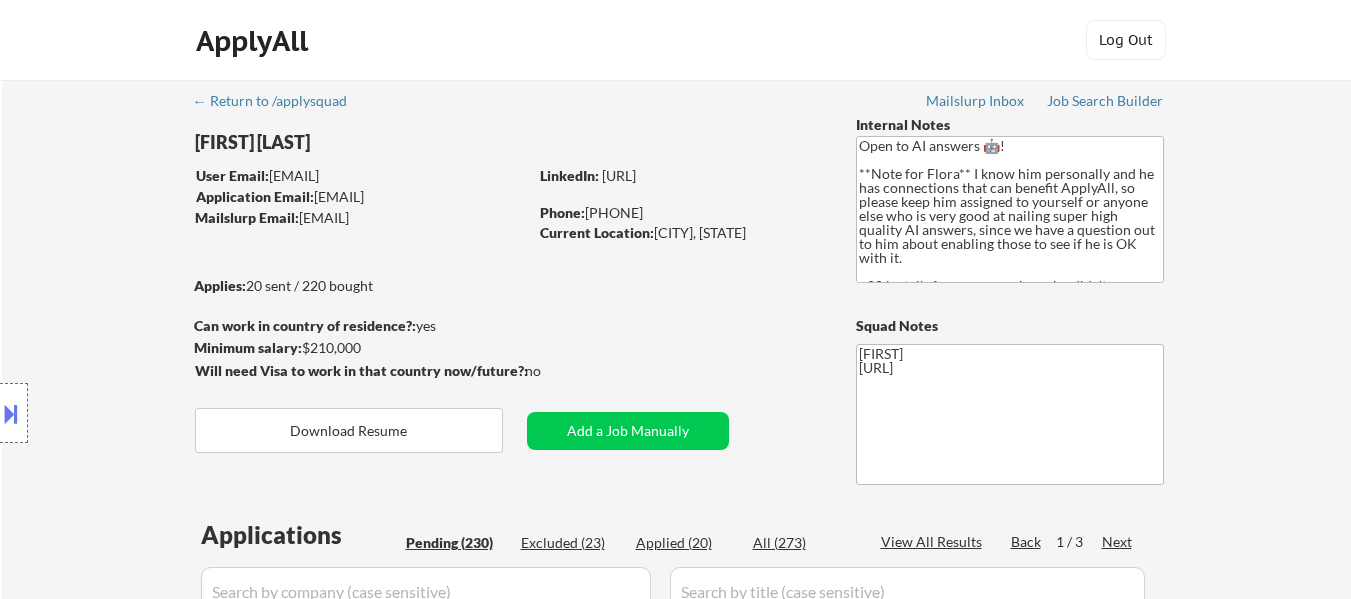 select on ""pending"" 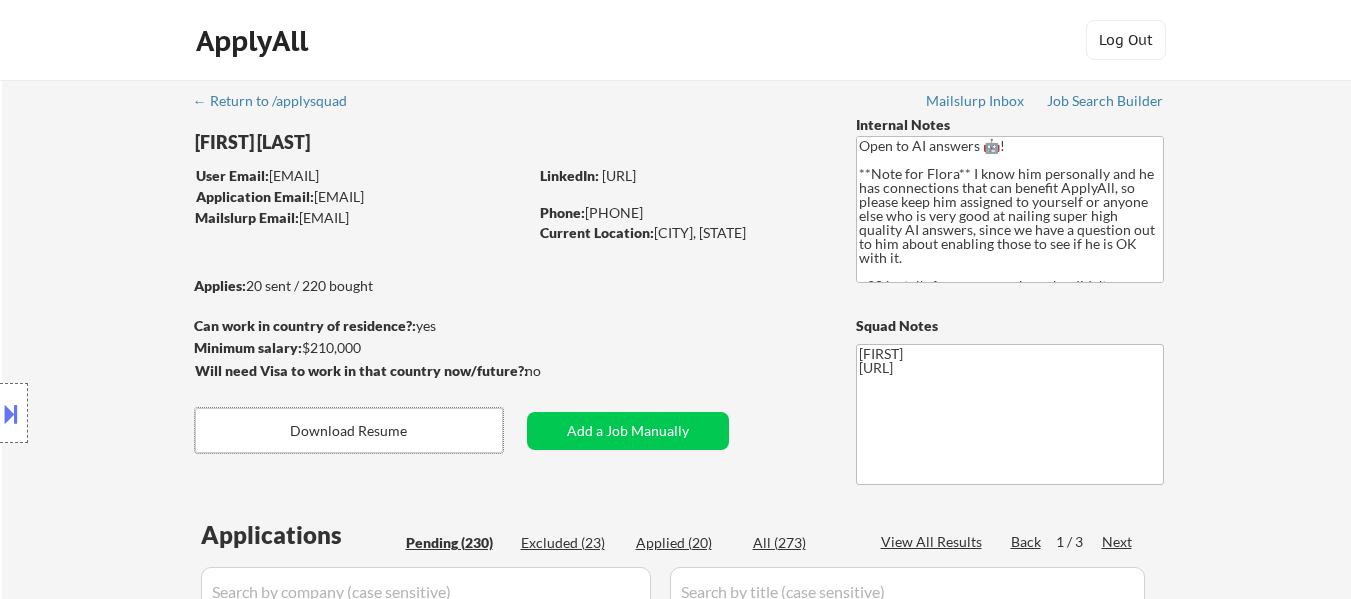 click at bounding box center [11, 413] 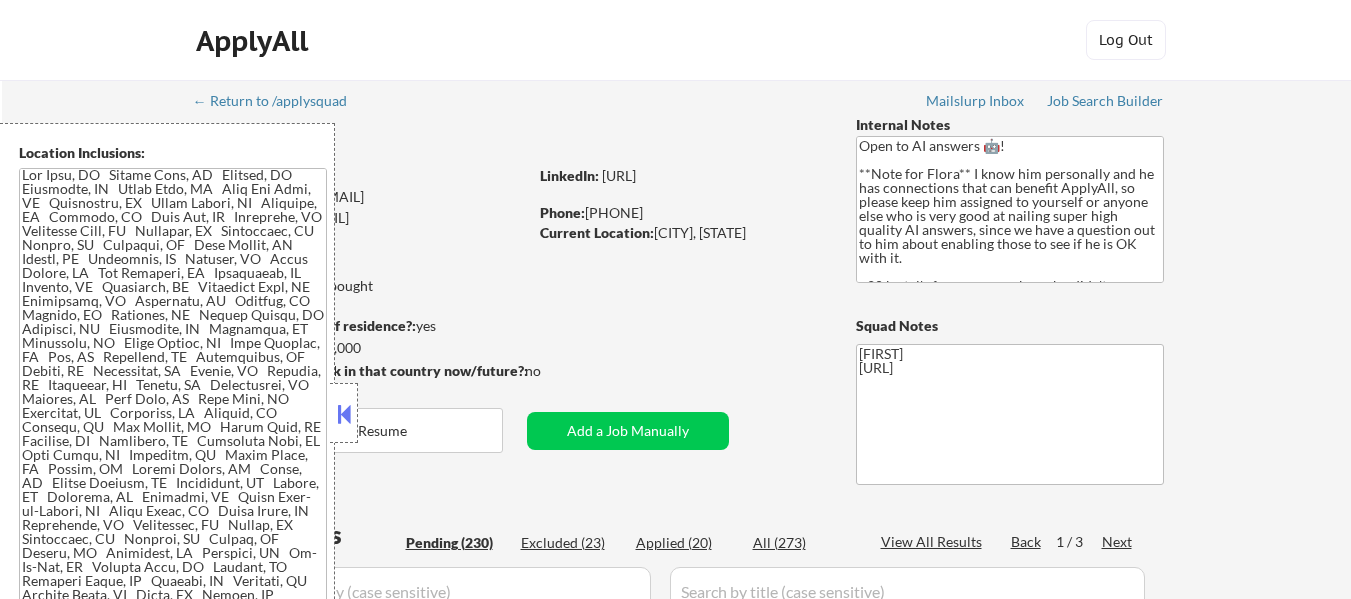 scroll, scrollTop: 0, scrollLeft: 0, axis: both 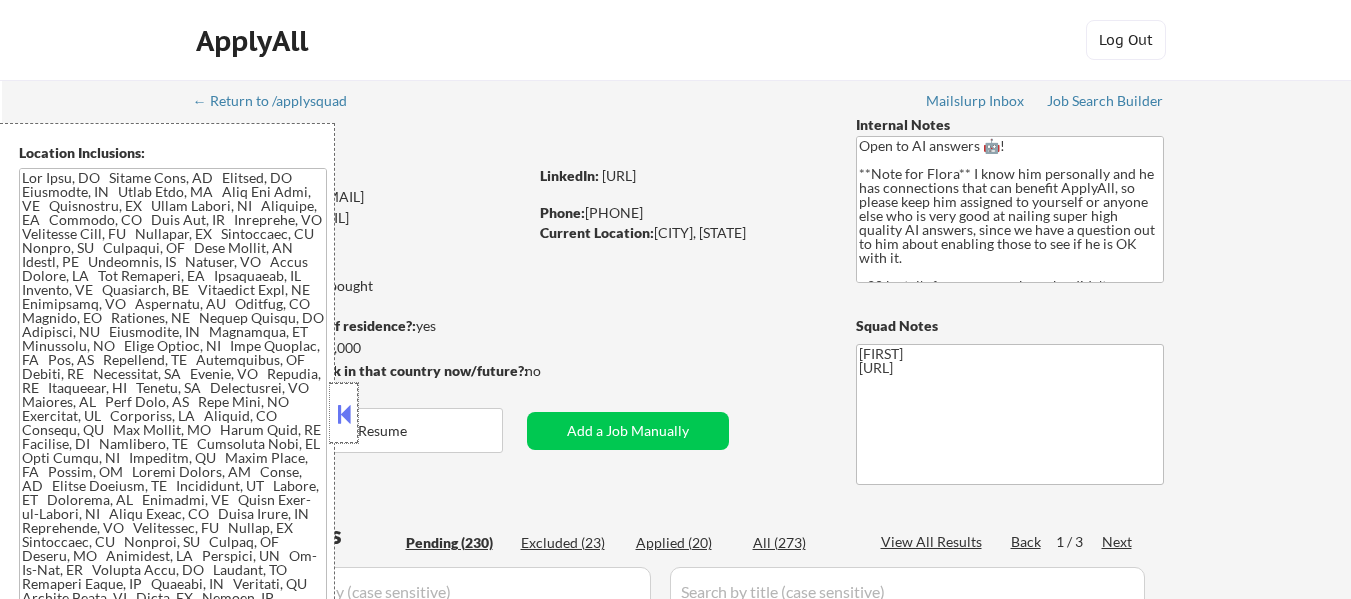 click at bounding box center [344, 413] 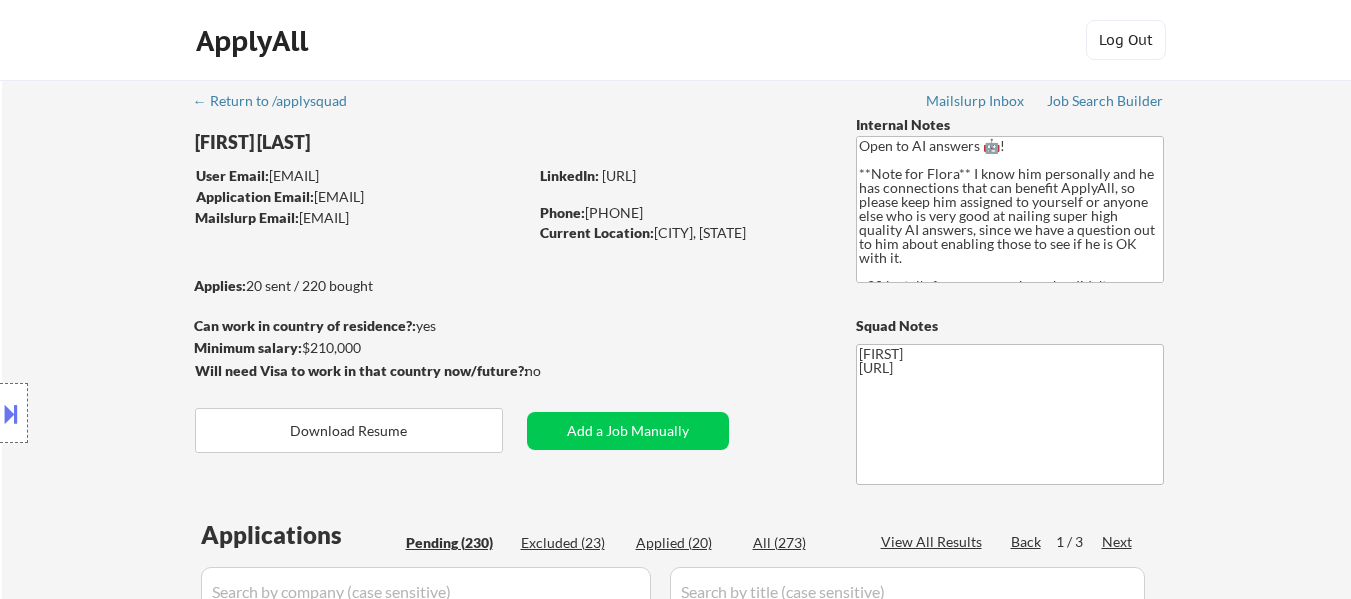 scroll, scrollTop: 55, scrollLeft: 0, axis: vertical 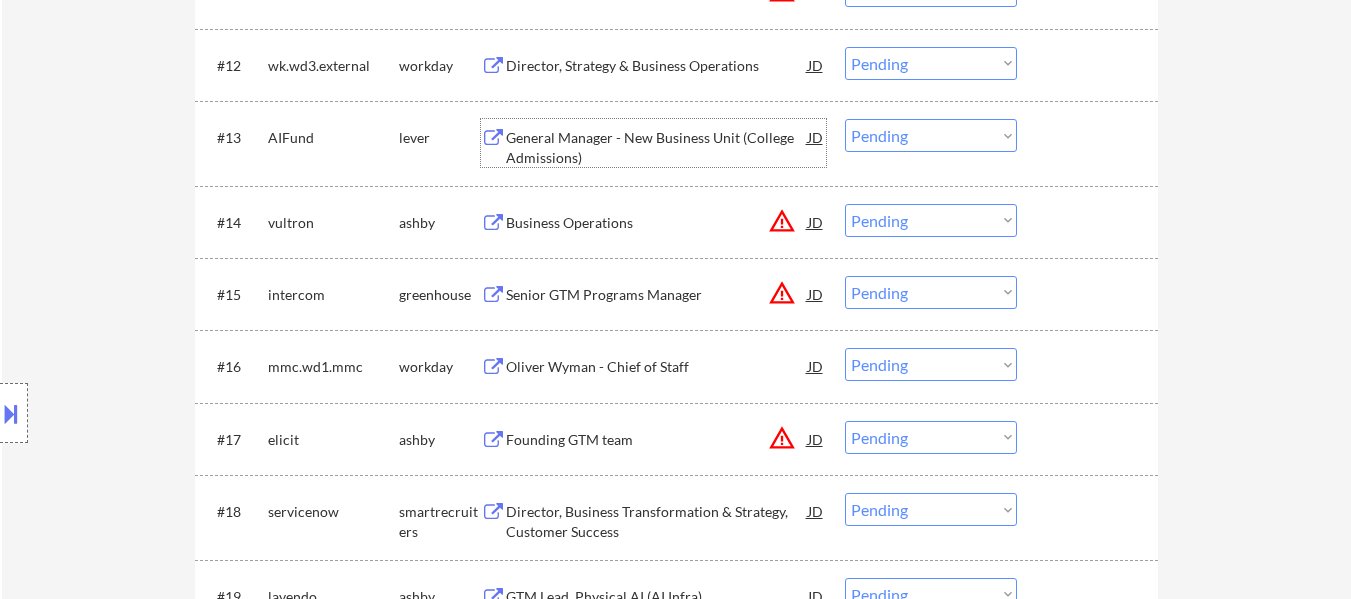 click on "General Manager - New Business Unit (College Admissions)" at bounding box center [657, 147] 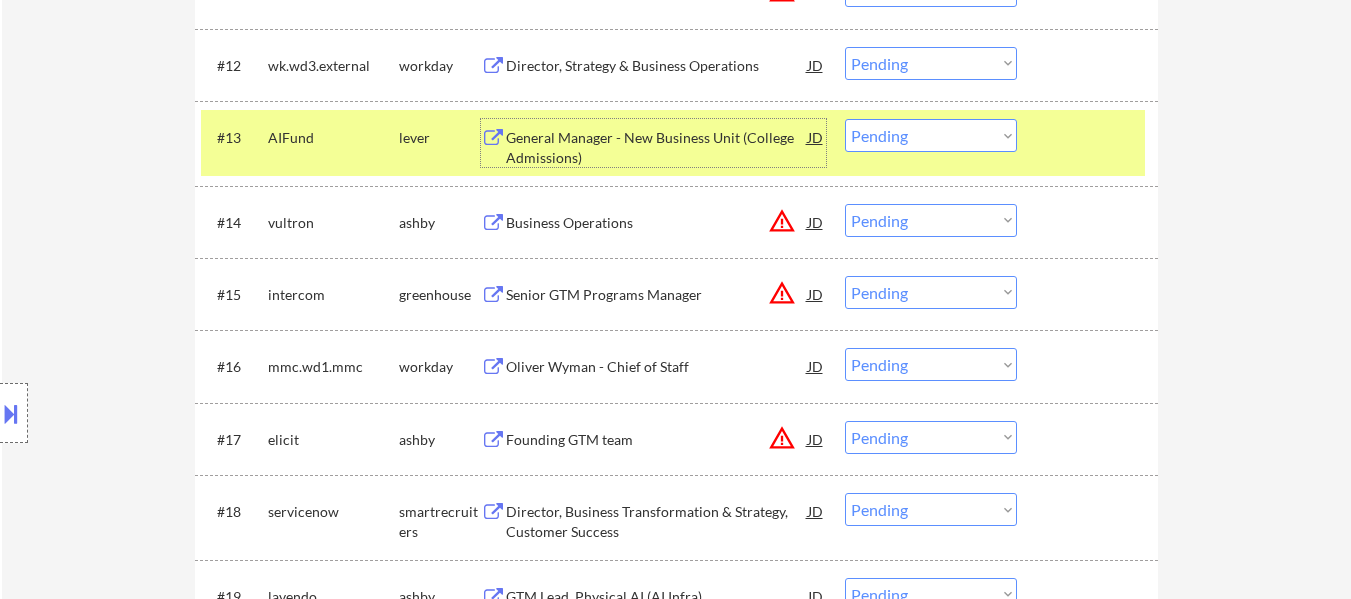 click on "Business Operations" at bounding box center (657, 223) 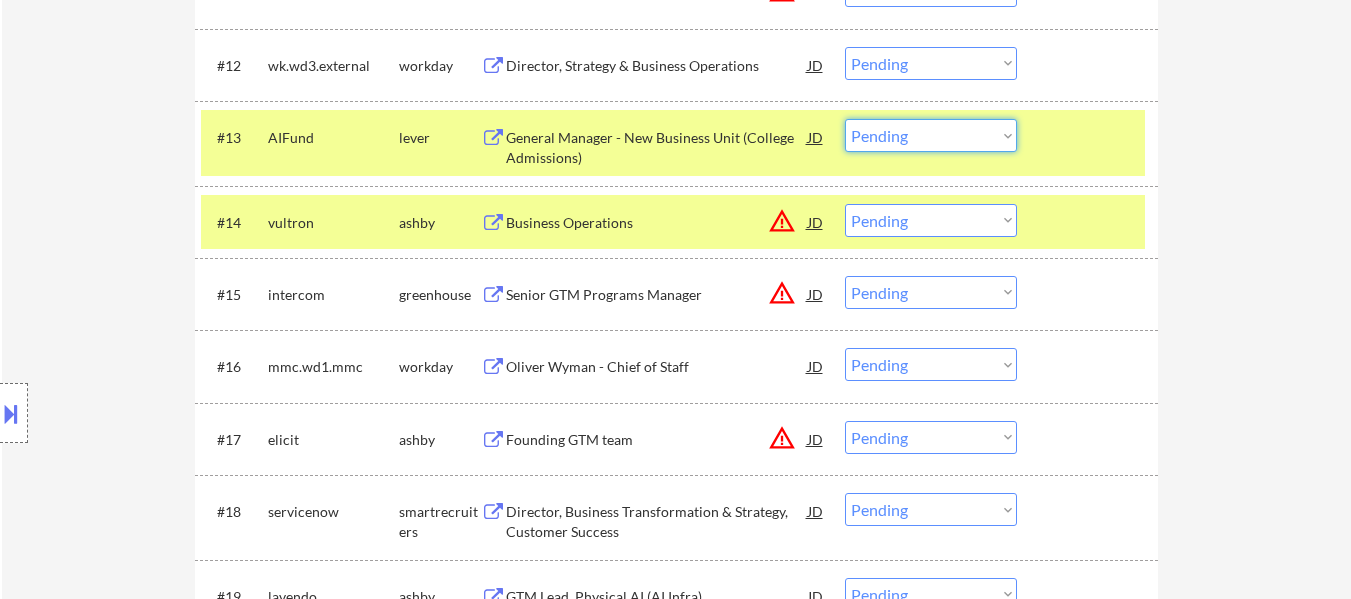 click on "Choose an option... Pending Applied Excluded (Questions) Excluded (Expired) Excluded (Location) Excluded (Bad Match) Excluded (Blocklist) Excluded (Salary) Excluded (Other)" at bounding box center [931, 135] 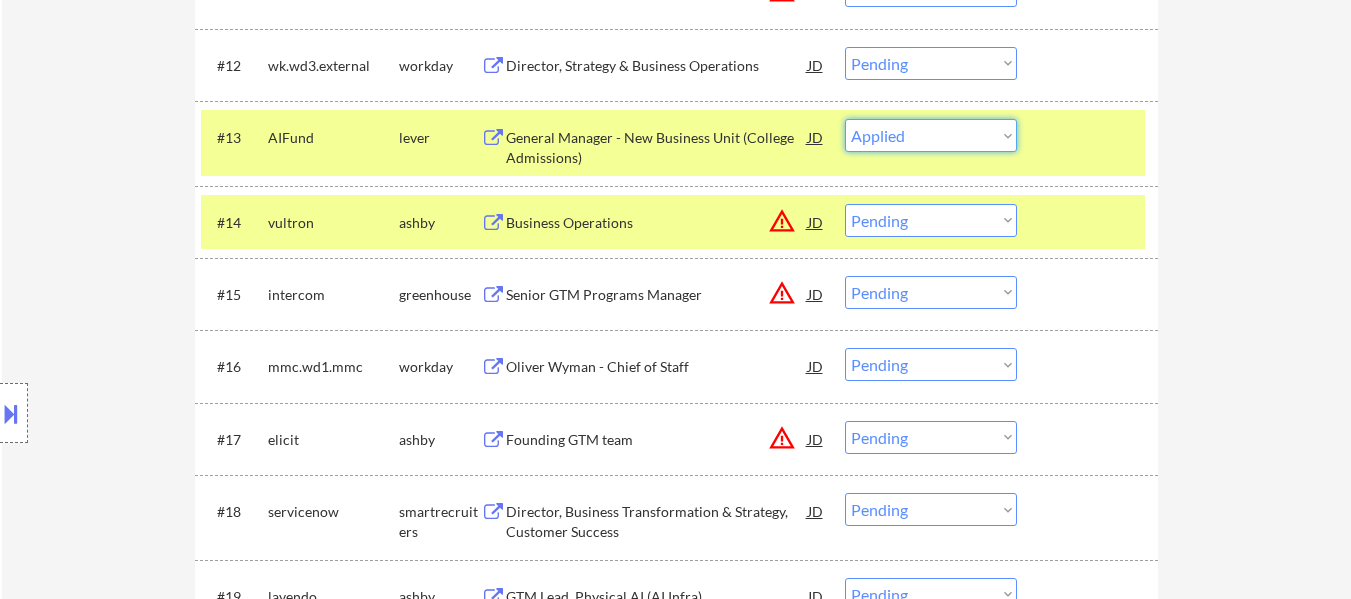 click on "Choose an option... Pending Applied Excluded (Questions) Excluded (Expired) Excluded (Location) Excluded (Bad Match) Excluded (Blocklist) Excluded (Salary) Excluded (Other)" at bounding box center (931, 135) 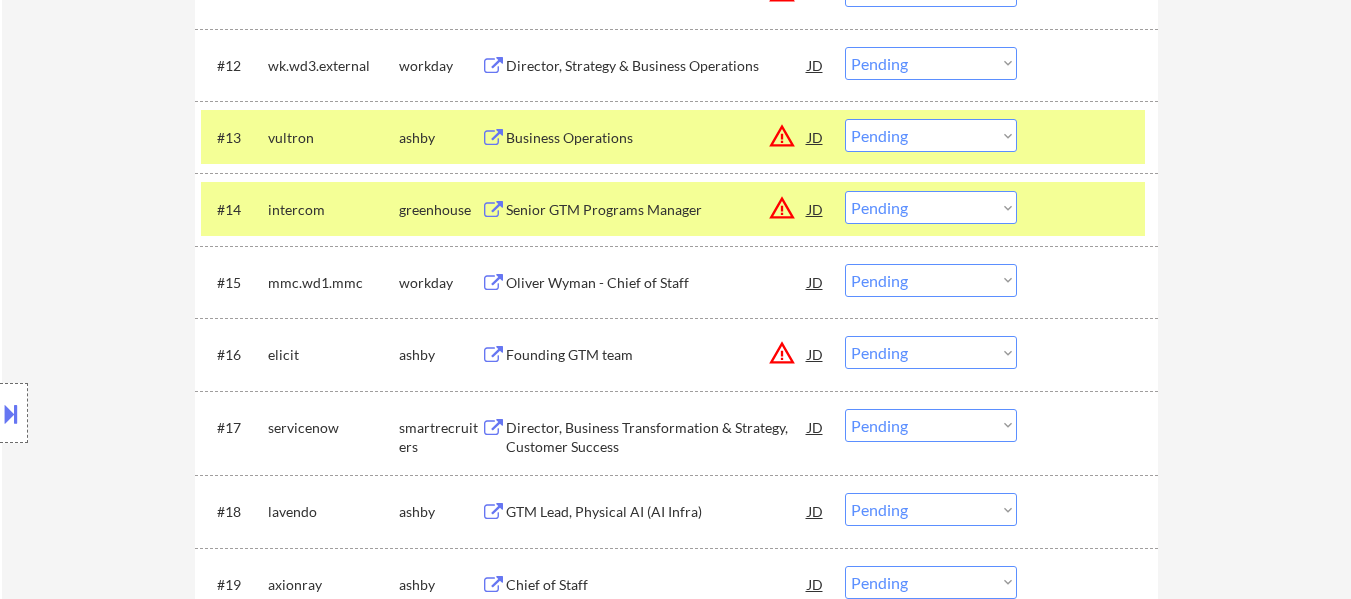click at bounding box center (1090, 209) 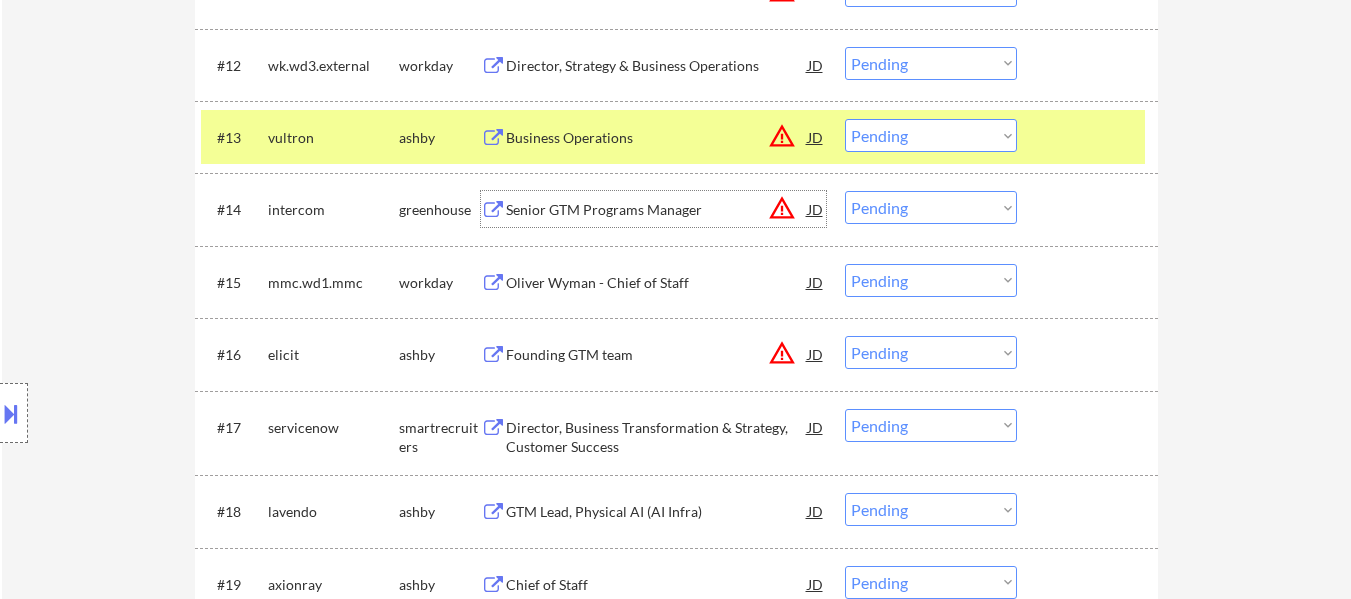 click on "Senior GTM Programs Manager" at bounding box center (657, 209) 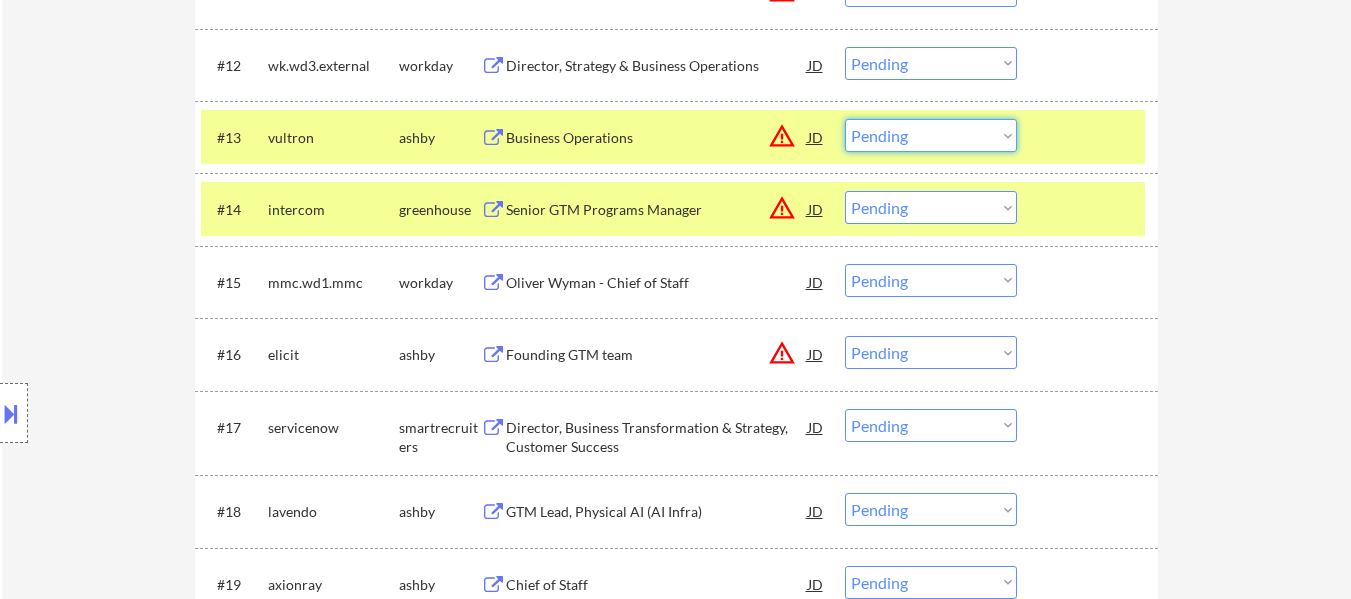 click on "Choose an option... Pending Applied Excluded (Questions) Excluded (Expired) Excluded (Location) Excluded (Bad Match) Excluded (Blocklist) Excluded (Salary) Excluded (Other)" at bounding box center (931, 135) 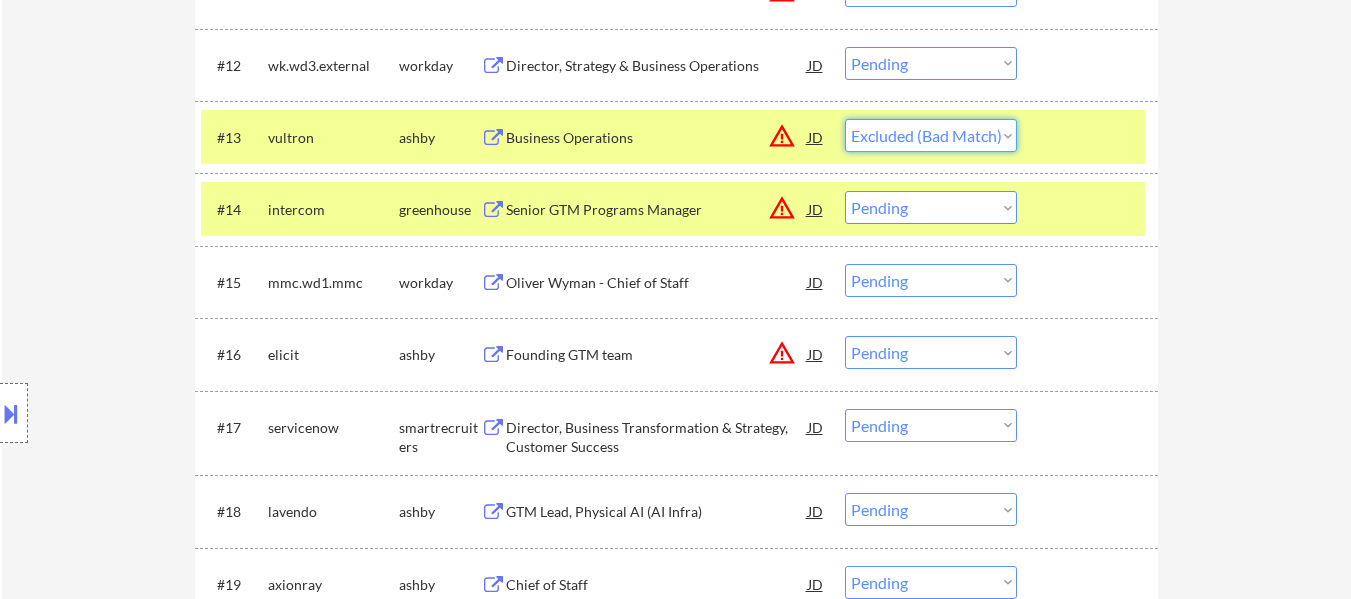 click on "Choose an option... Pending Applied Excluded (Questions) Excluded (Expired) Excluded (Location) Excluded (Bad Match) Excluded (Blocklist) Excluded (Salary) Excluded (Other)" at bounding box center (931, 135) 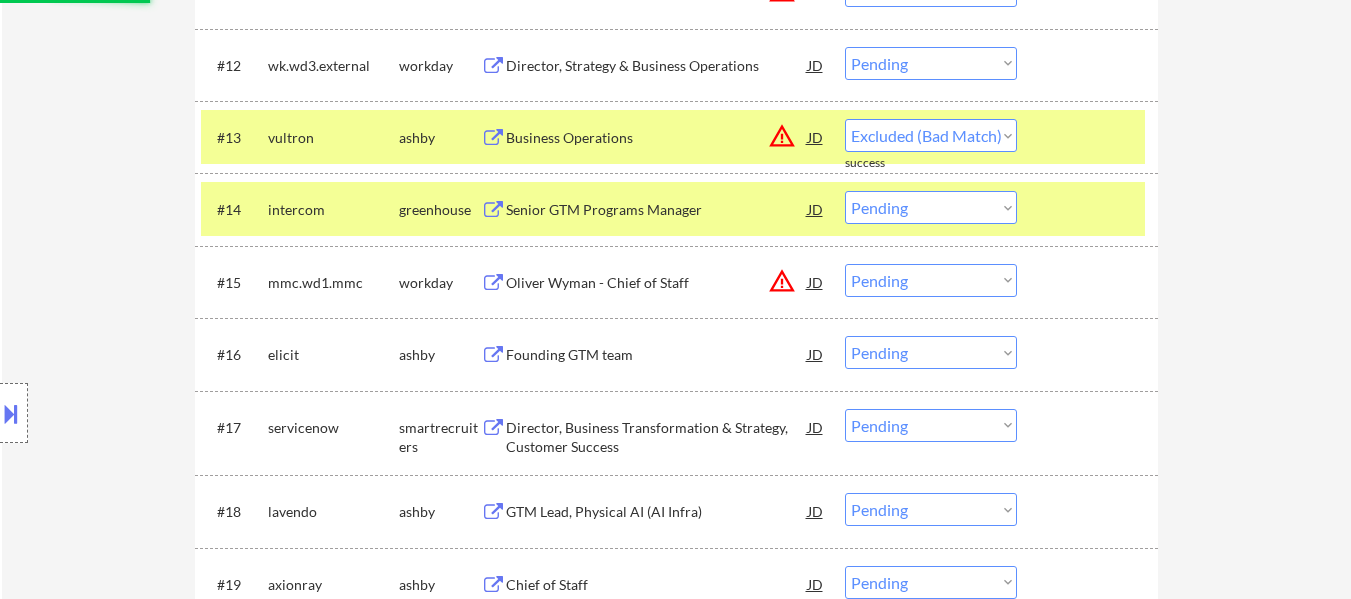 select on ""pending"" 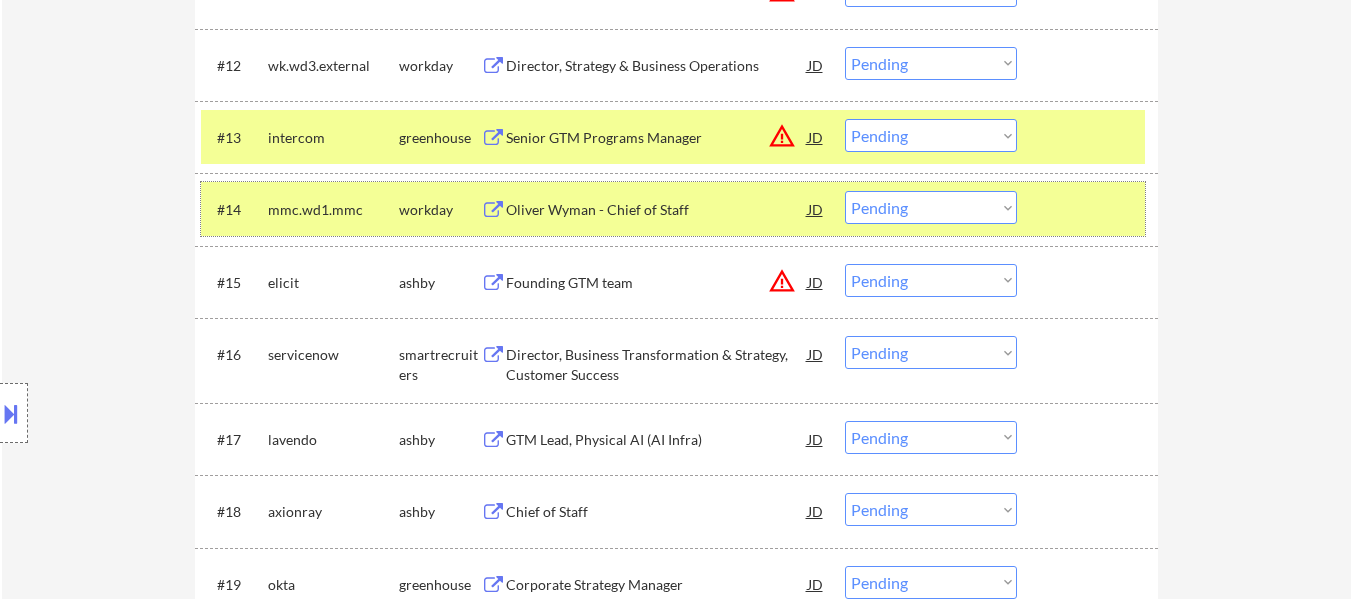 click at bounding box center [1090, 209] 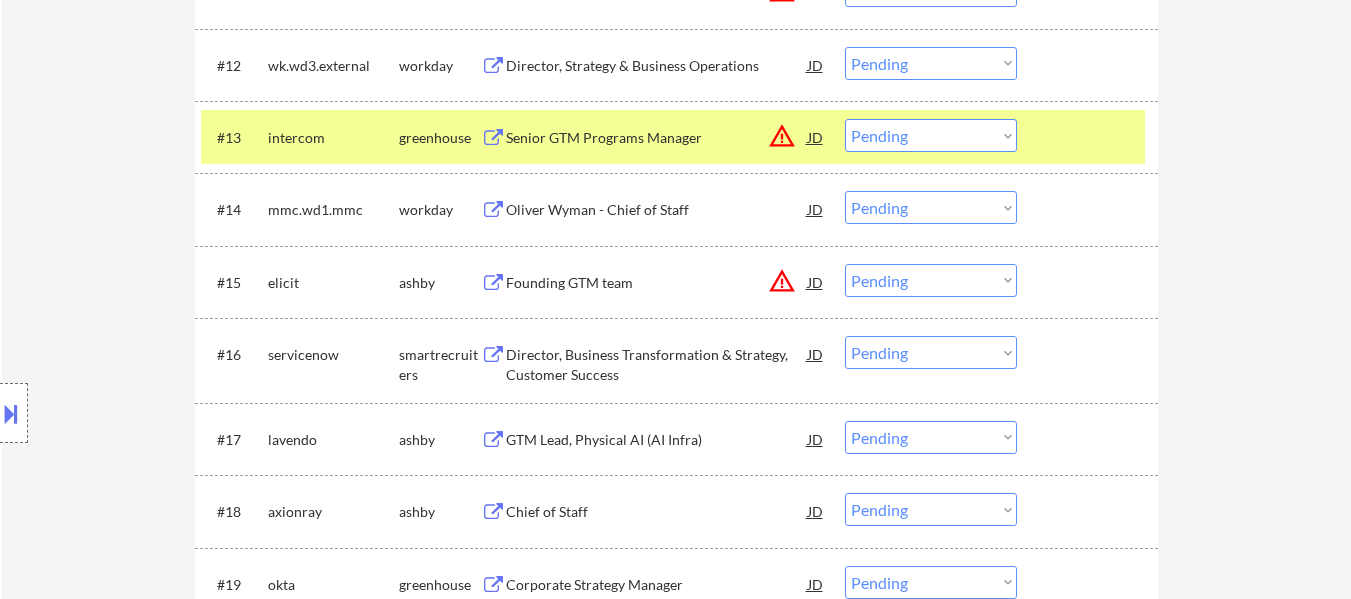 click on "Founding GTM team" at bounding box center (657, 282) 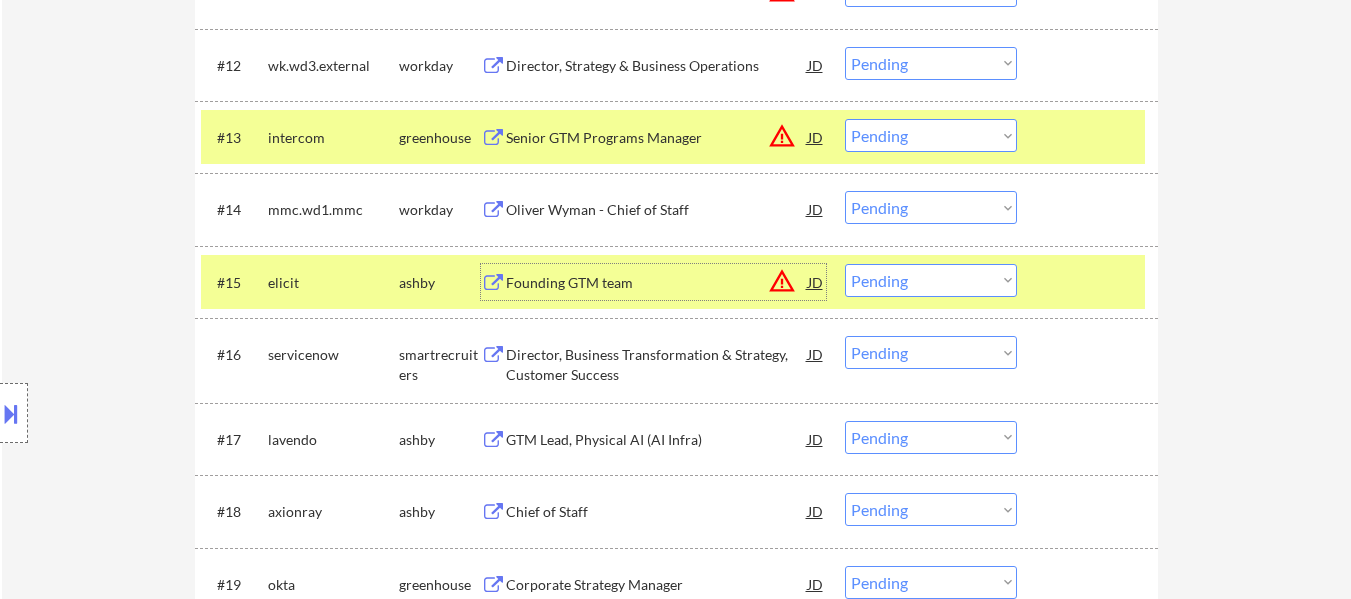 click on "Choose an option... Pending Applied Excluded (Questions) Excluded (Expired) Excluded (Location) Excluded (Bad Match) Excluded (Blocklist) Excluded (Salary) Excluded (Other)" at bounding box center [931, 280] 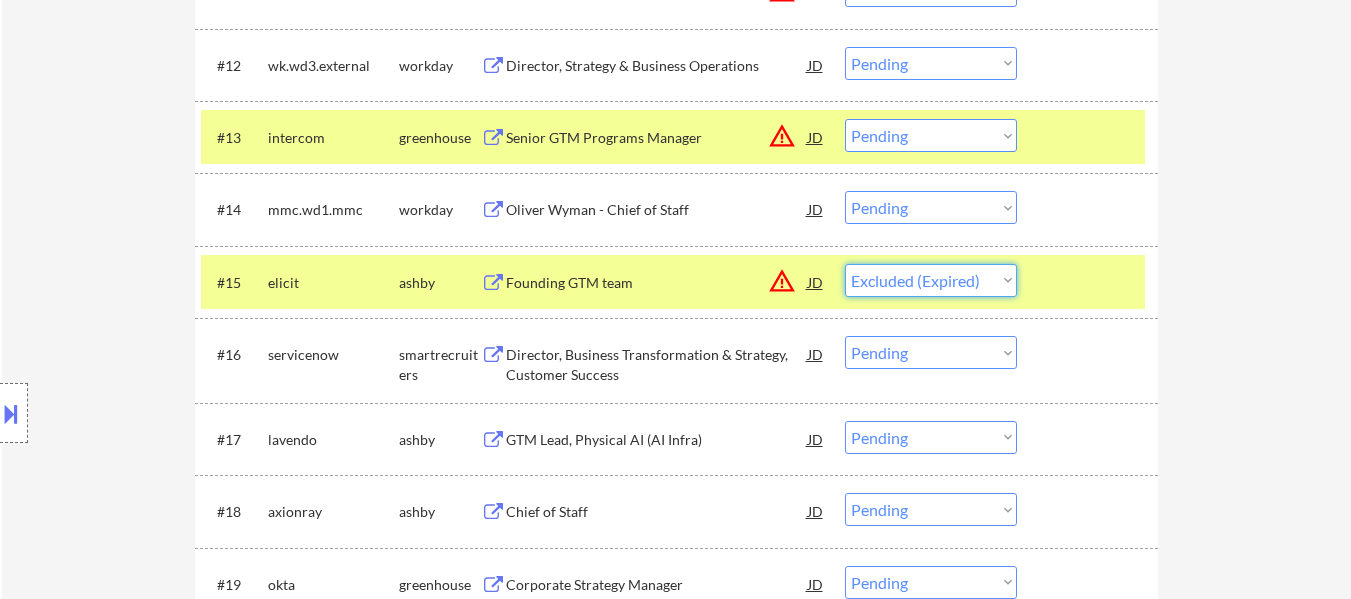 click on "Choose an option... Pending Applied Excluded (Questions) Excluded (Expired) Excluded (Location) Excluded (Bad Match) Excluded (Blocklist) Excluded (Salary) Excluded (Other)" at bounding box center (931, 280) 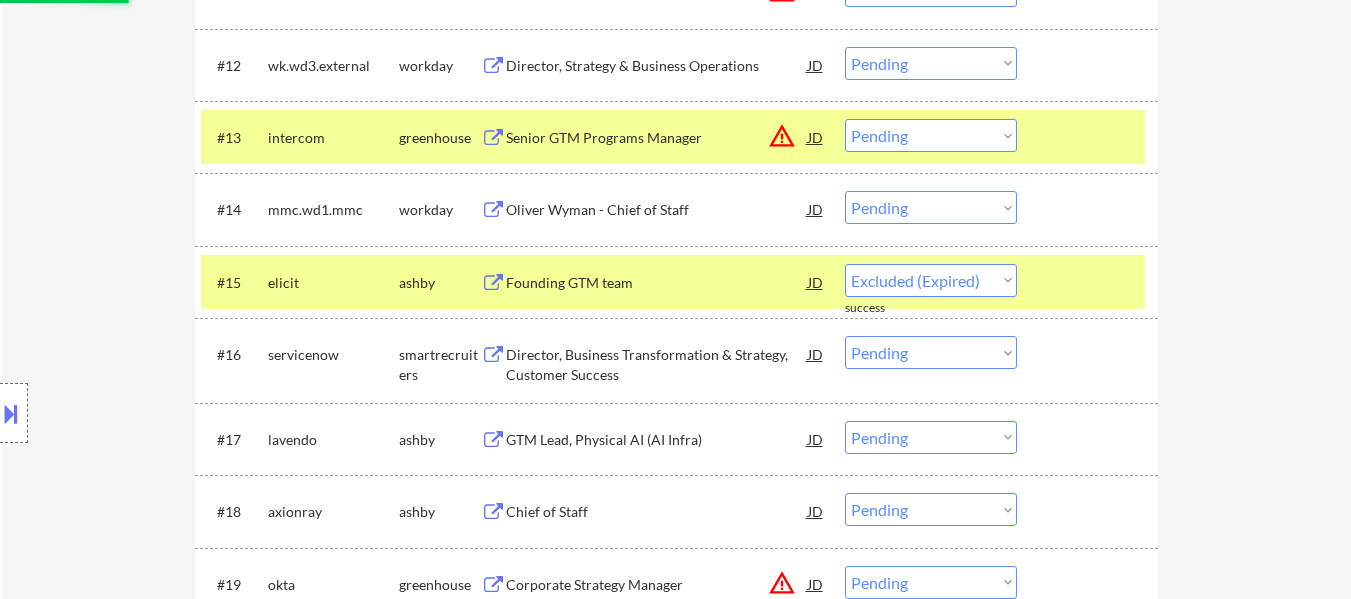 select on ""pending"" 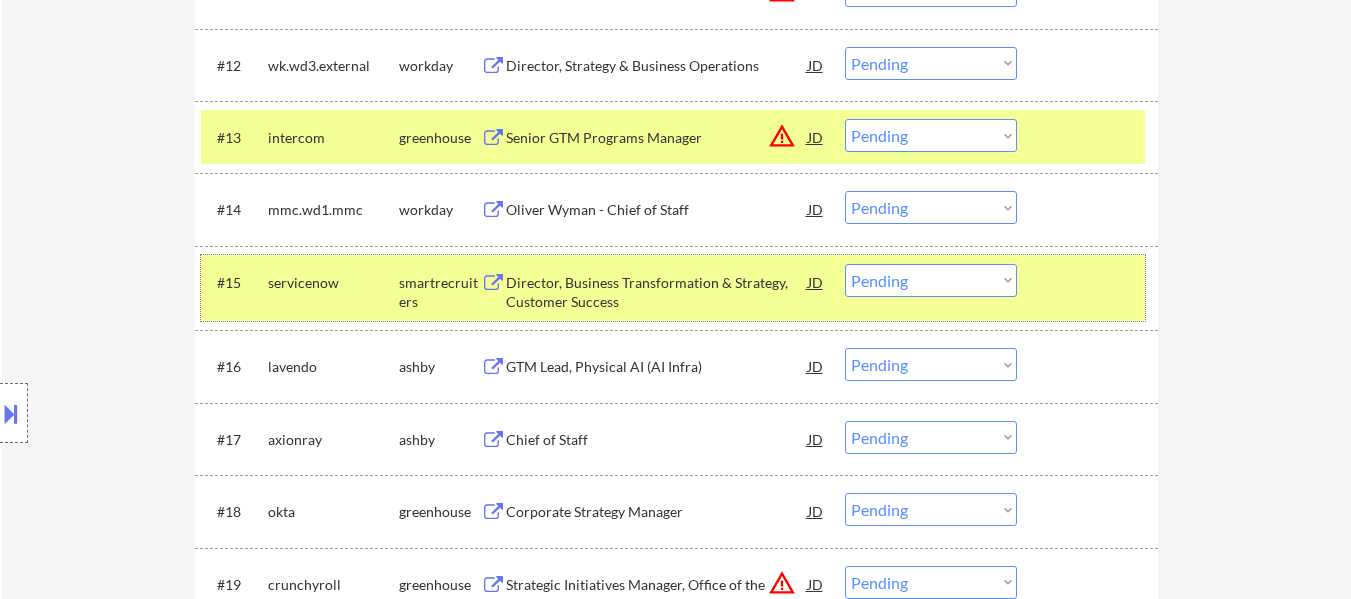 click at bounding box center (1090, 282) 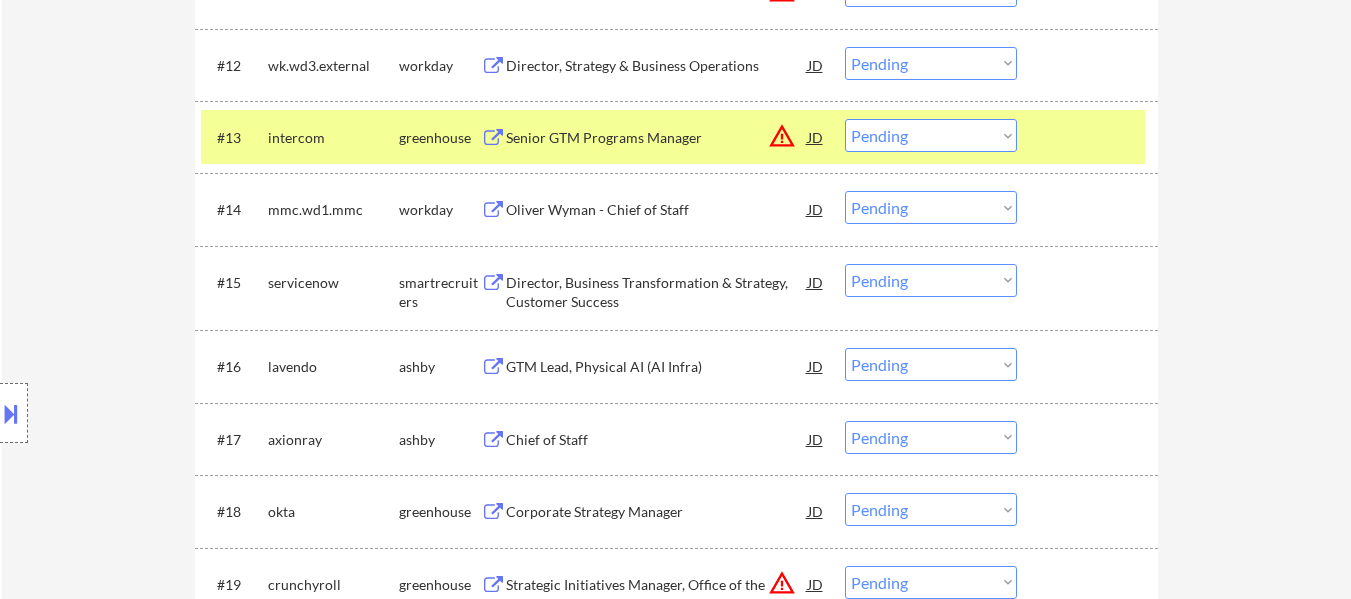 click on "GTM Lead, Physical AI (AI Infra)" at bounding box center (657, 366) 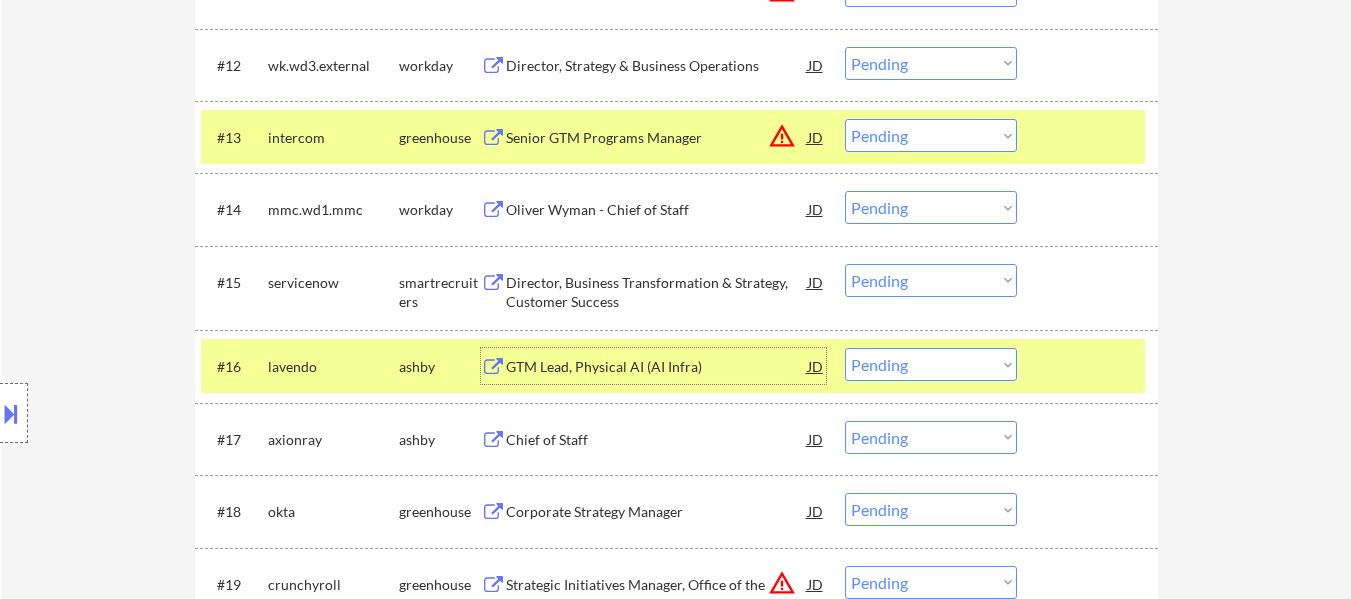 click on "Choose an option... Pending Applied Excluded (Questions) Excluded (Expired) Excluded (Location) Excluded (Bad Match) Excluded (Blocklist) Excluded (Salary) Excluded (Other)" at bounding box center [931, 135] 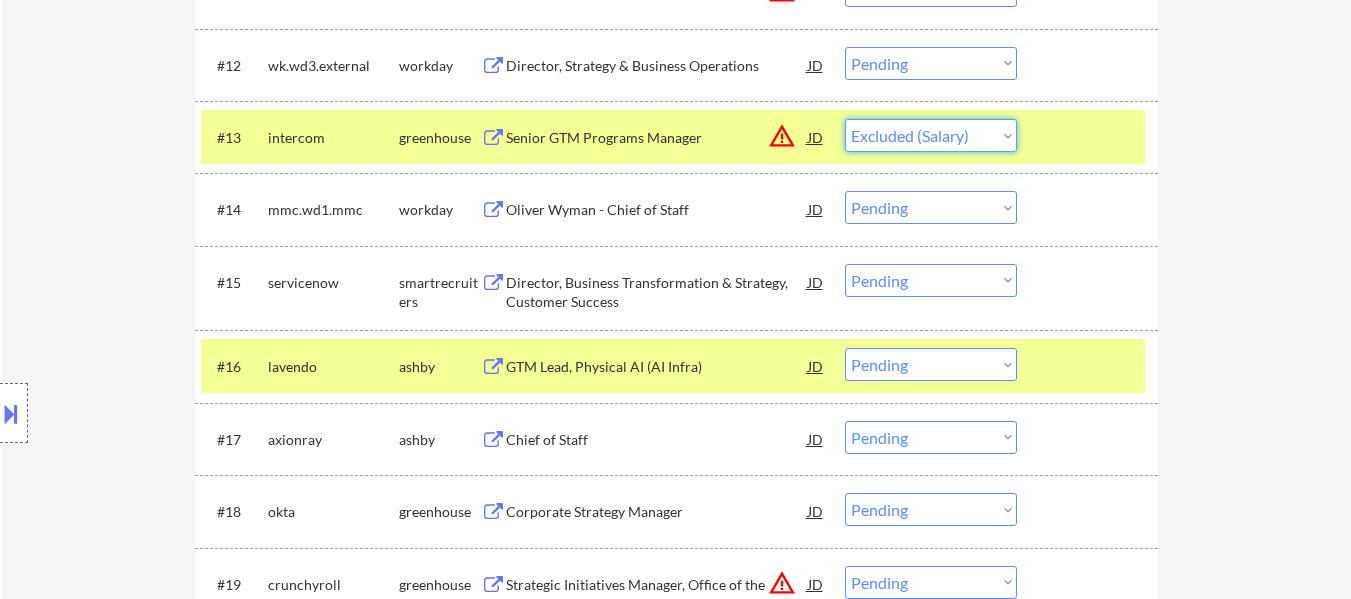 click on "Choose an option... Pending Applied Excluded (Questions) Excluded (Expired) Excluded (Location) Excluded (Bad Match) Excluded (Blocklist) Excluded (Salary) Excluded (Other)" at bounding box center (931, 135) 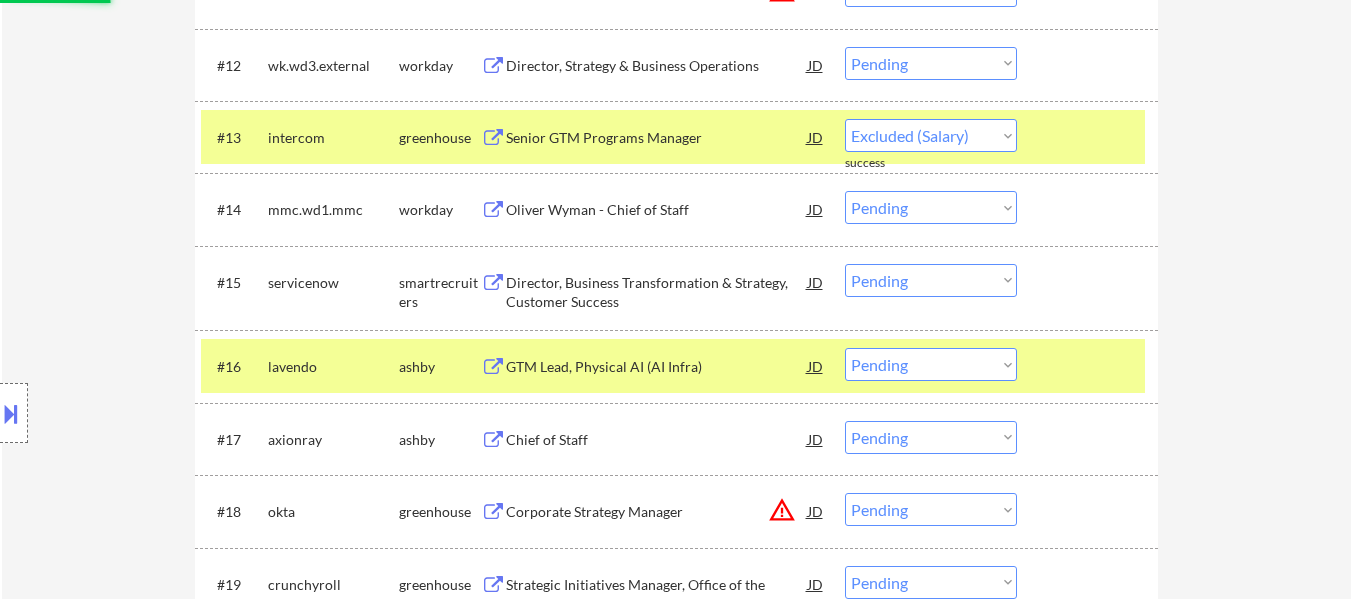 select on ""pending"" 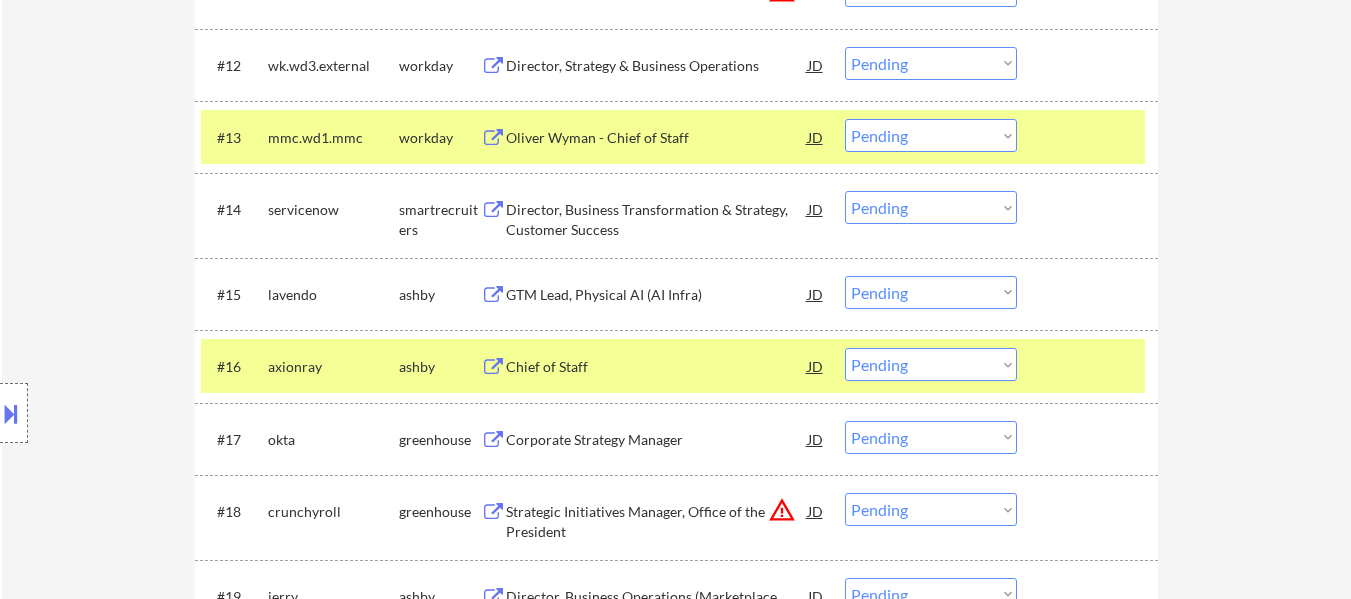 click on "#13 mmc.wd1.mmc workday Oliver Wyman - Chief of Staff JD warning_amber Choose an option... Pending Applied Excluded (Questions) Excluded (Expired) Excluded (Location) Excluded (Bad Match) Excluded (Blocklist) Excluded (Salary) Excluded (Other)" at bounding box center (673, 137) 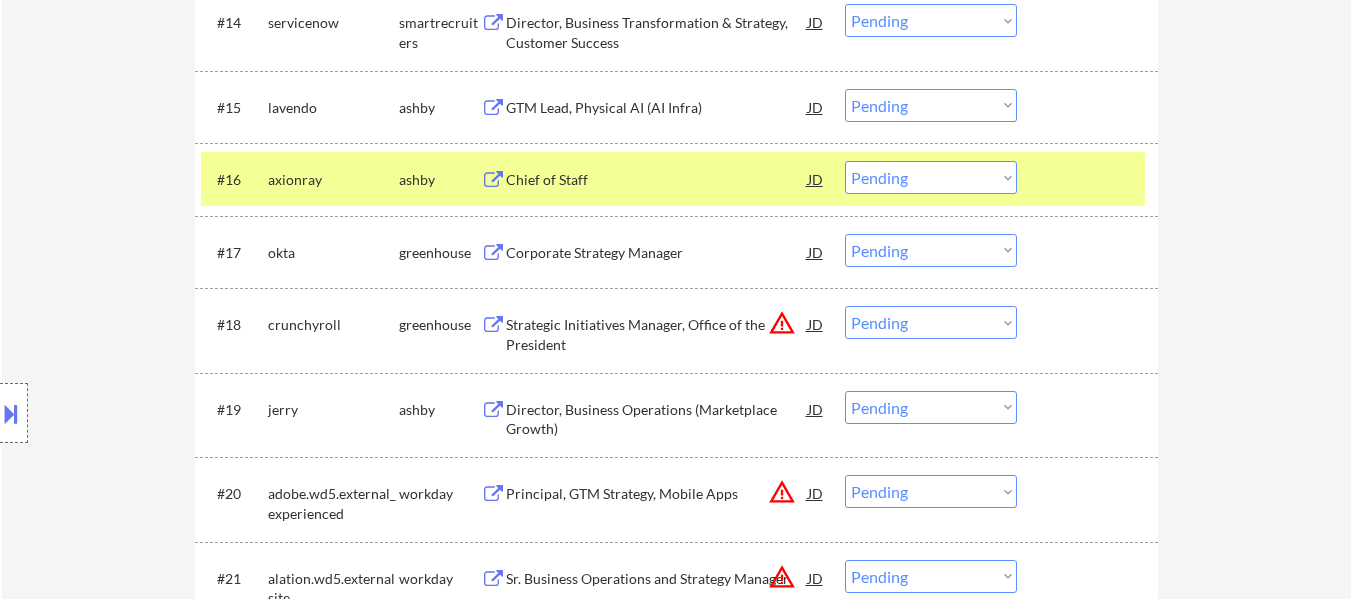 scroll, scrollTop: 1700, scrollLeft: 0, axis: vertical 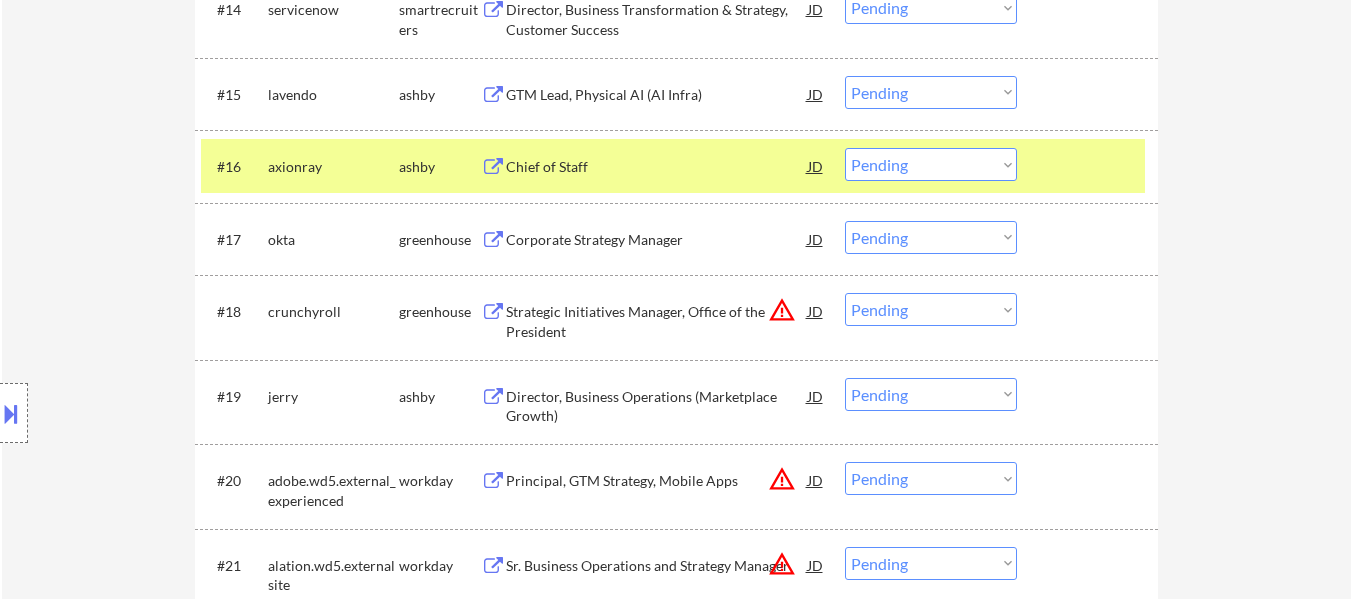click at bounding box center [1090, 94] 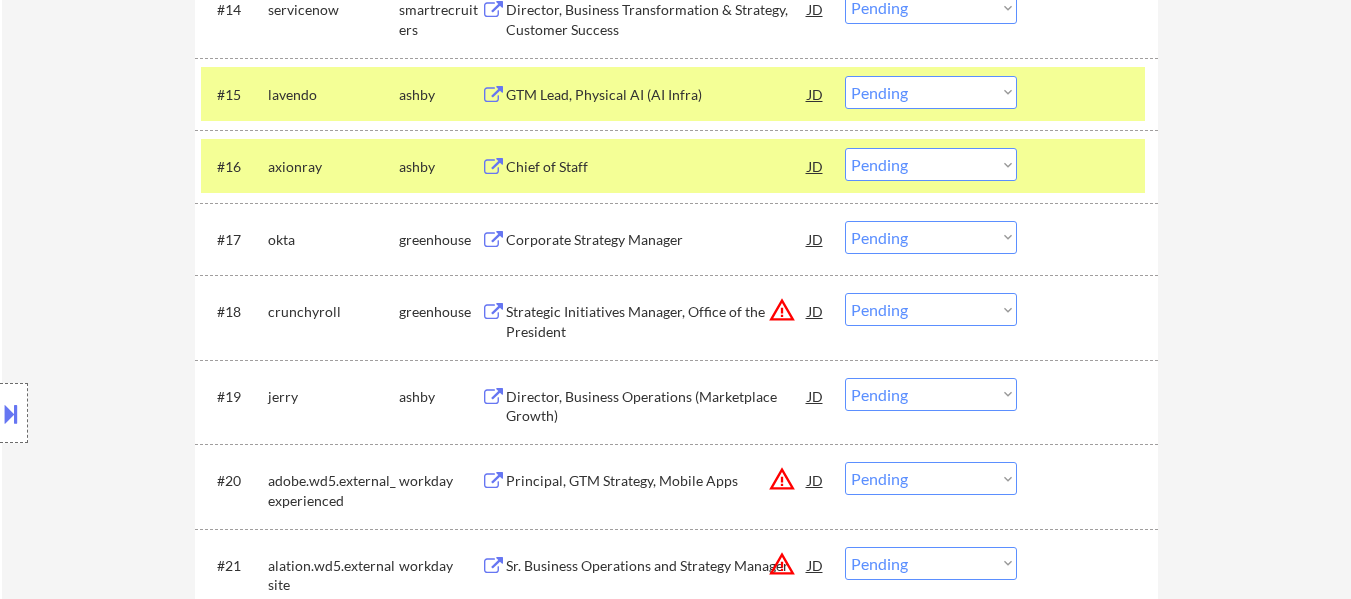 click at bounding box center [1090, 166] 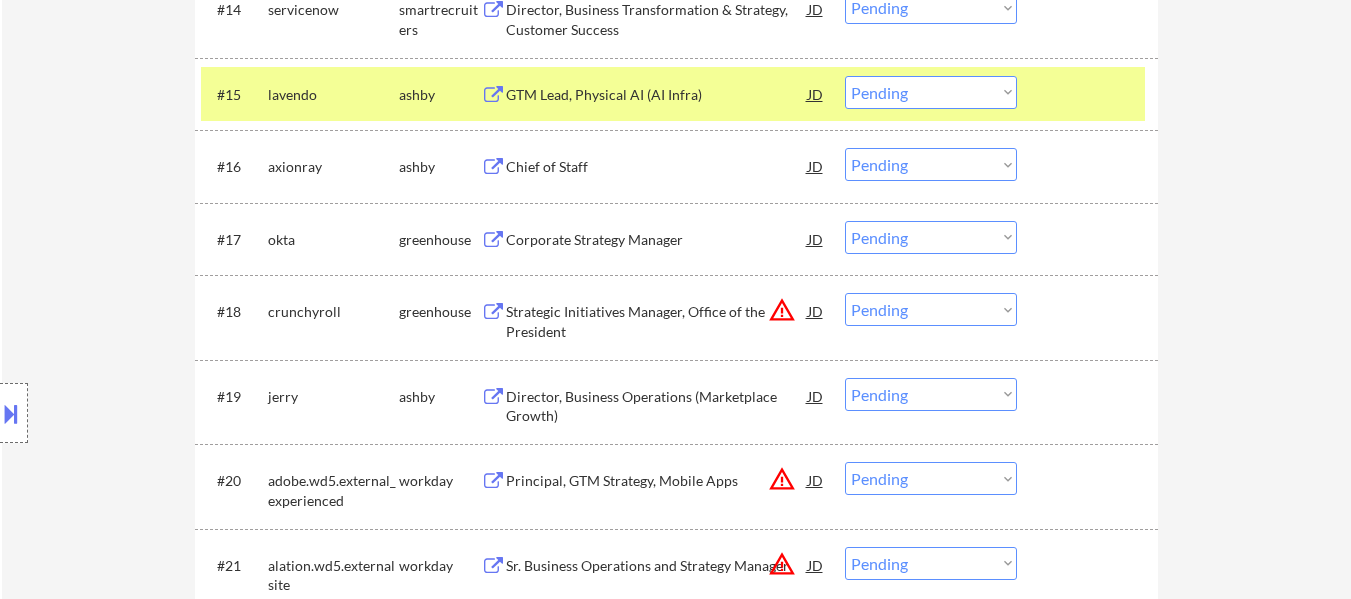 click on "Chief of Staff" at bounding box center (657, 167) 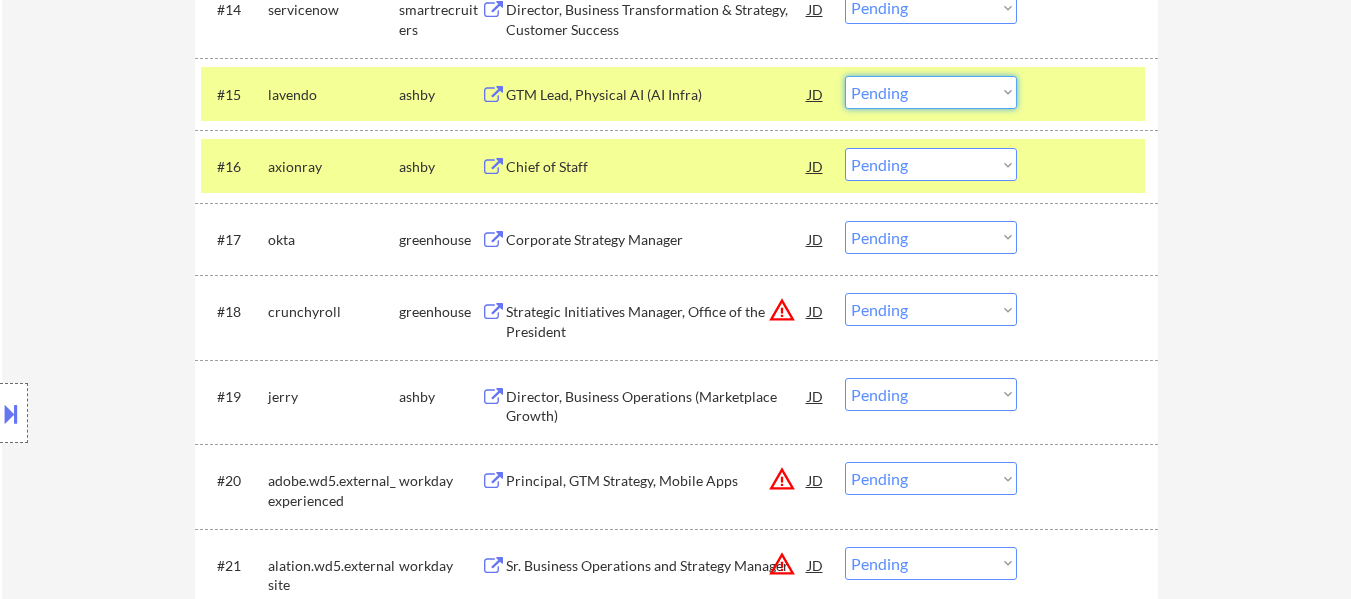 drag, startPoint x: 955, startPoint y: 92, endPoint x: 958, endPoint y: 106, distance: 14.3178215 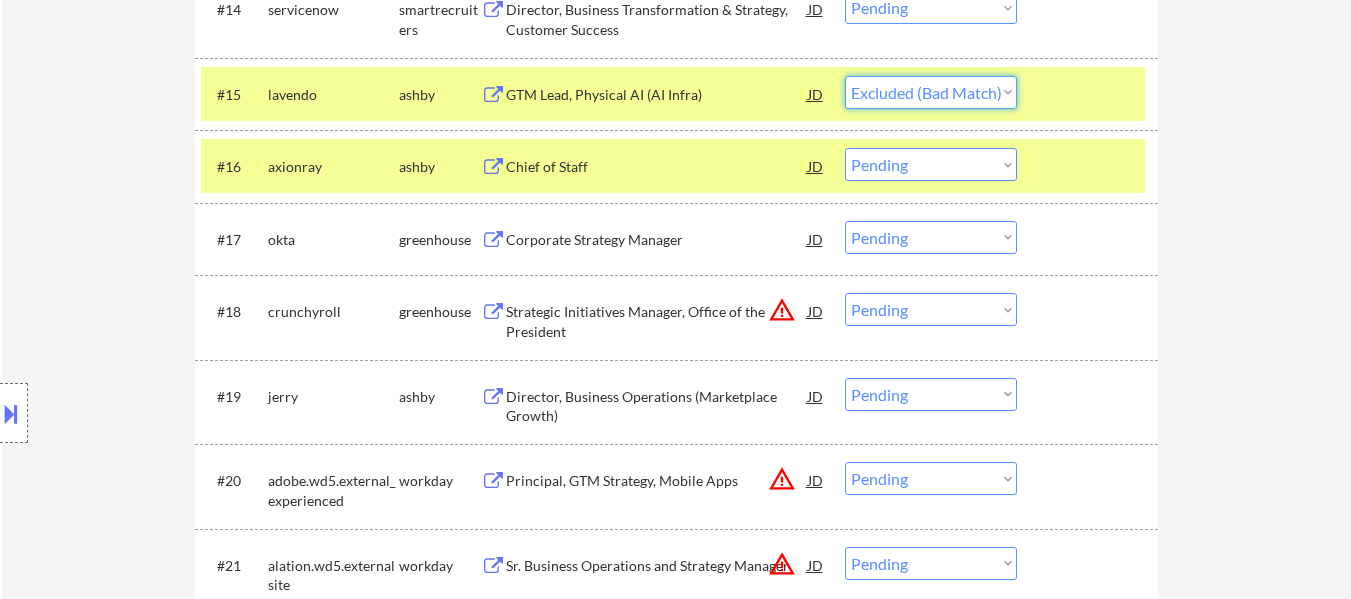 click on "Choose an option... Pending Applied Excluded (Questions) Excluded (Expired) Excluded (Location) Excluded (Bad Match) Excluded (Blocklist) Excluded (Salary) Excluded (Other)" at bounding box center [931, 92] 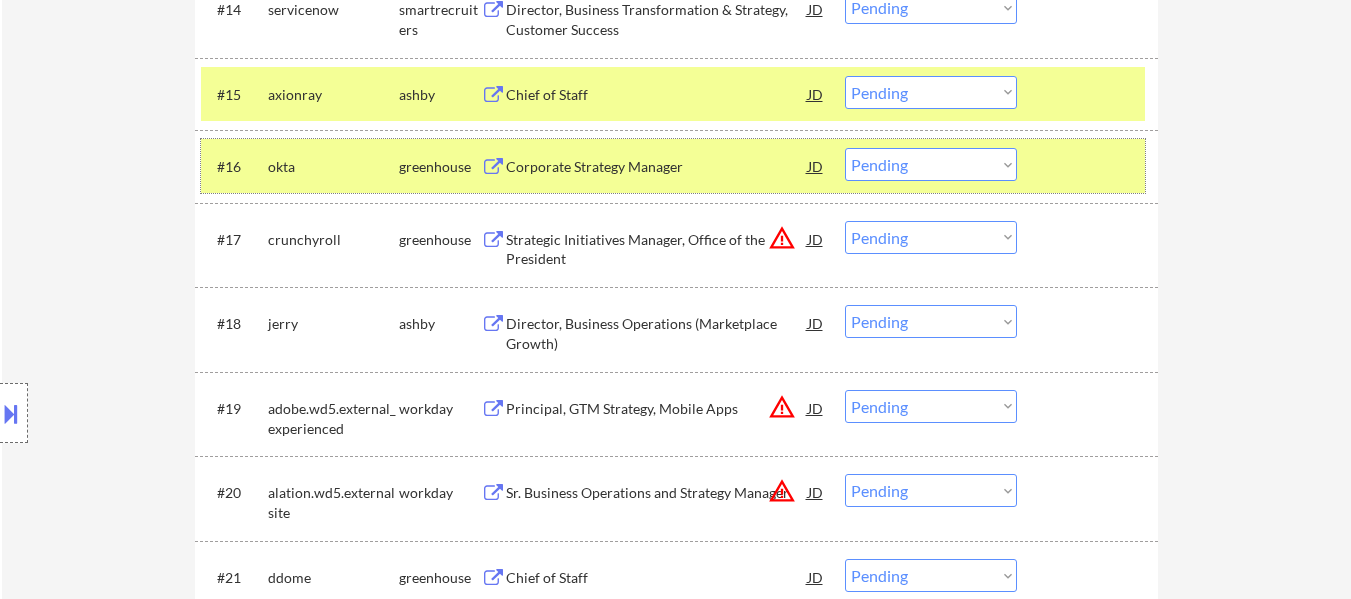 click at bounding box center (1090, 166) 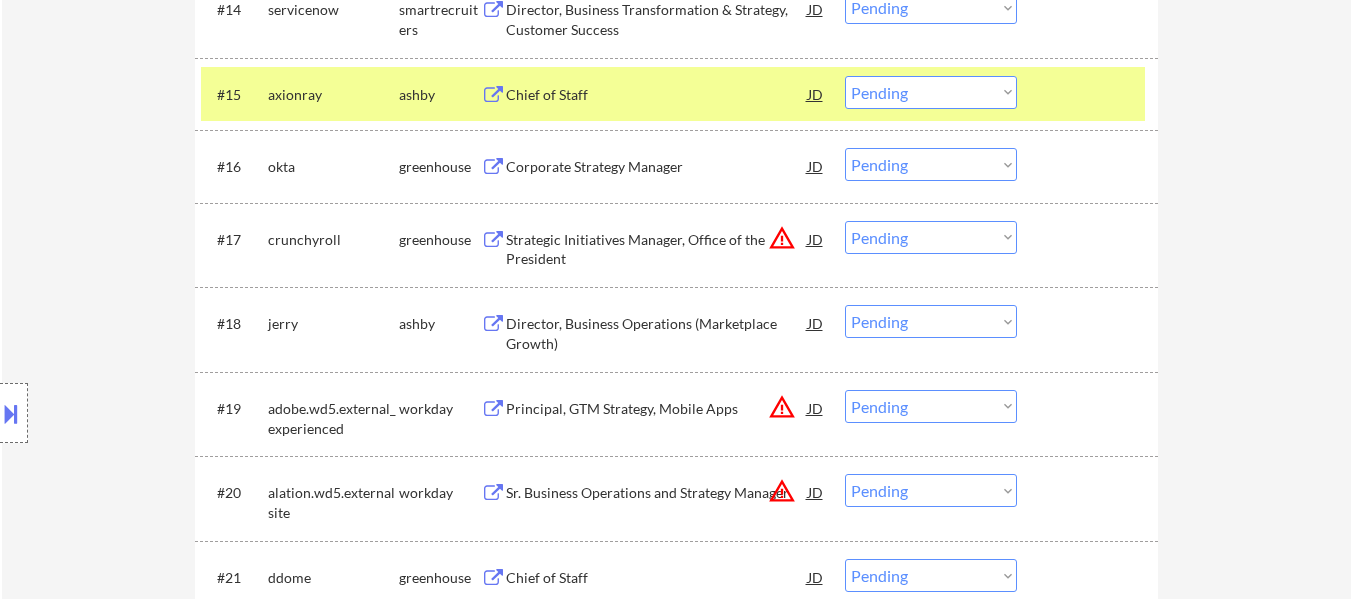 click on "Corporate Strategy Manager" at bounding box center (657, 167) 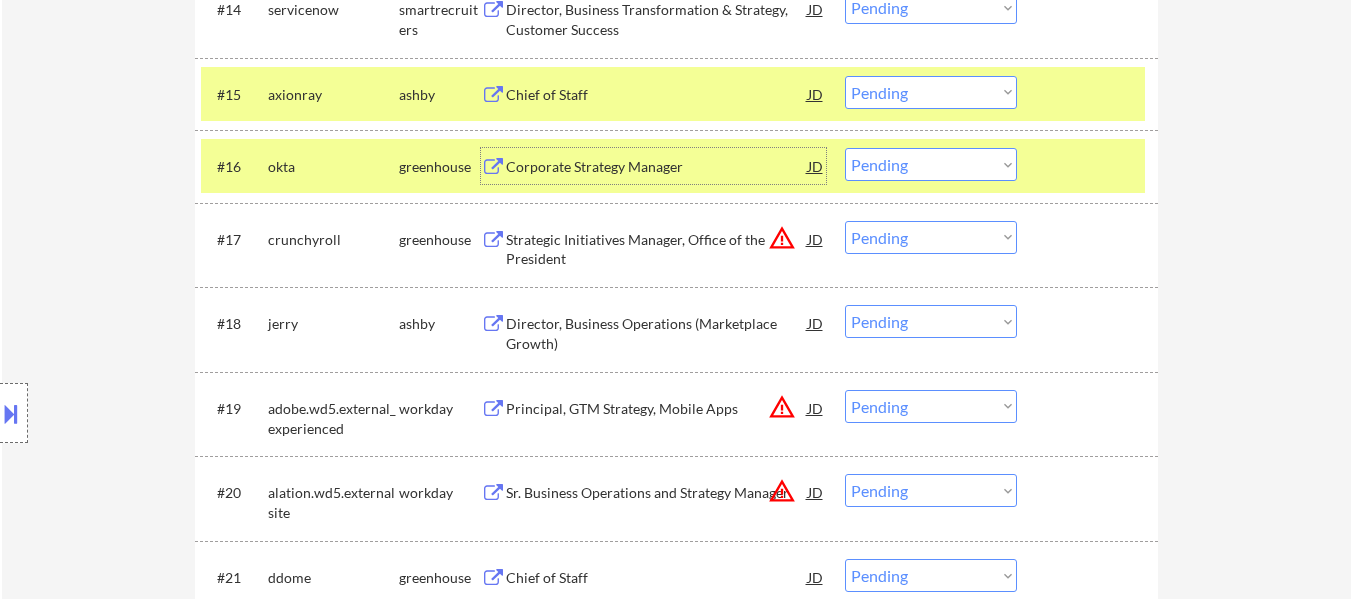 click on "Choose an option... Pending Applied Excluded (Questions) Excluded (Expired) Excluded (Location) Excluded (Bad Match) Excluded (Blocklist) Excluded (Salary) Excluded (Other)" at bounding box center (931, 92) 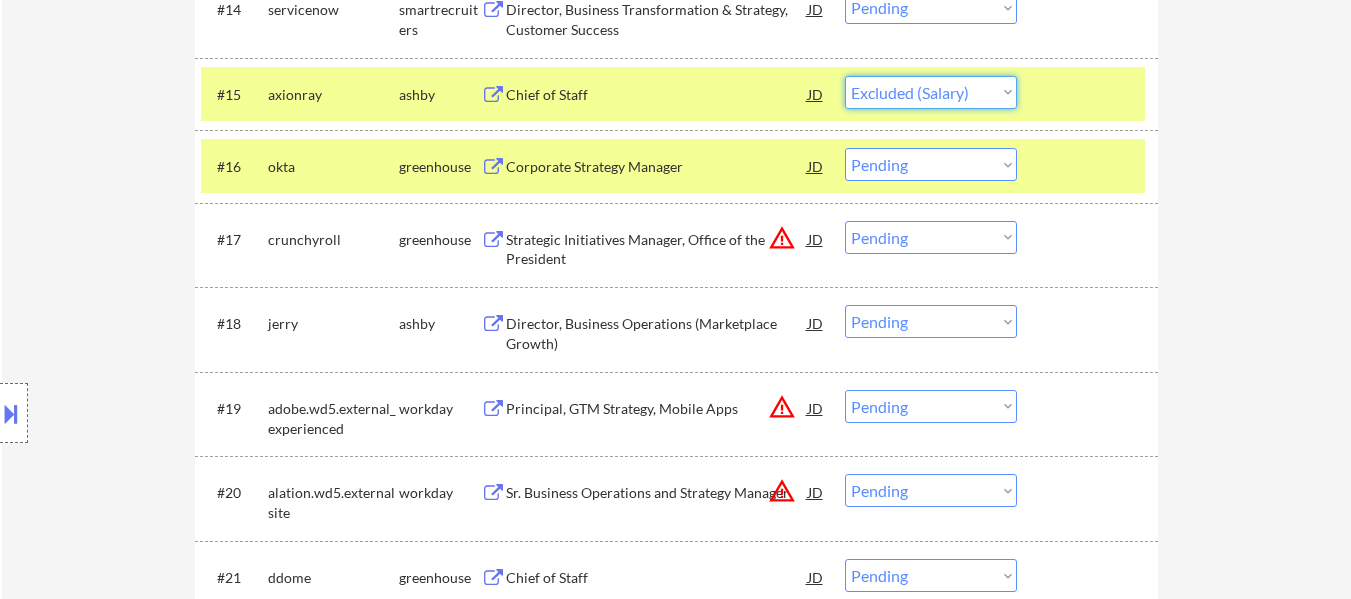 click on "Choose an option... Pending Applied Excluded (Questions) Excluded (Expired) Excluded (Location) Excluded (Bad Match) Excluded (Blocklist) Excluded (Salary) Excluded (Other)" at bounding box center (931, 92) 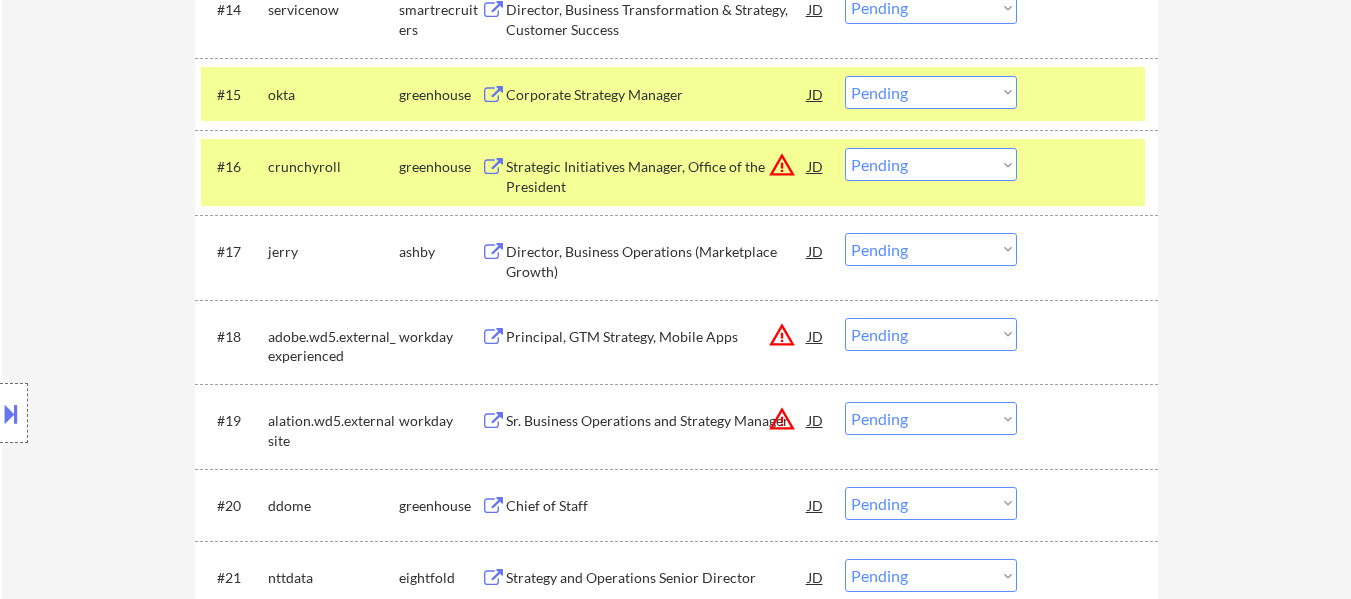 drag, startPoint x: 979, startPoint y: 79, endPoint x: 982, endPoint y: 100, distance: 21.213203 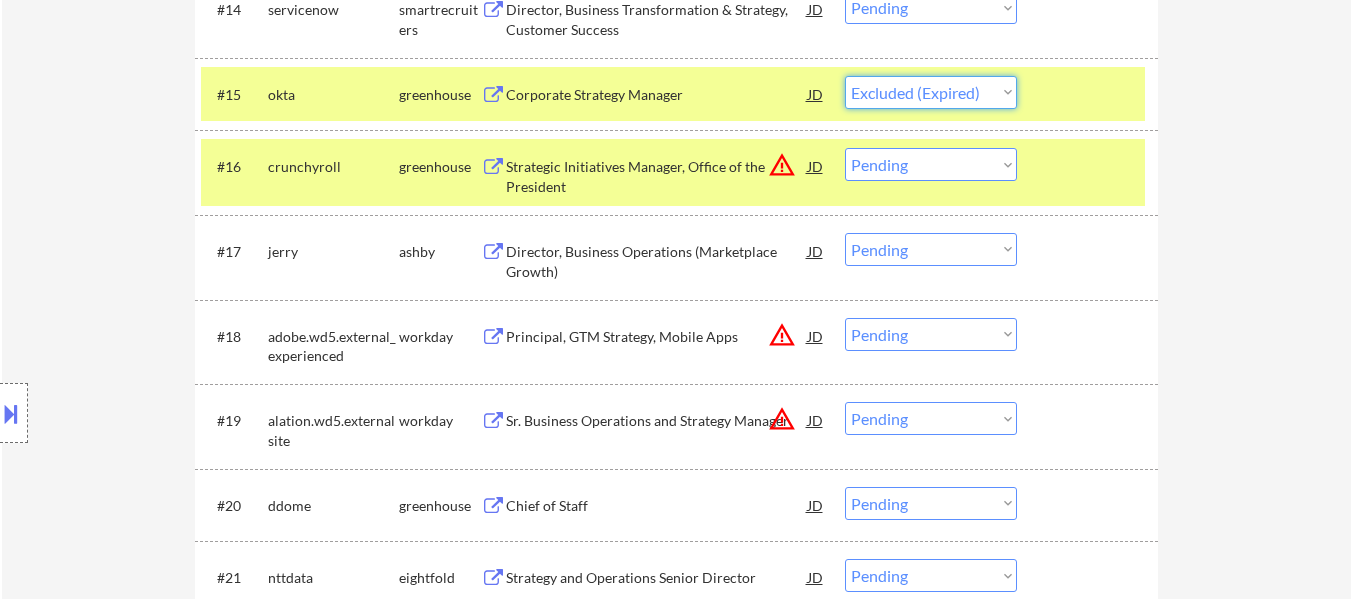 click on "Choose an option... Pending Applied Excluded (Questions) Excluded (Expired) Excluded (Location) Excluded (Bad Match) Excluded (Blocklist) Excluded (Salary) Excluded (Other)" at bounding box center [931, 92] 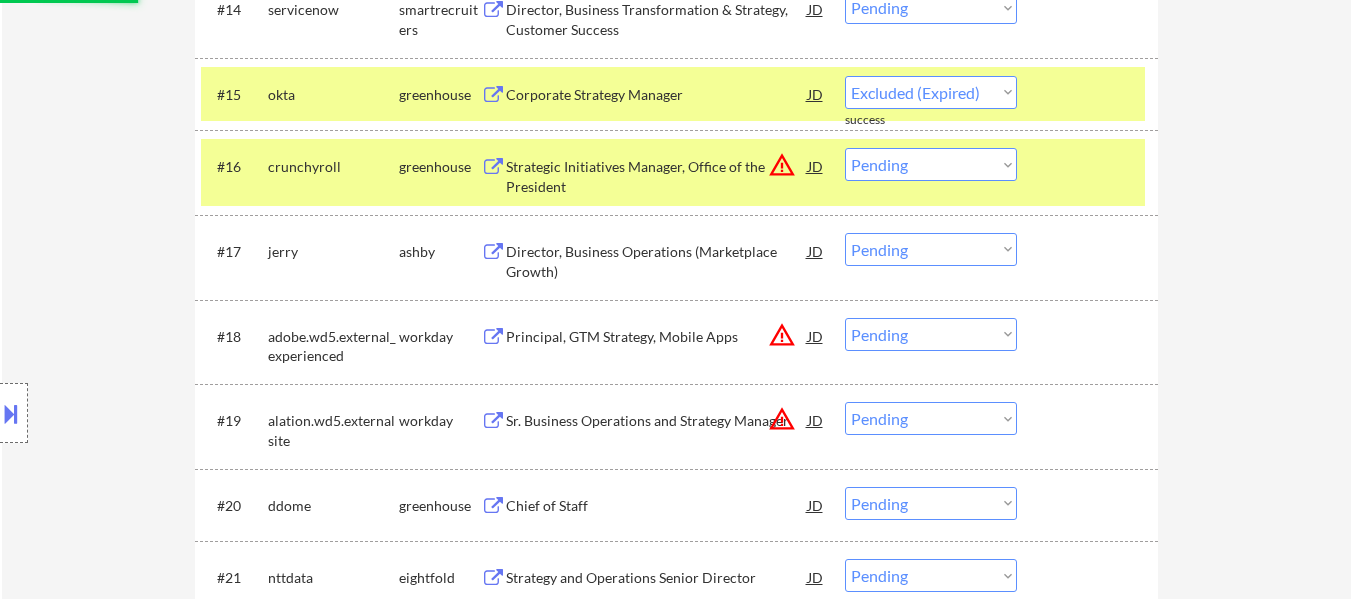 select on ""pending"" 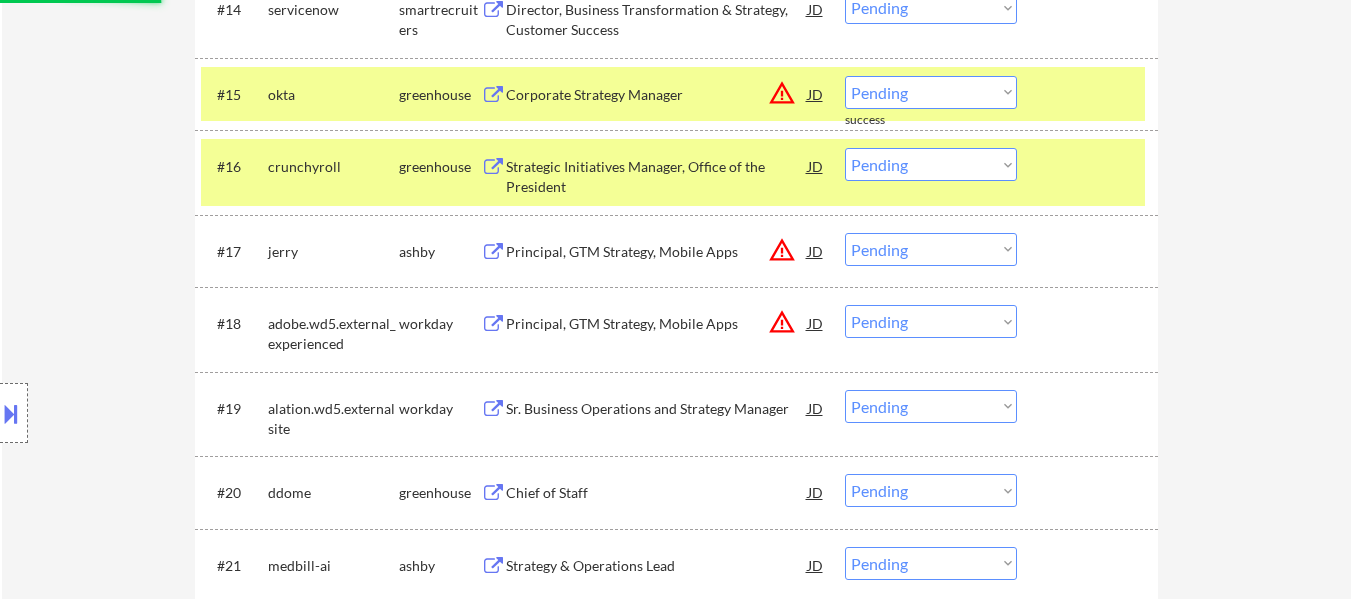 click at bounding box center [1090, 166] 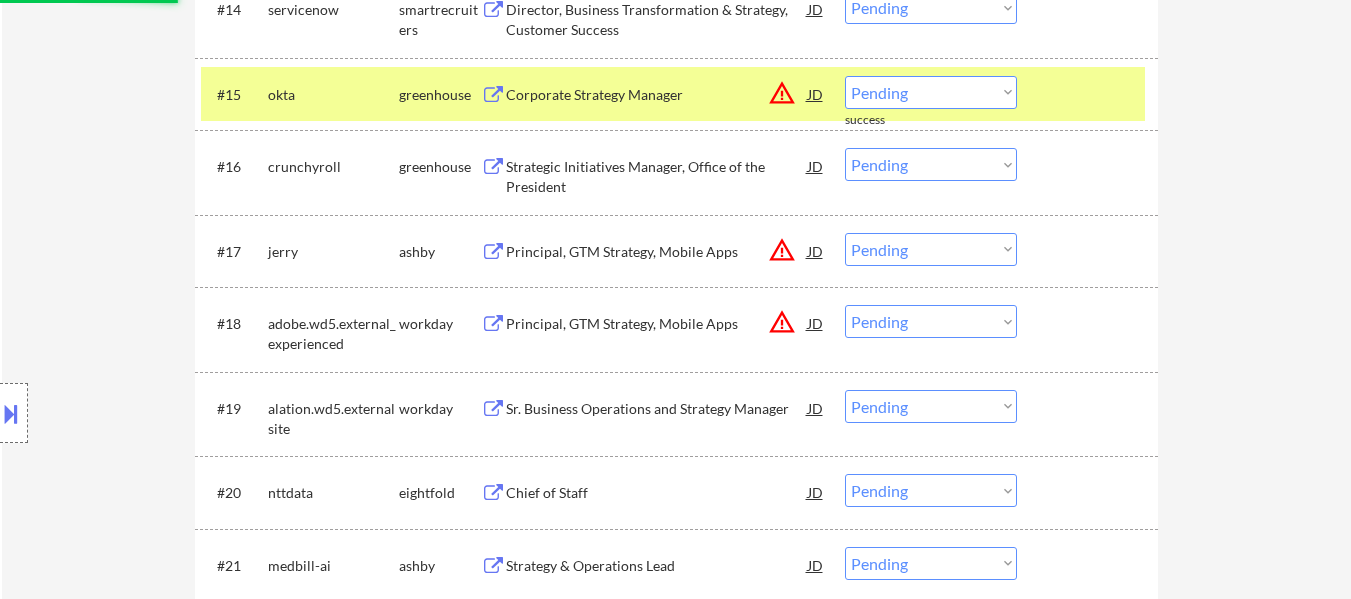 click at bounding box center (1090, 94) 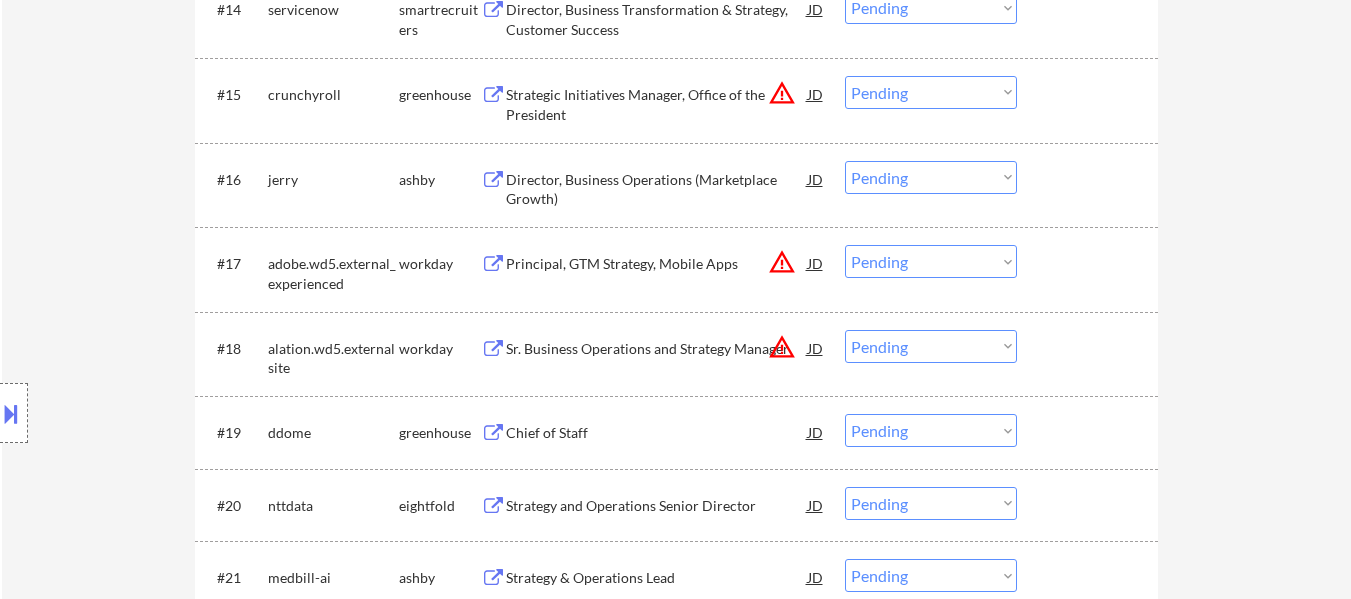 click on "Strategic Initiatives Manager, Office of the President" at bounding box center (657, 104) 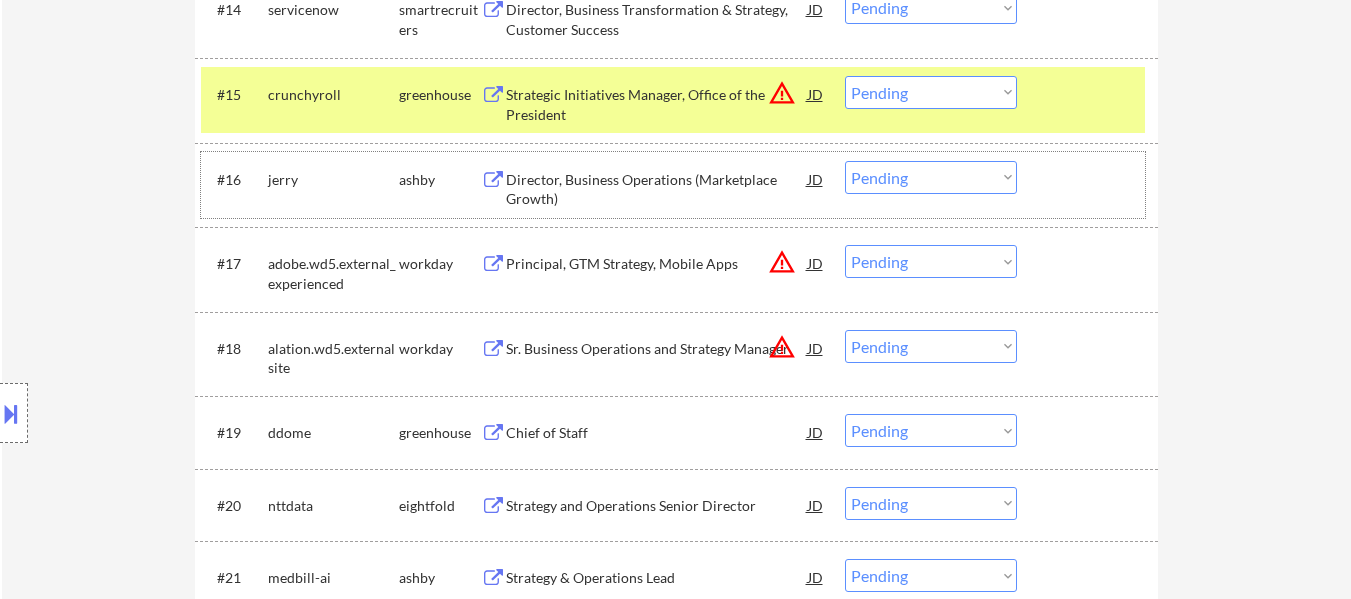 click on "#16 jerry ashby Director, Business Operations (Marketplace Growth) JD warning_amber Choose an option... Pending Applied Excluded (Questions) Excluded (Expired) Excluded (Location) Excluded (Bad Match) Excluded (Blocklist) Excluded (Salary) Excluded (Other)" at bounding box center (673, 185) 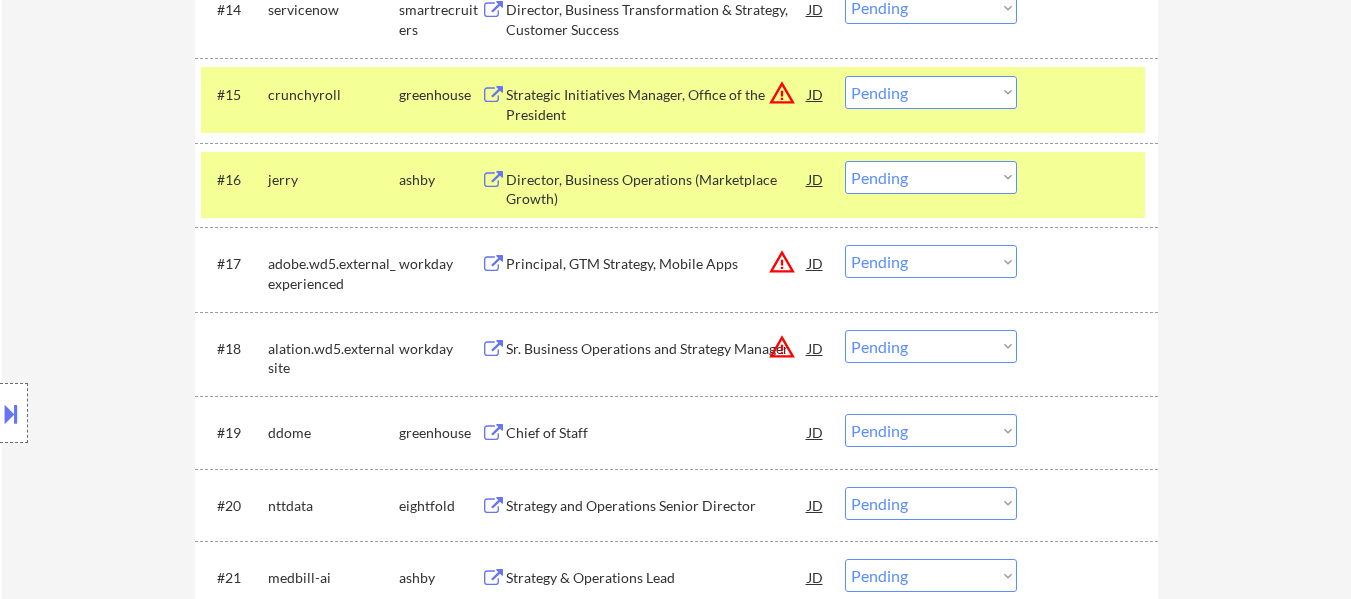 click at bounding box center [1090, 179] 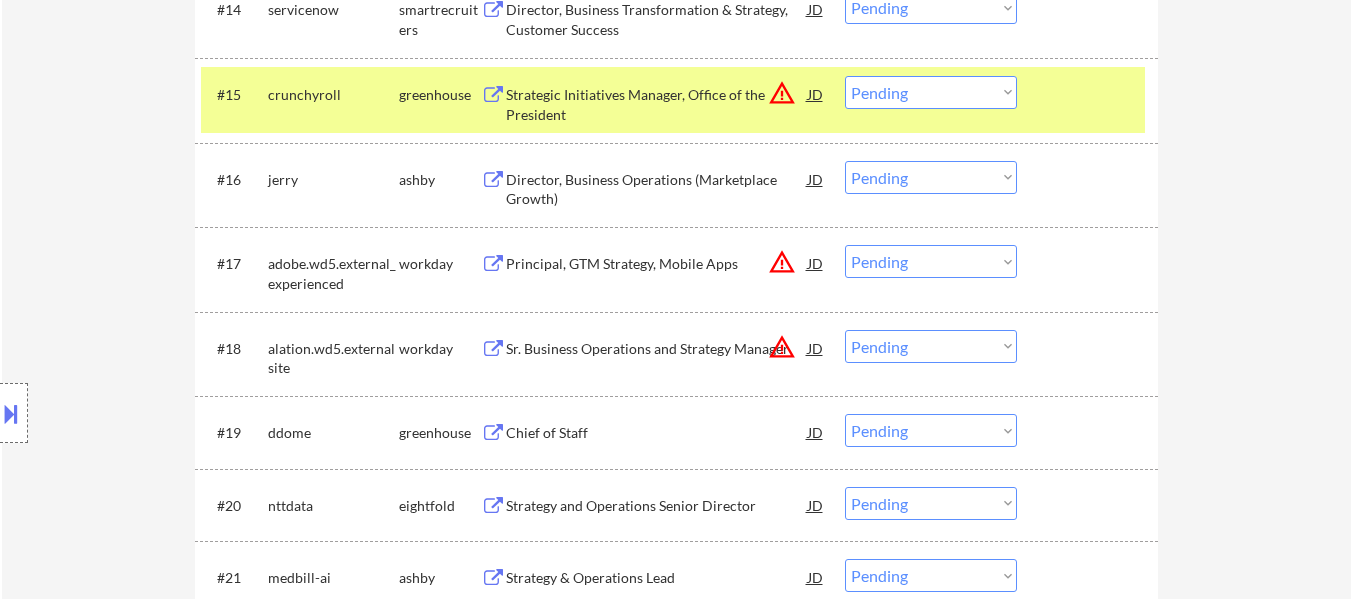 click on "Director, Business Operations (Marketplace Growth)" at bounding box center [657, 189] 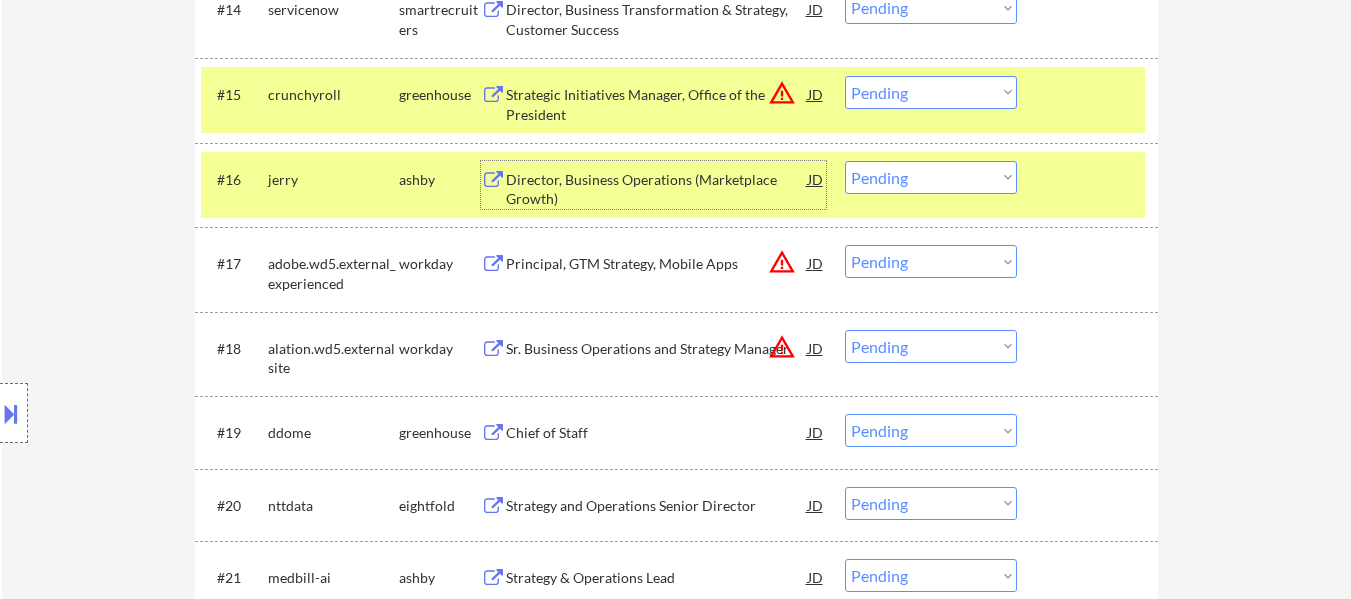 drag, startPoint x: 923, startPoint y: 177, endPoint x: 938, endPoint y: 193, distance: 21.931713 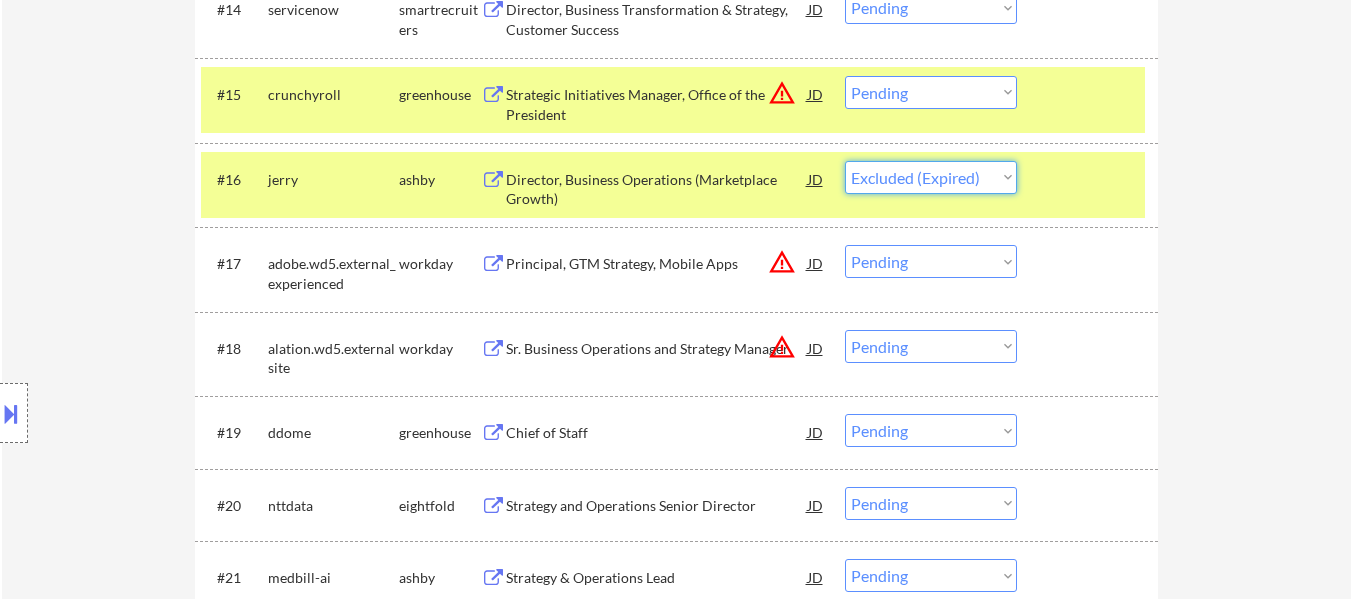 click on "Choose an option... Pending Applied Excluded (Questions) Excluded (Expired) Excluded (Location) Excluded (Bad Match) Excluded (Blocklist) Excluded (Salary) Excluded (Other)" at bounding box center (931, 177) 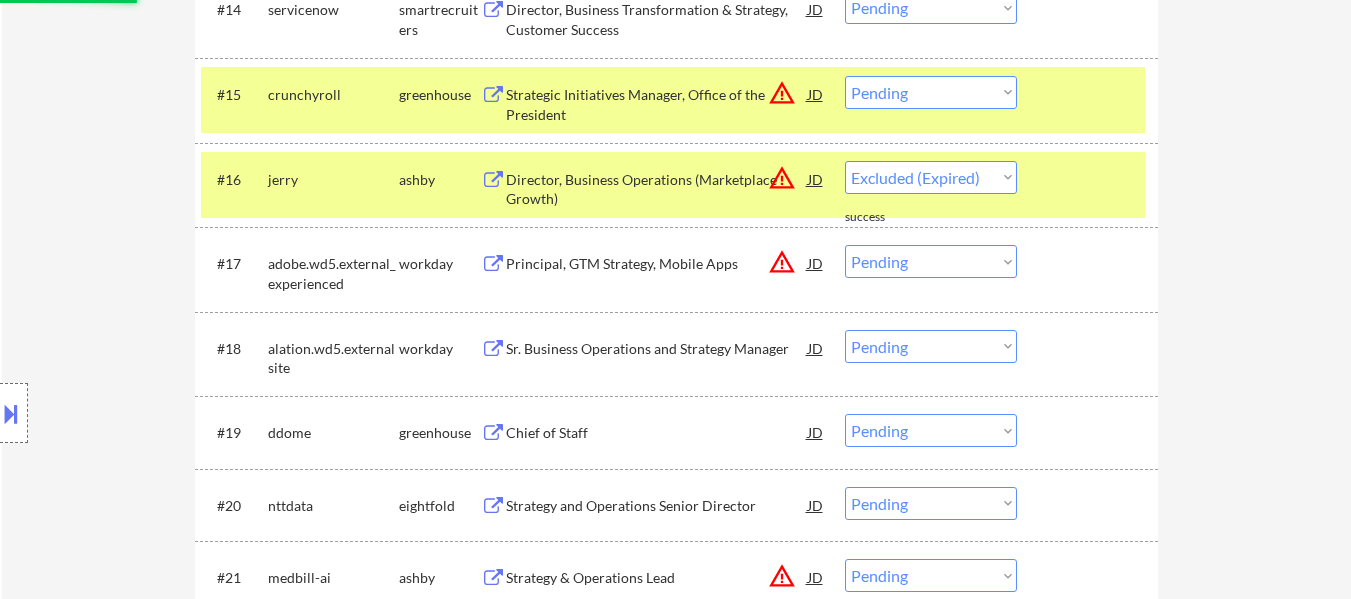 select on ""pending"" 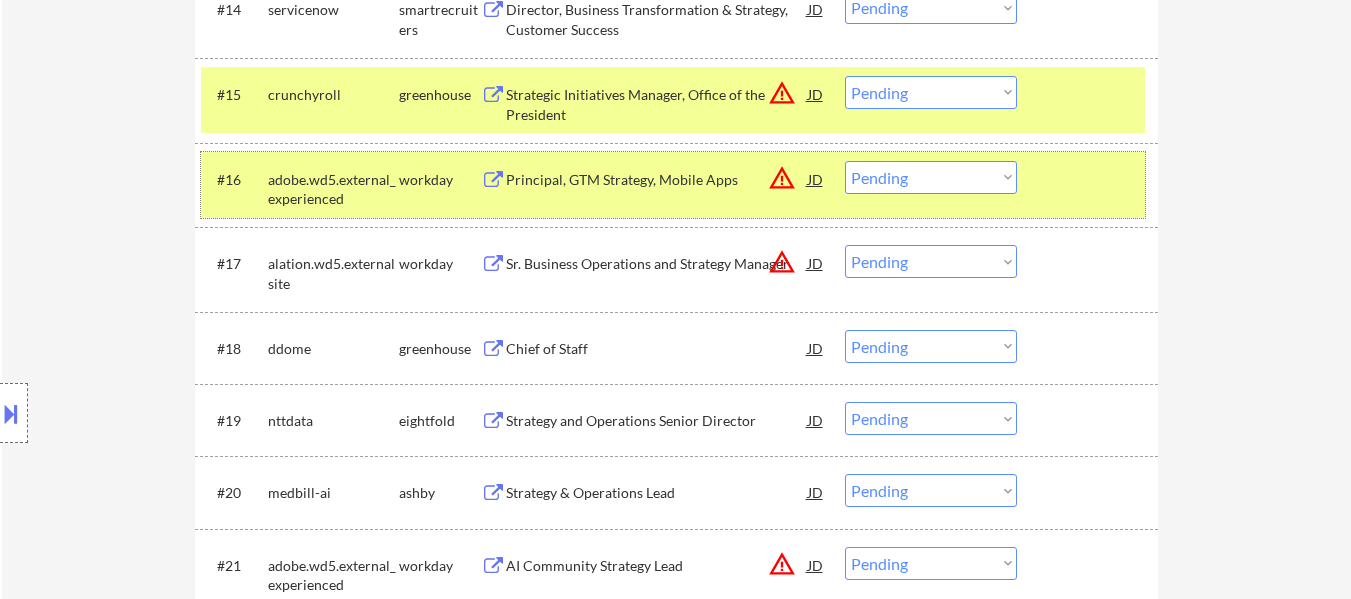 drag, startPoint x: 1058, startPoint y: 182, endPoint x: 986, endPoint y: 208, distance: 76.55064 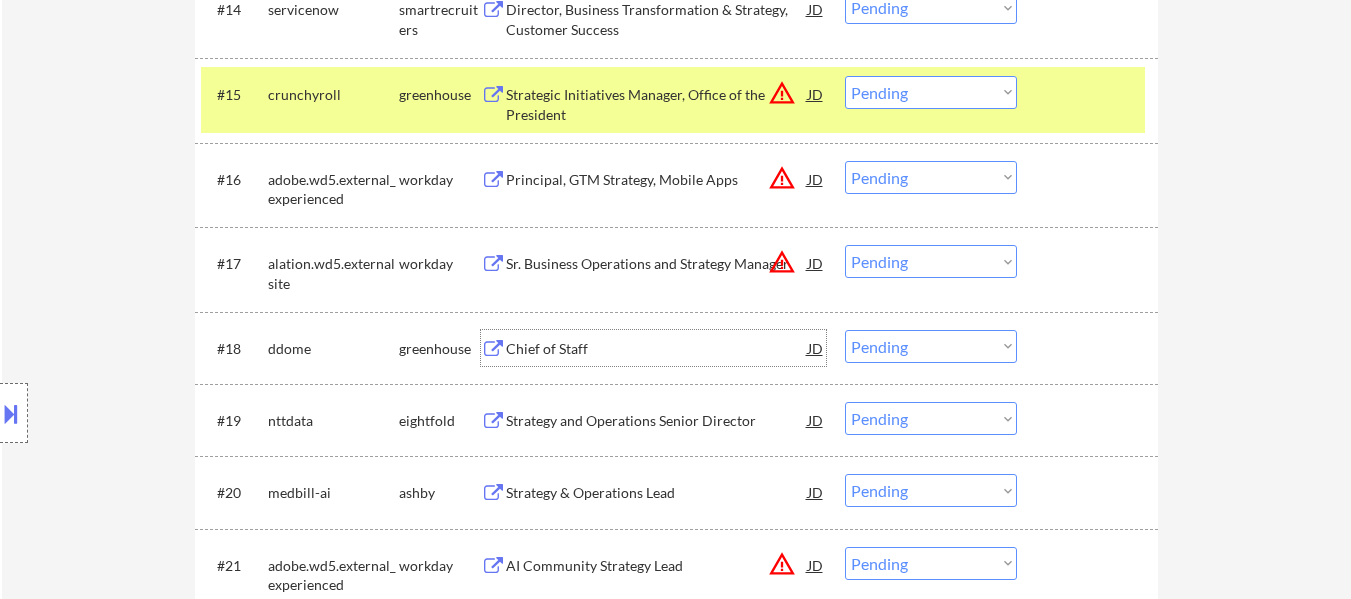 click on "Chief of Staff" at bounding box center [657, 349] 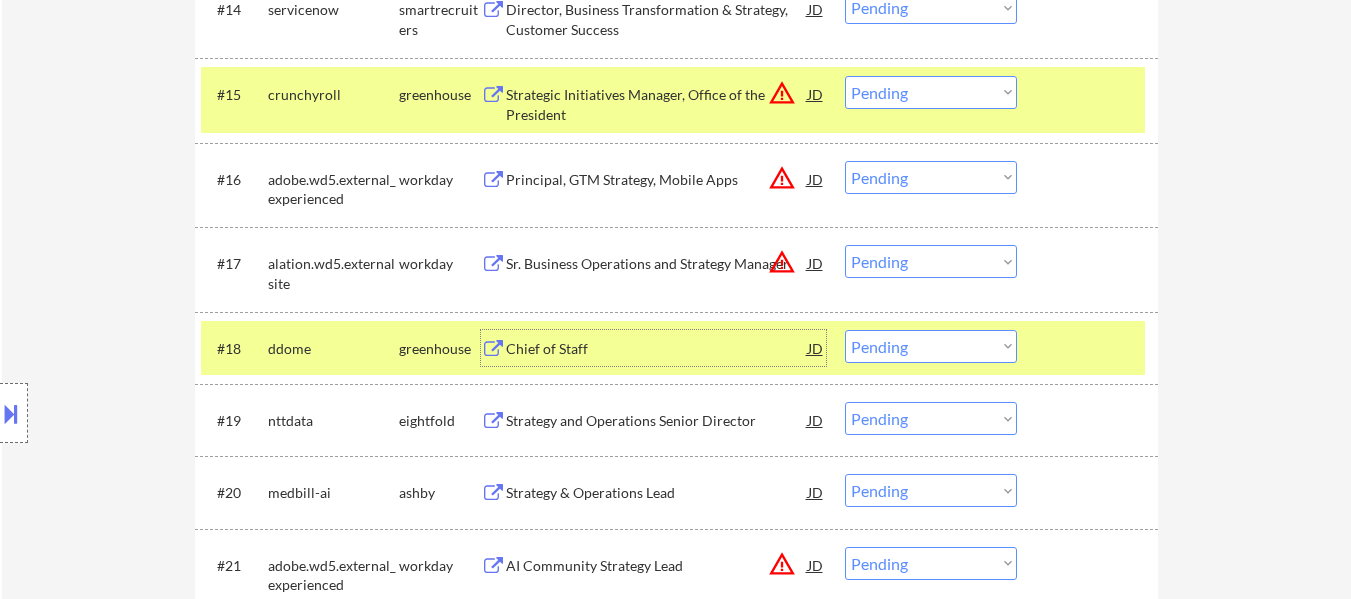 click on "Choose an option... Pending Applied Excluded (Questions) Excluded (Expired) Excluded (Location) Excluded (Bad Match) Excluded (Blocklist) Excluded (Salary) Excluded (Other)" at bounding box center [931, 92] 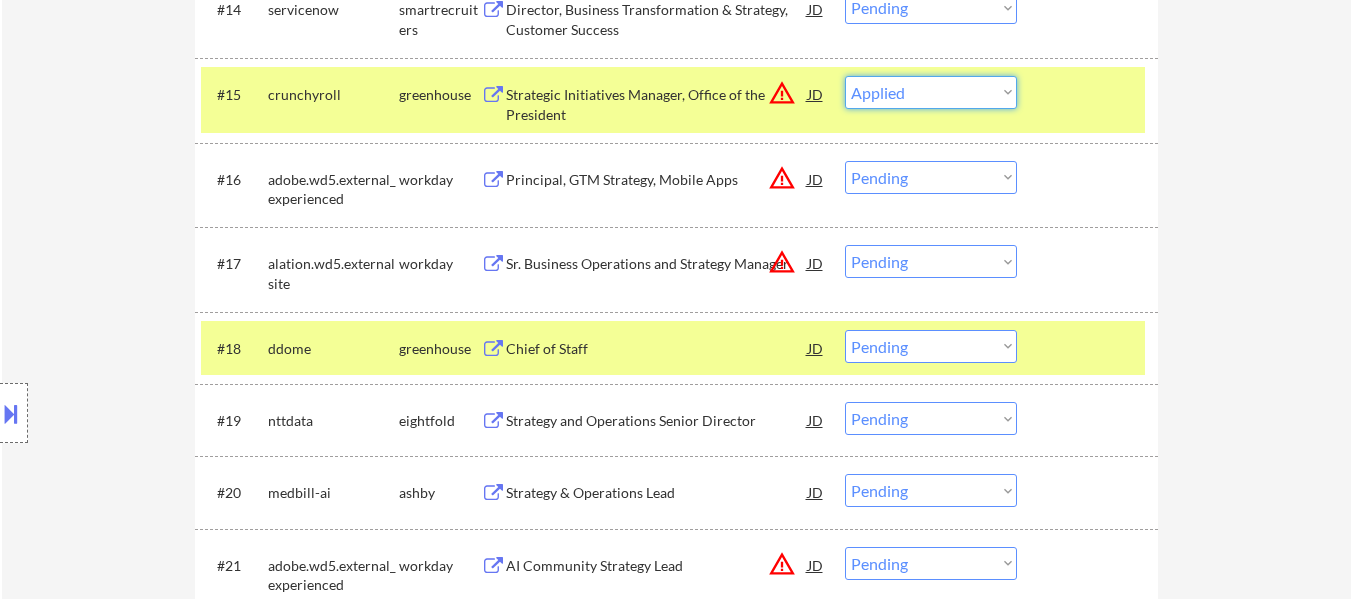 click on "Choose an option... Pending Applied Excluded (Questions) Excluded (Expired) Excluded (Location) Excluded (Bad Match) Excluded (Blocklist) Excluded (Salary) Excluded (Other)" at bounding box center (931, 92) 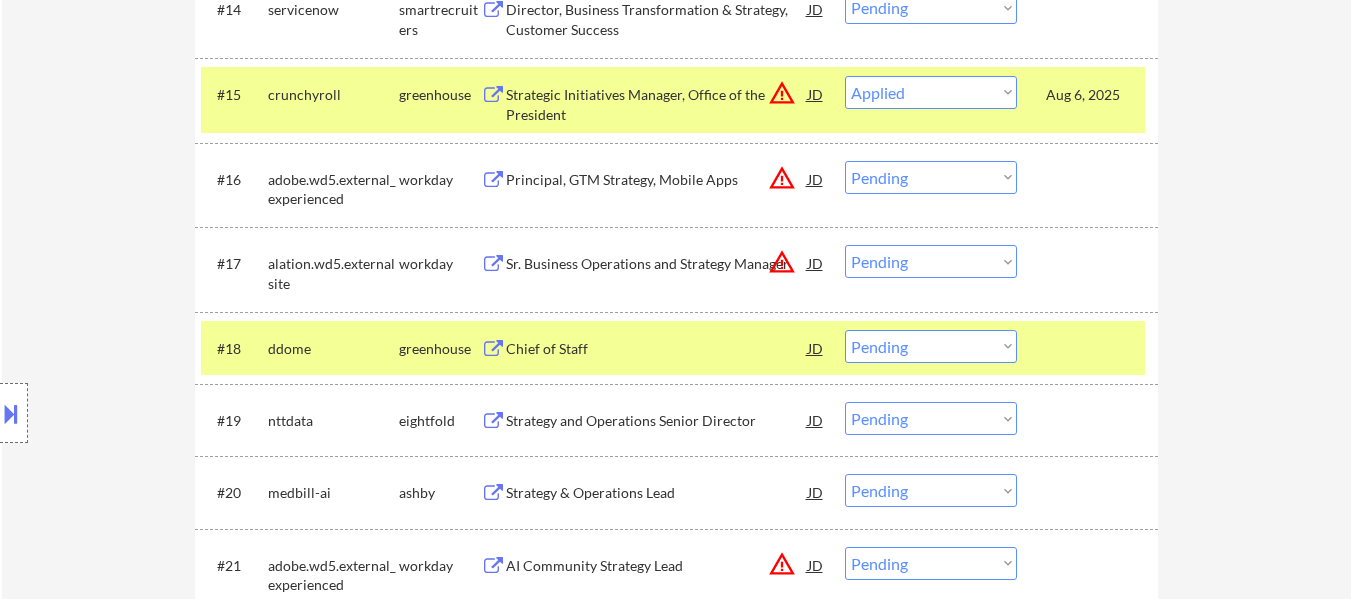 select on ""pending"" 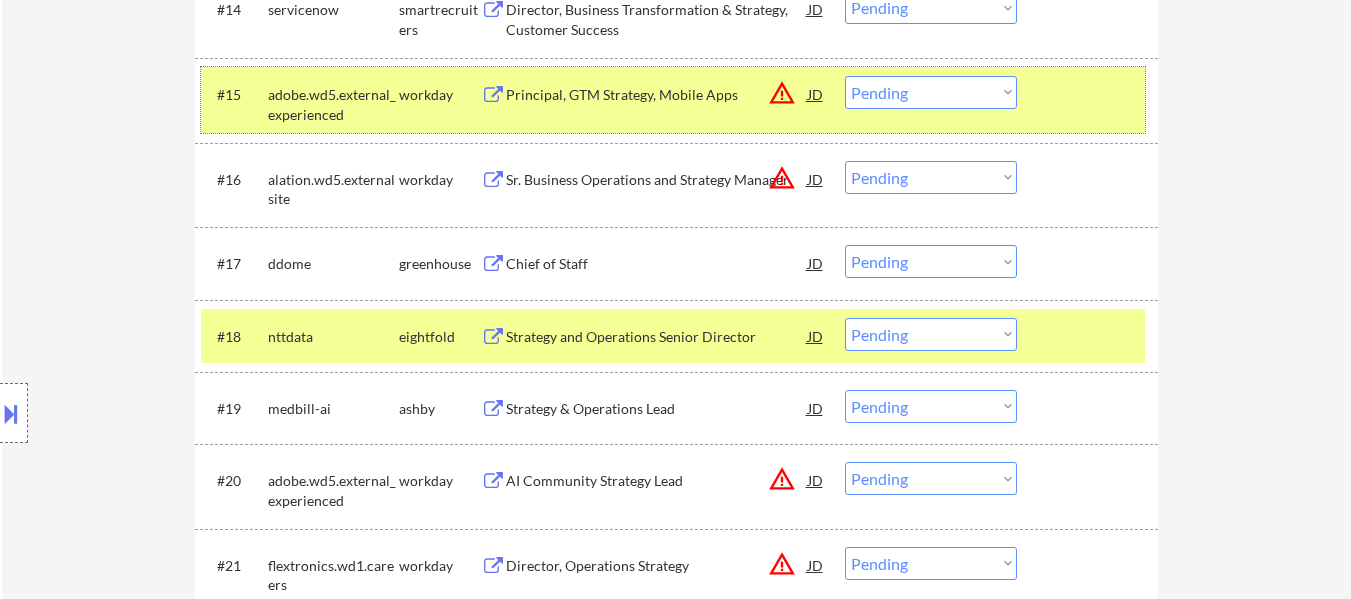 click at bounding box center [1090, 94] 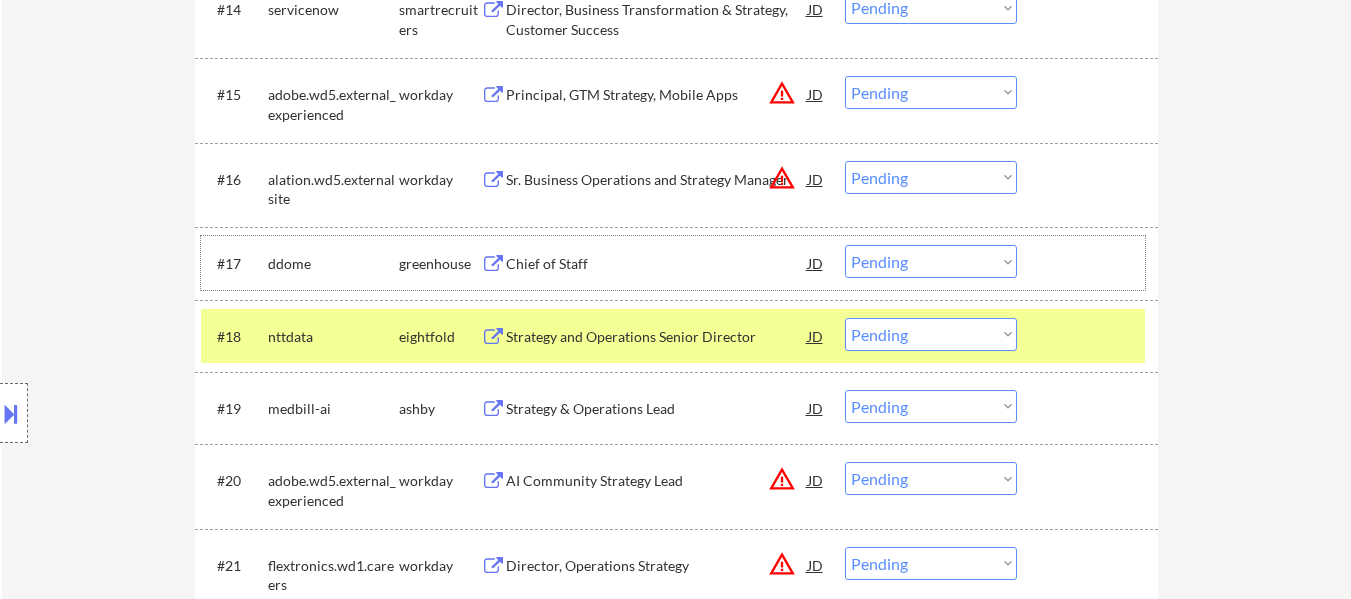 click at bounding box center [1090, 263] 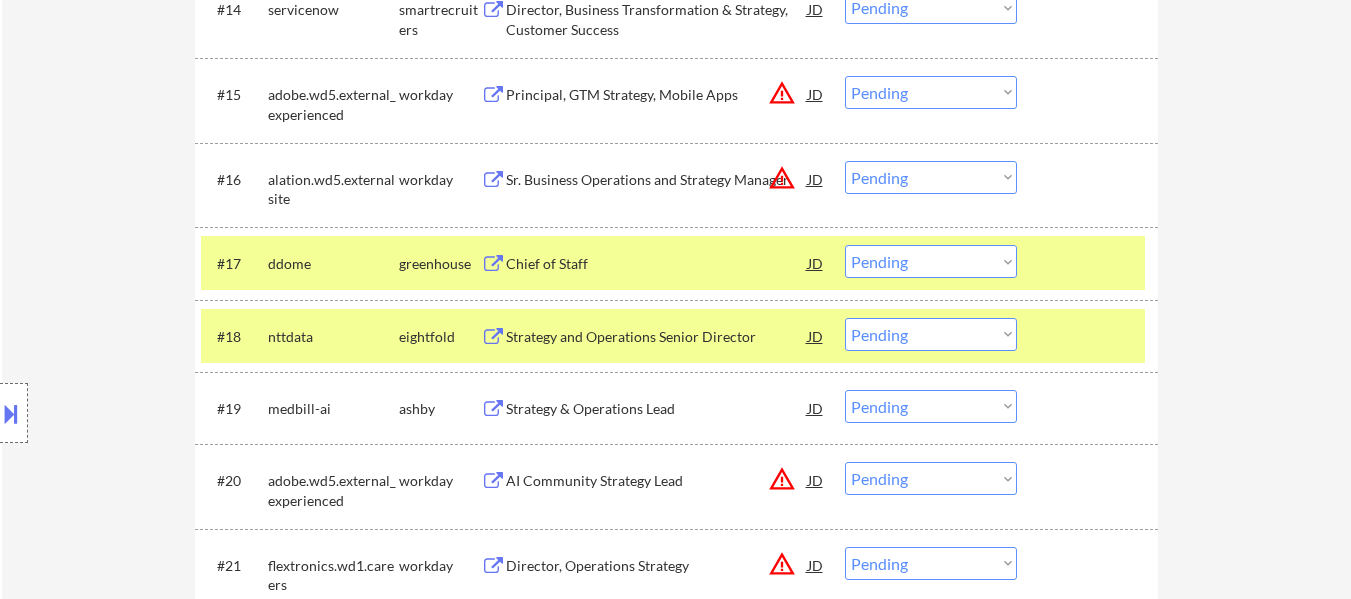 click on "#18 nttdata eightfold Strategy and Operations Senior Director JD warning_amber Choose an option... Pending Applied Excluded (Questions) Excluded (Expired) Excluded (Location) Excluded (Bad Match) Excluded (Blocklist) Excluded (Salary) Excluded (Other)" at bounding box center (673, 336) 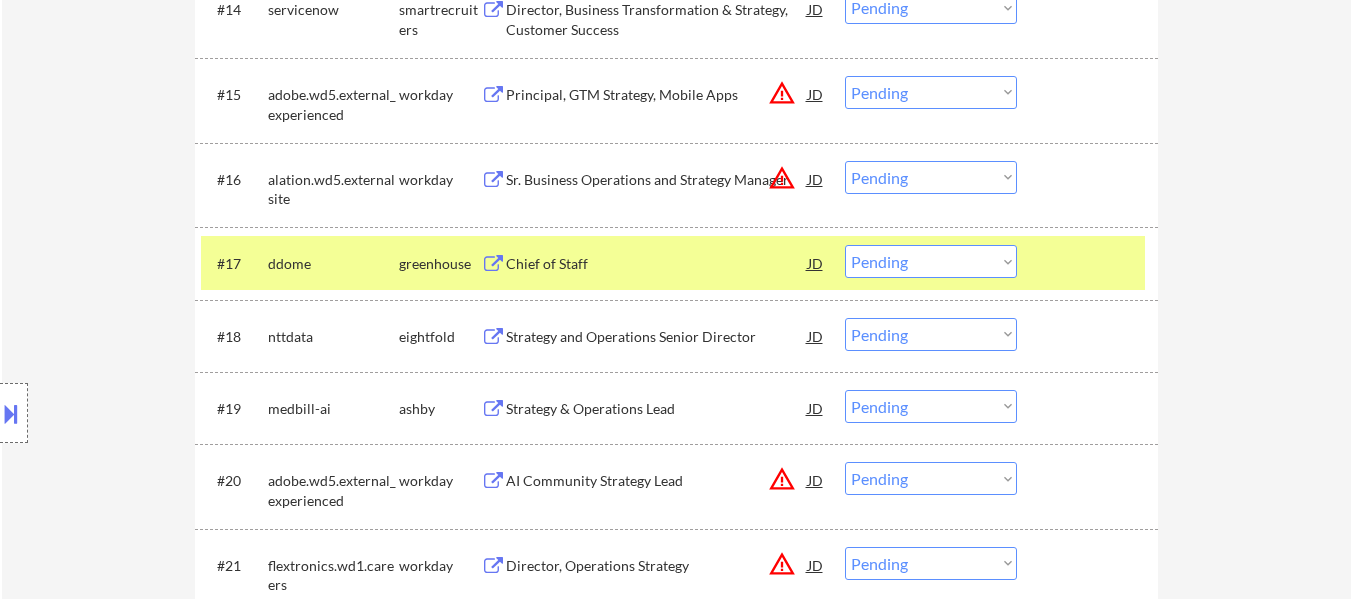 click on "Strategy & Operations Lead" at bounding box center (657, 409) 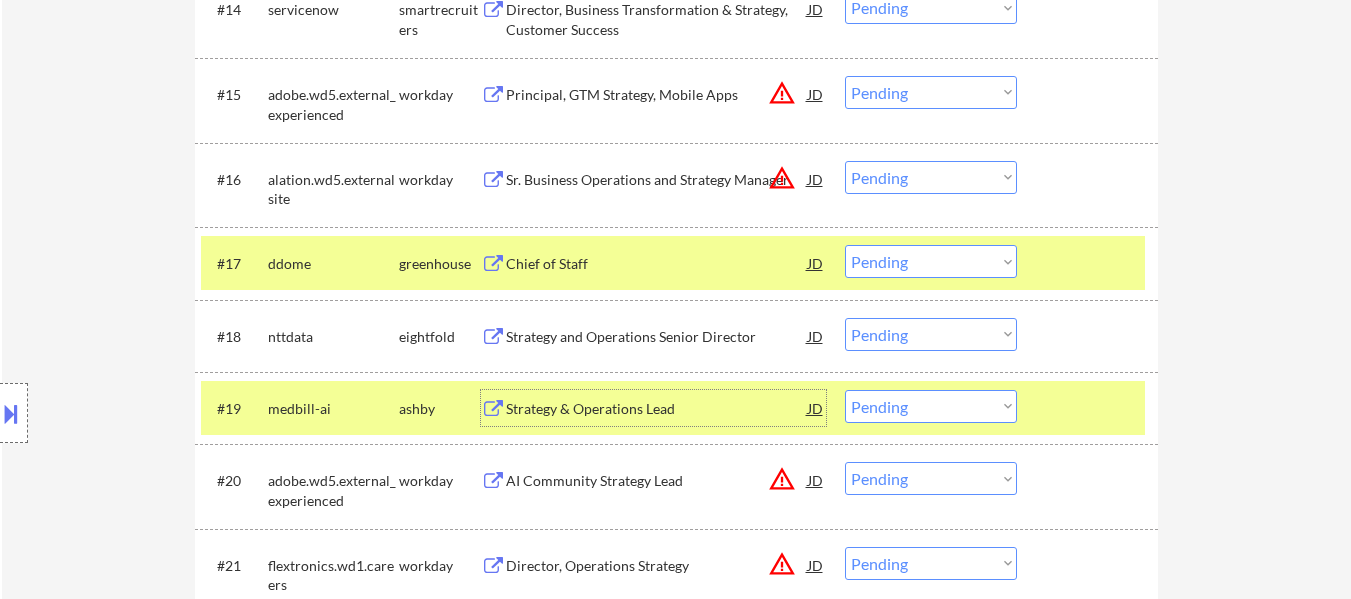click on "Choose an option... Pending Applied Excluded (Questions) Excluded (Expired) Excluded (Location) Excluded (Bad Match) Excluded (Blocklist) Excluded (Salary) Excluded (Other)" at bounding box center [931, 261] 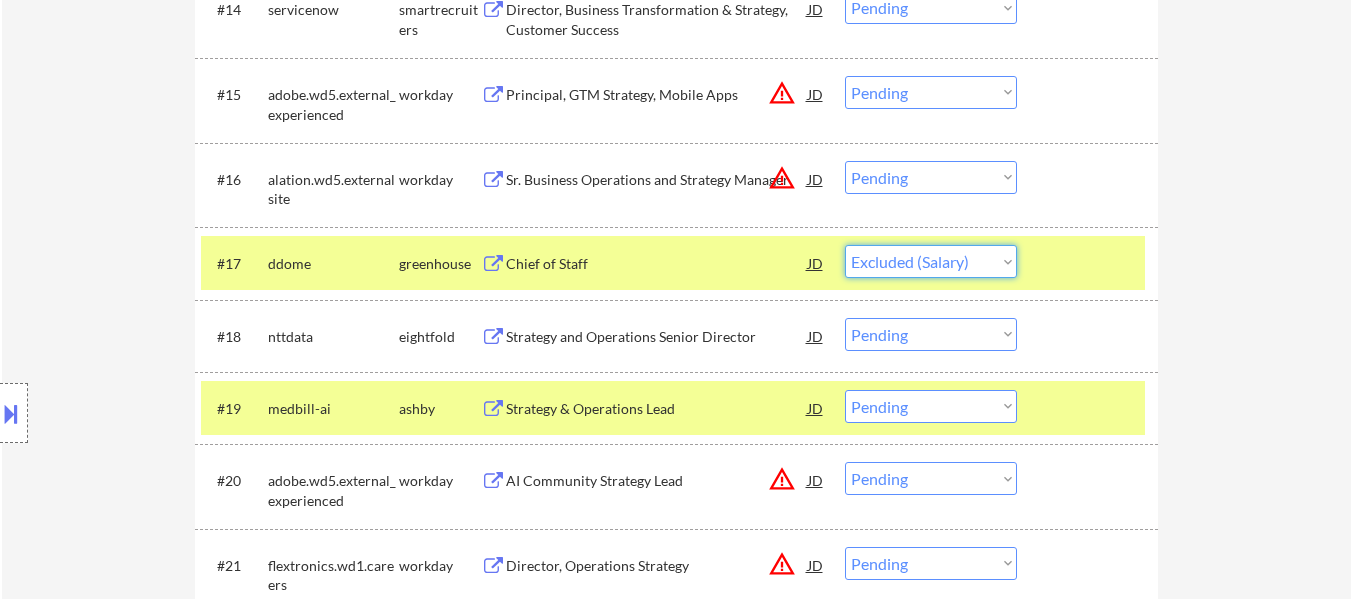 click on "Choose an option... Pending Applied Excluded (Questions) Excluded (Expired) Excluded (Location) Excluded (Bad Match) Excluded (Blocklist) Excluded (Salary) Excluded (Other)" at bounding box center [931, 261] 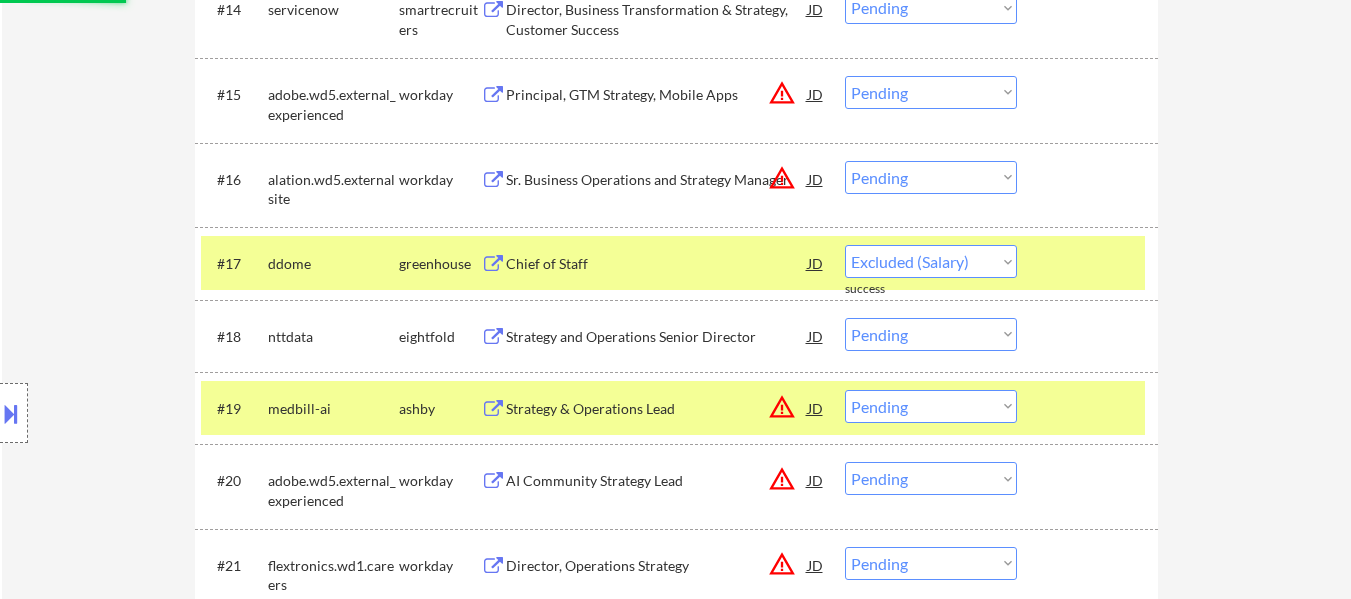 select on ""pending"" 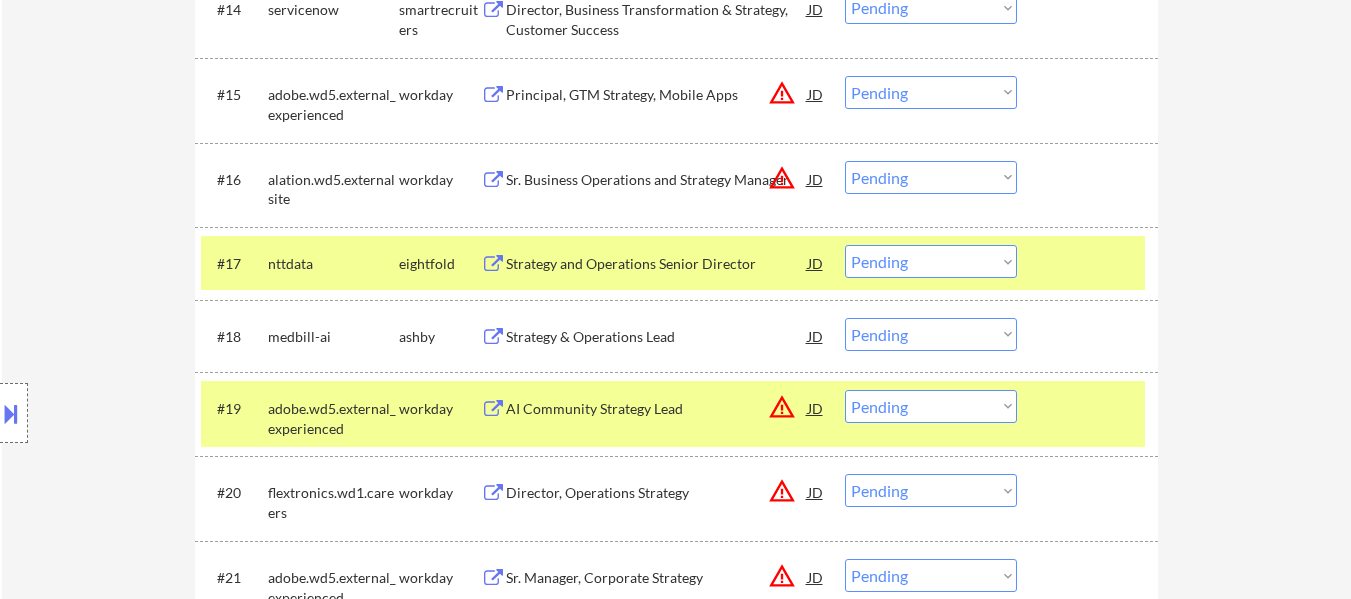 click at bounding box center [1090, 263] 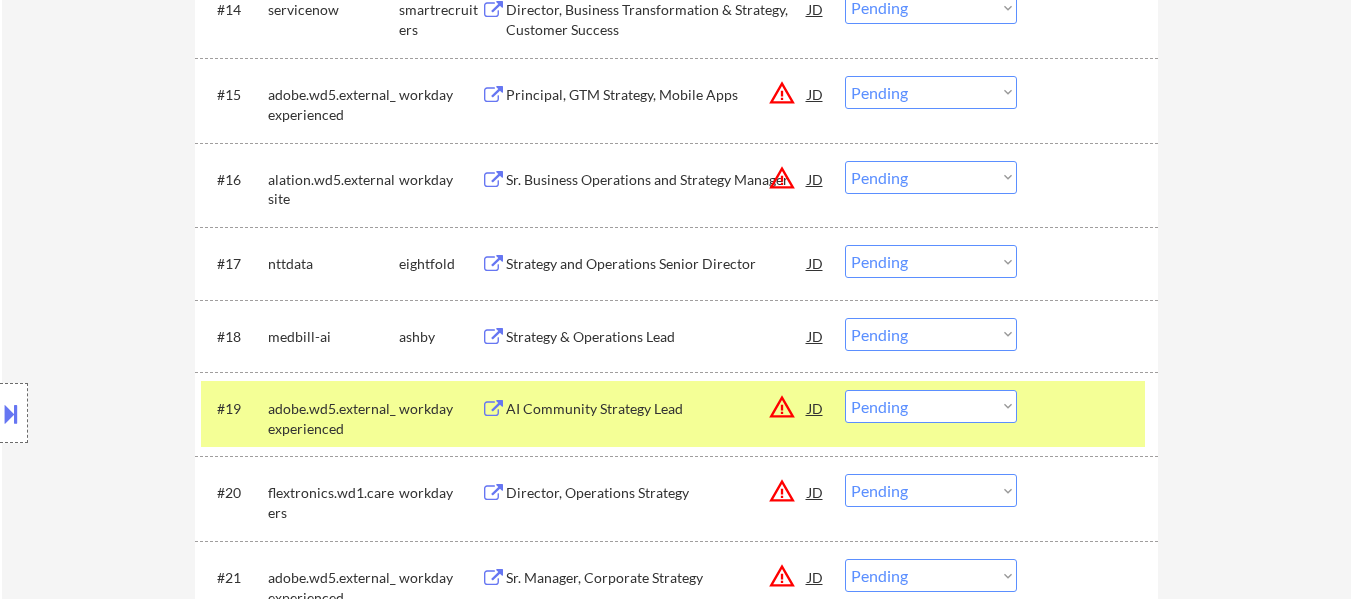 click at bounding box center [1090, 408] 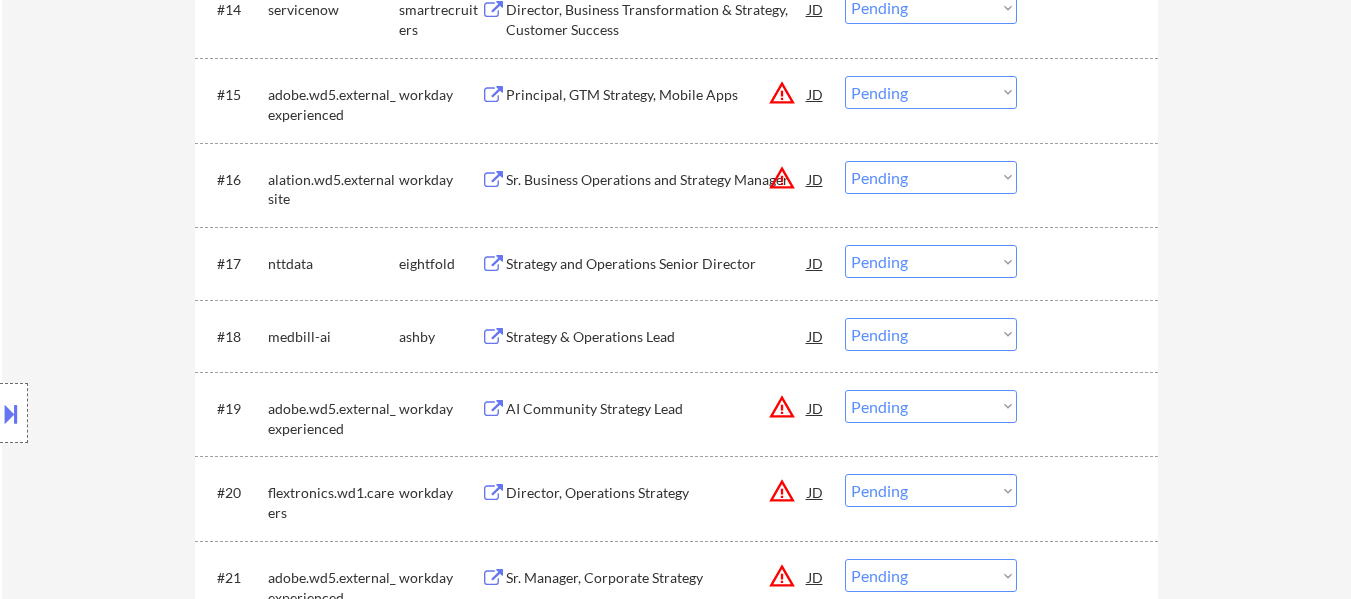 click on "Strategy & Operations Lead" at bounding box center (657, 337) 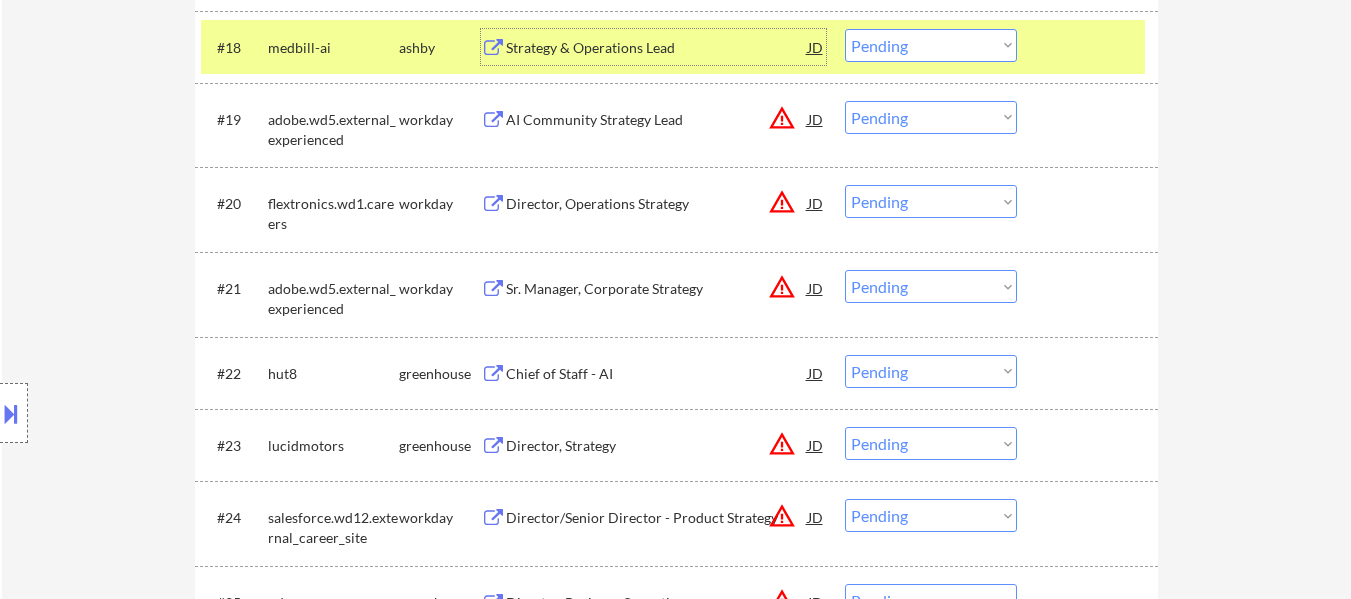 scroll, scrollTop: 2000, scrollLeft: 0, axis: vertical 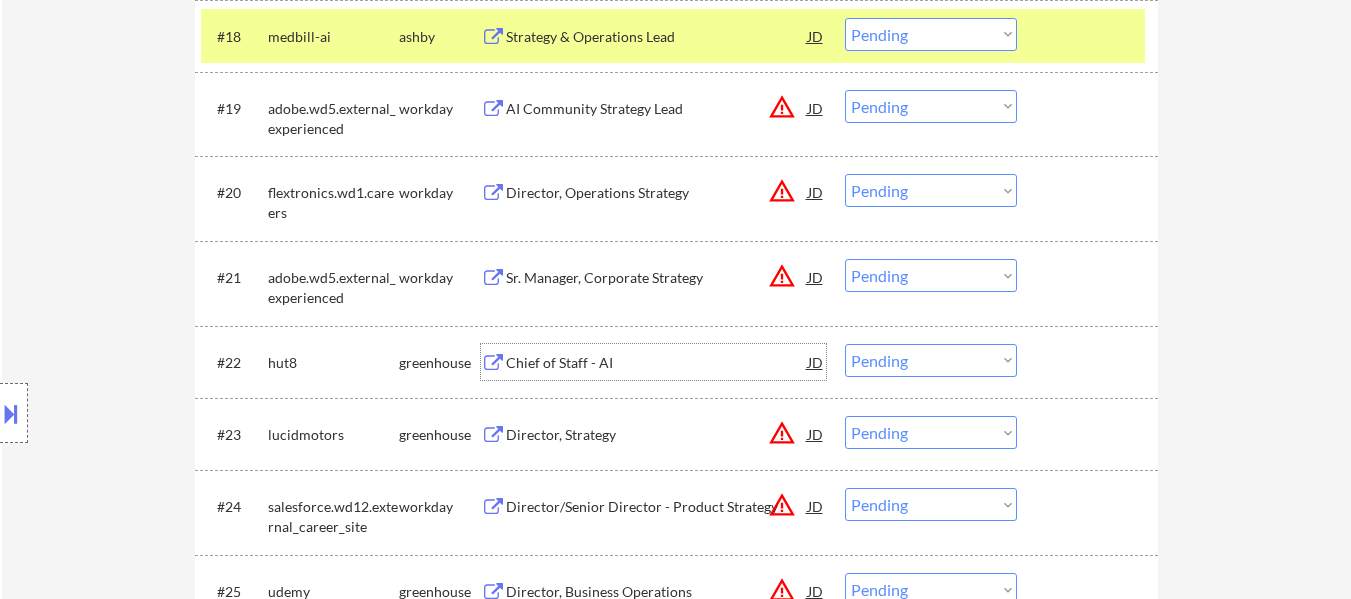 click on "Chief of Staff - AI" at bounding box center (657, 363) 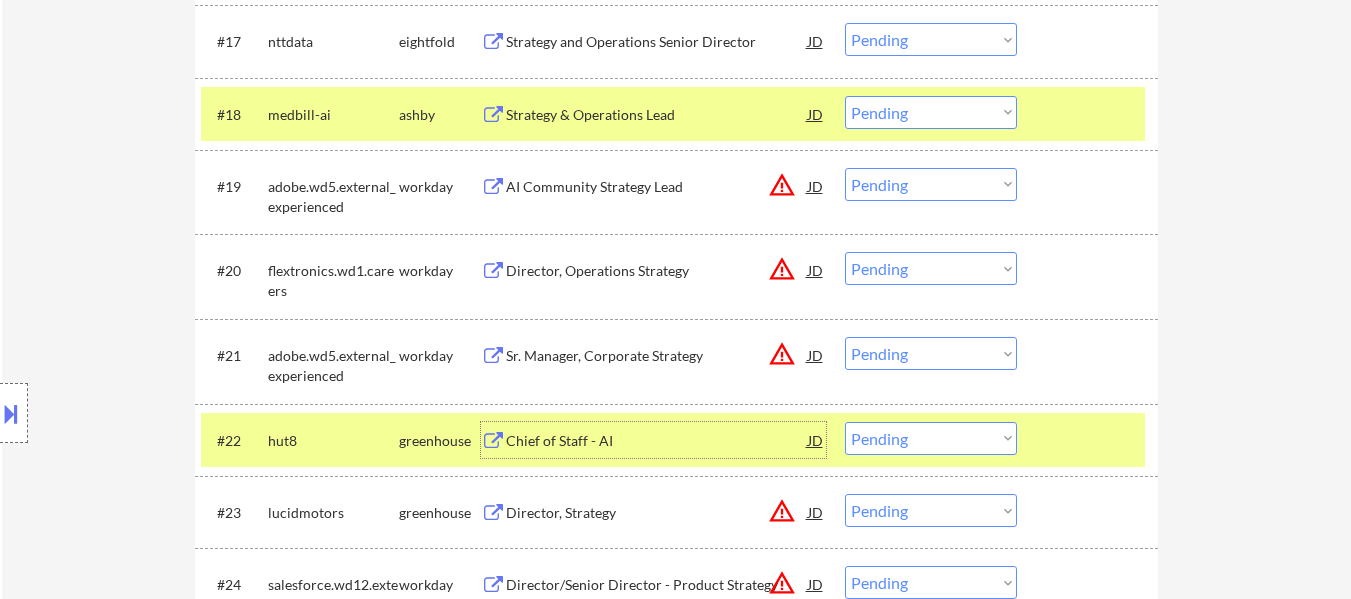 scroll, scrollTop: 1900, scrollLeft: 0, axis: vertical 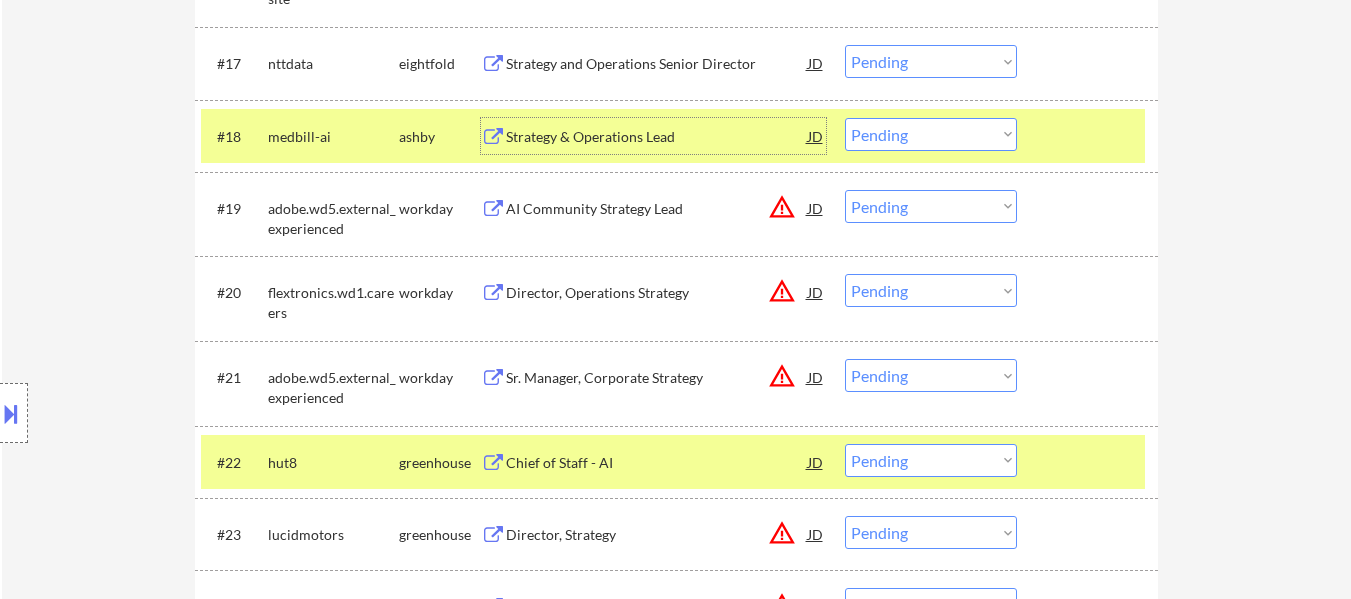 click on "Strategy & Operations Lead" at bounding box center [657, 137] 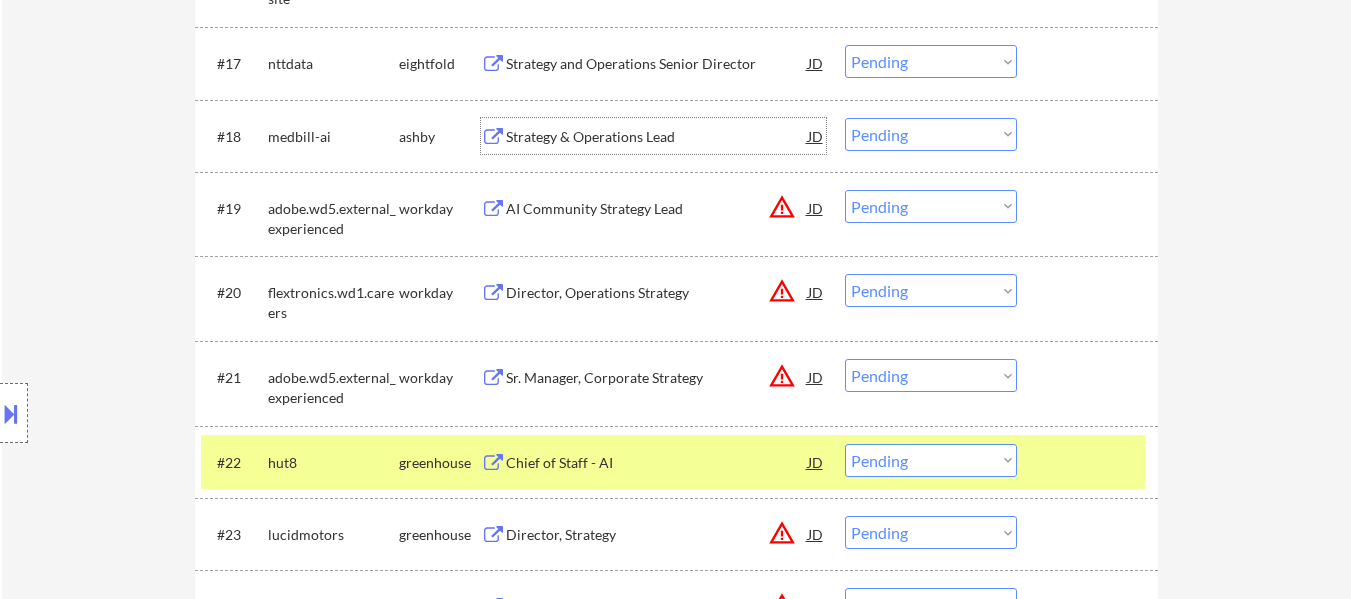 click on "Choose an option... Pending Applied Excluded (Questions) Excluded (Expired) Excluded (Location) Excluded (Bad Match) Excluded (Blocklist) Excluded (Salary) Excluded (Other)" at bounding box center [931, 134] 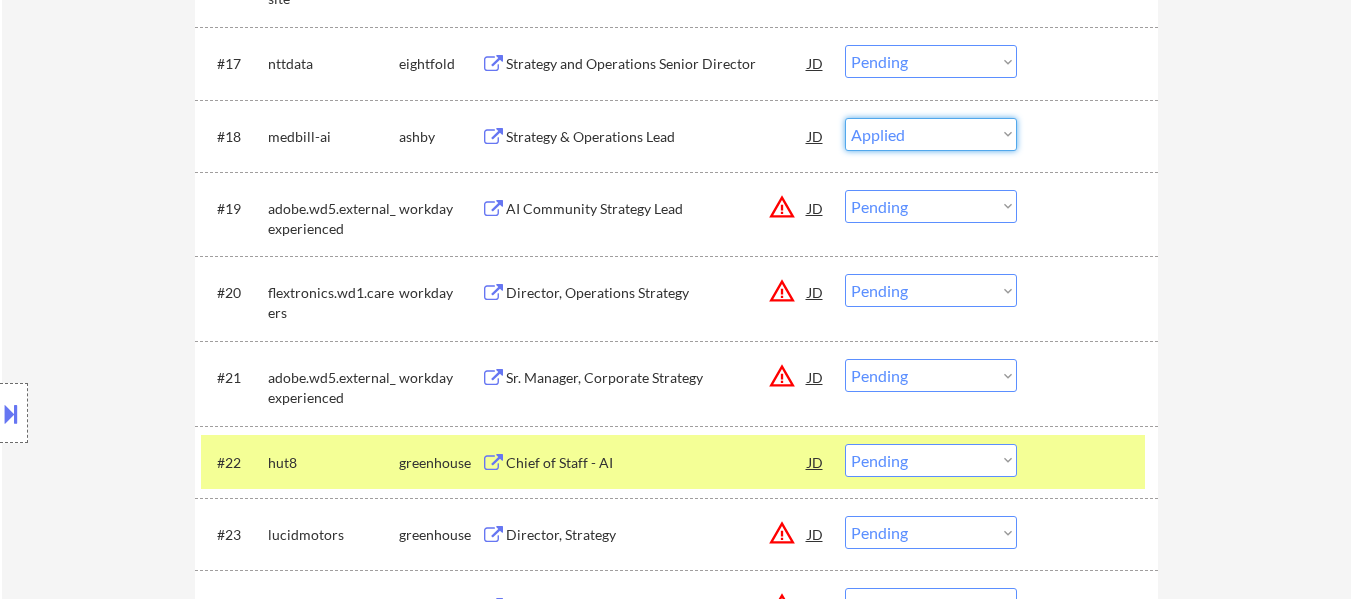 click on "Choose an option... Pending Applied Excluded (Questions) Excluded (Expired) Excluded (Location) Excluded (Bad Match) Excluded (Blocklist) Excluded (Salary) Excluded (Other)" at bounding box center [931, 134] 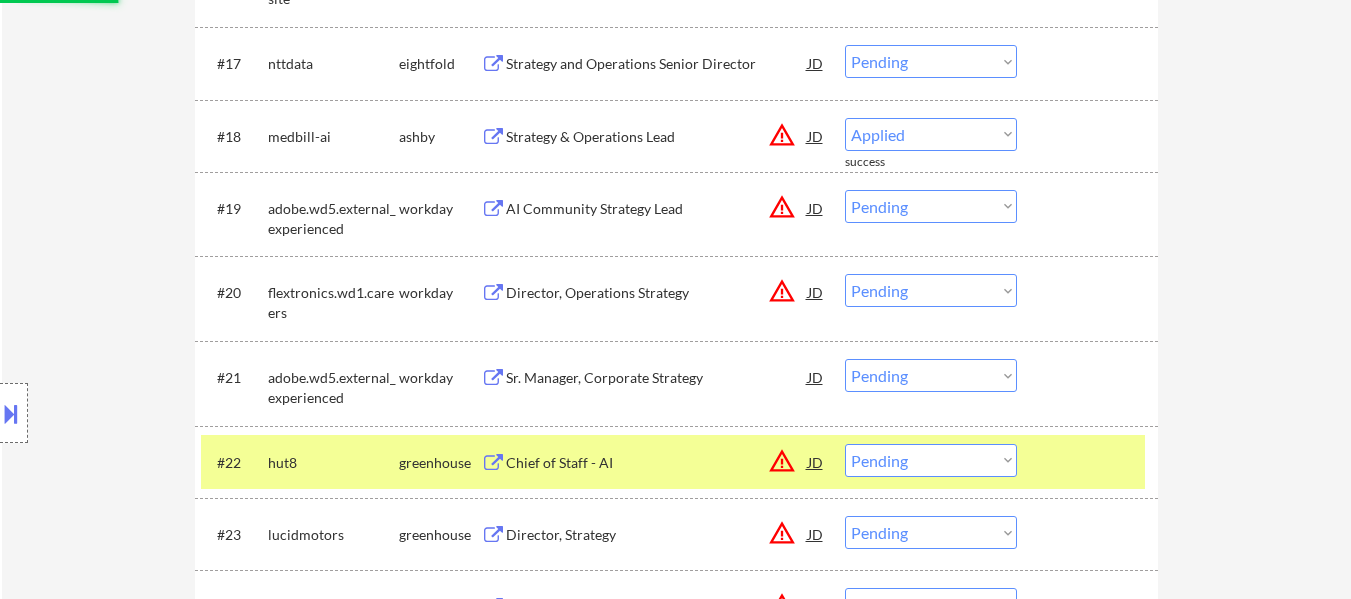 select on ""pending"" 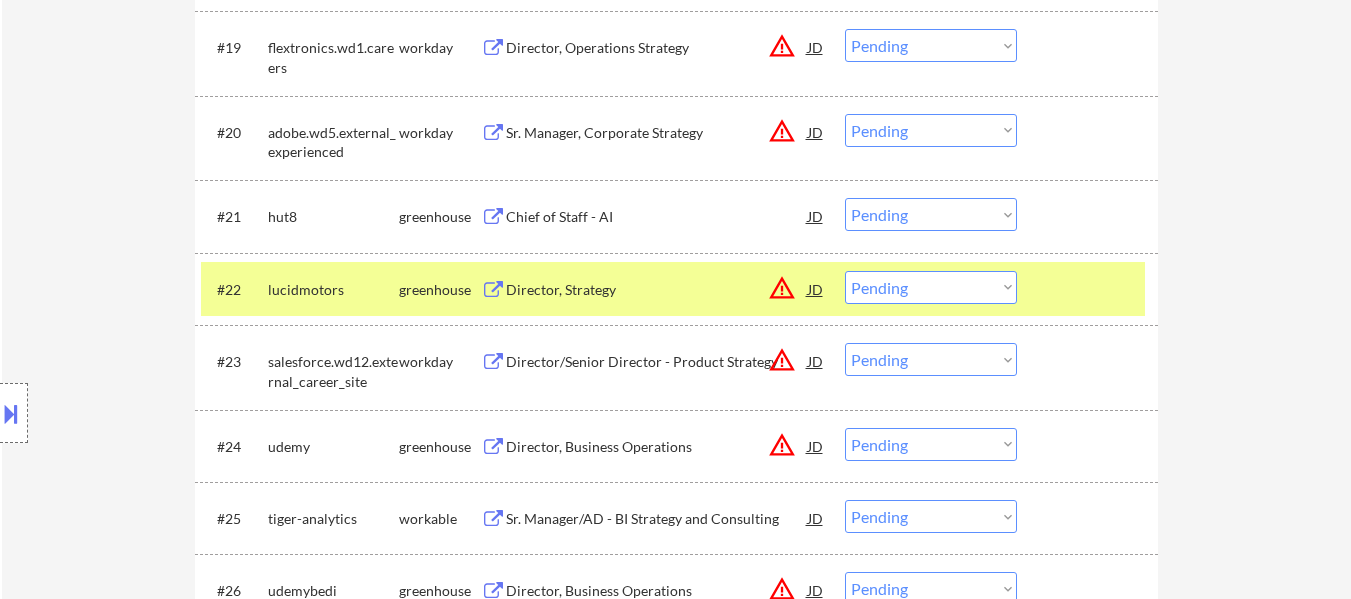 scroll, scrollTop: 2100, scrollLeft: 0, axis: vertical 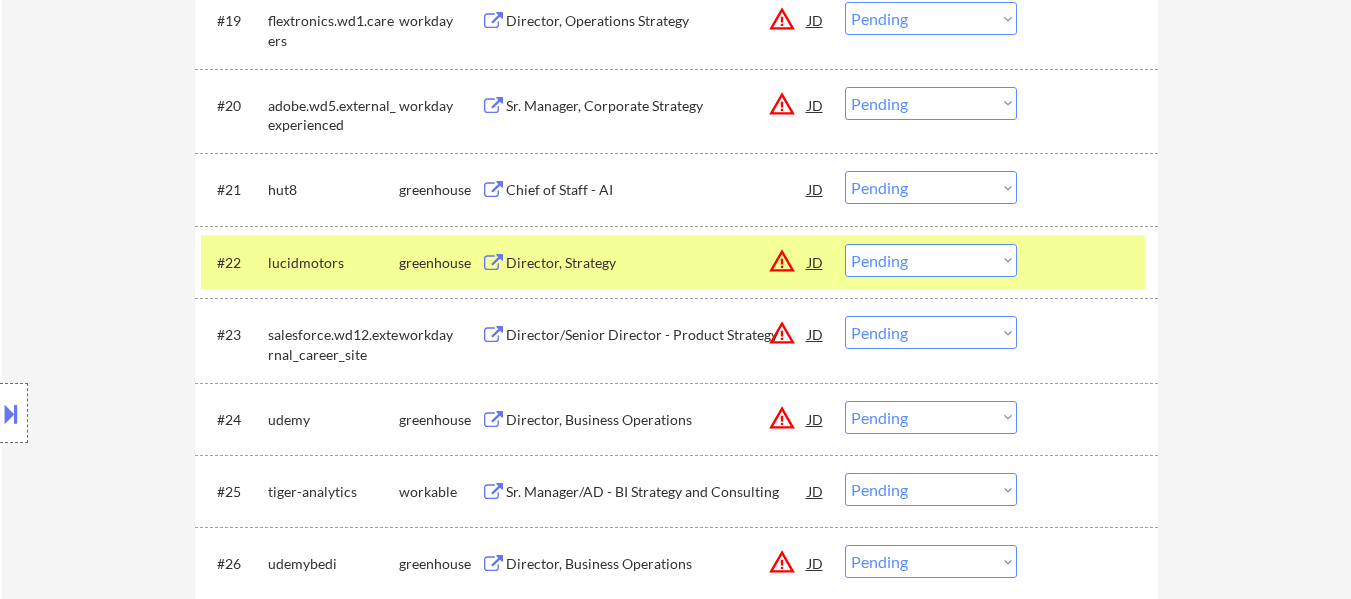 click at bounding box center [1090, 189] 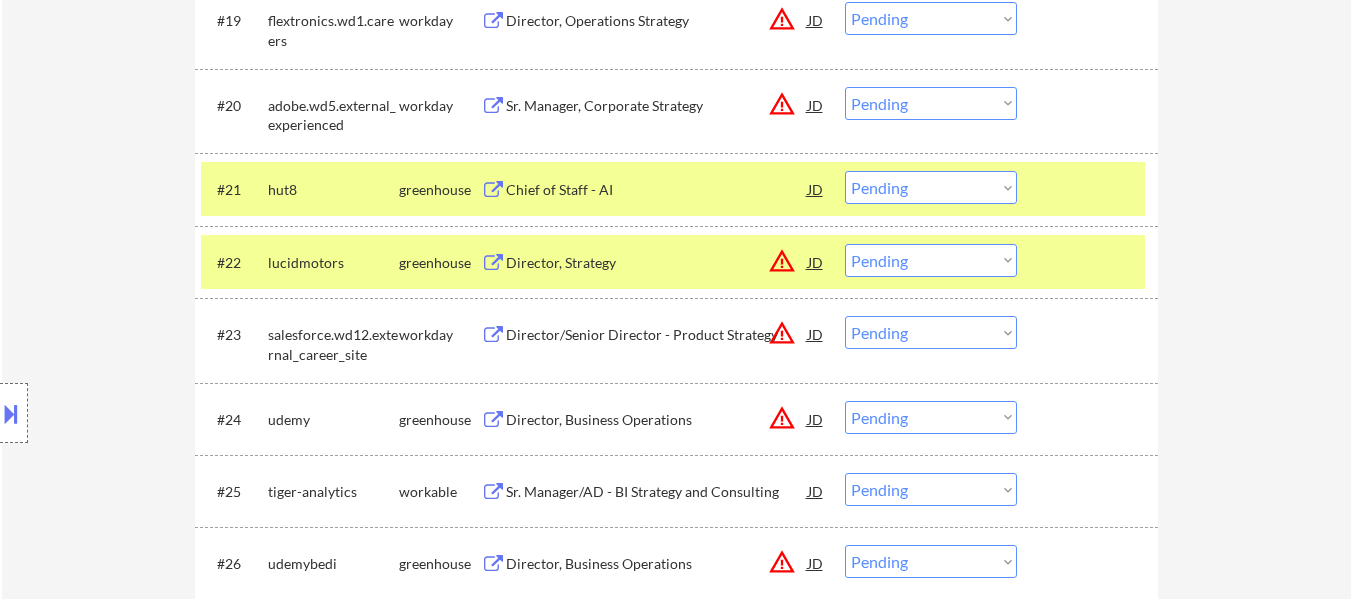 click at bounding box center (1090, 262) 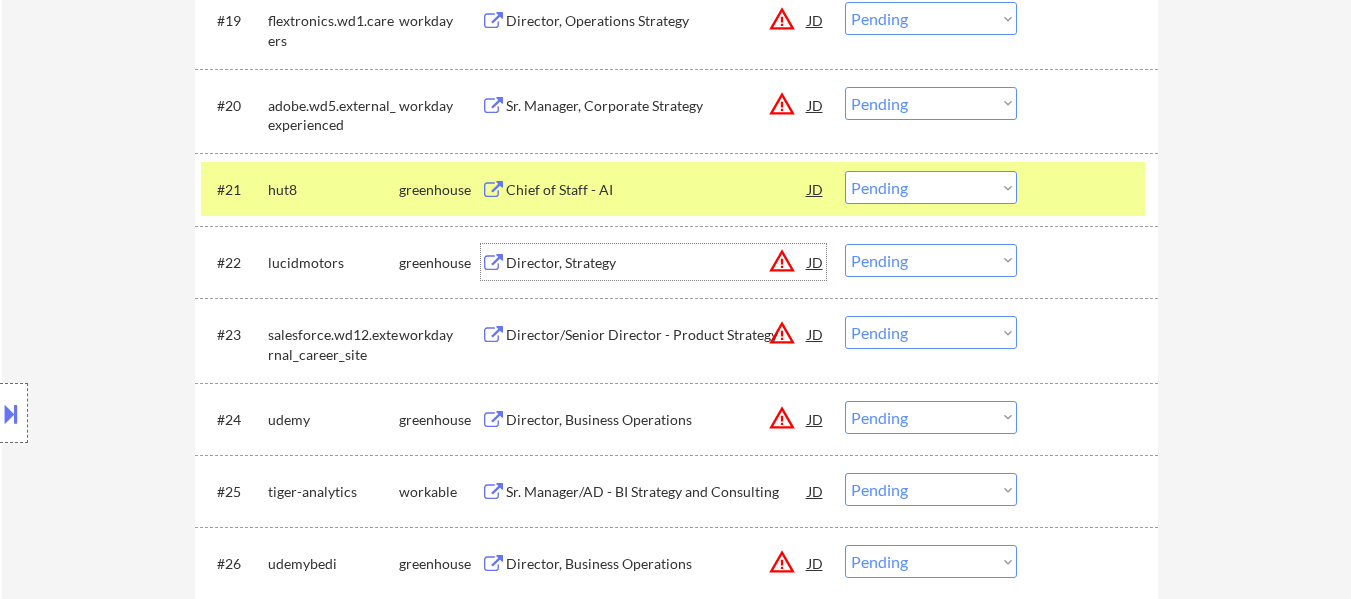 click on "Director, Strategy" at bounding box center (657, 263) 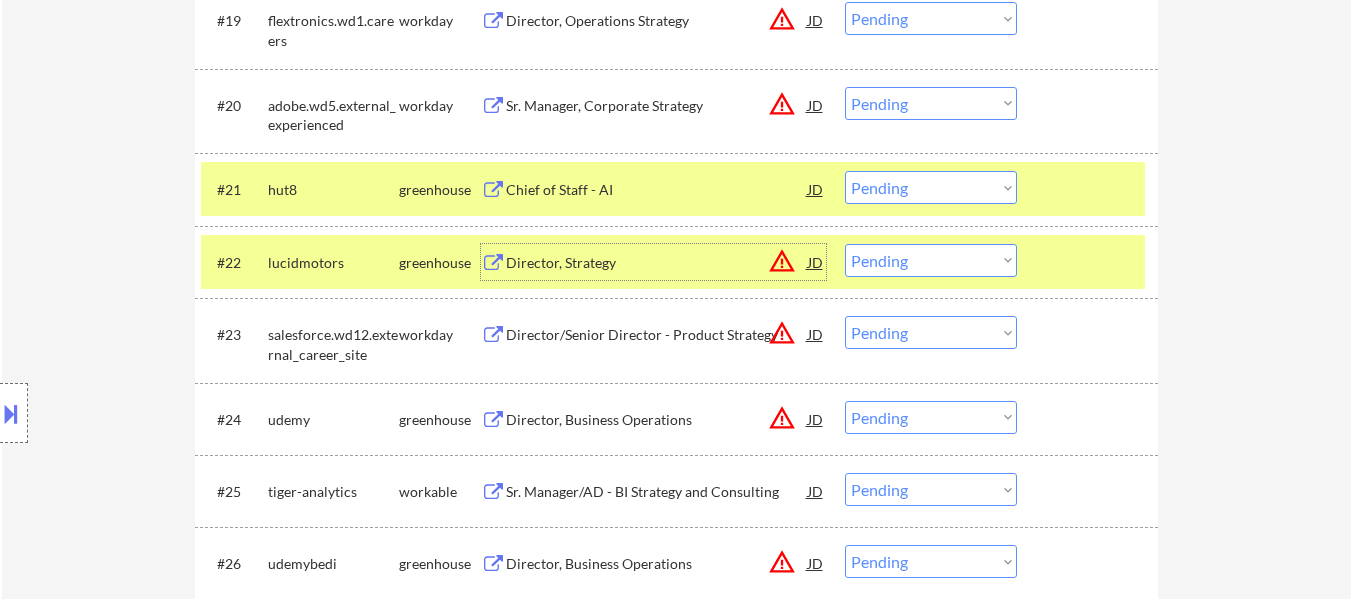 click on "Choose an option... Pending Applied Excluded (Questions) Excluded (Expired) Excluded (Location) Excluded (Bad Match) Excluded (Blocklist) Excluded (Salary) Excluded (Other)" at bounding box center [931, 260] 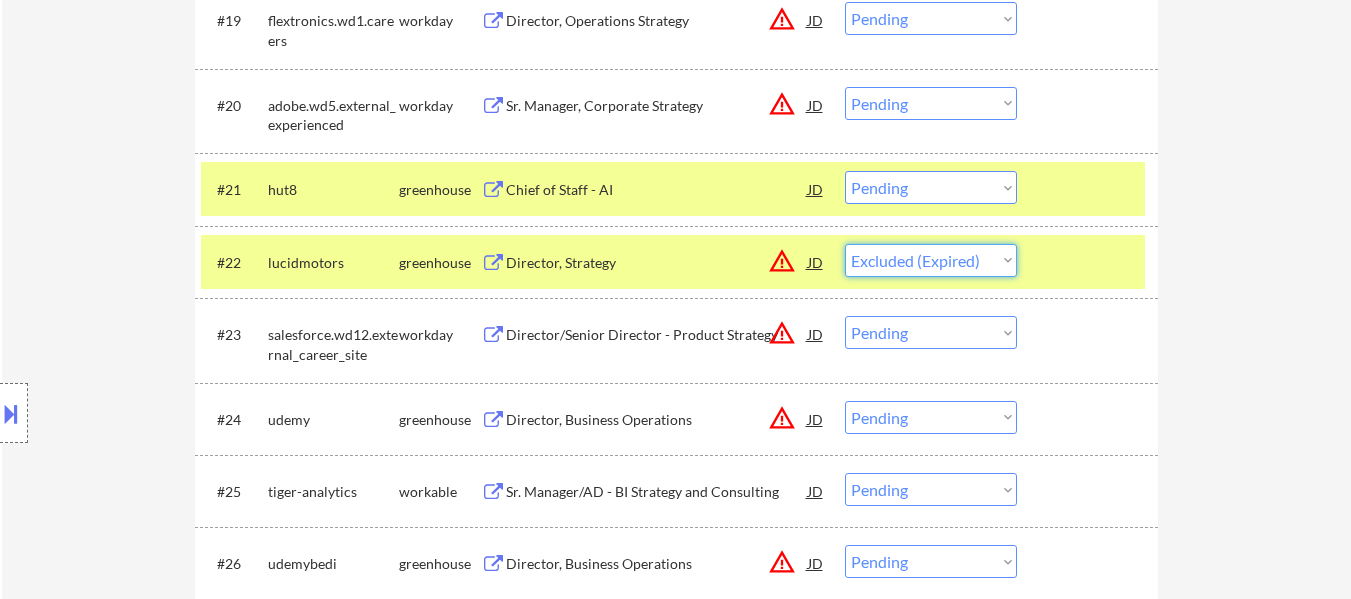 click on "Choose an option... Pending Applied Excluded (Questions) Excluded (Expired) Excluded (Location) Excluded (Bad Match) Excluded (Blocklist) Excluded (Salary) Excluded (Other)" at bounding box center [931, 260] 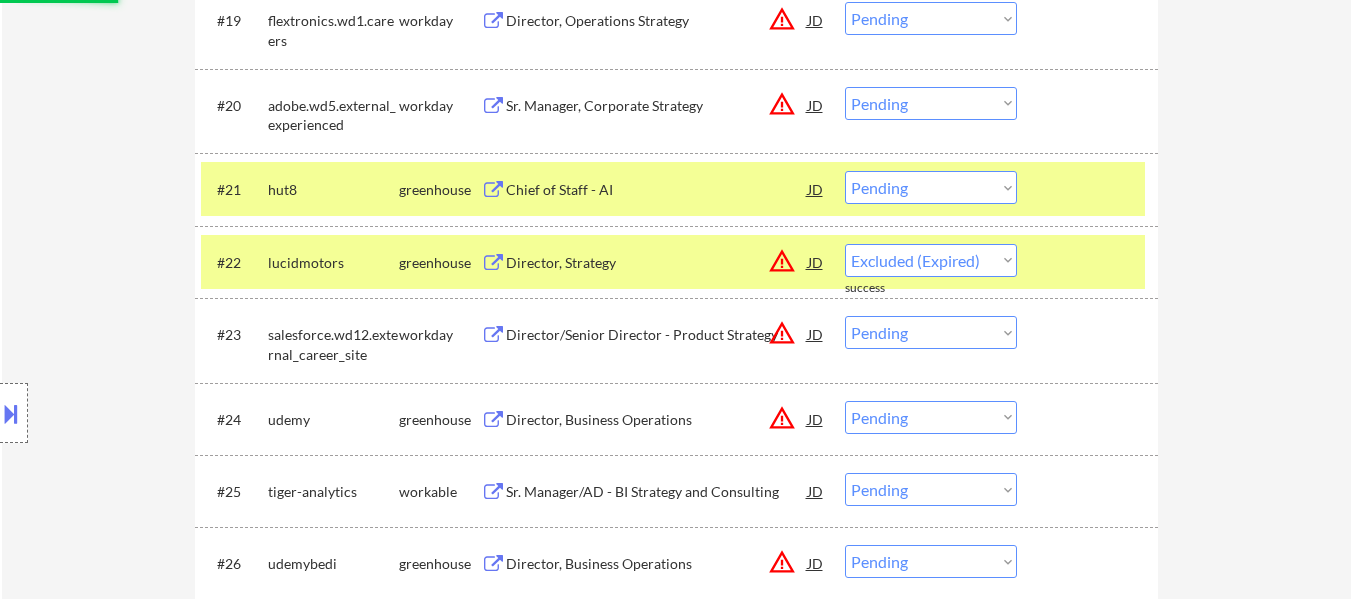 select on ""pending"" 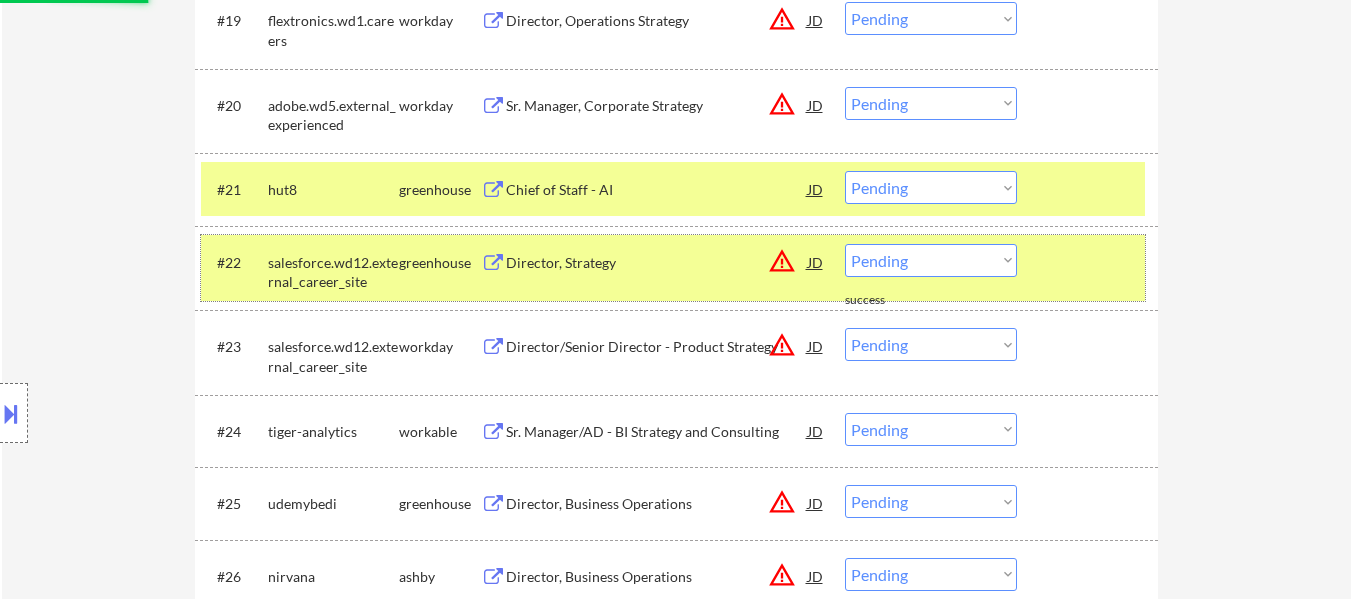 click at bounding box center (1090, 262) 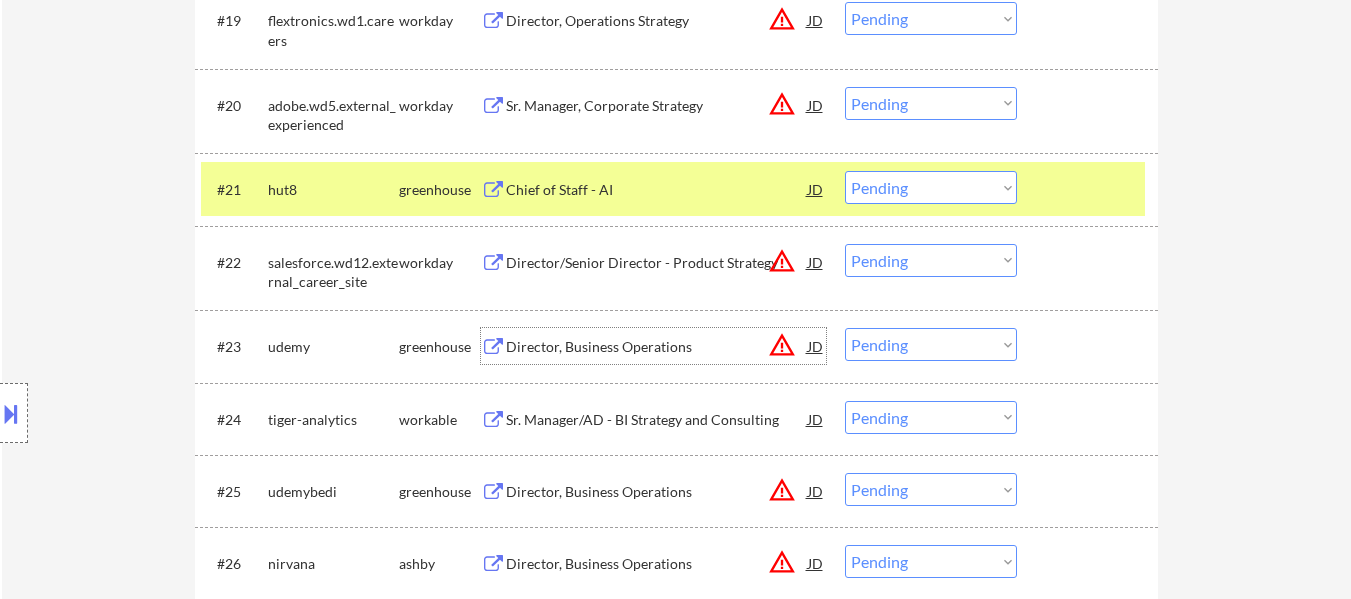 click on "Director, Business Operations" at bounding box center [657, 347] 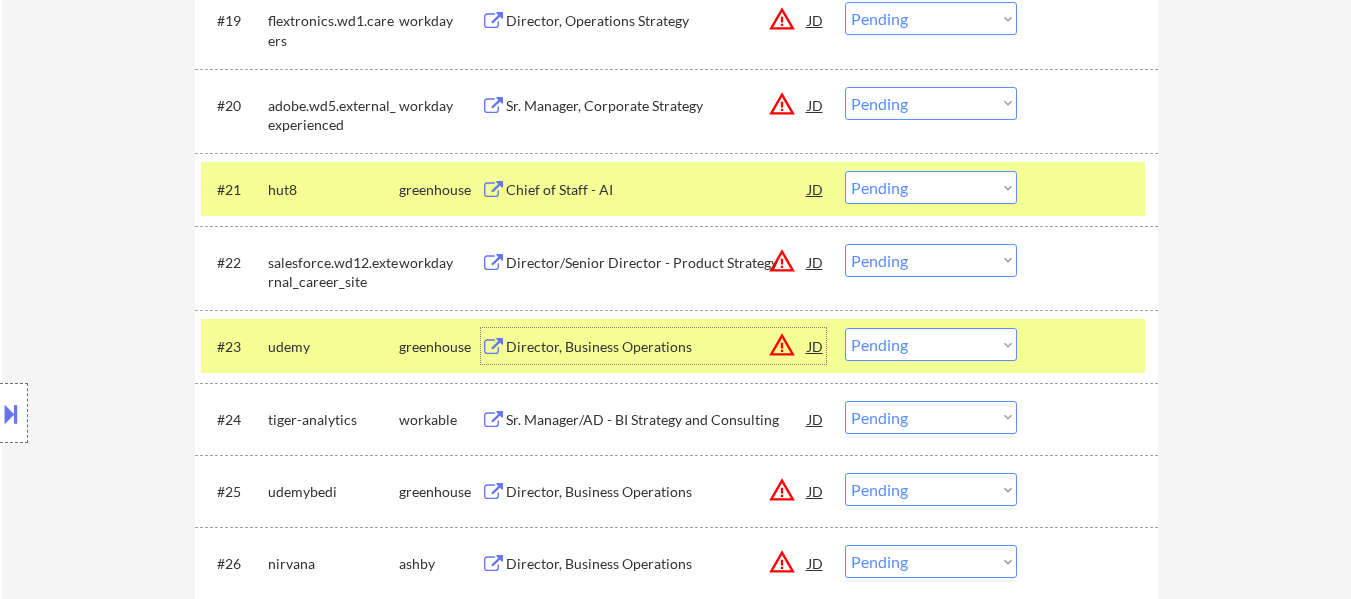 click on "Choose an option... Pending Applied Excluded (Questions) Excluded (Expired) Excluded (Location) Excluded (Bad Match) Excluded (Blocklist) Excluded (Salary) Excluded (Other)" at bounding box center [931, 187] 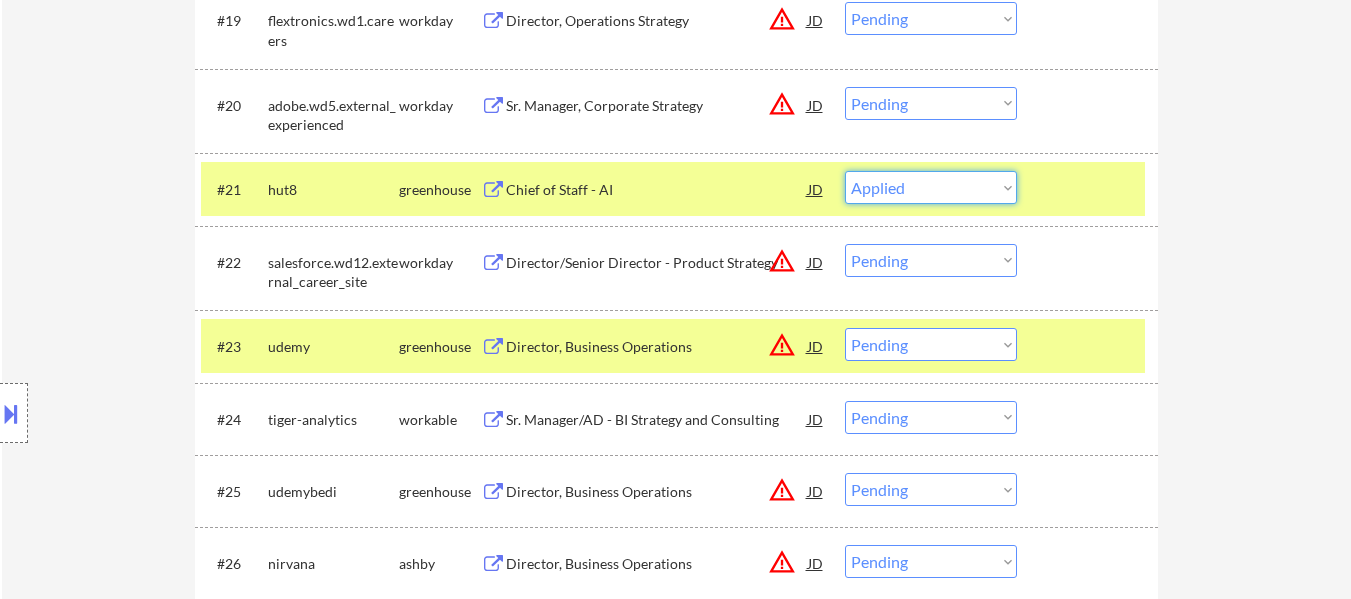 click on "Choose an option... Pending Applied Excluded (Questions) Excluded (Expired) Excluded (Location) Excluded (Bad Match) Excluded (Blocklist) Excluded (Salary) Excluded (Other)" at bounding box center [931, 187] 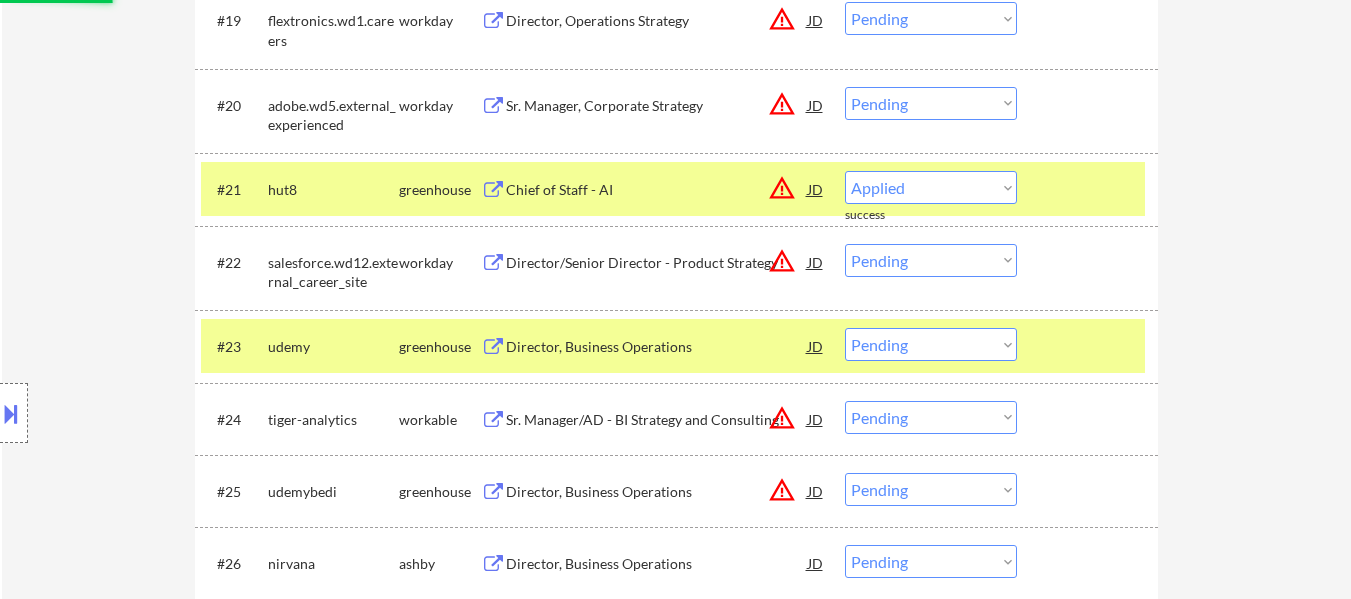 select on ""pending"" 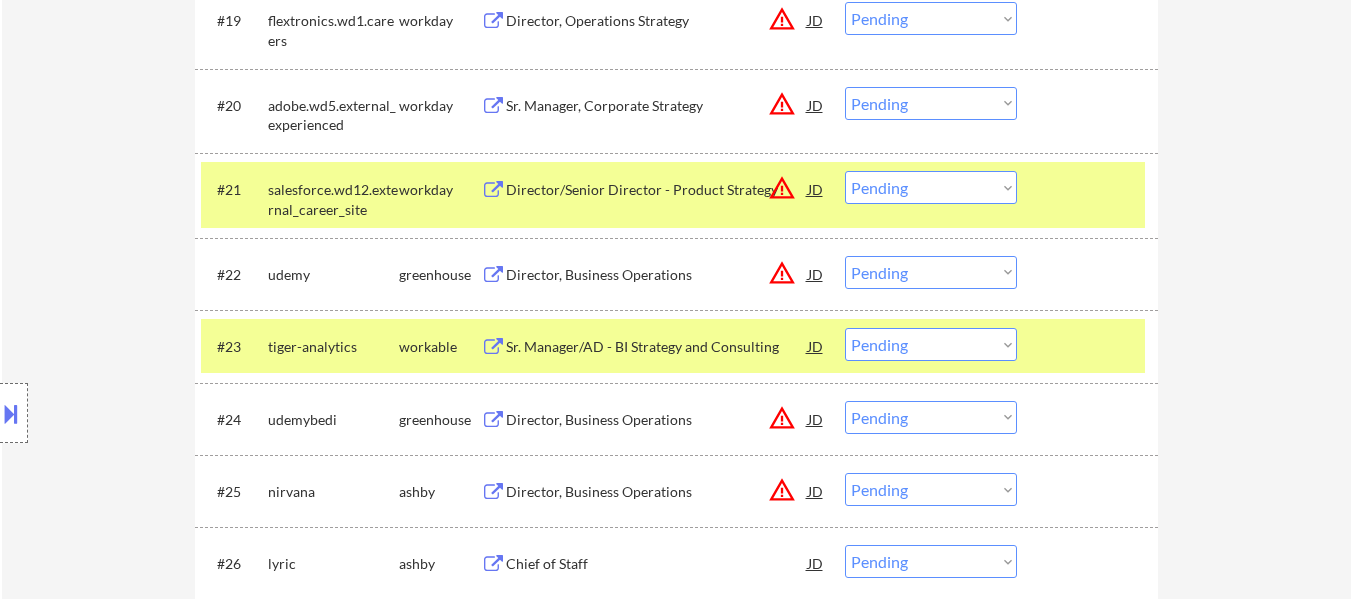 drag, startPoint x: 1080, startPoint y: 345, endPoint x: 1081, endPoint y: 282, distance: 63.007935 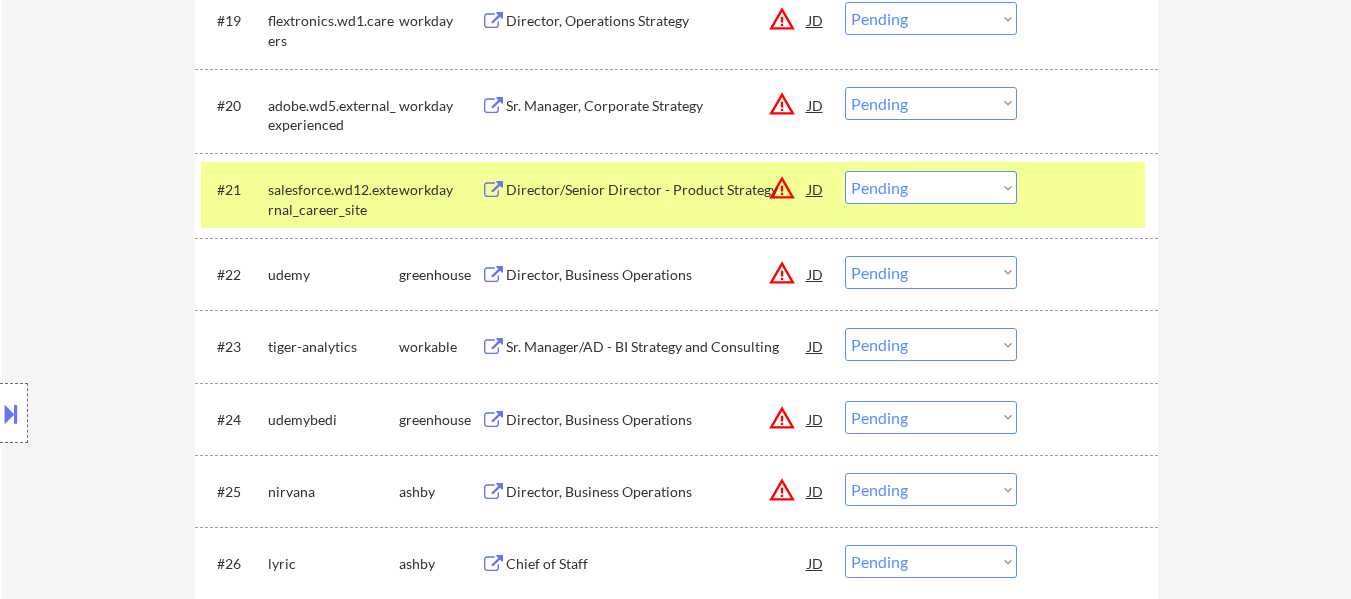 click at bounding box center [1090, 189] 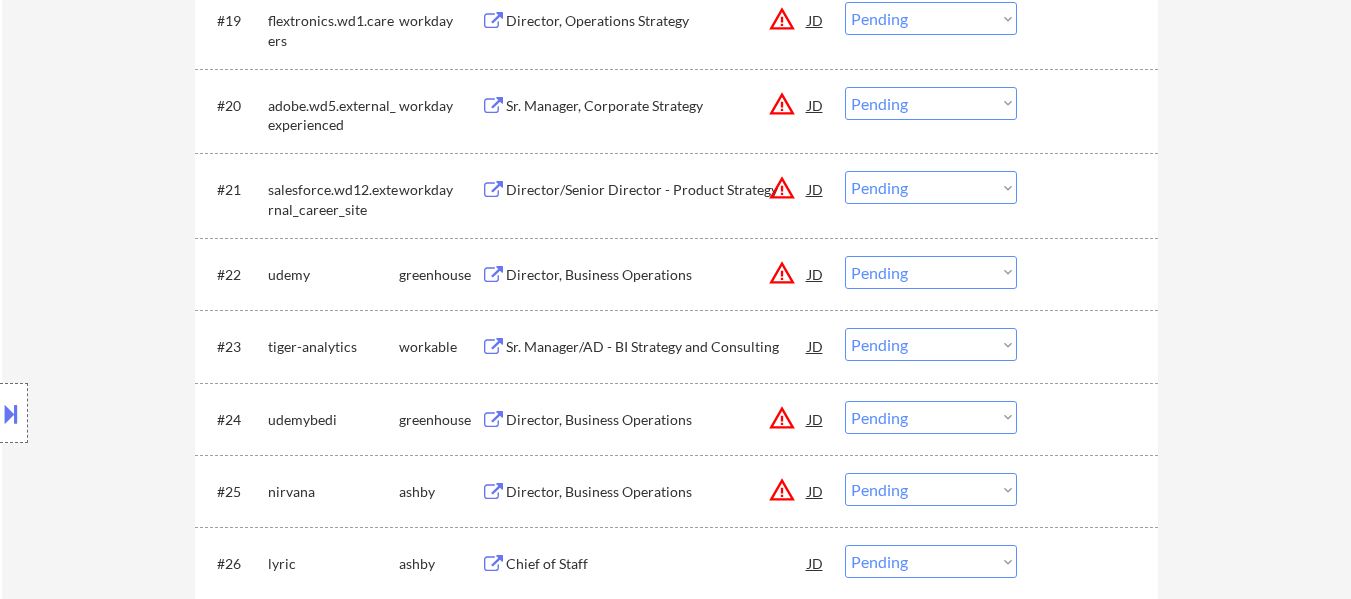click on "Choose an option... Pending Applied Excluded (Questions) Excluded (Expired) Excluded (Location) Excluded (Bad Match) Excluded (Blocklist) Excluded (Salary) Excluded (Other)" at bounding box center [931, 272] 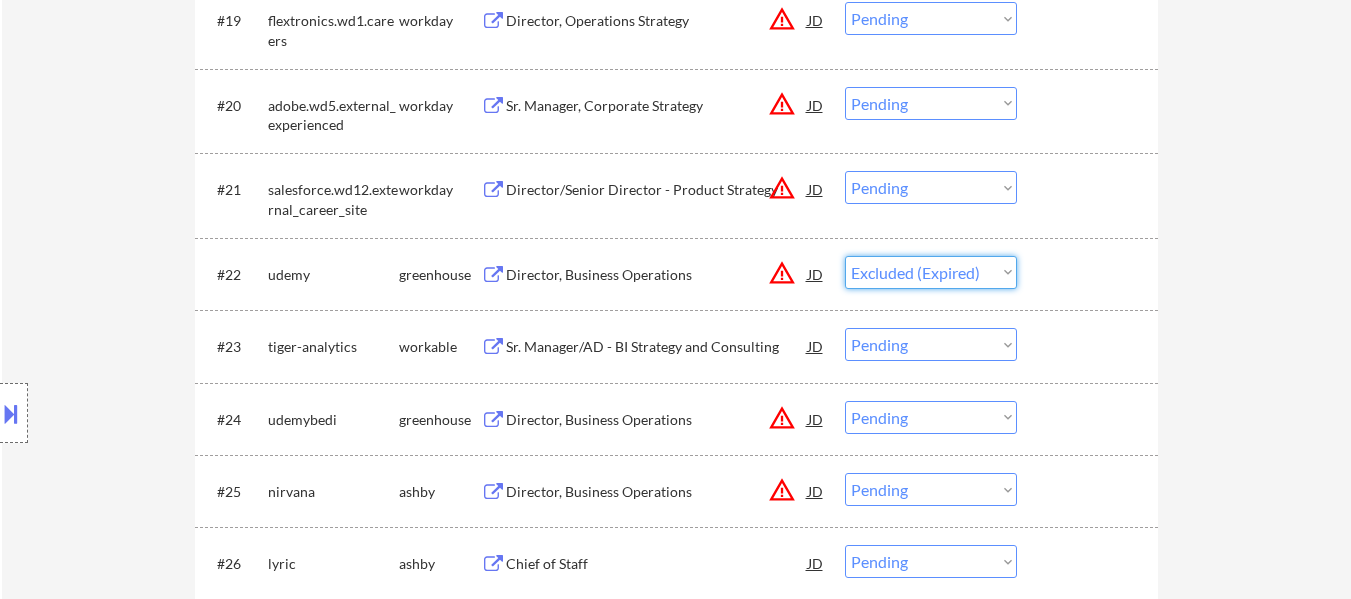 click on "Choose an option... Pending Applied Excluded (Questions) Excluded (Expired) Excluded (Location) Excluded (Bad Match) Excluded (Blocklist) Excluded (Salary) Excluded (Other)" at bounding box center (931, 272) 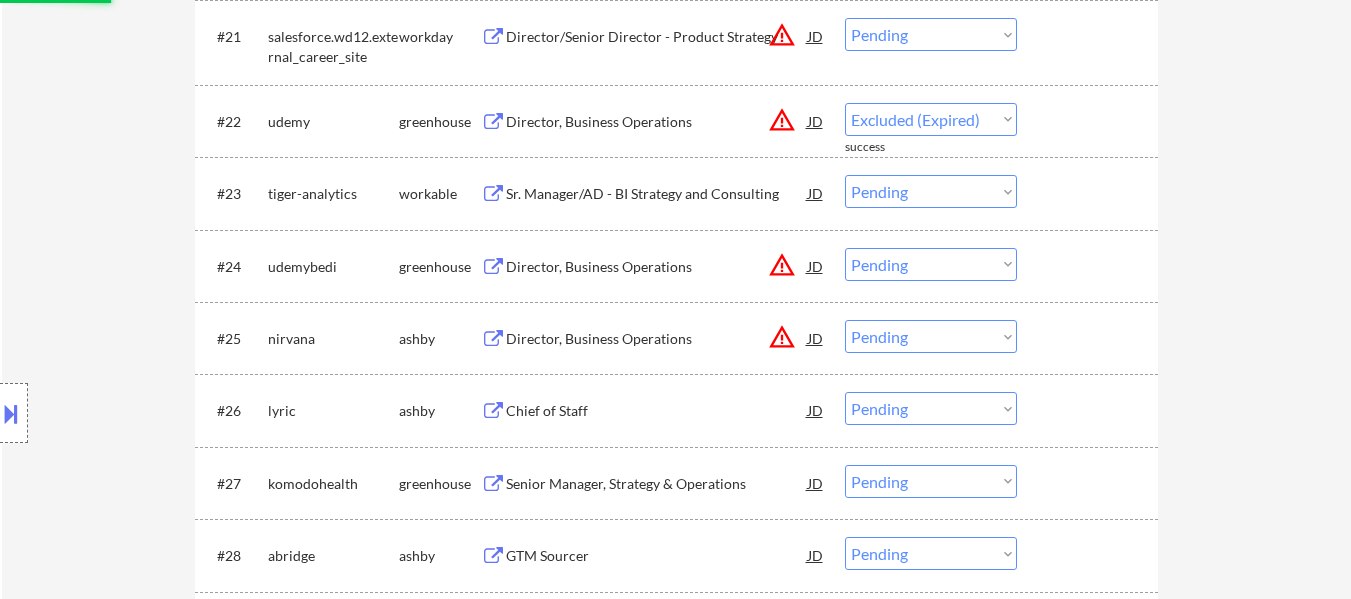 scroll, scrollTop: 2300, scrollLeft: 0, axis: vertical 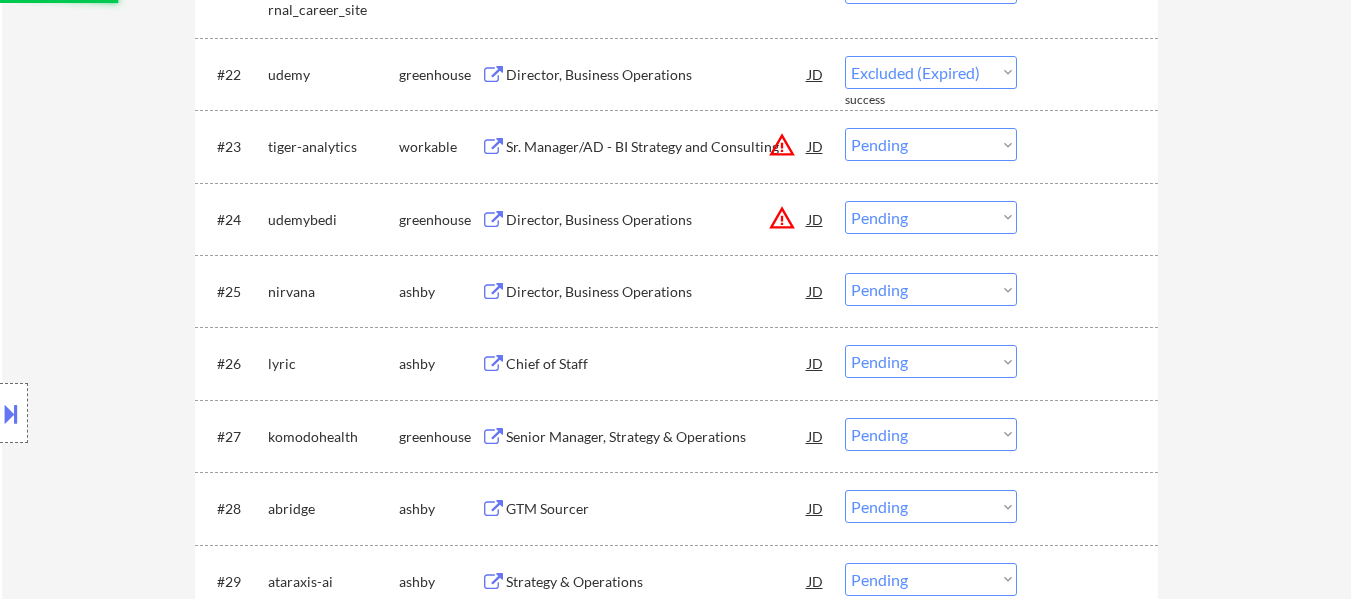 select on ""pending"" 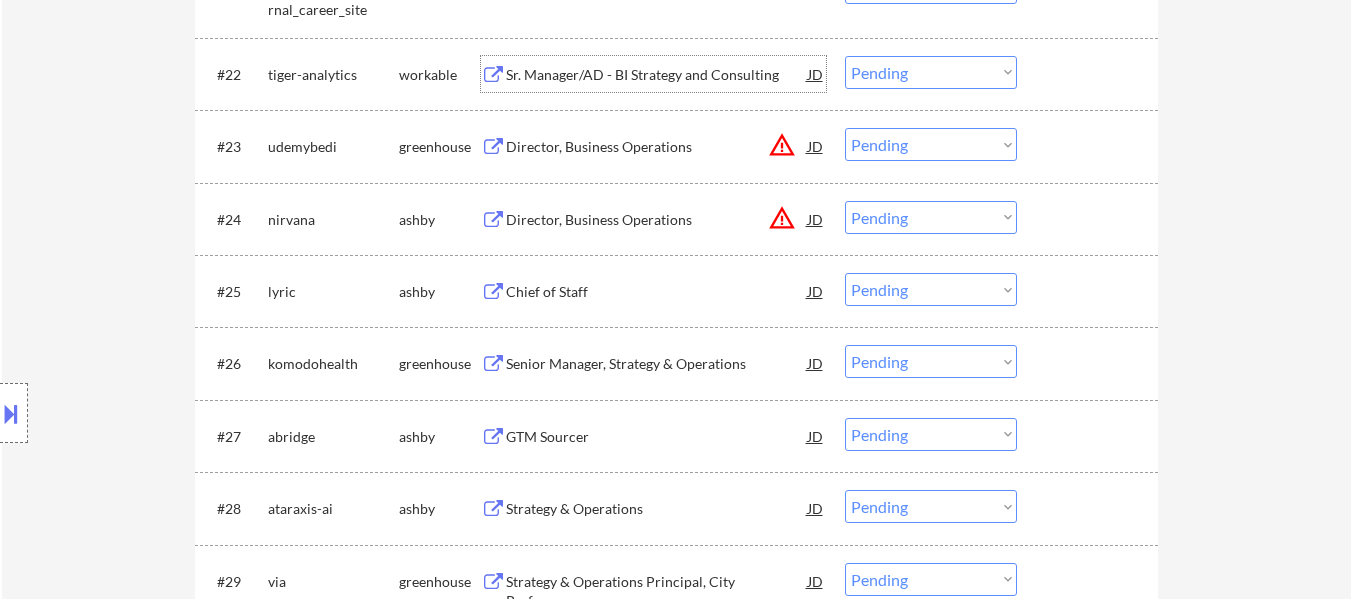 click on "Sr. Manager/AD - BI Strategy and Consulting" at bounding box center [657, 75] 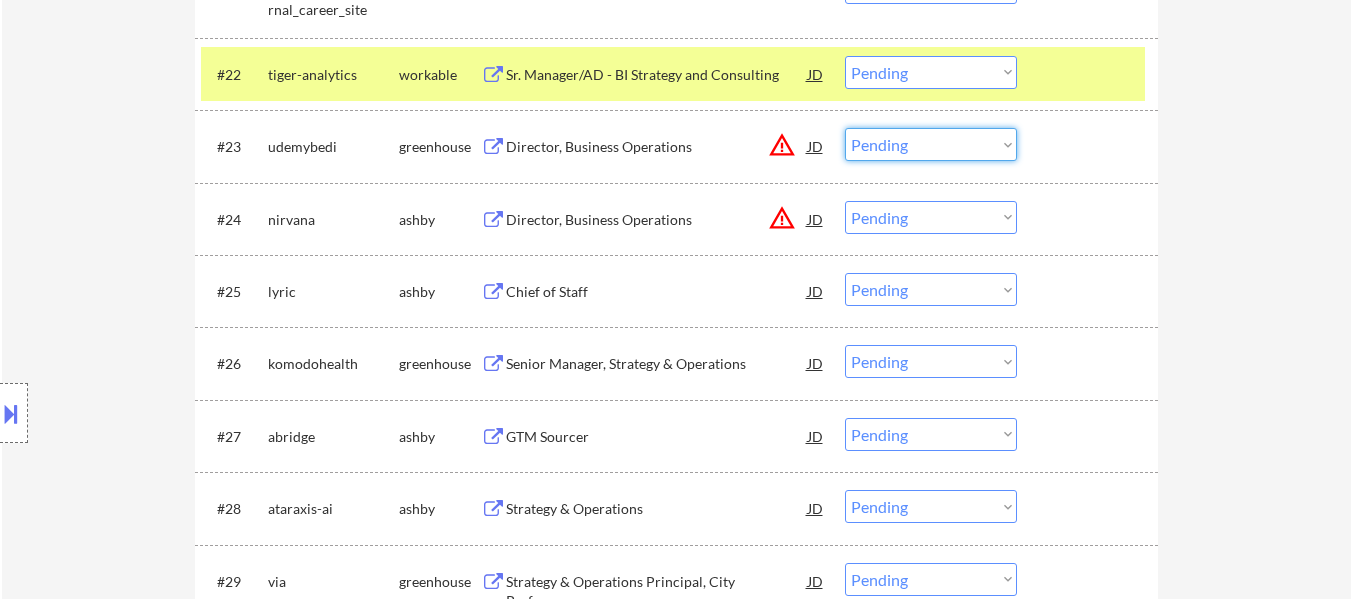 drag, startPoint x: 928, startPoint y: 141, endPoint x: 928, endPoint y: 159, distance: 18 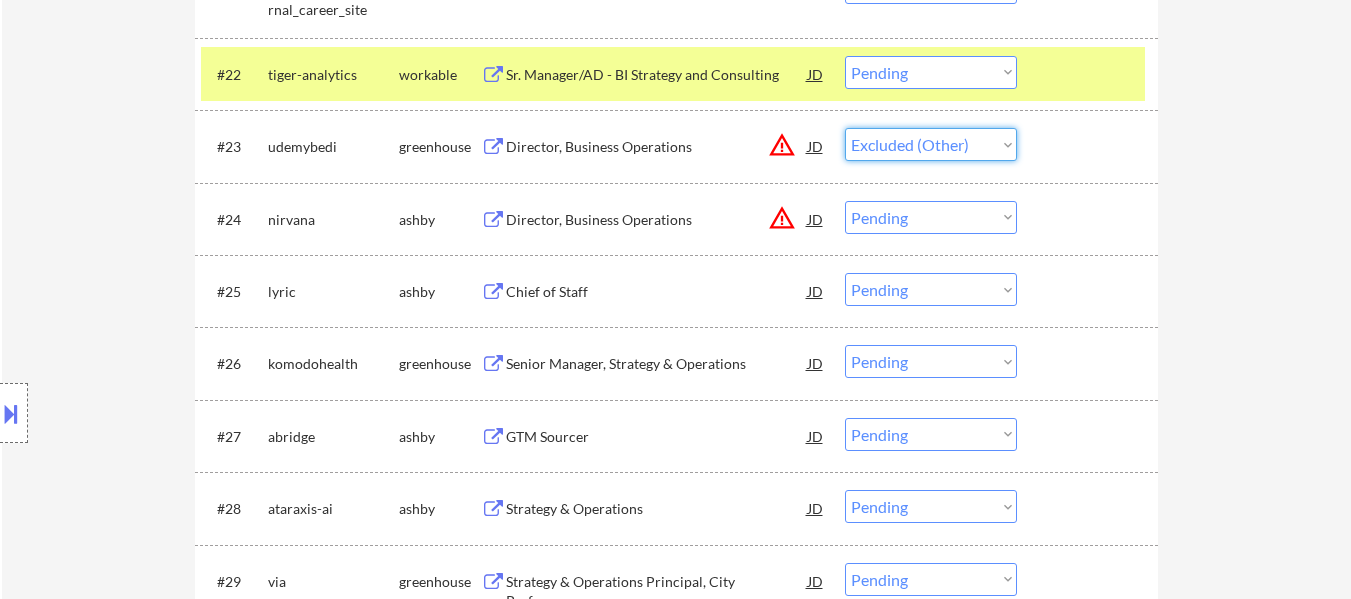 click on "Choose an option... Pending Applied Excluded (Questions) Excluded (Expired) Excluded (Location) Excluded (Bad Match) Excluded (Blocklist) Excluded (Salary) Excluded (Other)" at bounding box center (931, 144) 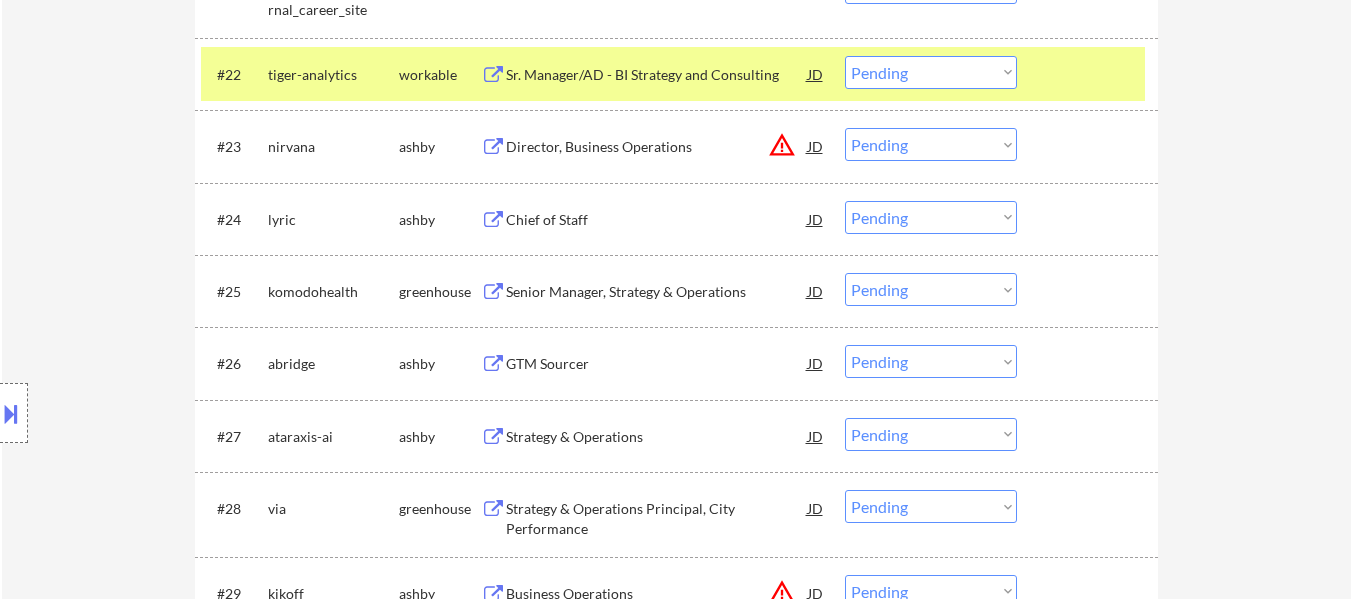 click at bounding box center (1090, 74) 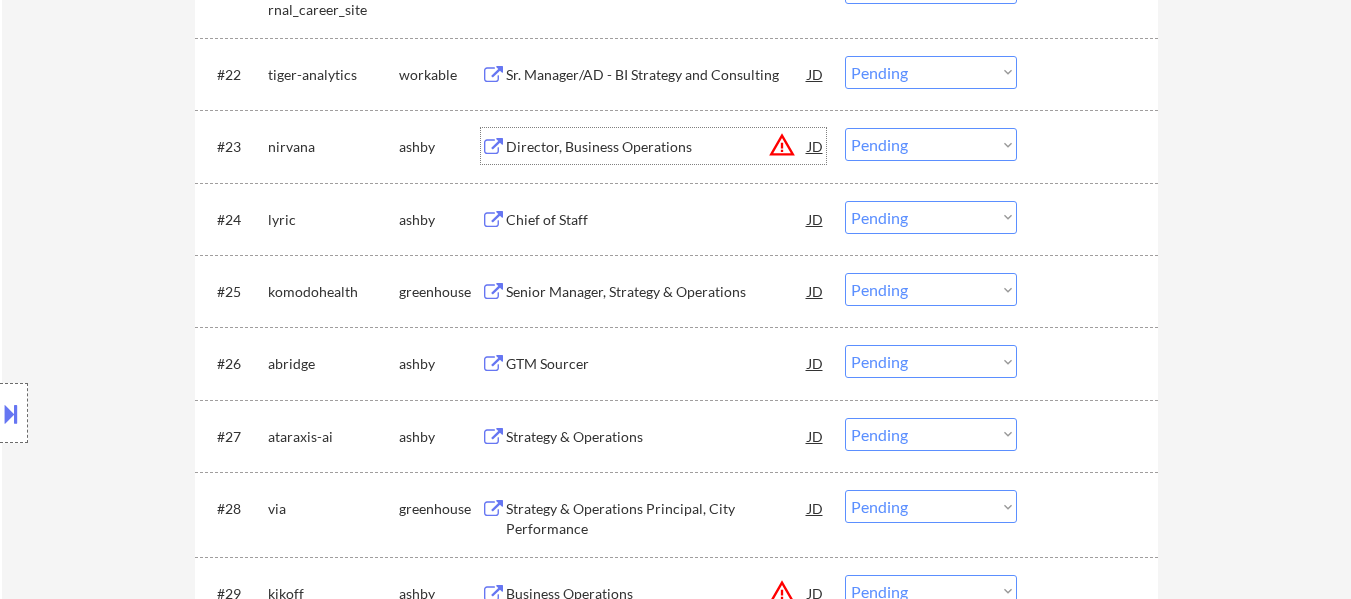 click on "Director, Business Operations" at bounding box center (657, 147) 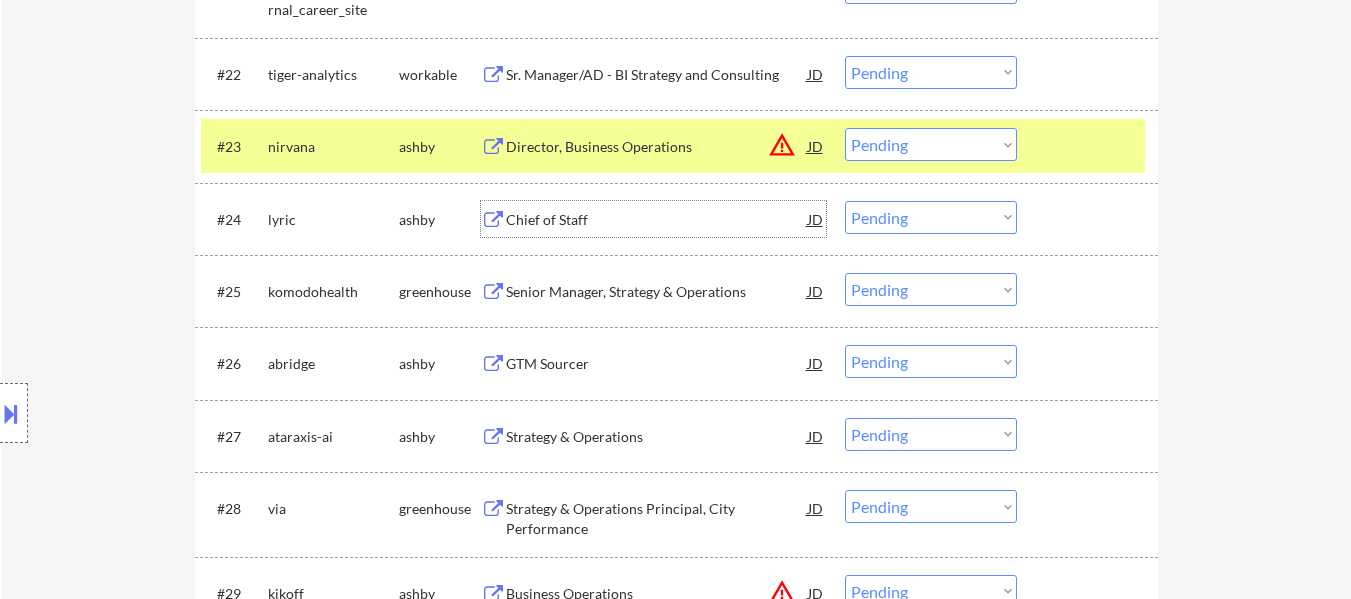 click on "Chief of Staff" at bounding box center (657, 219) 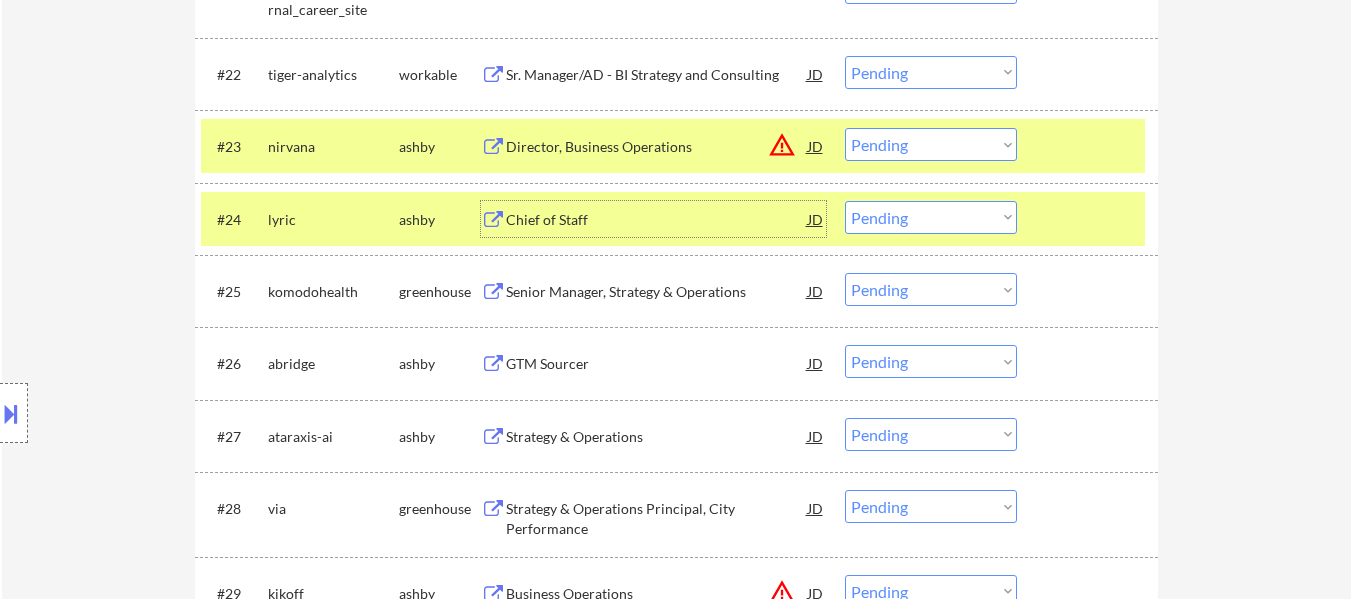 click on "Choose an option... Pending Applied Excluded (Questions) Excluded (Expired) Excluded (Location) Excluded (Bad Match) Excluded (Blocklist) Excluded (Salary) Excluded (Other)" at bounding box center (931, 144) 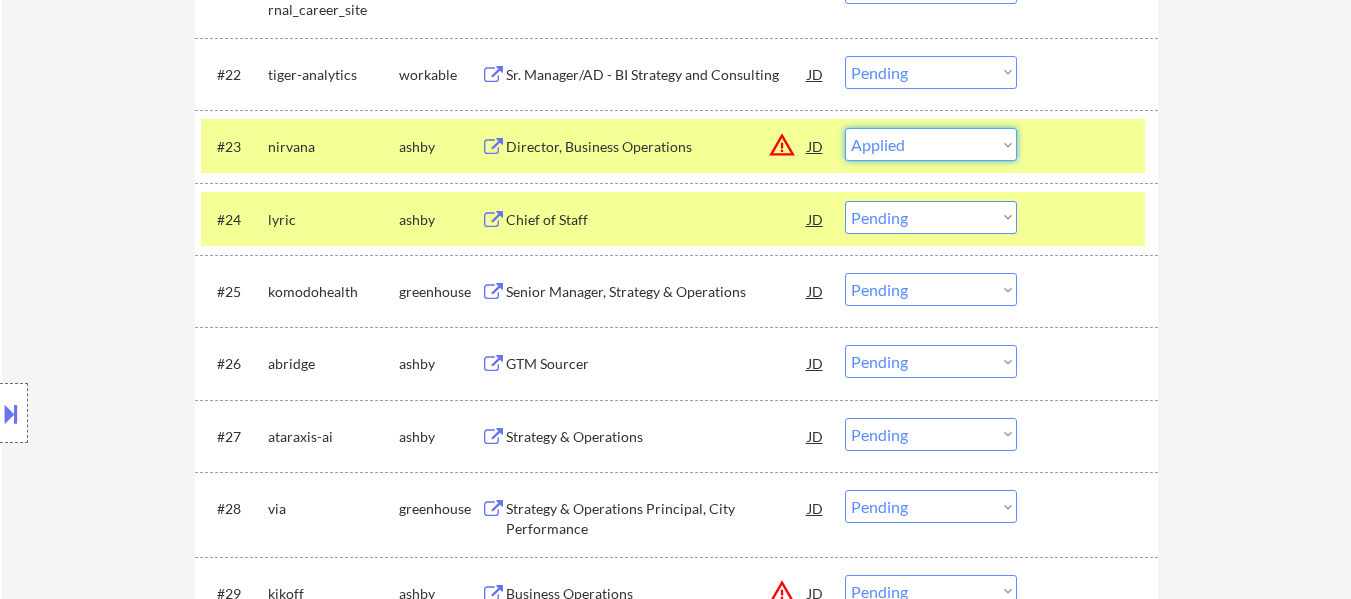 click on "Choose an option... Pending Applied Excluded (Questions) Excluded (Expired) Excluded (Location) Excluded (Bad Match) Excluded (Blocklist) Excluded (Salary) Excluded (Other)" at bounding box center [931, 144] 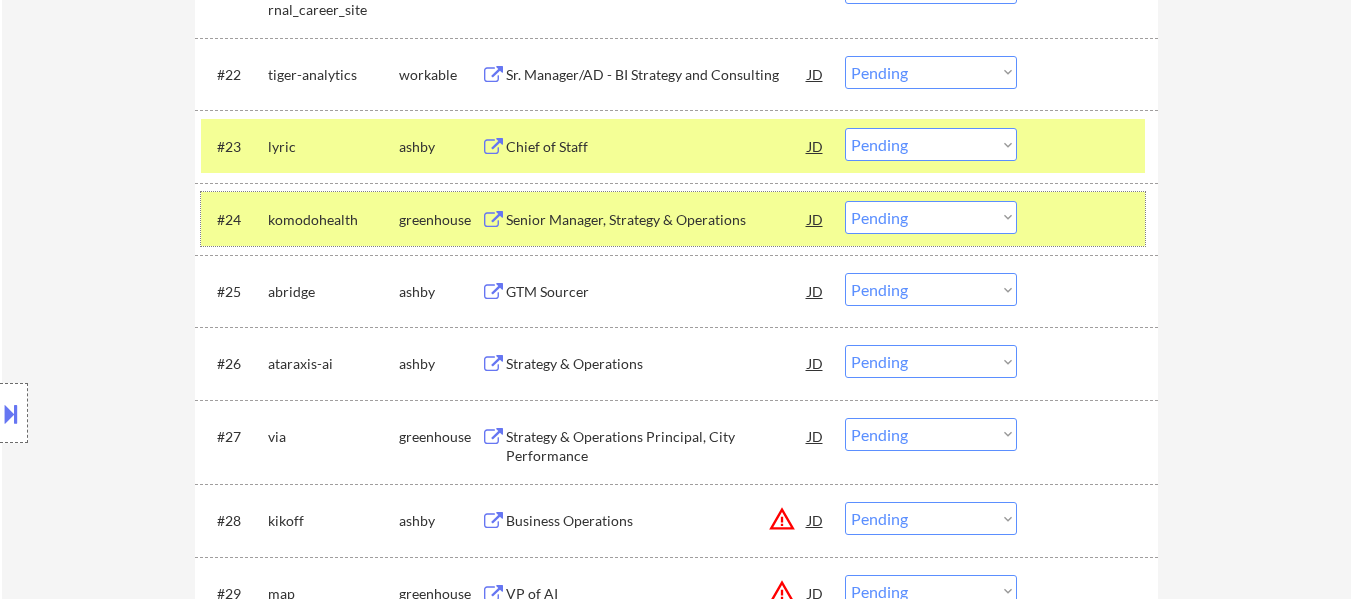 click at bounding box center (1090, 219) 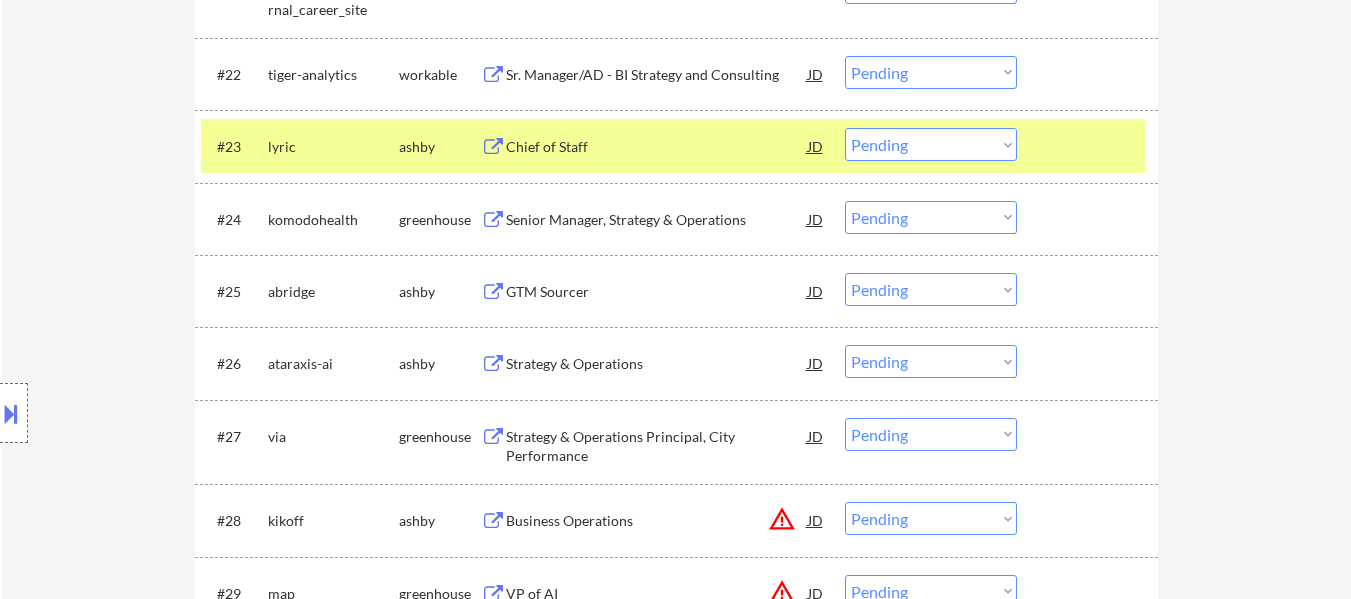 click on "Senior Manager, Strategy & Operations" at bounding box center (657, 220) 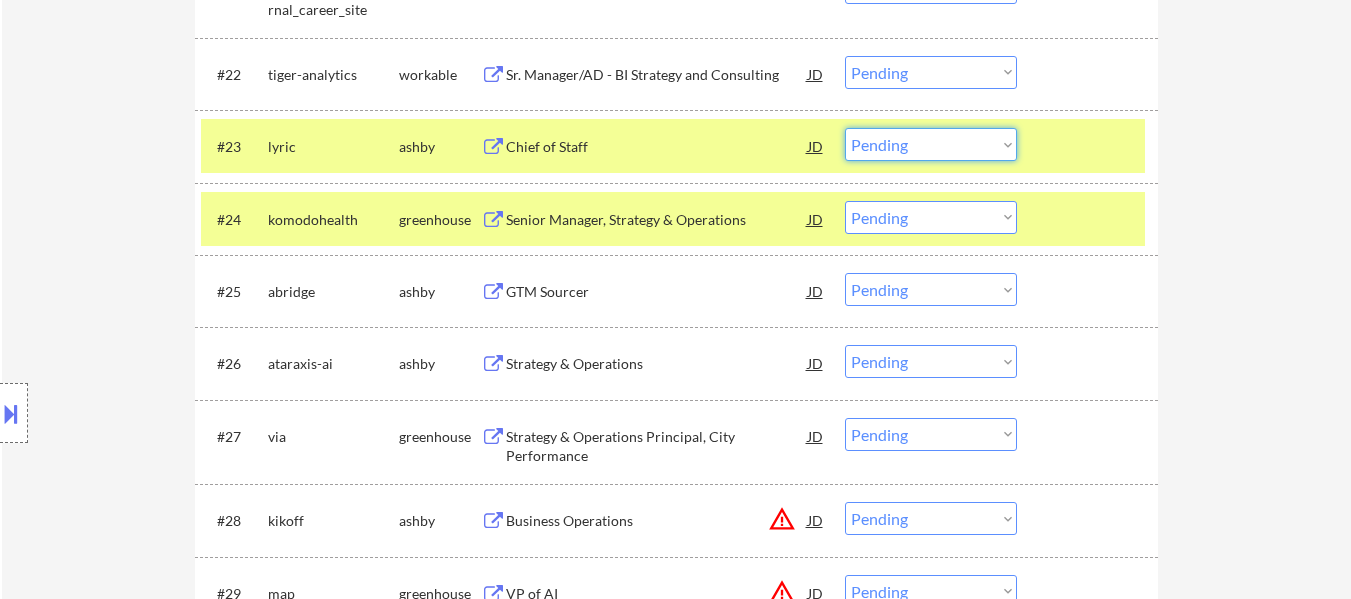 click on "Choose an option... Pending Applied Excluded (Questions) Excluded (Expired) Excluded (Location) Excluded (Bad Match) Excluded (Blocklist) Excluded (Salary) Excluded (Other)" at bounding box center (931, 144) 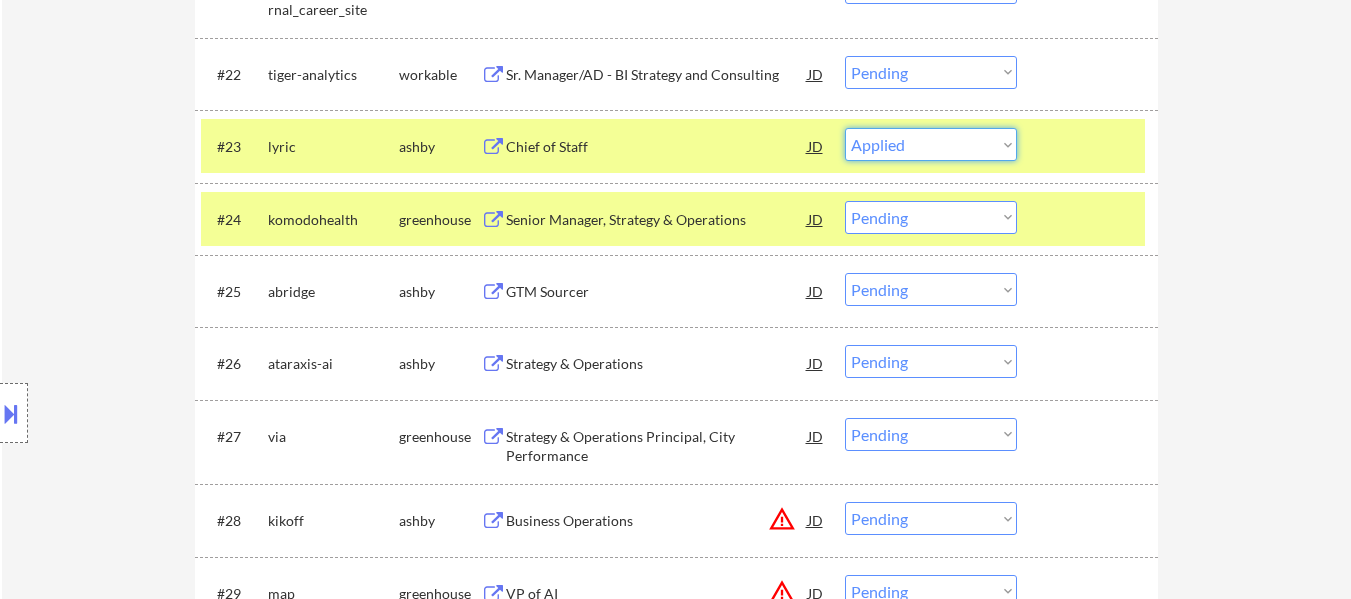 click on "Choose an option... Pending Applied Excluded (Questions) Excluded (Expired) Excluded (Location) Excluded (Bad Match) Excluded (Blocklist) Excluded (Salary) Excluded (Other)" at bounding box center [931, 144] 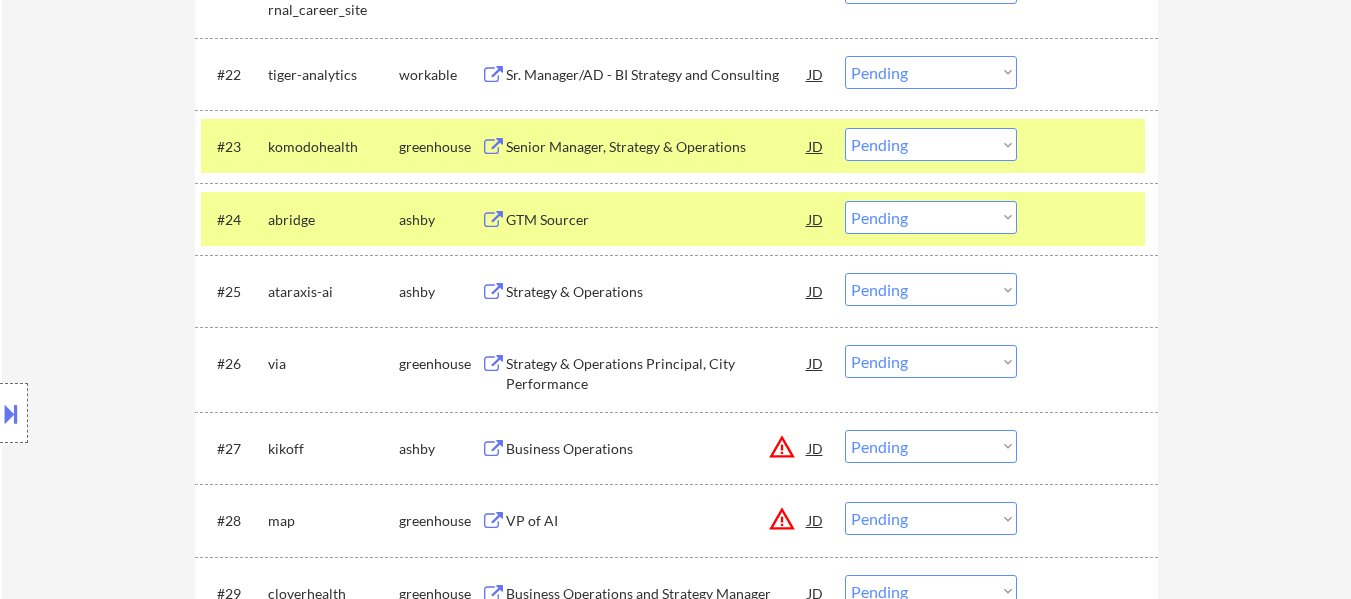 click at bounding box center (1090, 219) 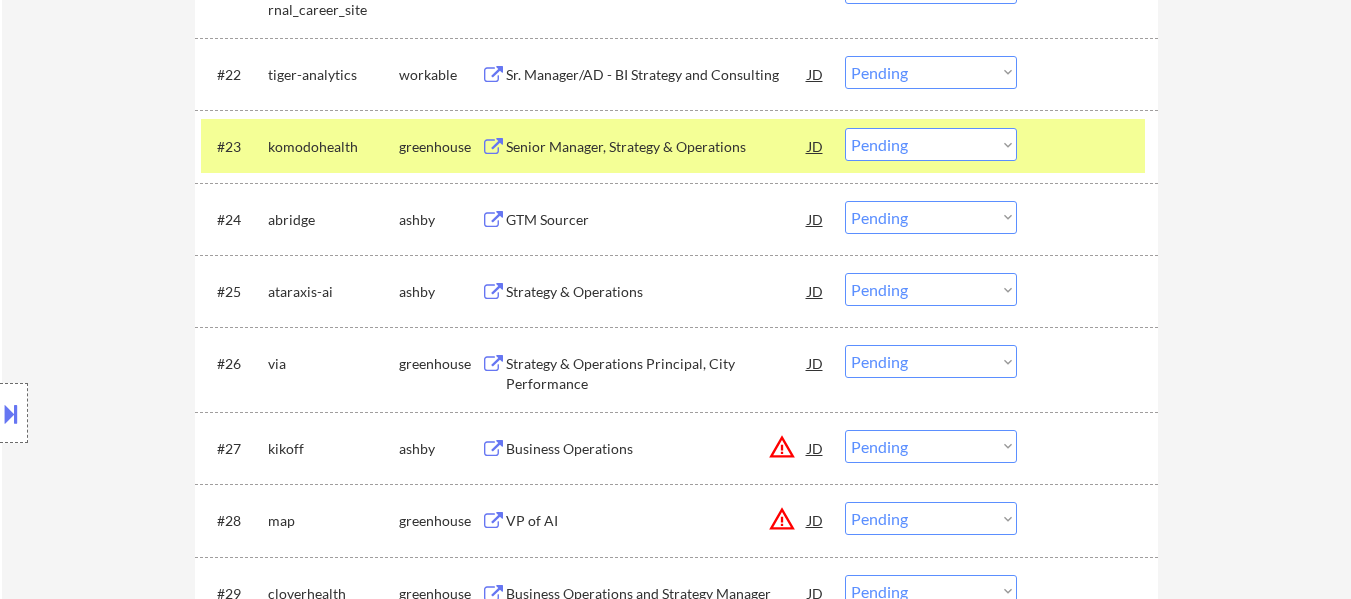 click on "GTM Sourcer" at bounding box center [657, 220] 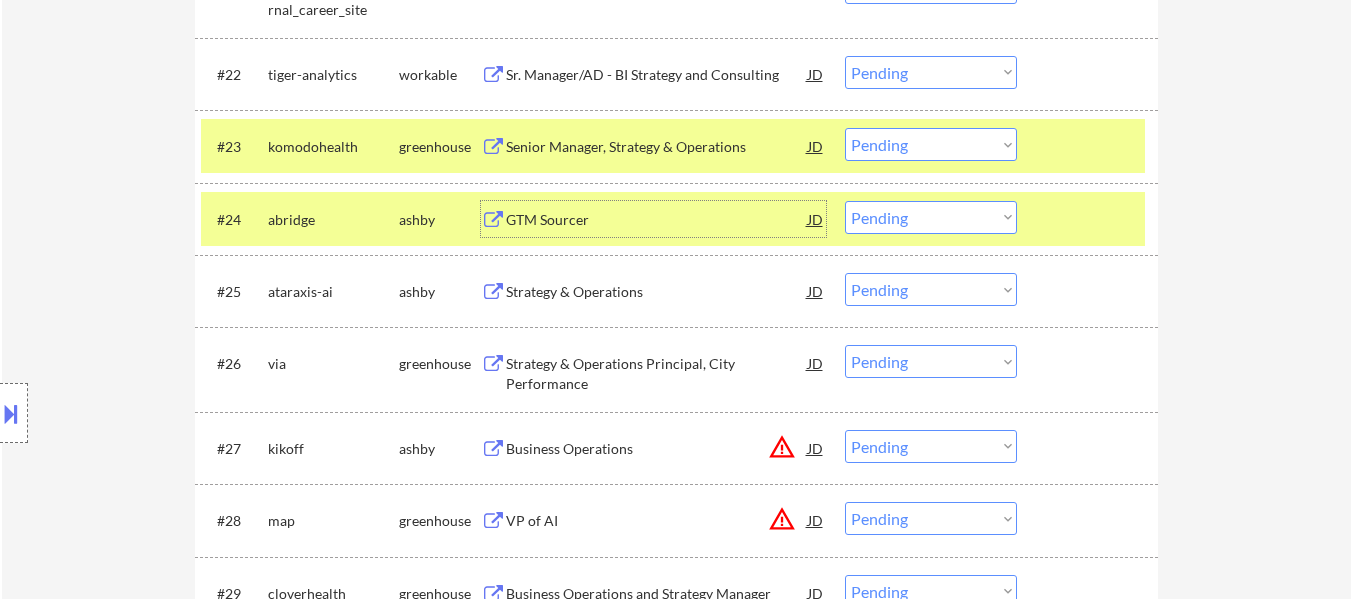 drag, startPoint x: 891, startPoint y: 139, endPoint x: 891, endPoint y: 160, distance: 21 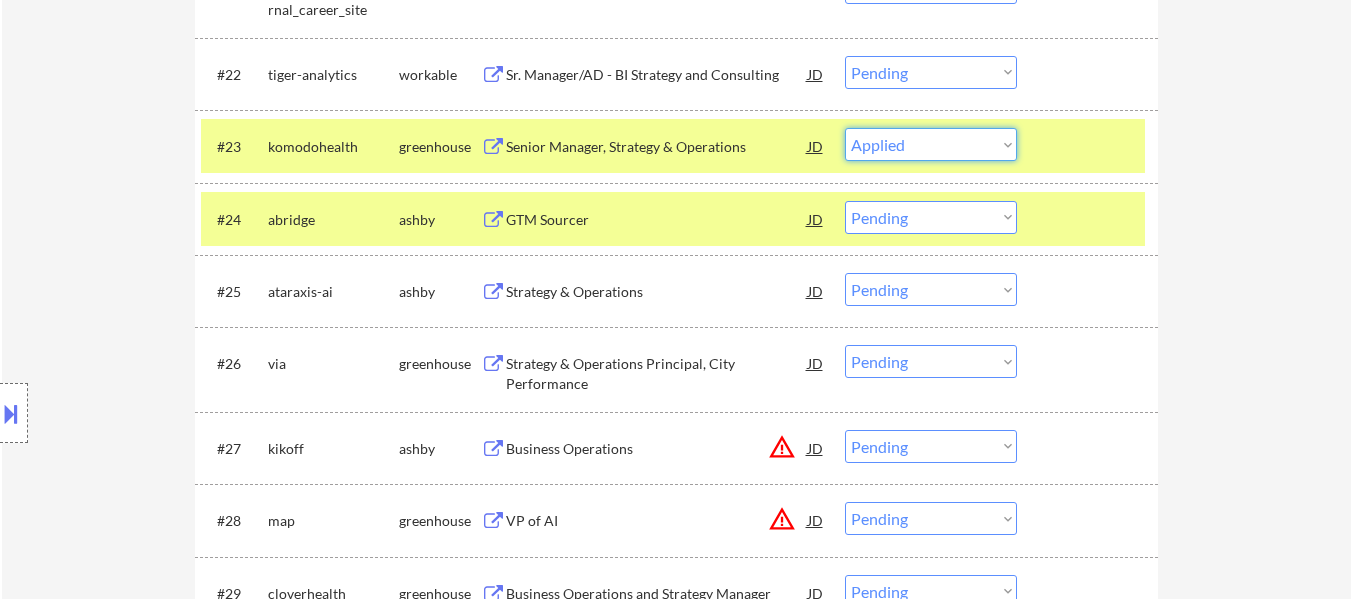click on "Choose an option... Pending Applied Excluded (Questions) Excluded (Expired) Excluded (Location) Excluded (Bad Match) Excluded (Blocklist) Excluded (Salary) Excluded (Other)" at bounding box center [931, 144] 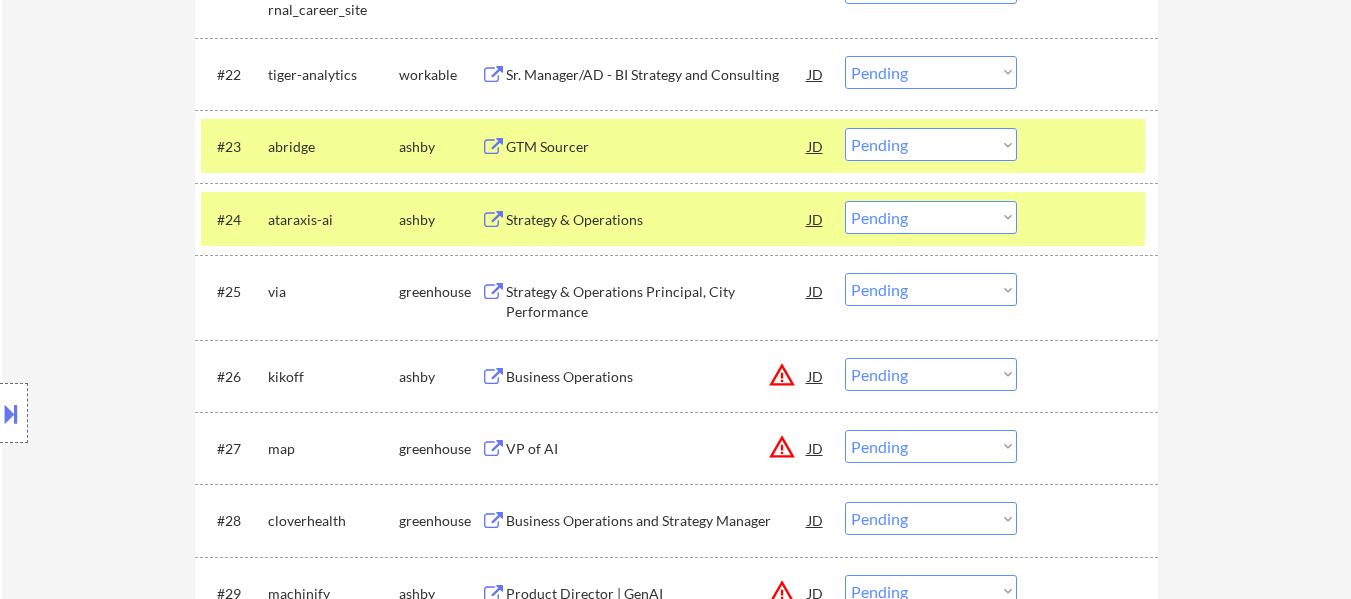 click at bounding box center (1090, 219) 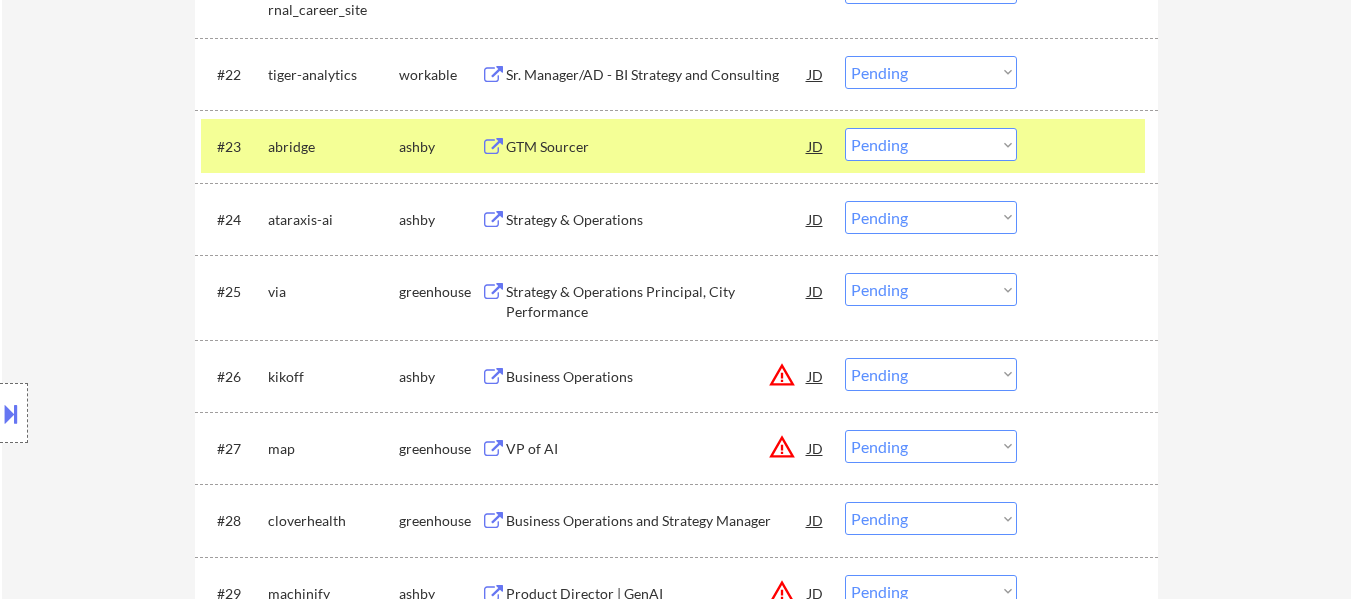 click on "#24 ataraxis-ai ashby Strategy & Operations JD warning_amber Choose an option... Pending Applied Excluded (Questions) Excluded (Expired) Excluded (Location) Excluded (Bad Match) Excluded (Blocklist) Excluded (Salary) Excluded (Other)" at bounding box center [673, 219] 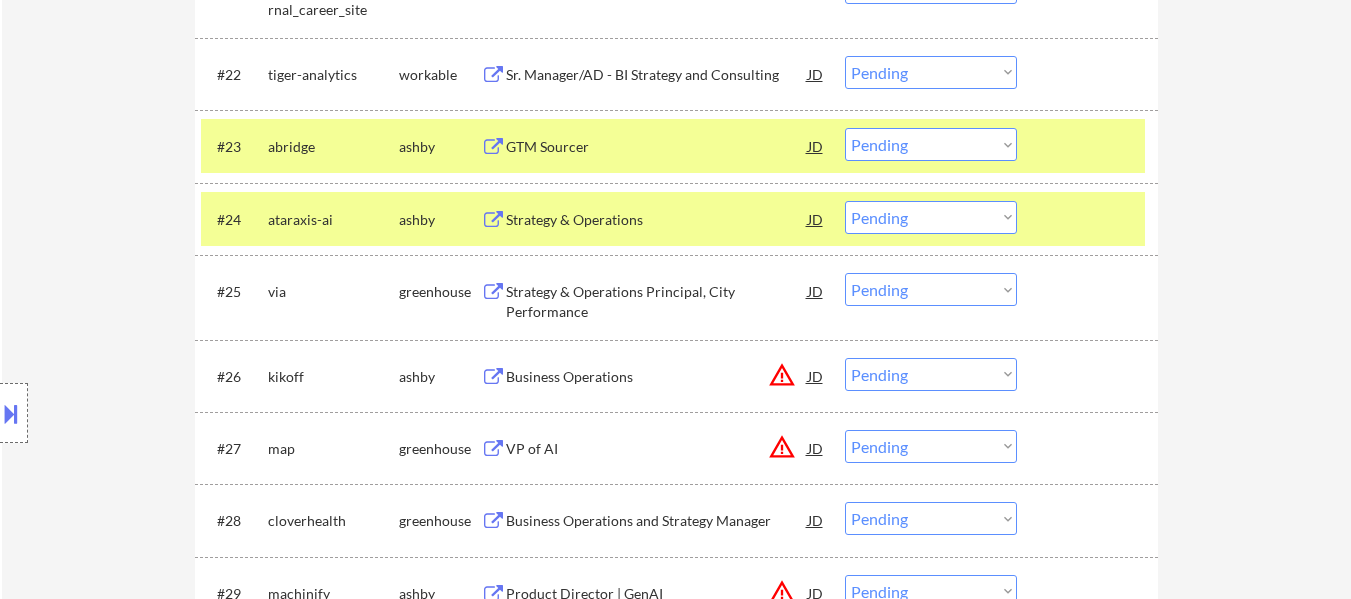 click on "Strategy & Operations" at bounding box center (657, 220) 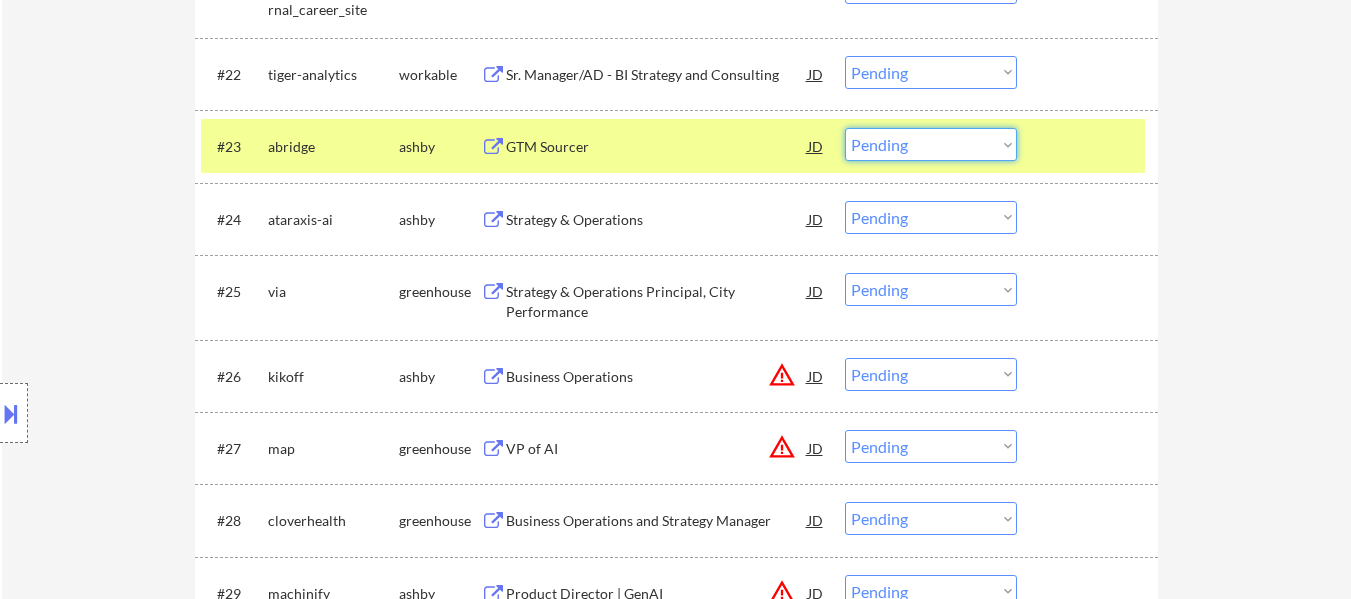 click on "Choose an option... Pending Applied Excluded (Questions) Excluded (Expired) Excluded (Location) Excluded (Bad Match) Excluded (Blocklist) Excluded (Salary) Excluded (Other)" at bounding box center (931, 144) 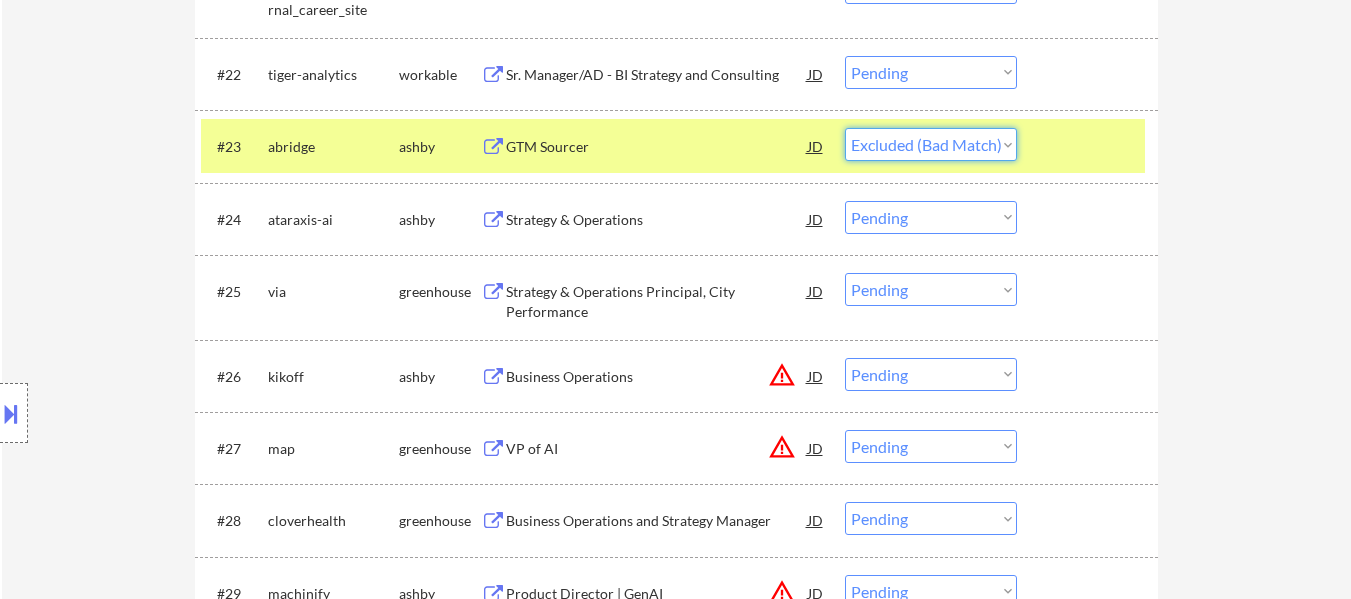 click on "Choose an option... Pending Applied Excluded (Questions) Excluded (Expired) Excluded (Location) Excluded (Bad Match) Excluded (Blocklist) Excluded (Salary) Excluded (Other)" at bounding box center (931, 144) 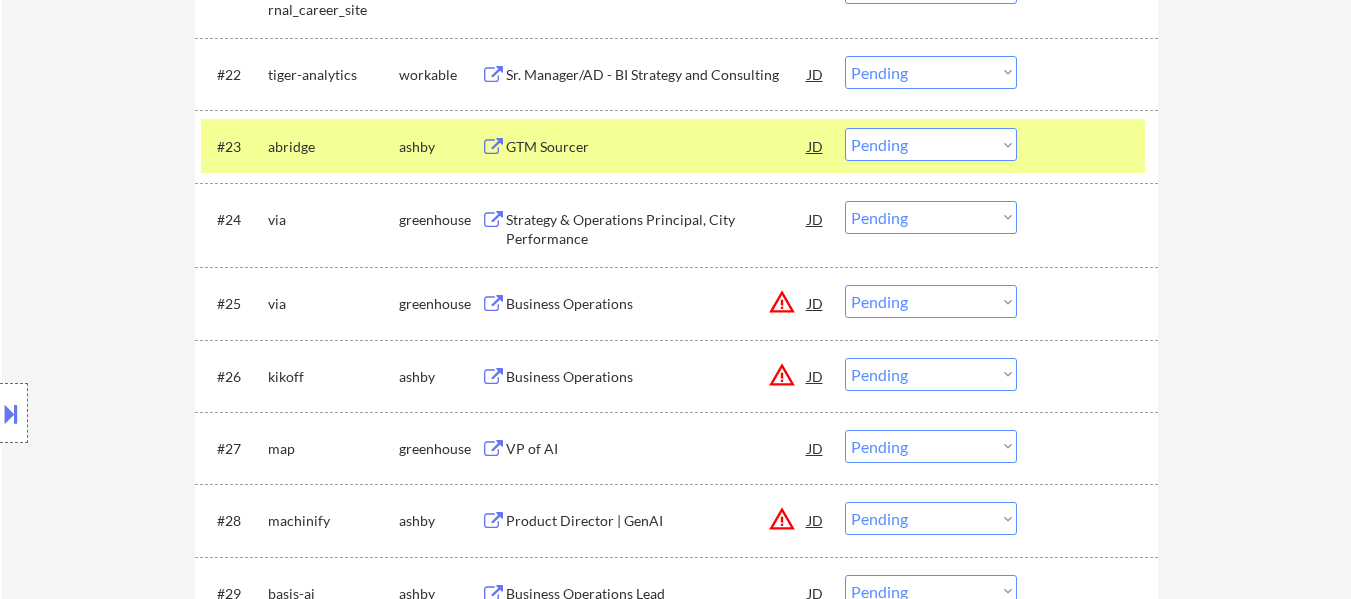 click on "Choose an option... Pending Applied Excluded (Questions) Excluded (Expired) Excluded (Location) Excluded (Bad Match) Excluded (Blocklist) Excluded (Salary) Excluded (Other)" at bounding box center (931, 144) 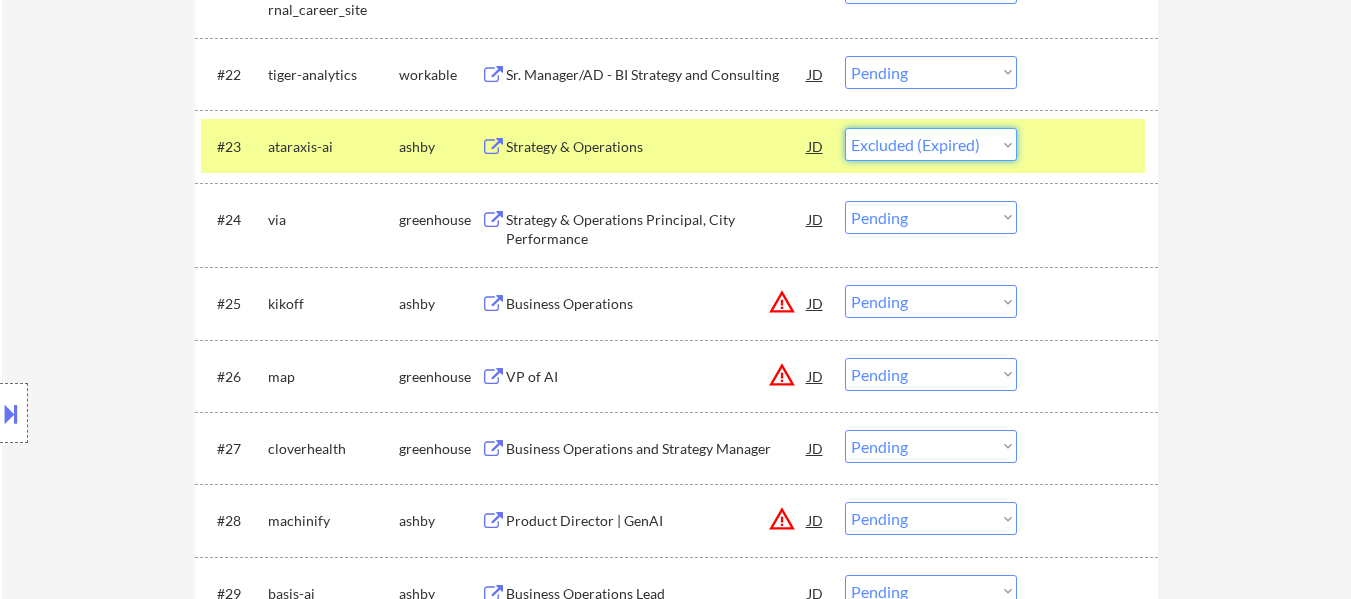 click on "Choose an option... Pending Applied Excluded (Questions) Excluded (Expired) Excluded (Location) Excluded (Bad Match) Excluded (Blocklist) Excluded (Salary) Excluded (Other)" at bounding box center [931, 144] 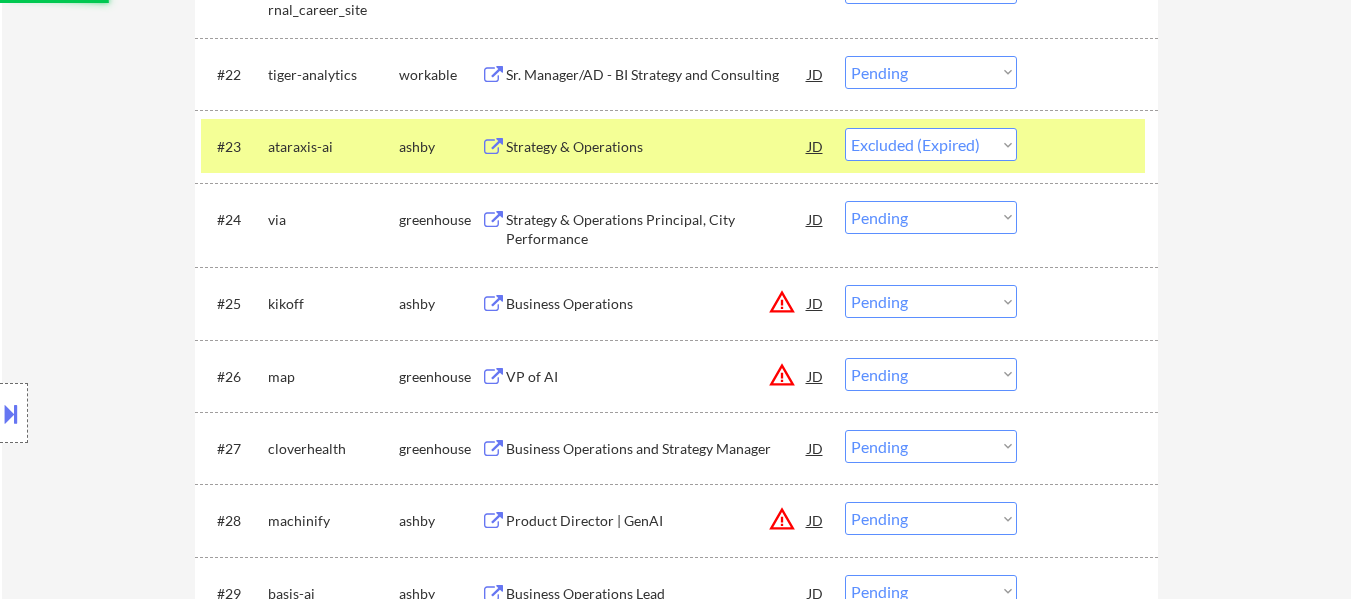 click on "Strategy & Operations Principal, City Performance" at bounding box center (657, 229) 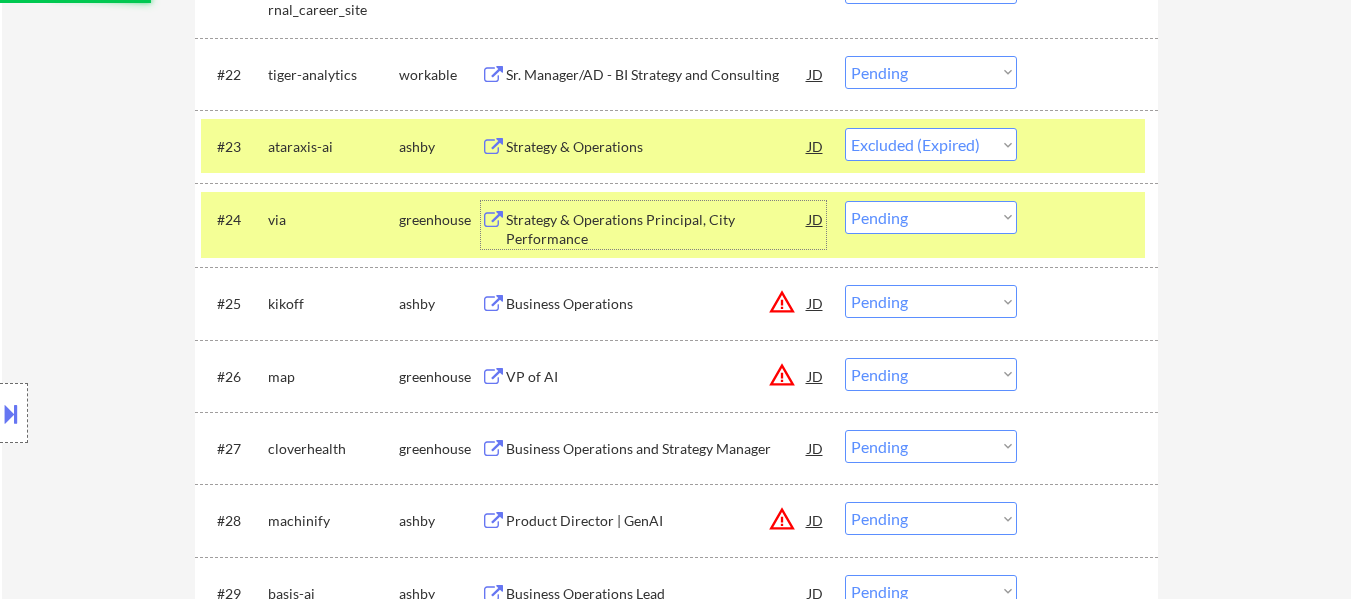 click on "Business Operations" at bounding box center [657, 303] 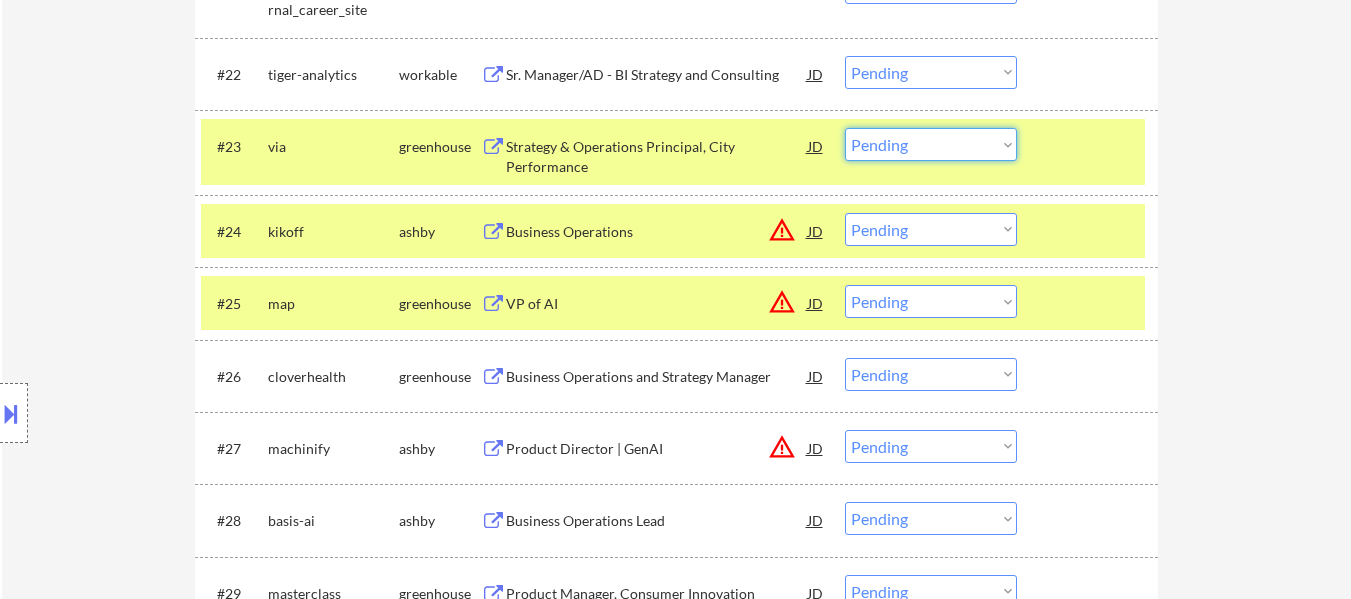 click on "Choose an option... Pending Applied Excluded (Questions) Excluded (Expired) Excluded (Location) Excluded (Bad Match) Excluded (Blocklist) Excluded (Salary) Excluded (Other)" at bounding box center [931, 144] 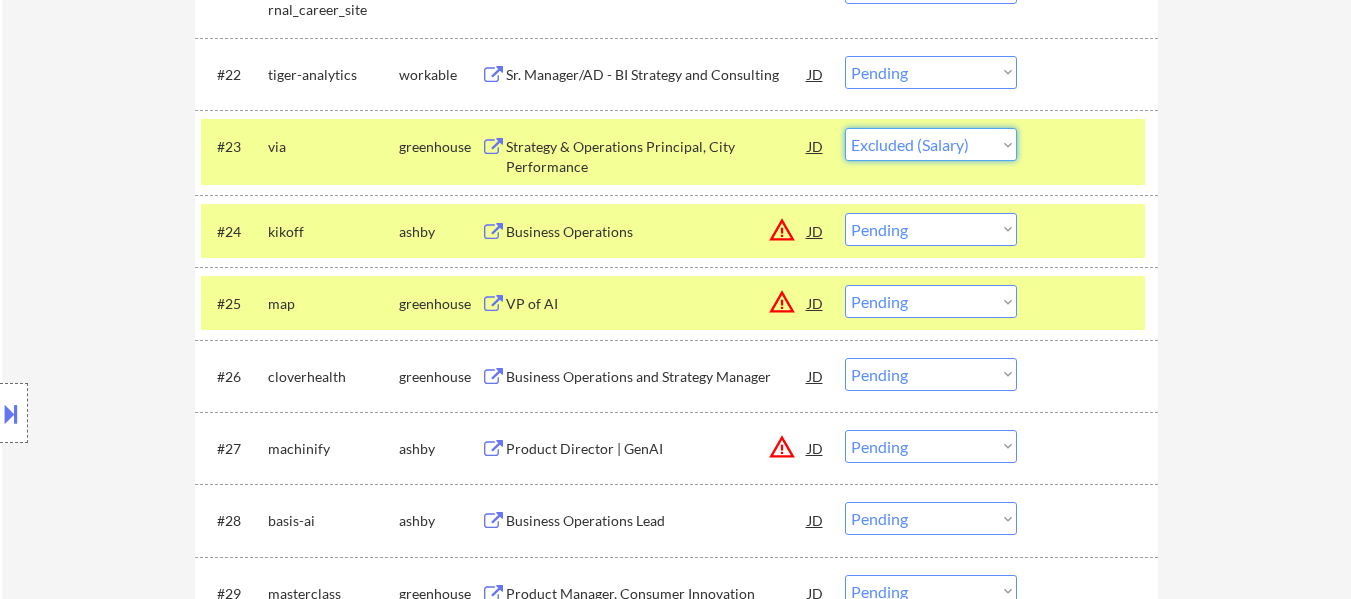 click on "Choose an option... Pending Applied Excluded (Questions) Excluded (Expired) Excluded (Location) Excluded (Bad Match) Excluded (Blocklist) Excluded (Salary) Excluded (Other)" at bounding box center [931, 144] 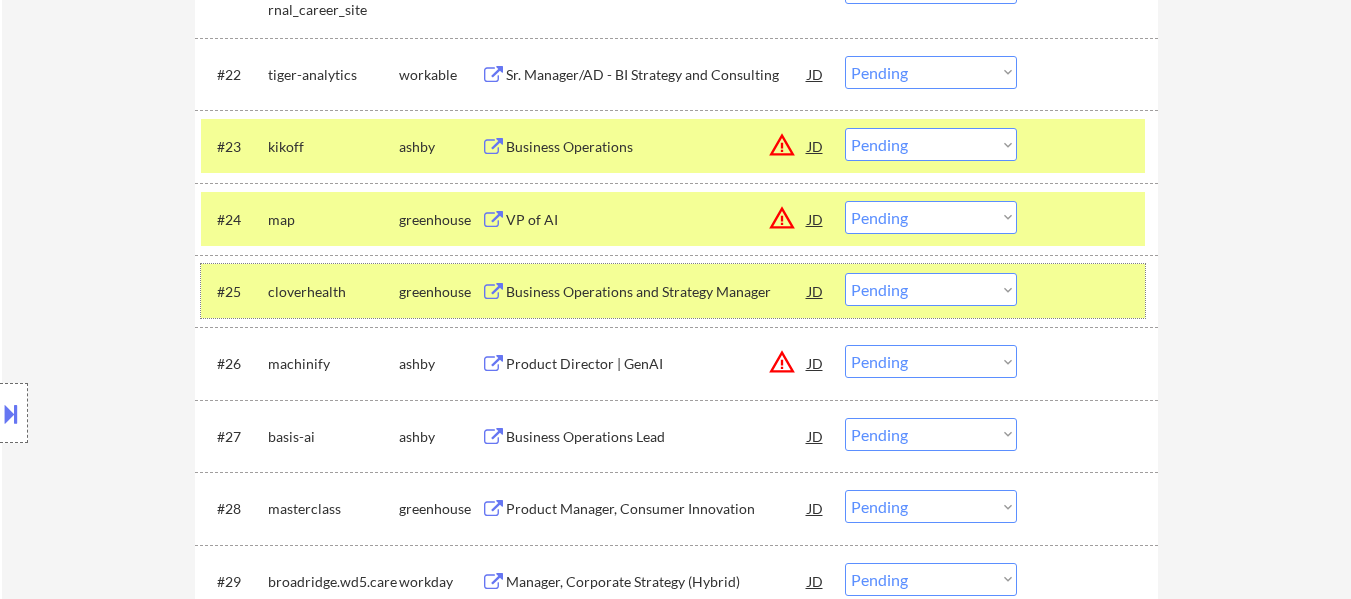 drag, startPoint x: 1072, startPoint y: 304, endPoint x: 1040, endPoint y: 302, distance: 32.06244 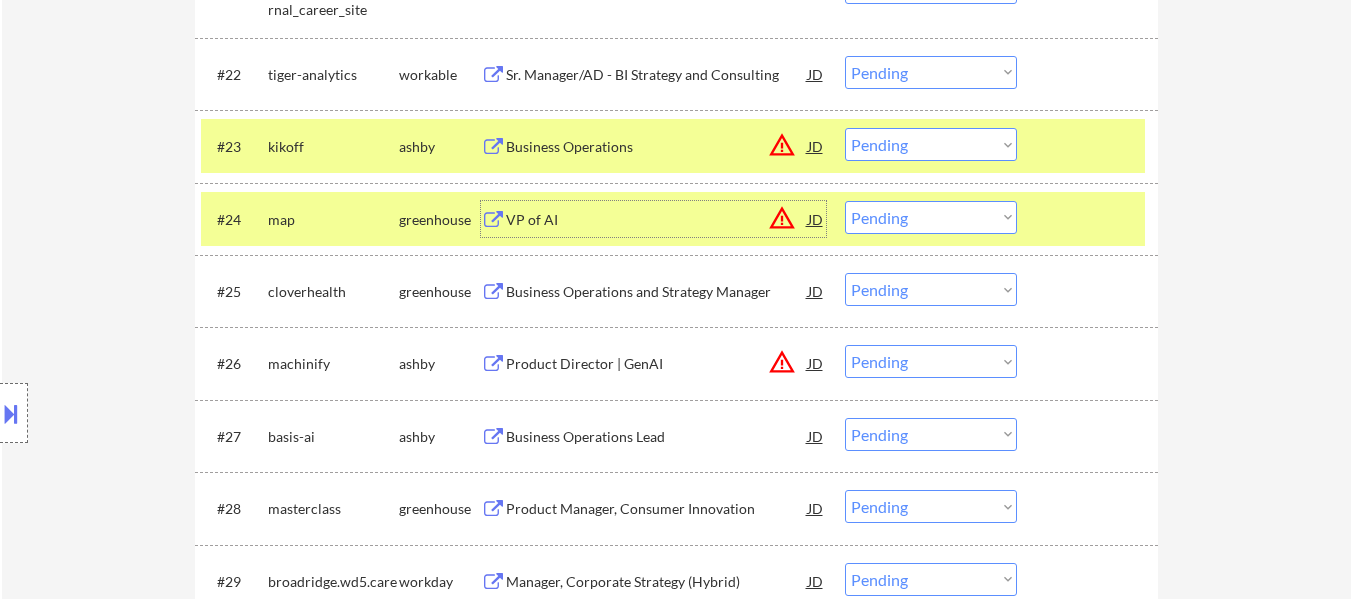 click on "VP of AI" at bounding box center [657, 220] 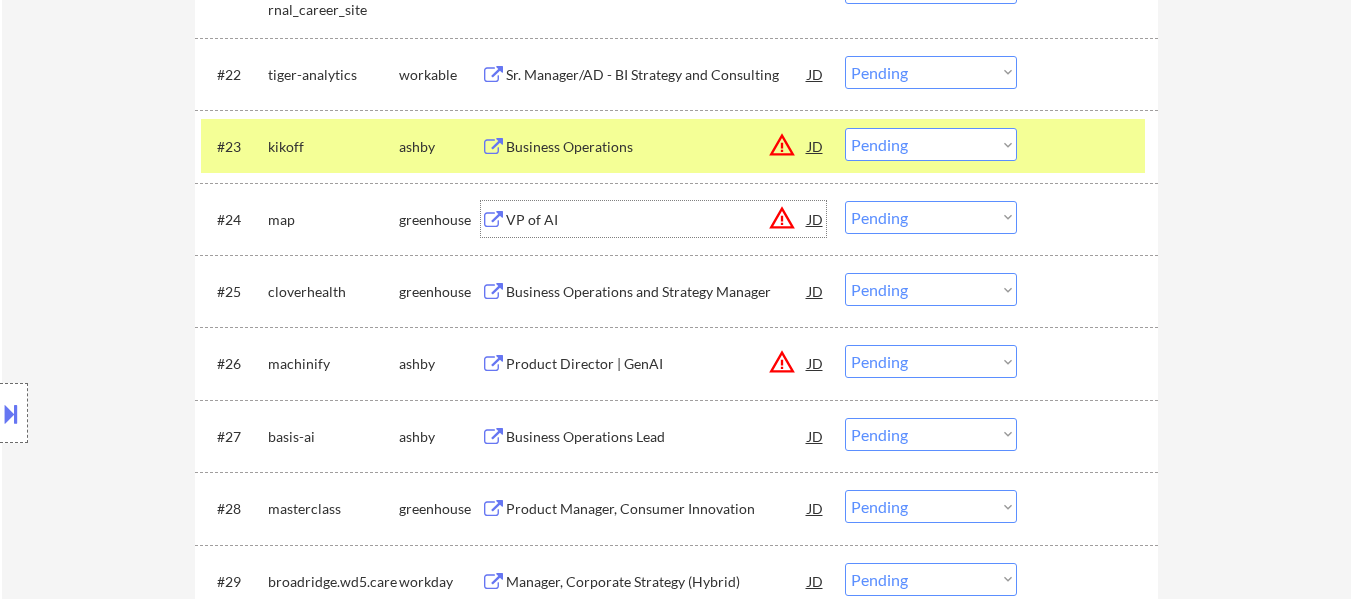 click on "Choose an option... Pending Applied Excluded (Questions) Excluded (Expired) Excluded (Location) Excluded (Bad Match) Excluded (Blocklist) Excluded (Salary) Excluded (Other)" at bounding box center [931, 144] 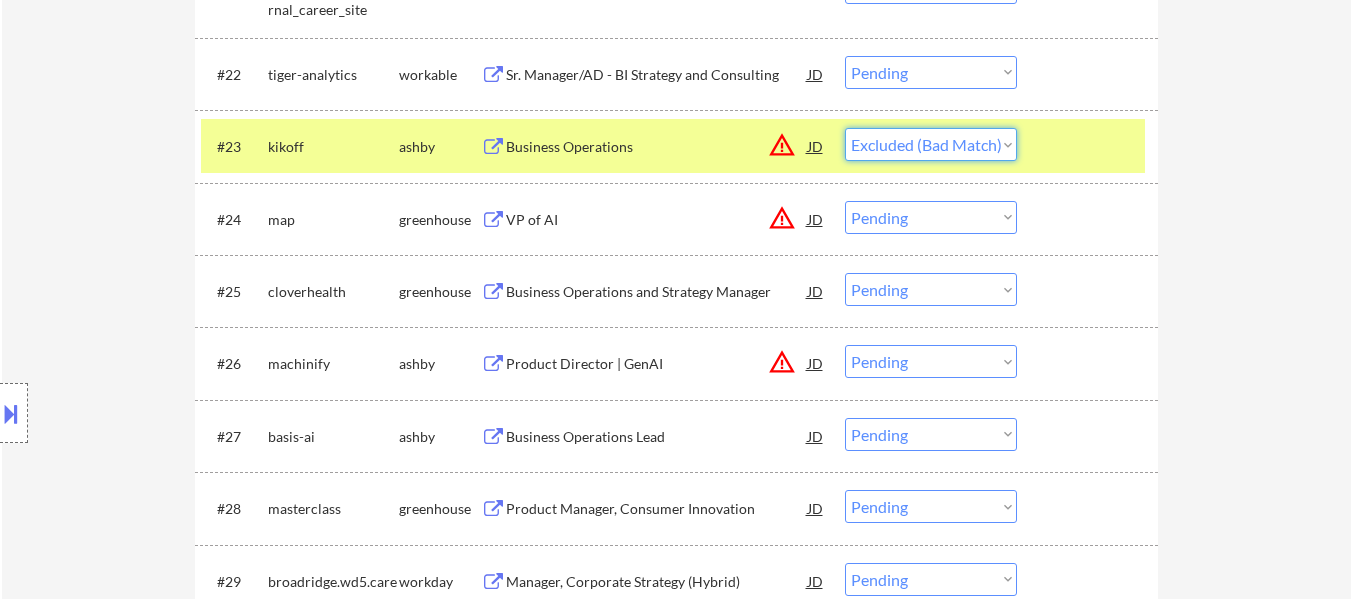 click on "Choose an option... Pending Applied Excluded (Questions) Excluded (Expired) Excluded (Location) Excluded (Bad Match) Excluded (Blocklist) Excluded (Salary) Excluded (Other)" at bounding box center (931, 144) 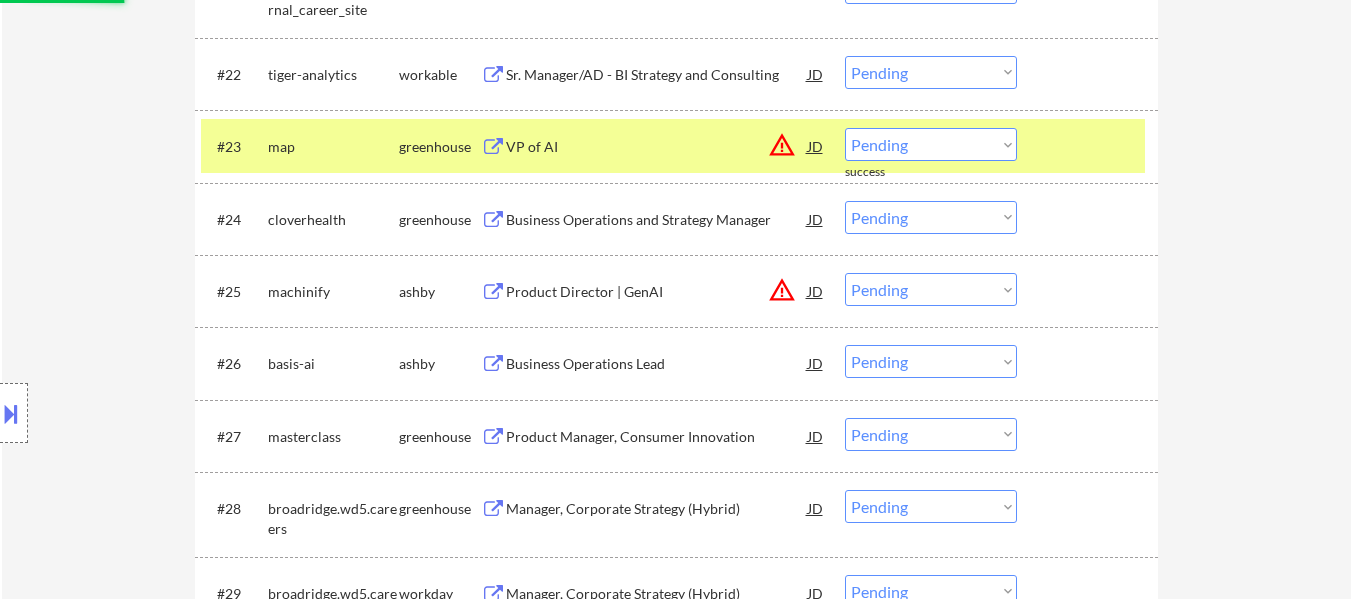 click at bounding box center (1090, 146) 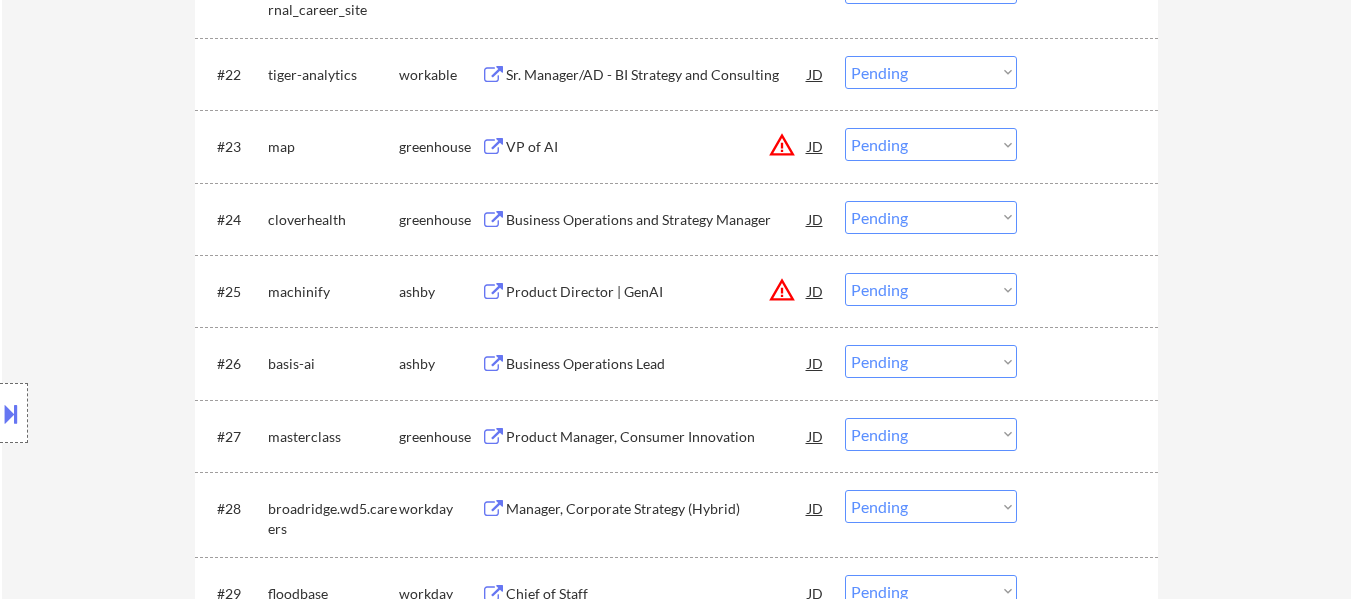 click on "#24 cloverhealth greenhouse Business Operations and Strategy Manager JD warning_amber Choose an option... Pending Applied Excluded (Questions) Excluded (Expired) Excluded (Location) Excluded (Bad Match) Excluded (Blocklist) Excluded (Salary) Excluded (Other)" at bounding box center (673, 219) 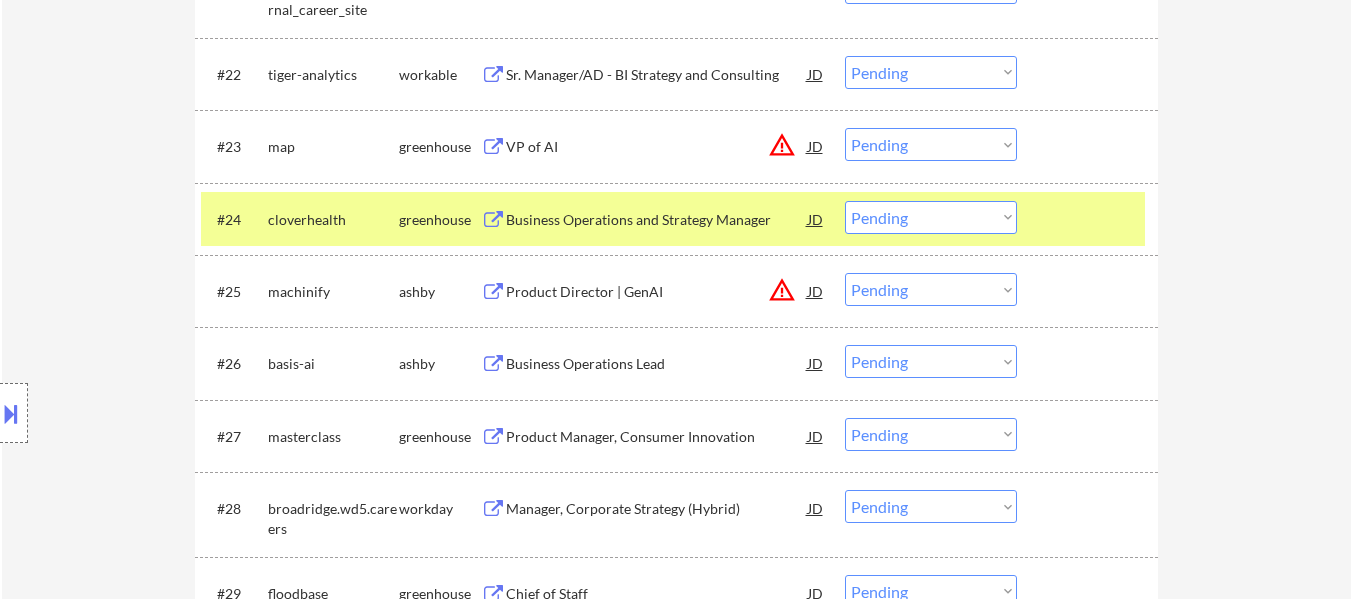 click at bounding box center [1090, 219] 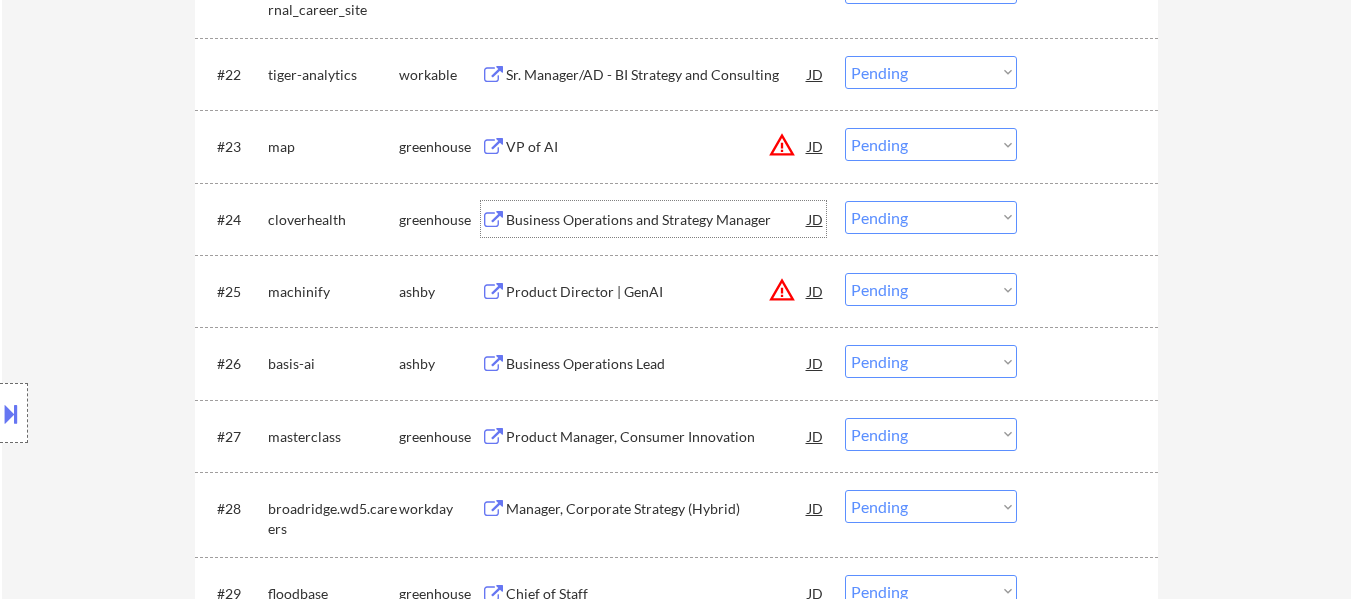 click on "Business Operations and Strategy Manager" at bounding box center [657, 220] 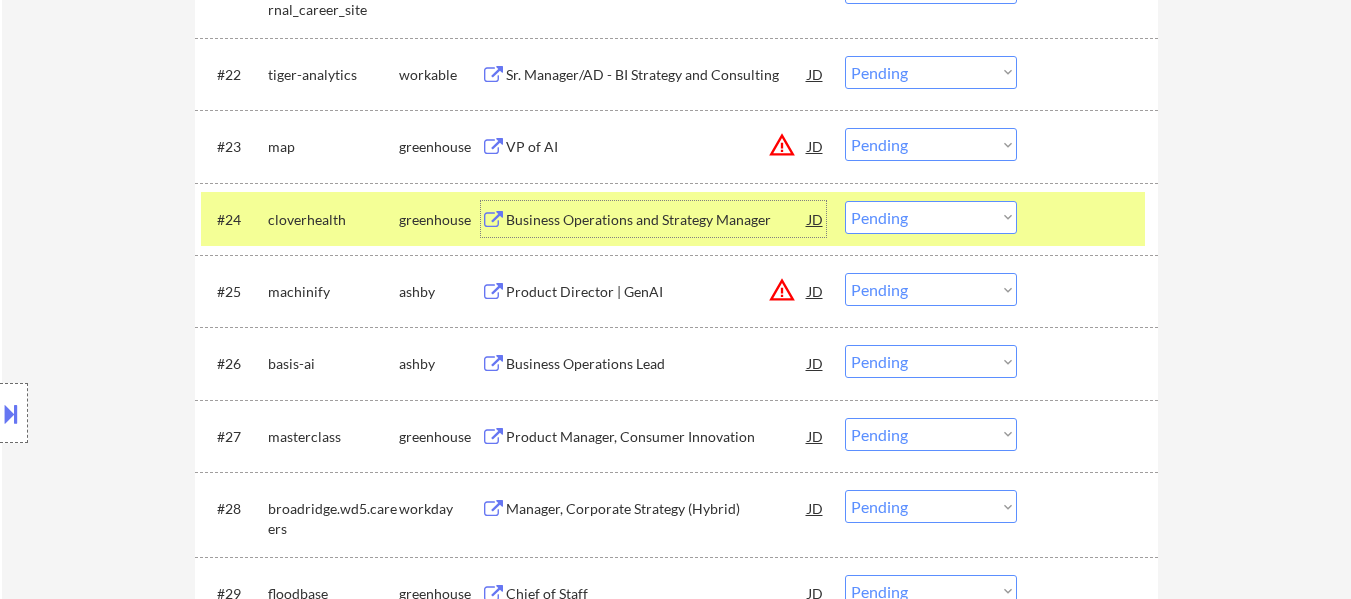 drag, startPoint x: 1001, startPoint y: 143, endPoint x: 1001, endPoint y: 160, distance: 17 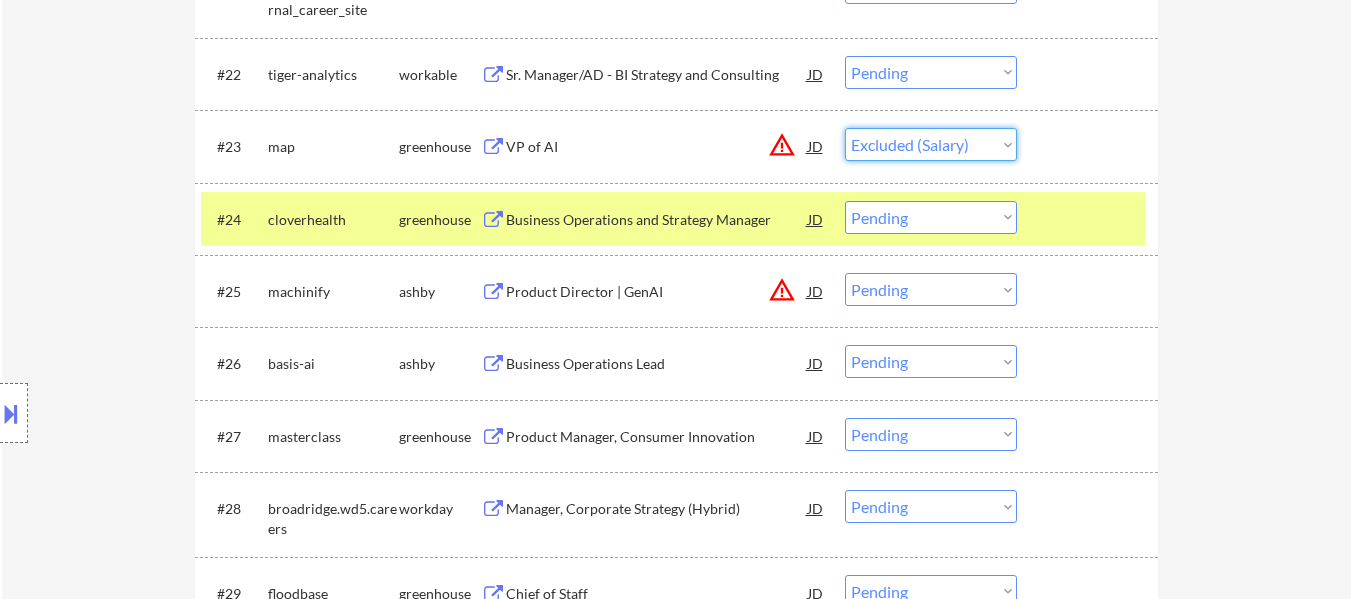 click on "Choose an option... Pending Applied Excluded (Questions) Excluded (Expired) Excluded (Location) Excluded (Bad Match) Excluded (Blocklist) Excluded (Salary) Excluded (Other)" at bounding box center [931, 144] 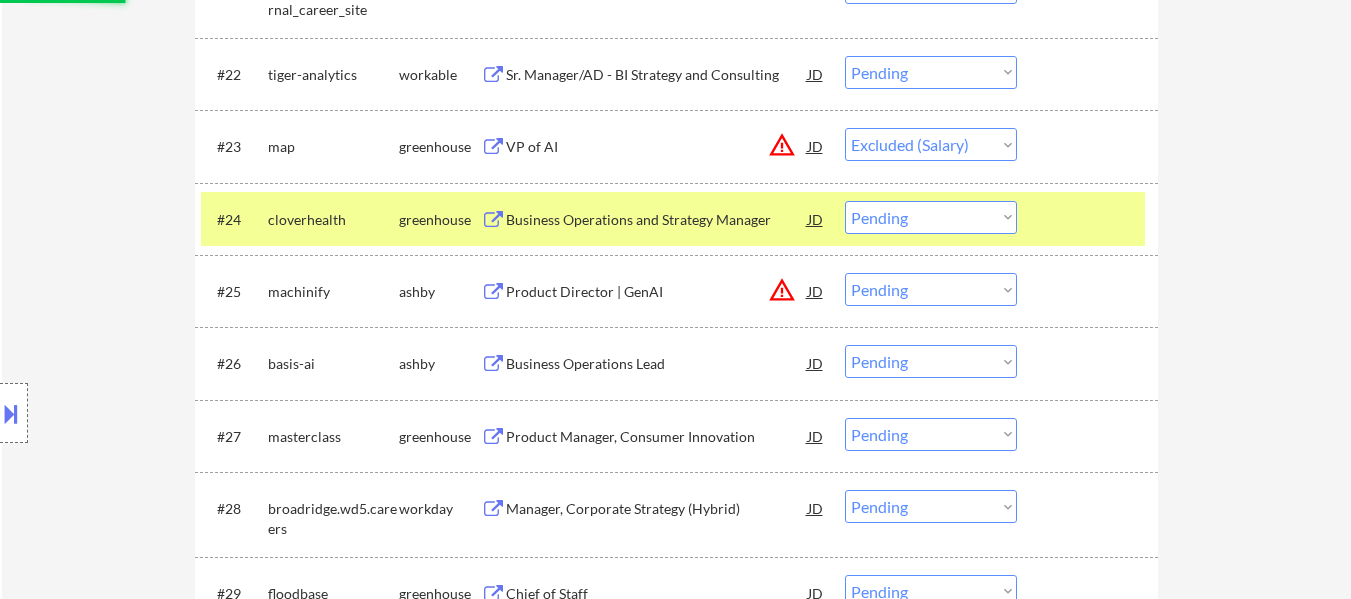 click on "Product Director | GenAI" at bounding box center [657, 292] 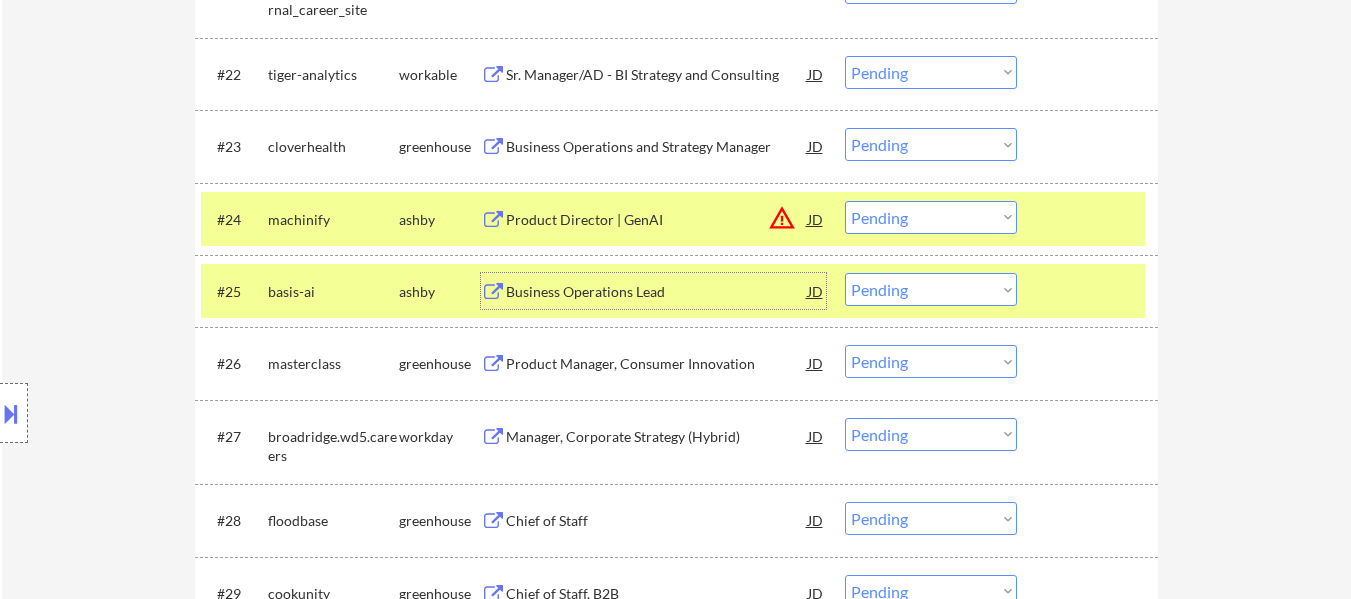click on "Choose an option... Pending Applied Excluded (Questions) Excluded (Expired) Excluded (Location) Excluded (Bad Match) Excluded (Blocklist) Excluded (Salary) Excluded (Other)" at bounding box center [931, 144] 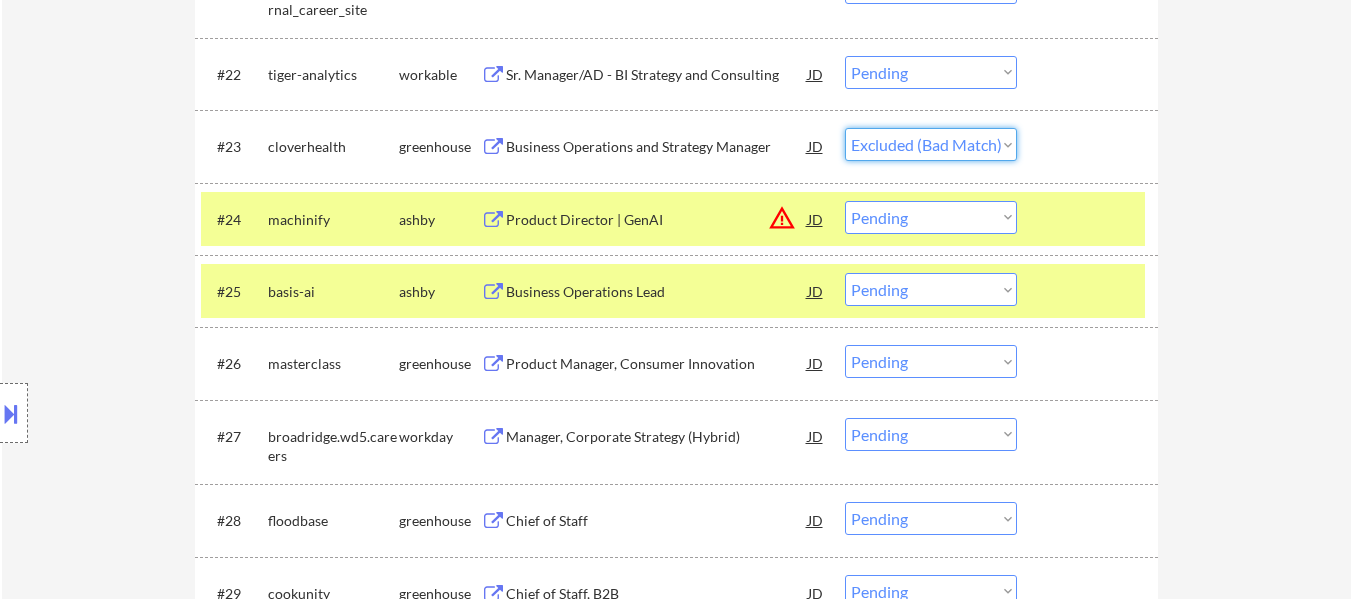 click on "Choose an option... Pending Applied Excluded (Questions) Excluded (Expired) Excluded (Location) Excluded (Bad Match) Excluded (Blocklist) Excluded (Salary) Excluded (Other)" at bounding box center (931, 144) 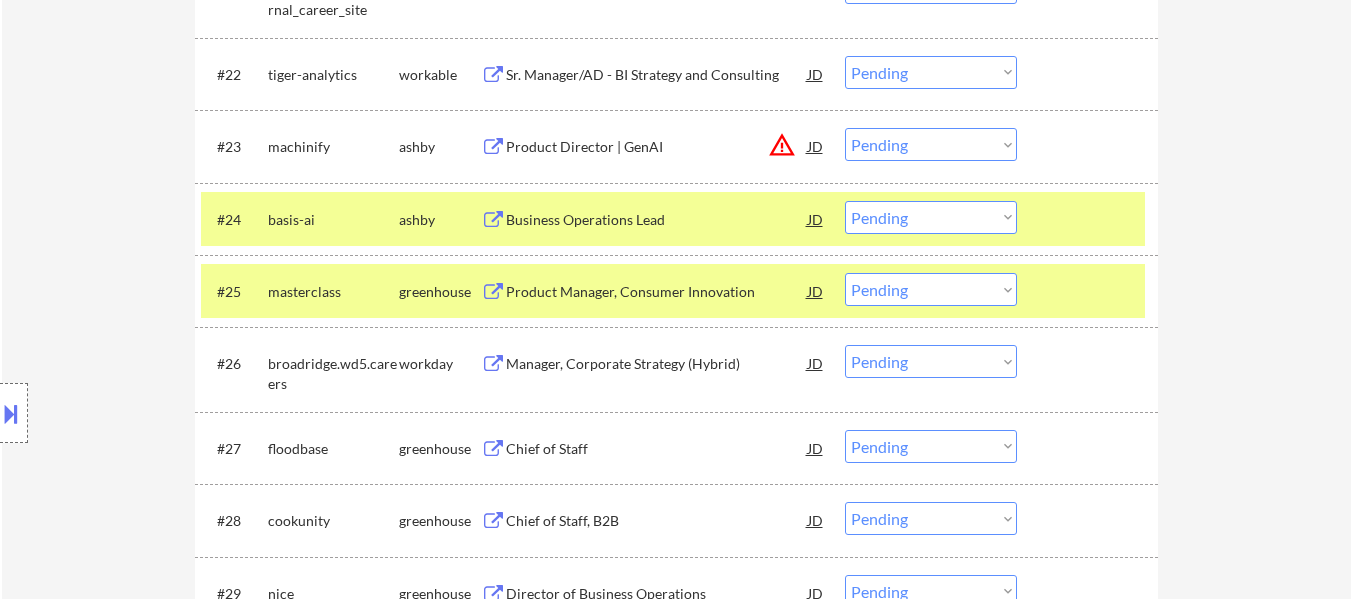 click on "#25 masterclass greenhouse Product Manager, Consumer Innovation  JD warning_amber Choose an option... Pending Applied Excluded (Questions) Excluded (Expired) Excluded (Location) Excluded (Bad Match) Excluded (Blocklist) Excluded (Salary) Excluded (Other)" at bounding box center (673, 291) 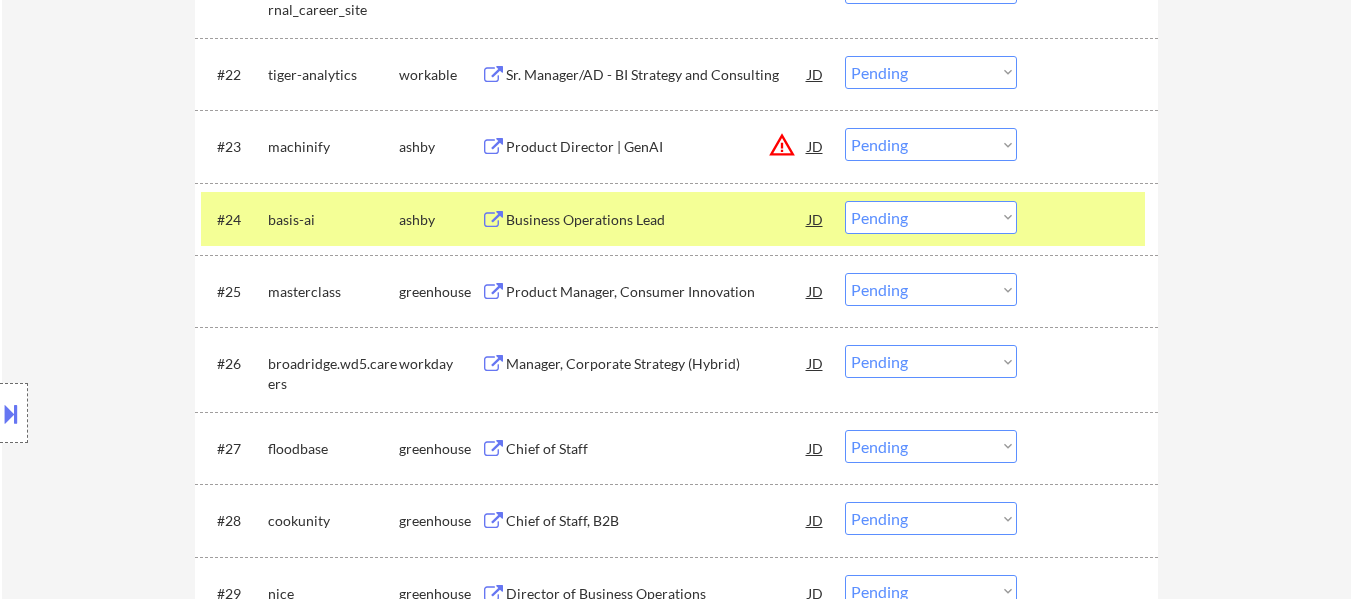 click at bounding box center (1090, 219) 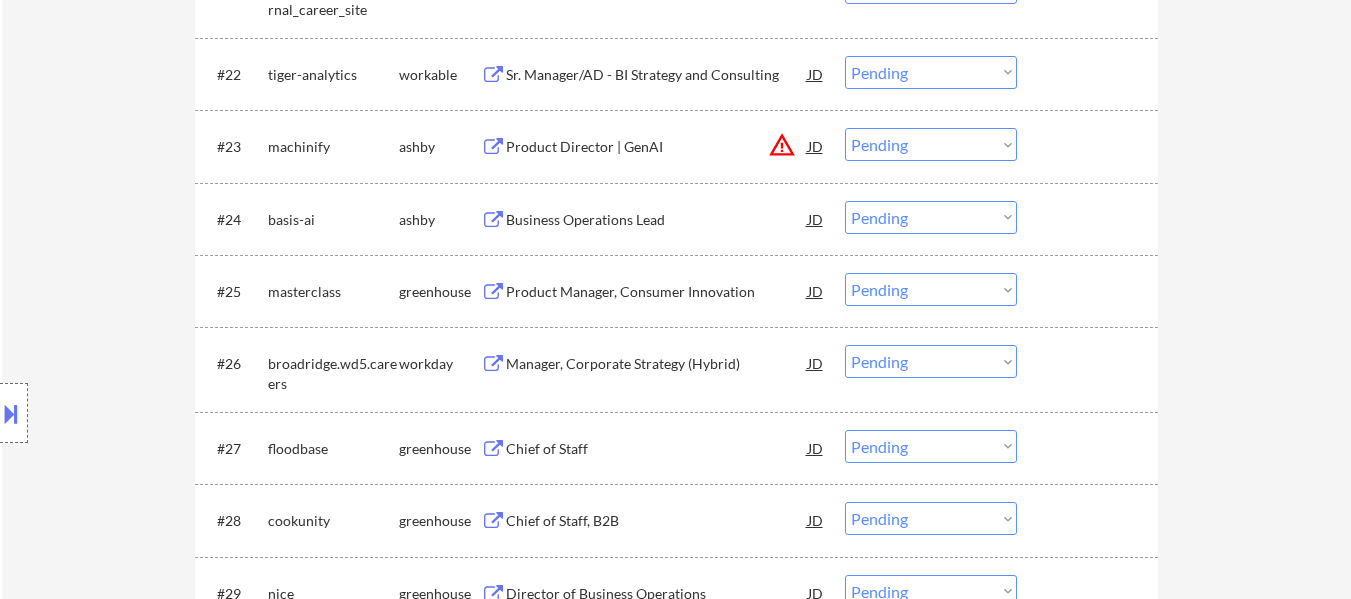 click at bounding box center (1090, 146) 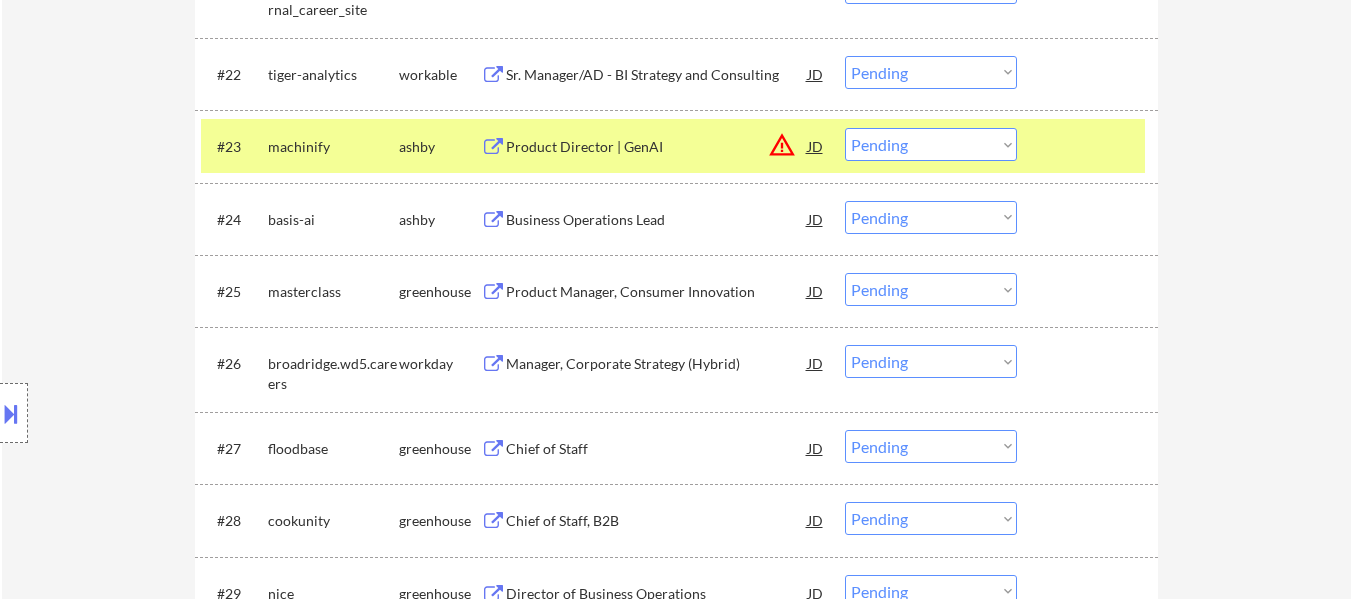 click at bounding box center (1090, 219) 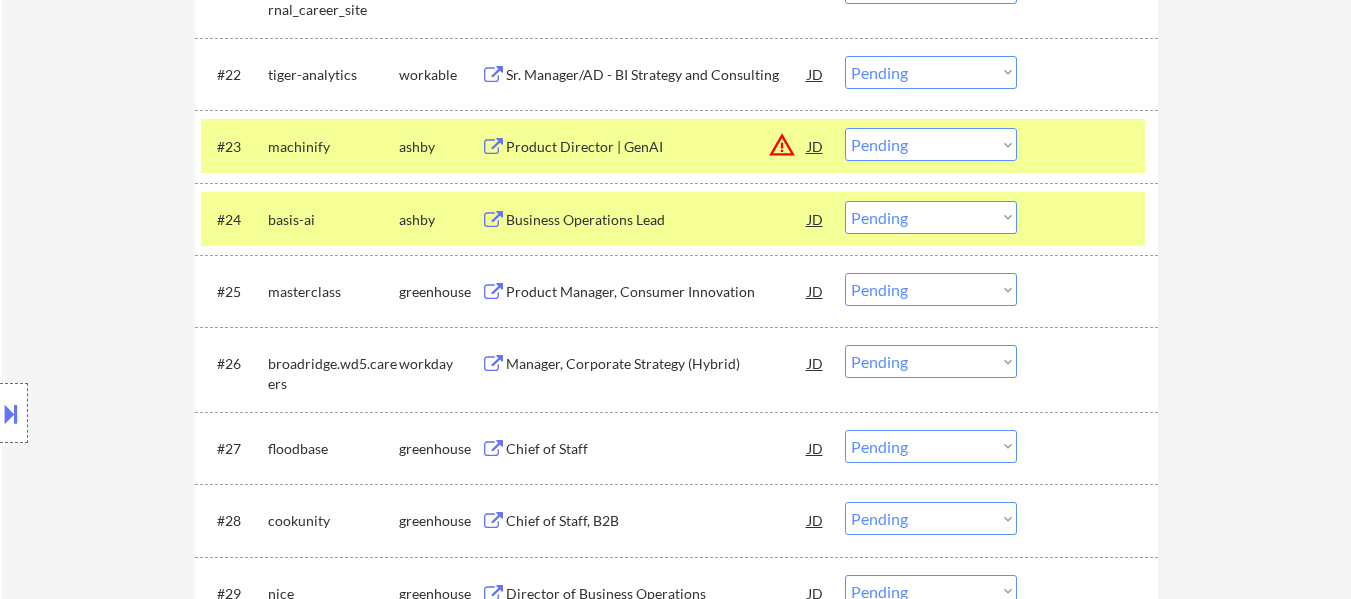 click at bounding box center (1090, 219) 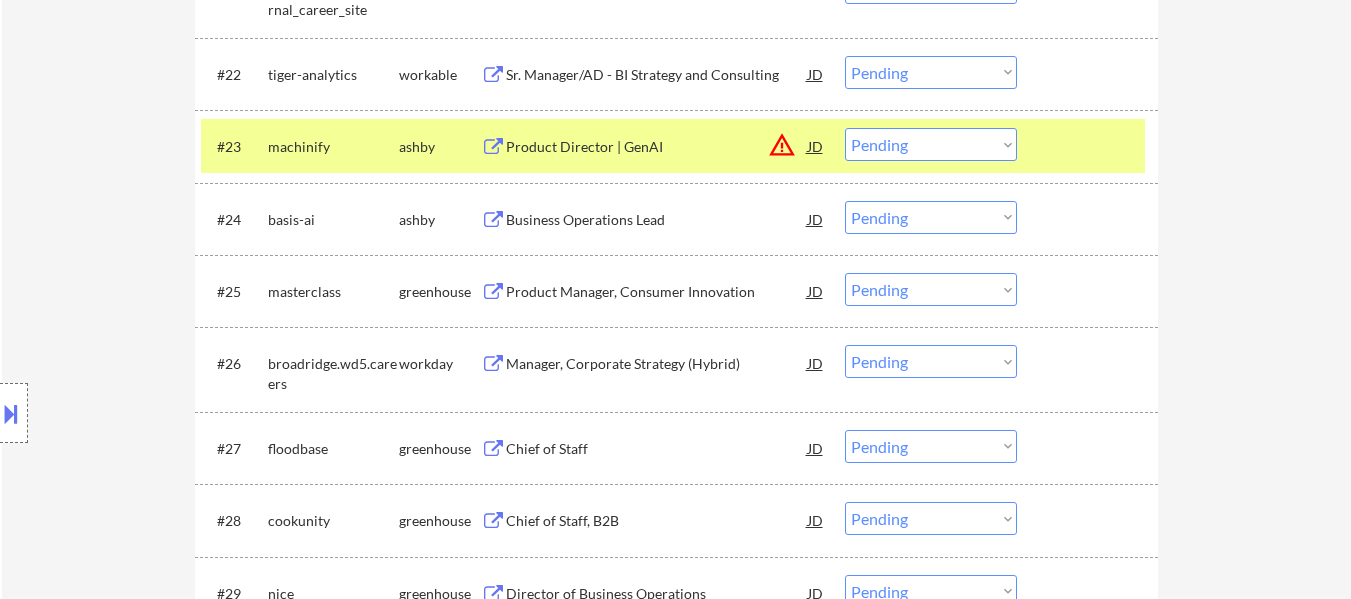 click on "Business Operations Lead" at bounding box center [657, 220] 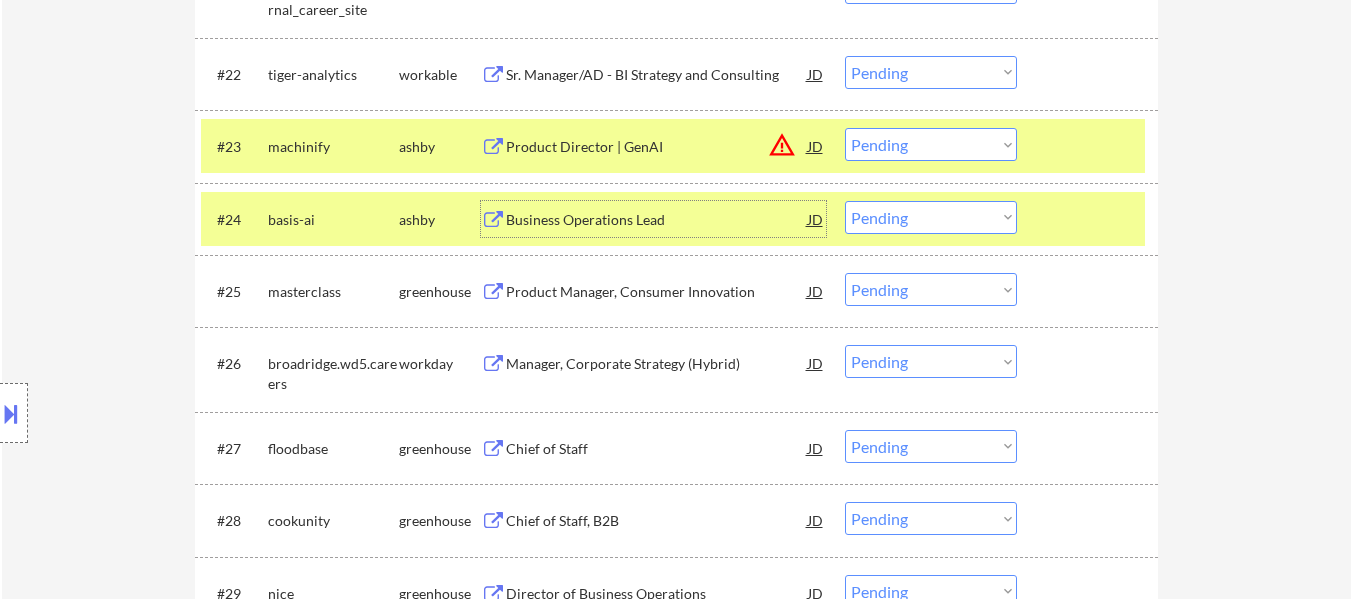 drag, startPoint x: 911, startPoint y: 144, endPoint x: 918, endPoint y: 158, distance: 15.652476 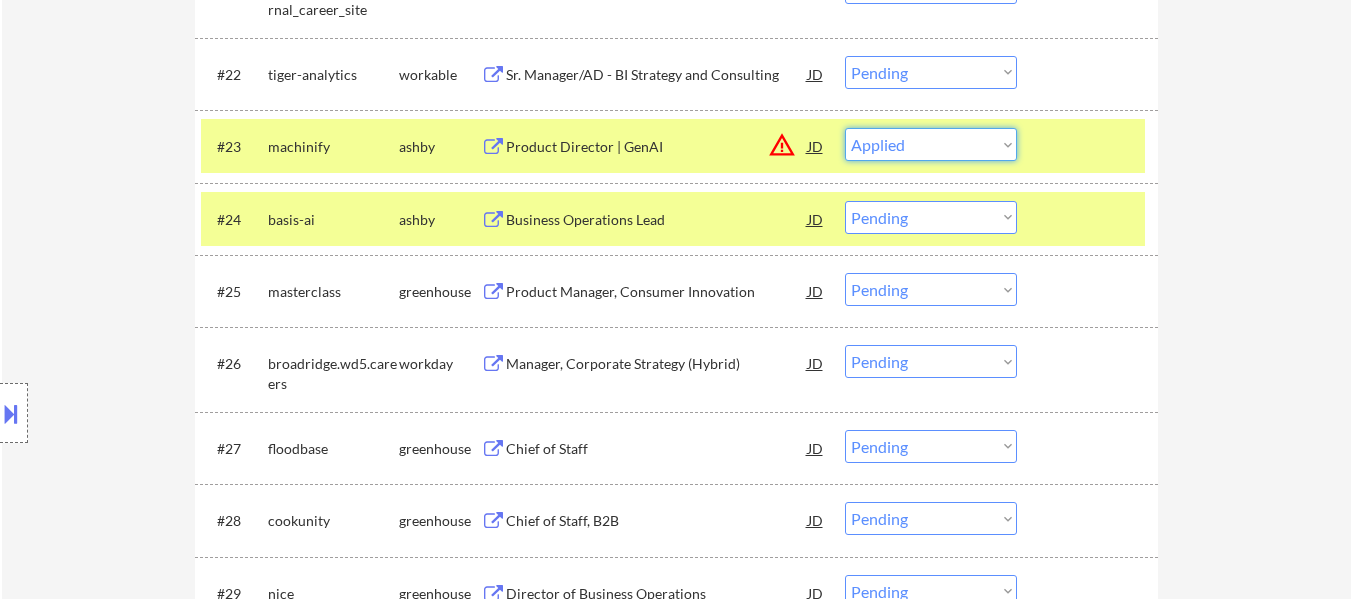 click on "Choose an option... Pending Applied Excluded (Questions) Excluded (Expired) Excluded (Location) Excluded (Bad Match) Excluded (Blocklist) Excluded (Salary) Excluded (Other)" at bounding box center (931, 144) 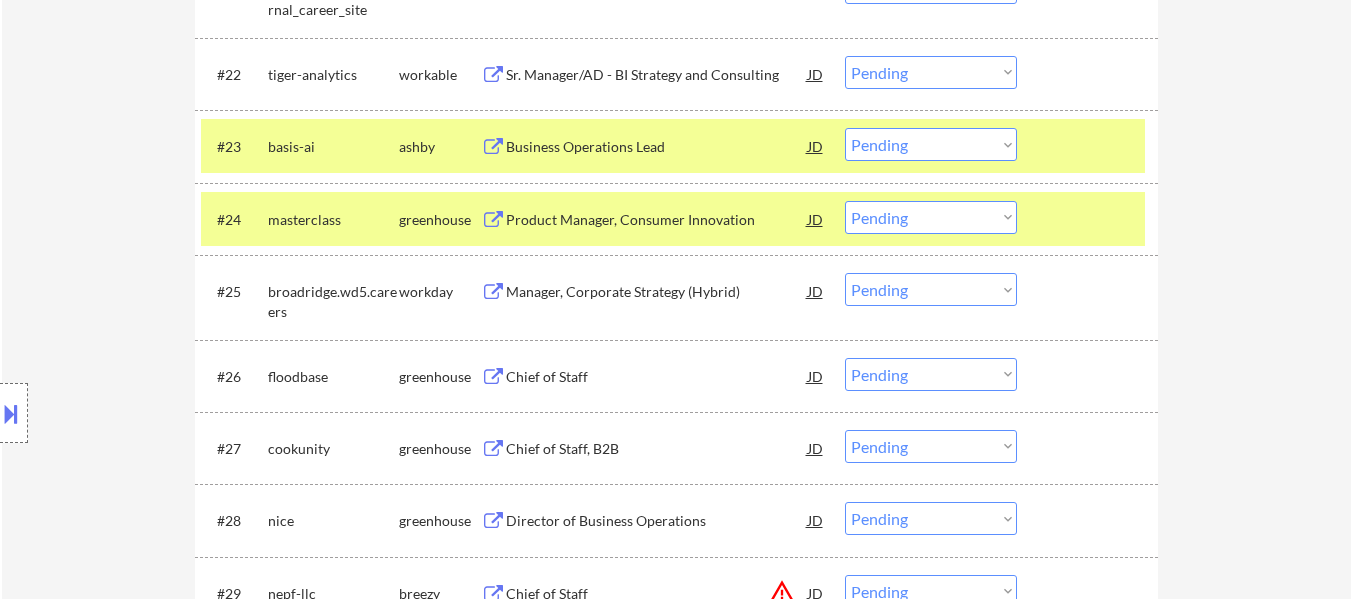 drag, startPoint x: 935, startPoint y: 135, endPoint x: 938, endPoint y: 151, distance: 16.27882 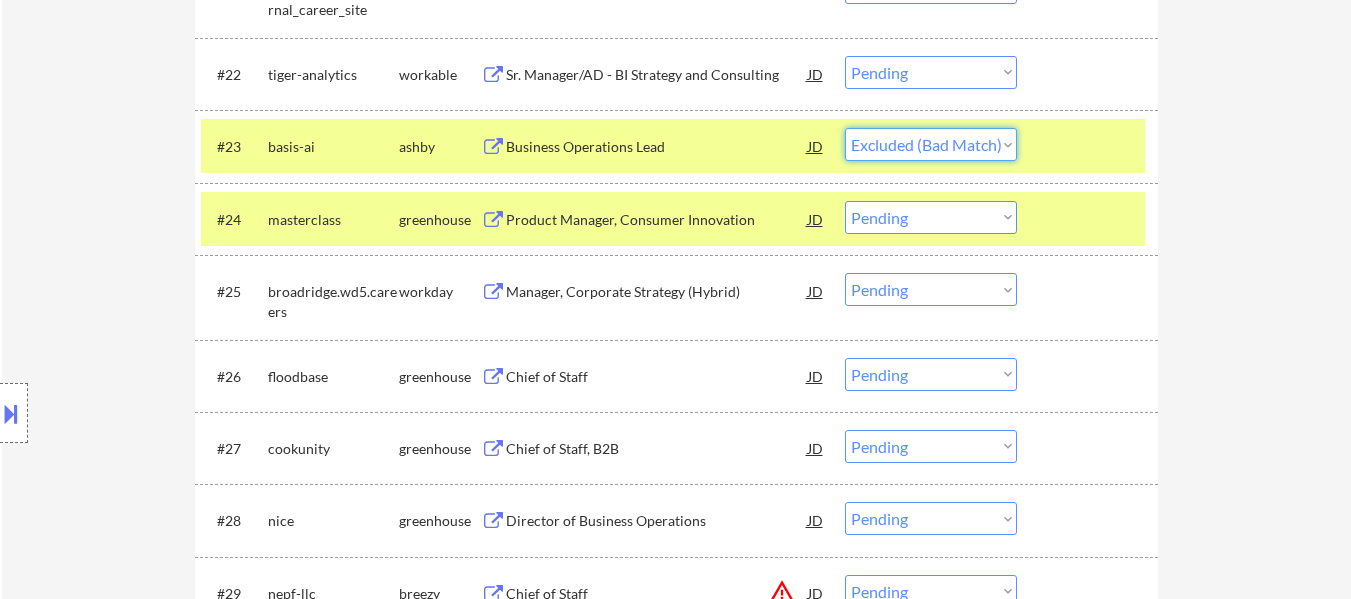 click on "Choose an option... Pending Applied Excluded (Questions) Excluded (Expired) Excluded (Location) Excluded (Bad Match) Excluded (Blocklist) Excluded (Salary) Excluded (Other)" at bounding box center (931, 144) 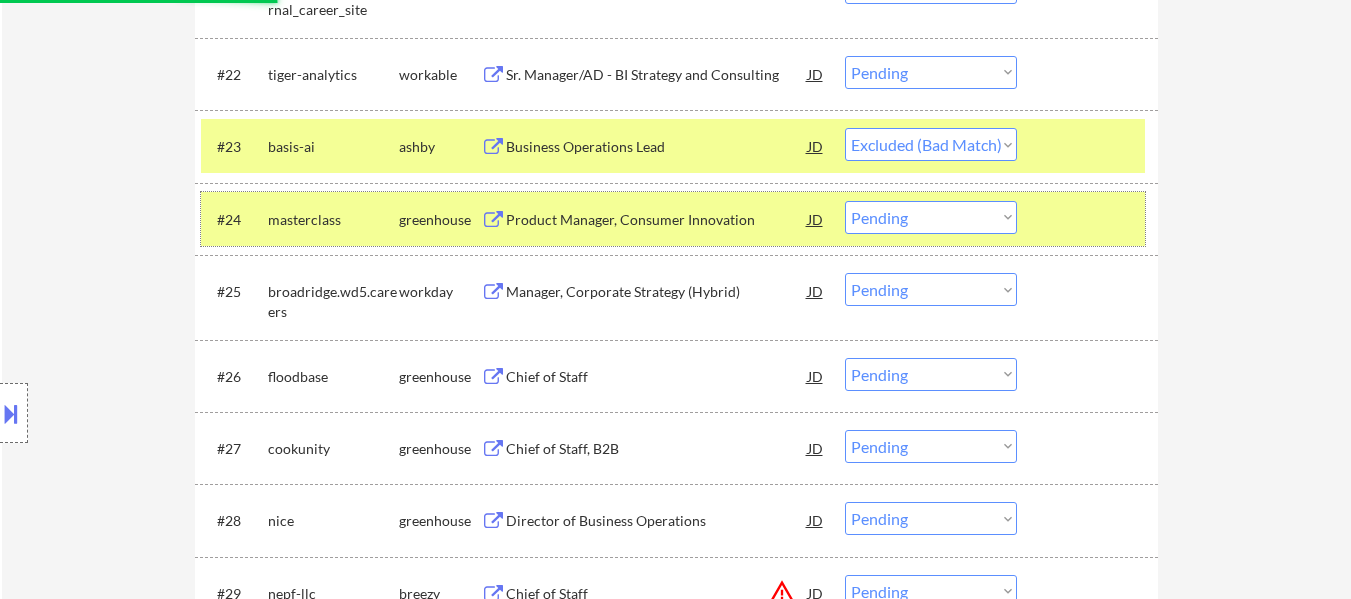 click at bounding box center (1090, 219) 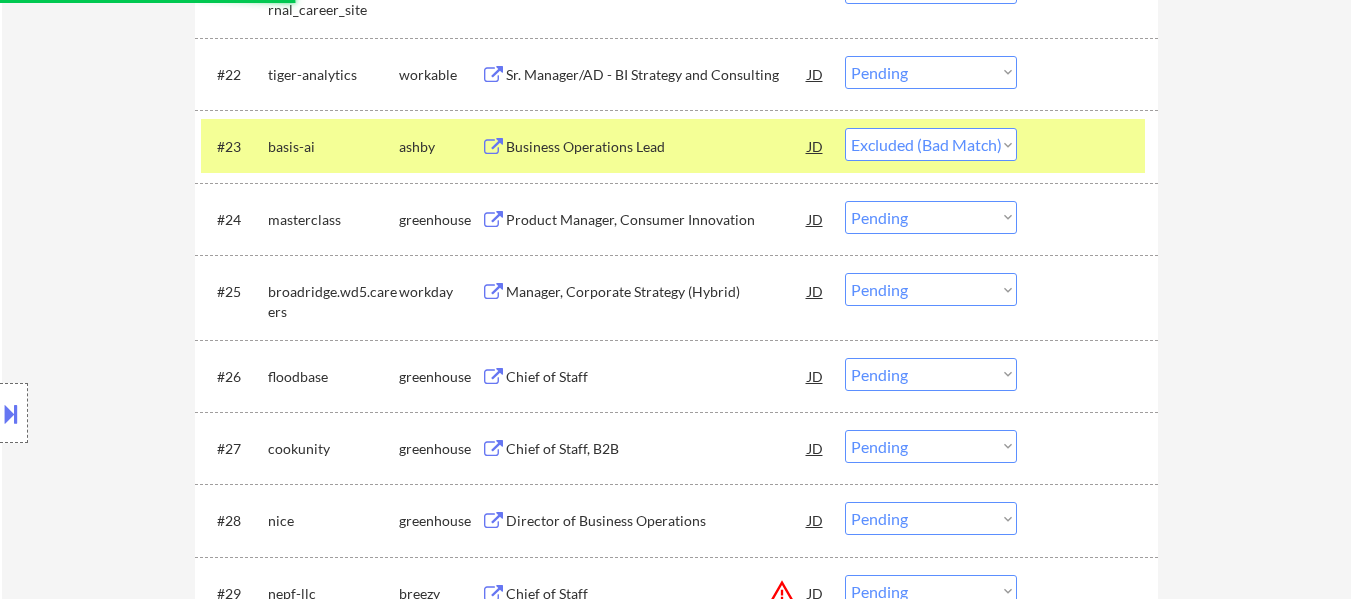 click on "Product Manager, Consumer Innovation" at bounding box center (657, 220) 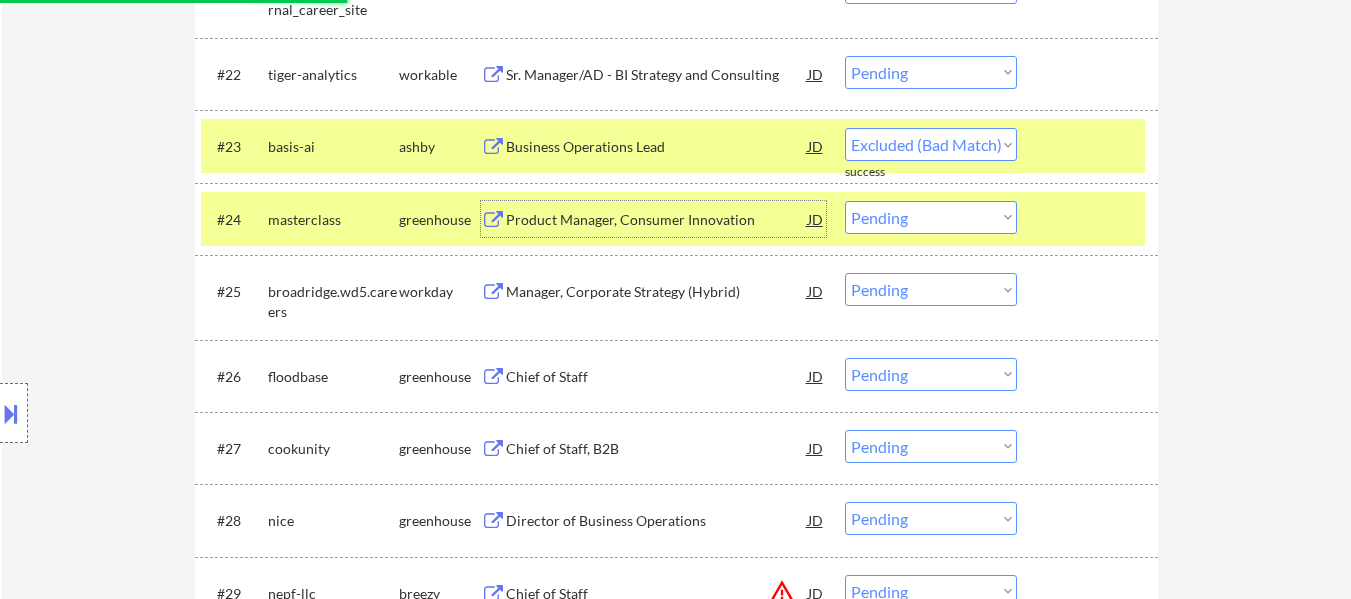 click on "Chief of Staff" at bounding box center (657, 377) 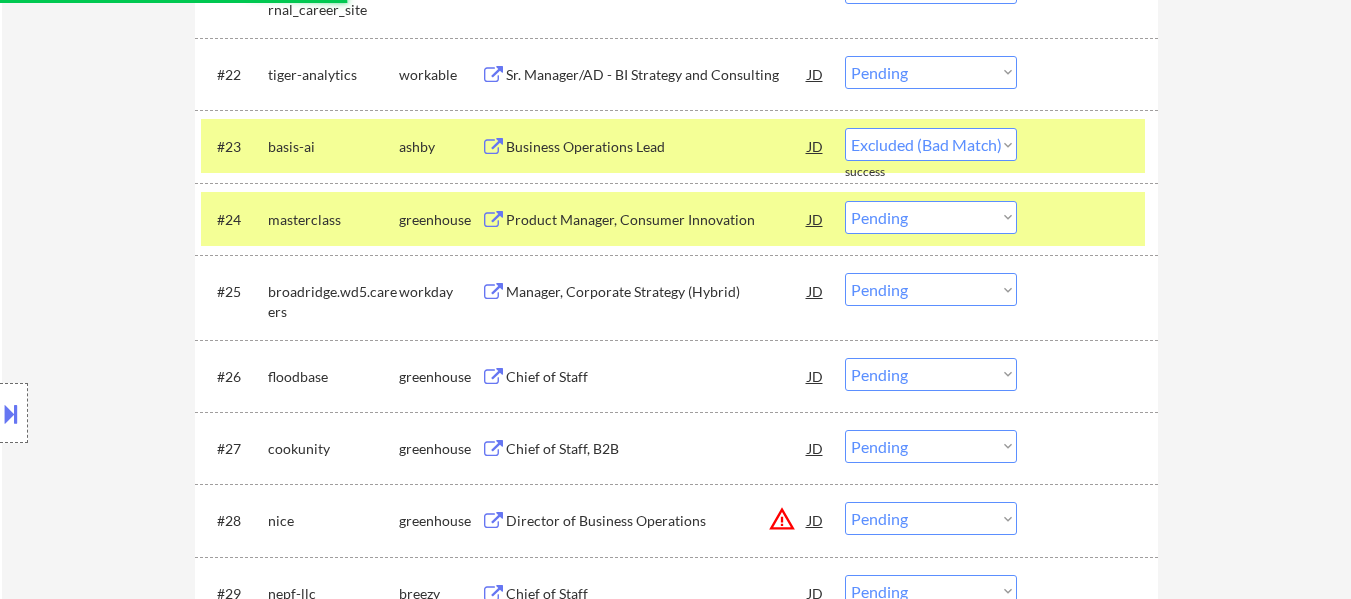 select on ""pending"" 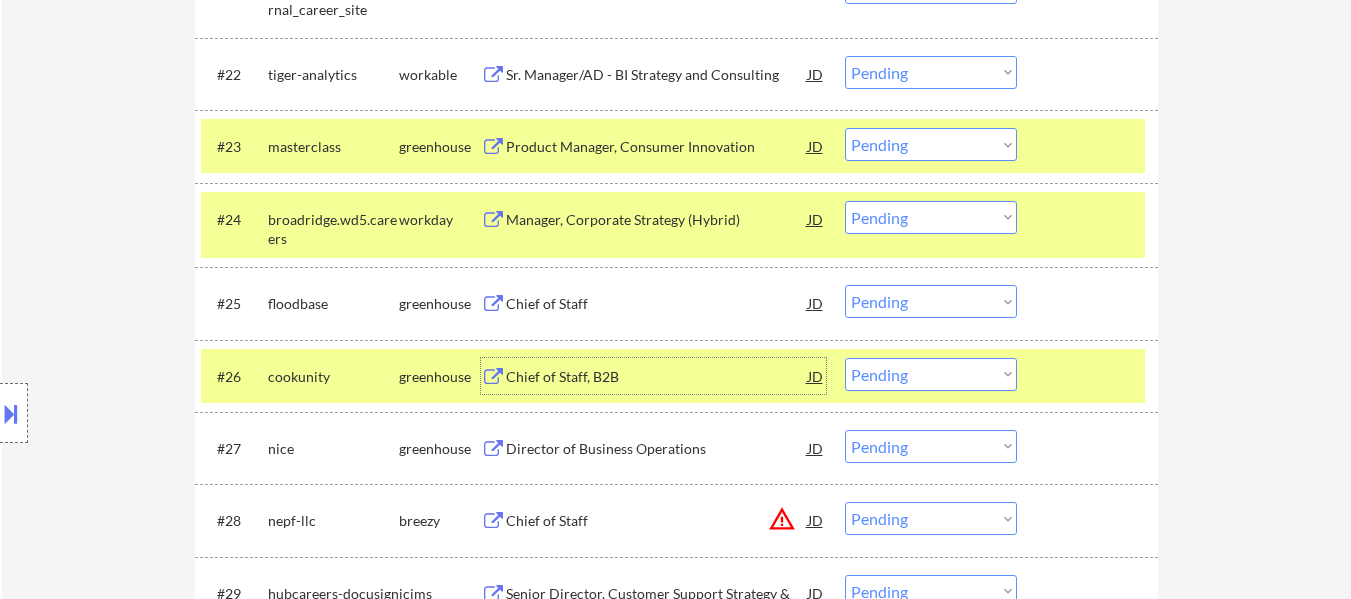 click on "Choose an option... Pending Applied Excluded (Questions) Excluded (Expired) Excluded (Location) Excluded (Bad Match) Excluded (Blocklist) Excluded (Salary) Excluded (Other)" at bounding box center [931, 374] 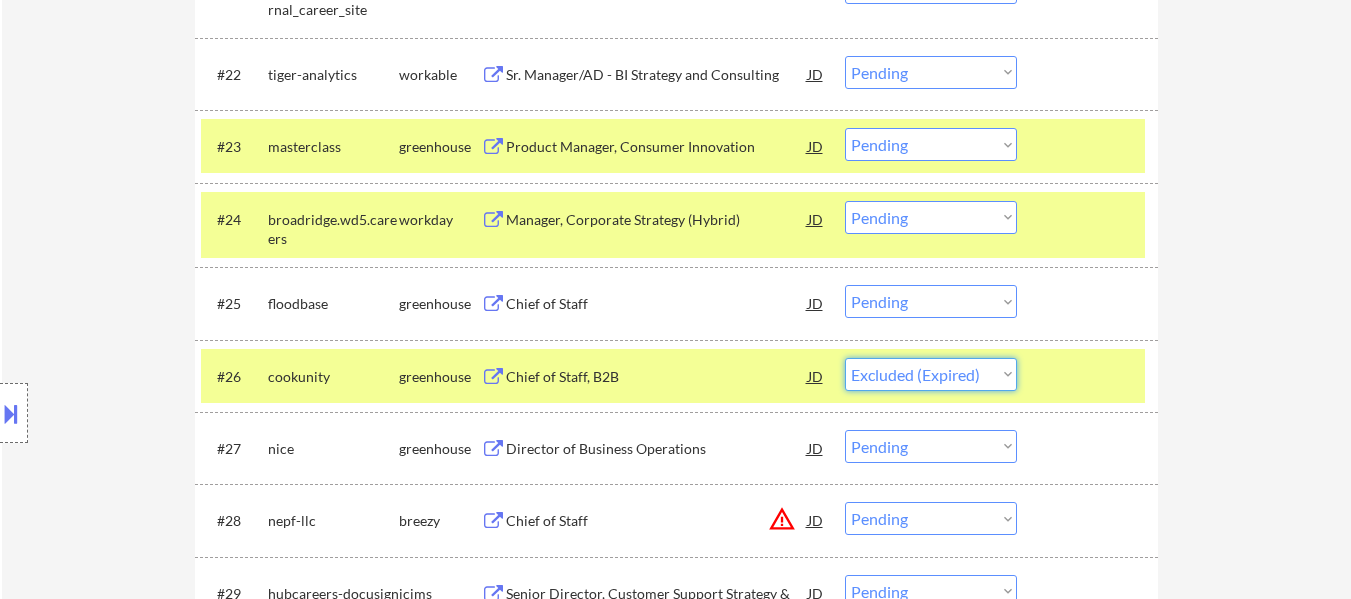 click on "Choose an option... Pending Applied Excluded (Questions) Excluded (Expired) Excluded (Location) Excluded (Bad Match) Excluded (Blocklist) Excluded (Salary) Excluded (Other)" at bounding box center [931, 374] 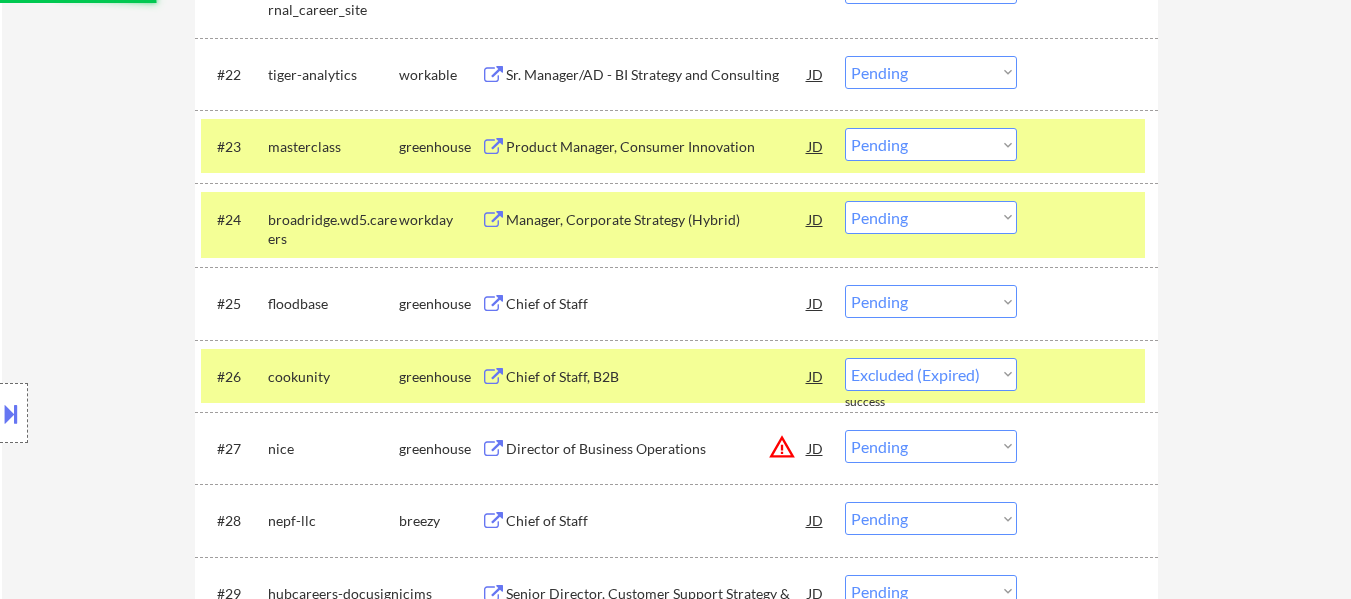 select on ""pending"" 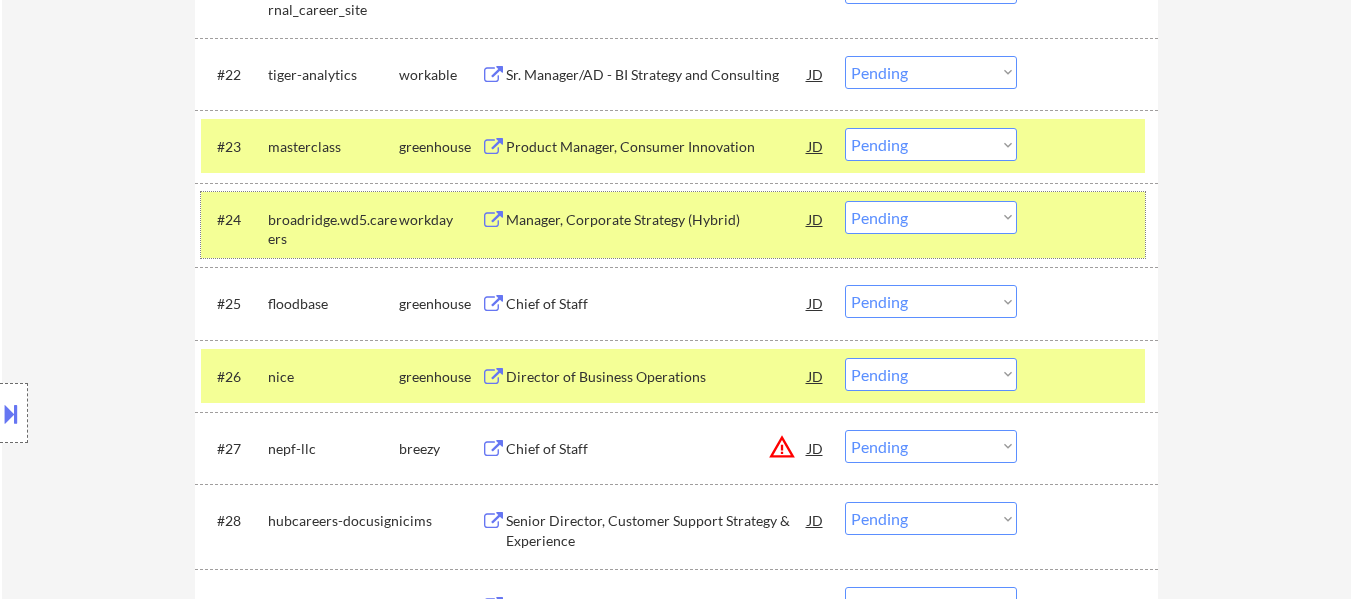 click at bounding box center (1090, 219) 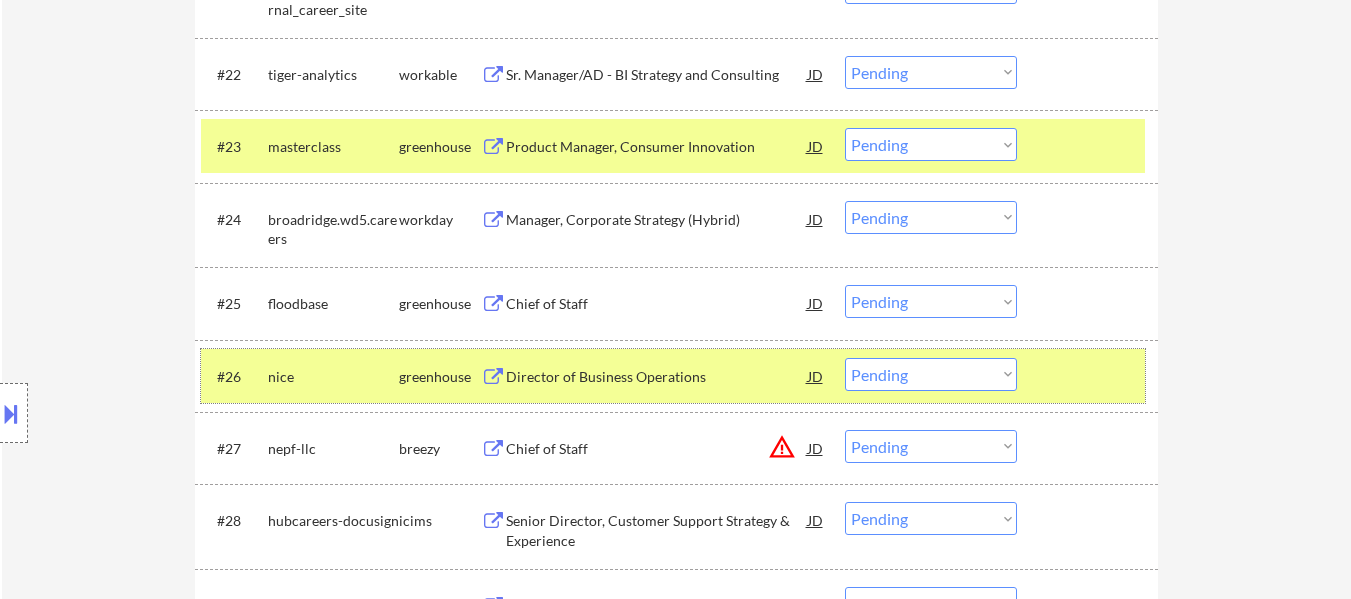 click at bounding box center [1090, 376] 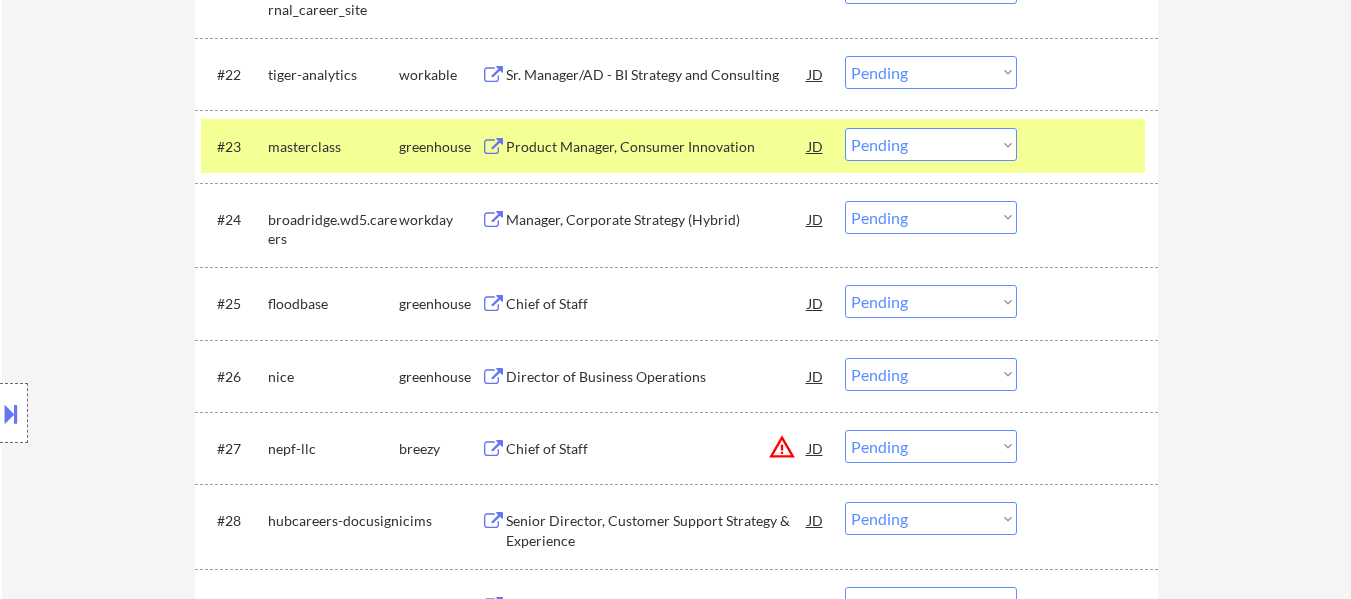 click on "Chief of Staff" at bounding box center (657, 304) 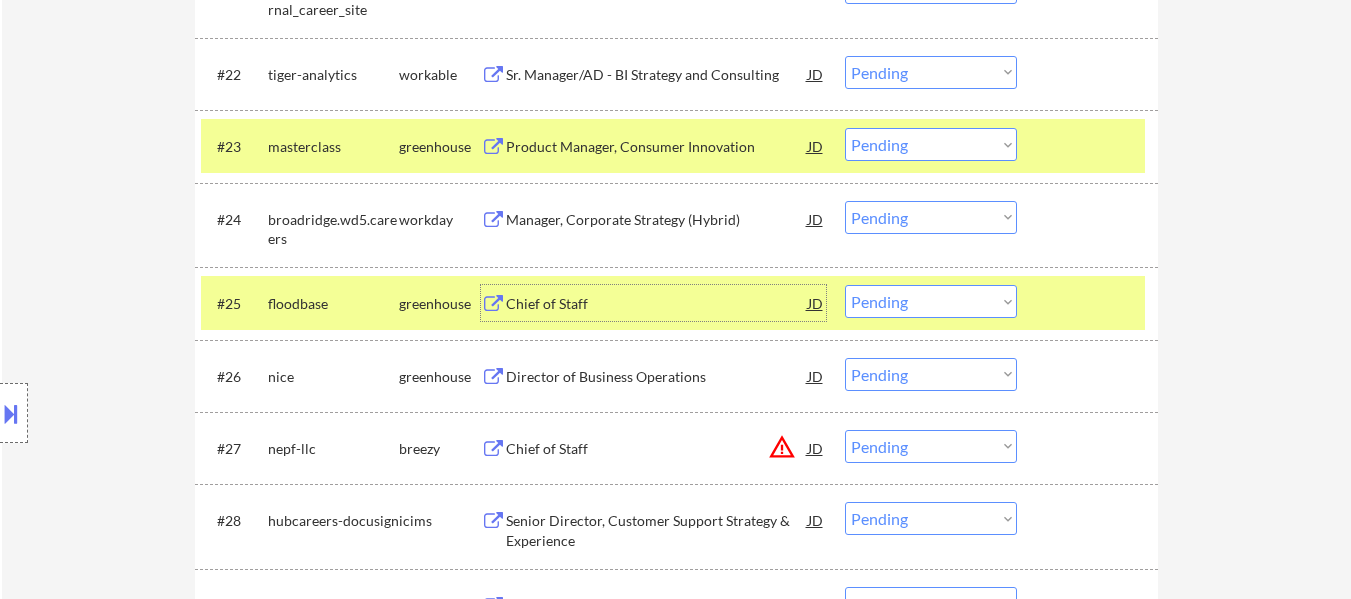 click on "Choose an option... Pending Applied Excluded (Questions) Excluded (Expired) Excluded (Location) Excluded (Bad Match) Excluded (Blocklist) Excluded (Salary) Excluded (Other)" at bounding box center (931, 144) 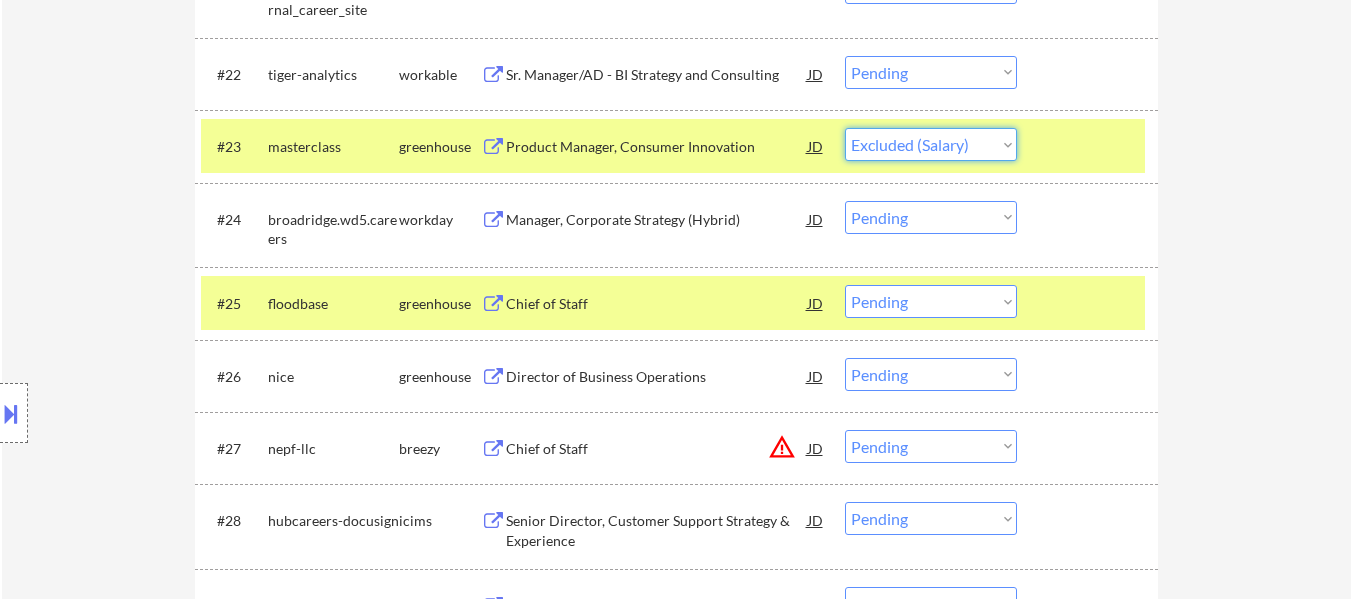 click on "Choose an option... Pending Applied Excluded (Questions) Excluded (Expired) Excluded (Location) Excluded (Bad Match) Excluded (Blocklist) Excluded (Salary) Excluded (Other)" at bounding box center [931, 144] 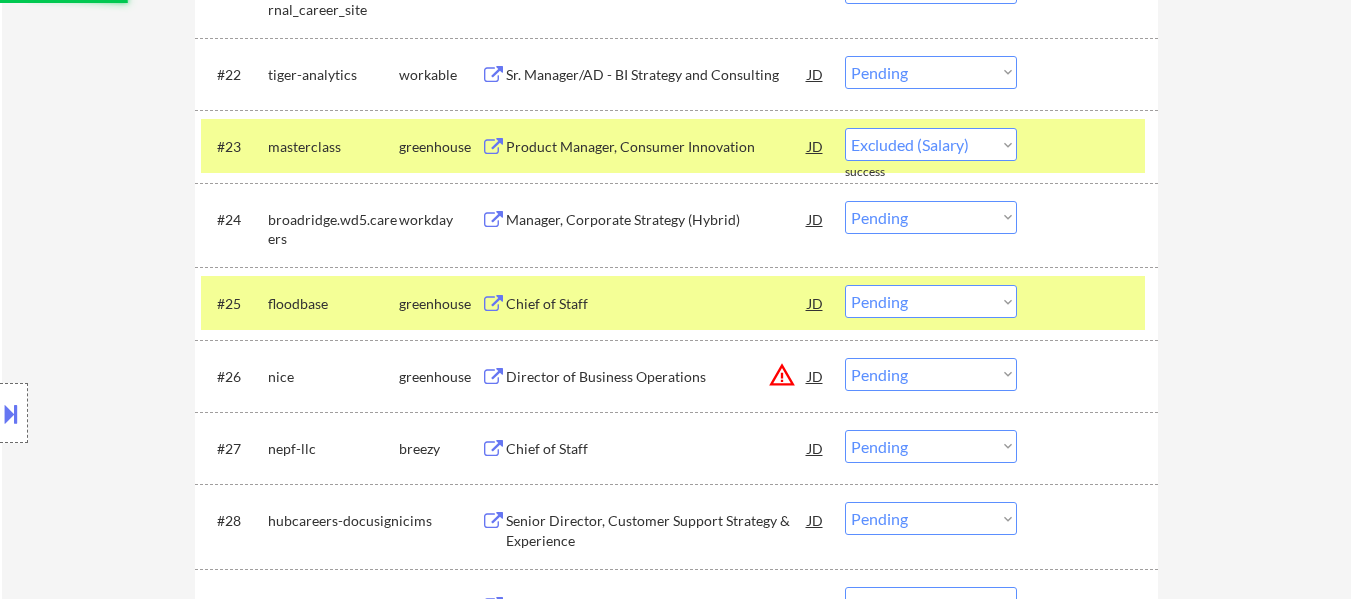 select on ""pending"" 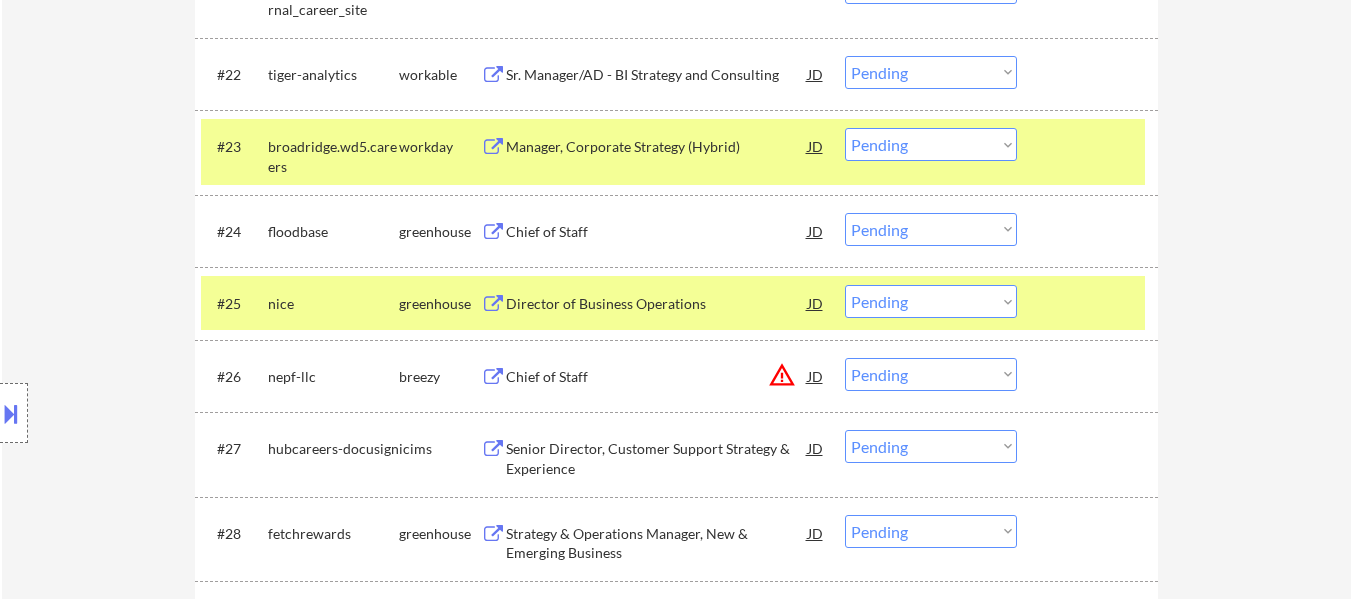 click at bounding box center [1090, 146] 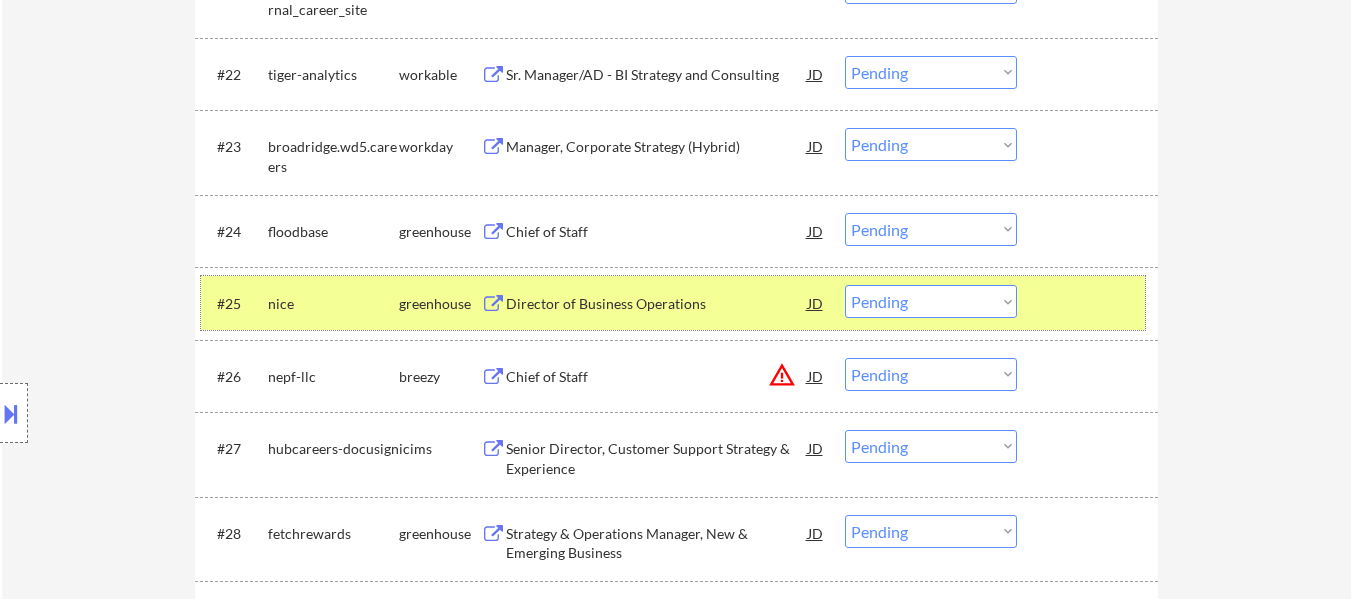 click on "#25 nice greenhouse Director of Business Operations JD warning_amber Choose an option... Pending Applied Excluded (Questions) Excluded (Expired) Excluded (Location) Excluded (Bad Match) Excluded (Blocklist) Excluded (Salary) Excluded (Other)" at bounding box center [673, 303] 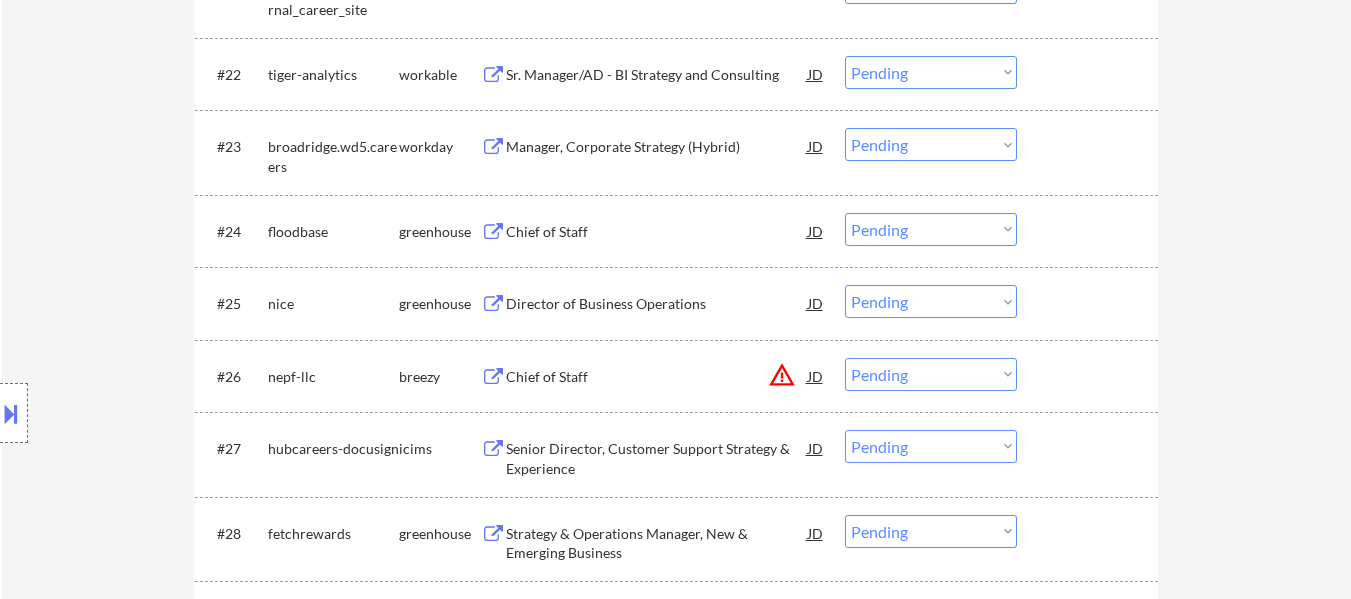 click on "Director of Business Operations" at bounding box center [657, 304] 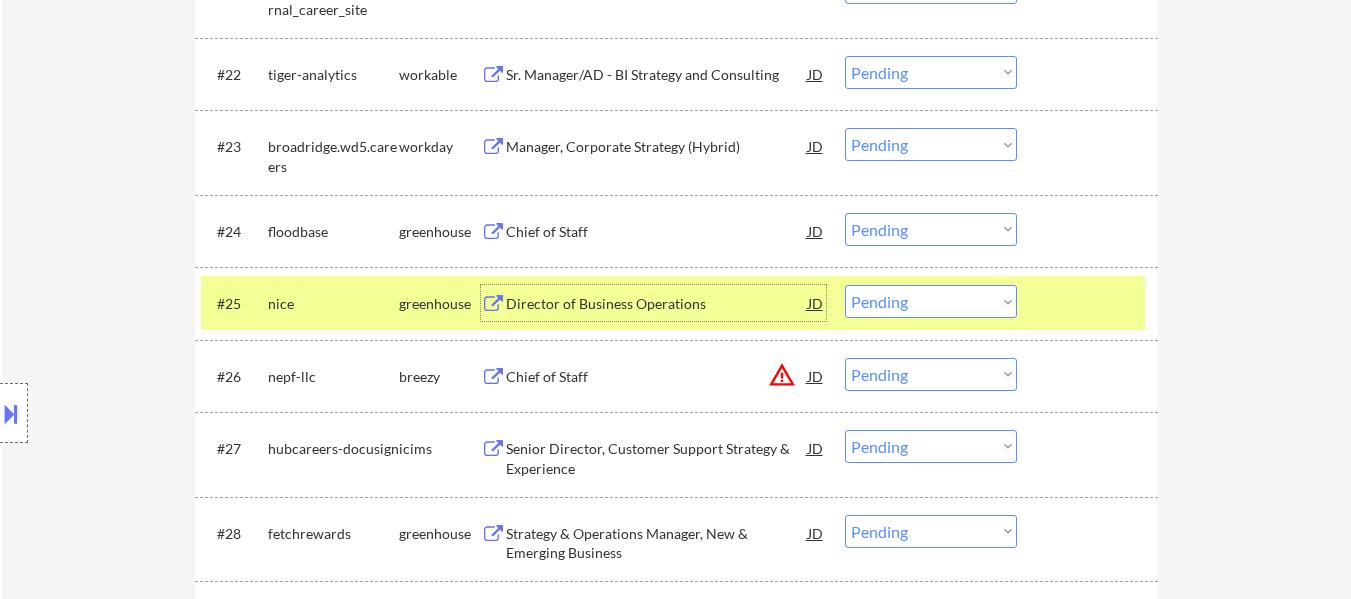 click on "Choose an option... Pending Applied Excluded (Questions) Excluded (Expired) Excluded (Location) Excluded (Bad Match) Excluded (Blocklist) Excluded (Salary) Excluded (Other)" at bounding box center [931, 229] 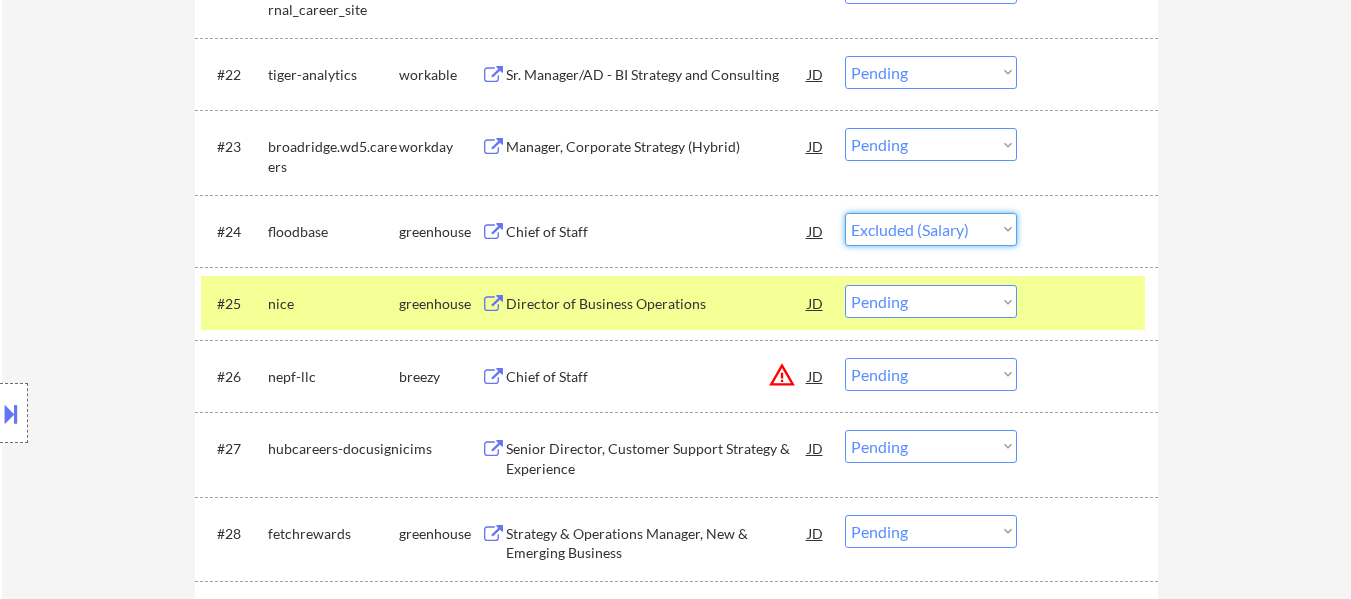 click on "Choose an option... Pending Applied Excluded (Questions) Excluded (Expired) Excluded (Location) Excluded (Bad Match) Excluded (Blocklist) Excluded (Salary) Excluded (Other)" at bounding box center [931, 229] 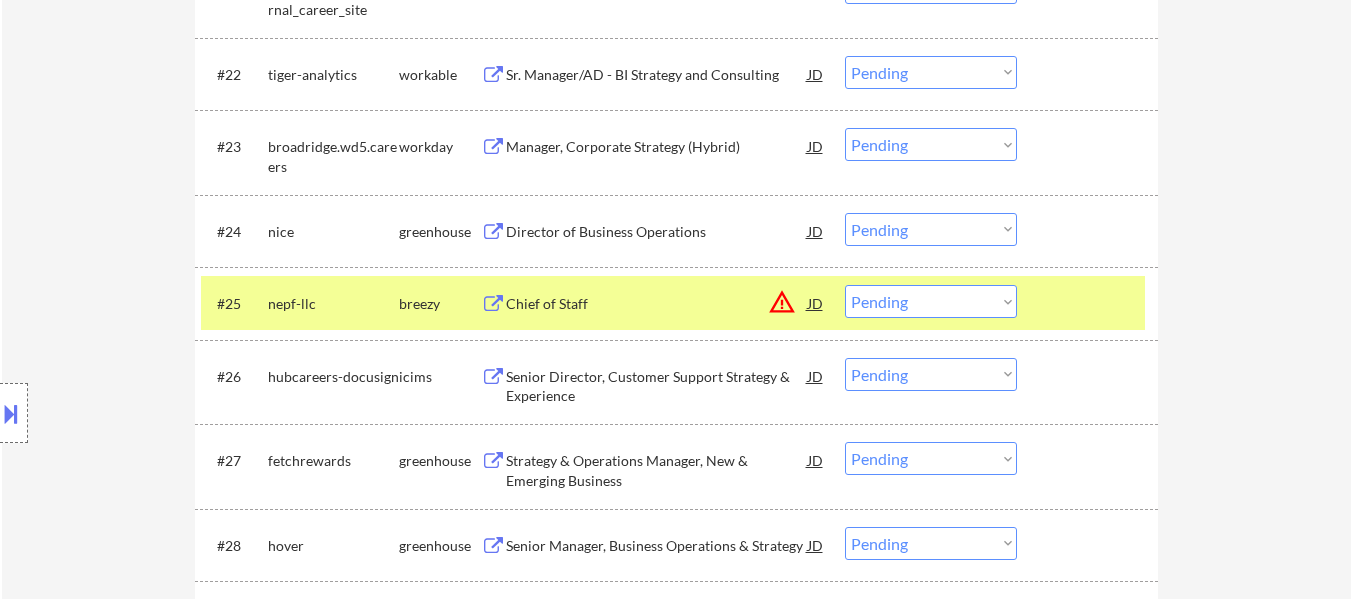 click on "Strategy & Operations Manager, New & Emerging Business" at bounding box center (657, 470) 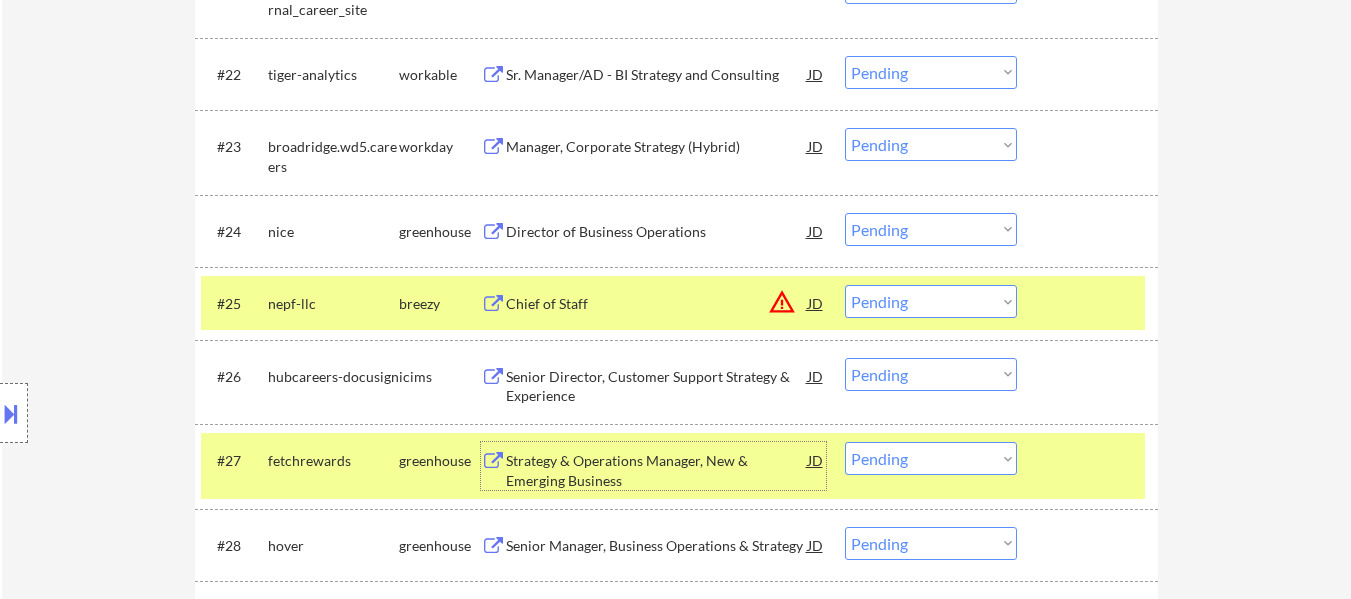 click on "#25 nepf-llc breezy Chief of Staff JD warning_amber Choose an option... Pending Applied Excluded (Questions) Excluded (Expired) Excluded (Location) Excluded (Bad Match) Excluded (Blocklist) Excluded (Salary) Excluded (Other)" at bounding box center [673, 303] 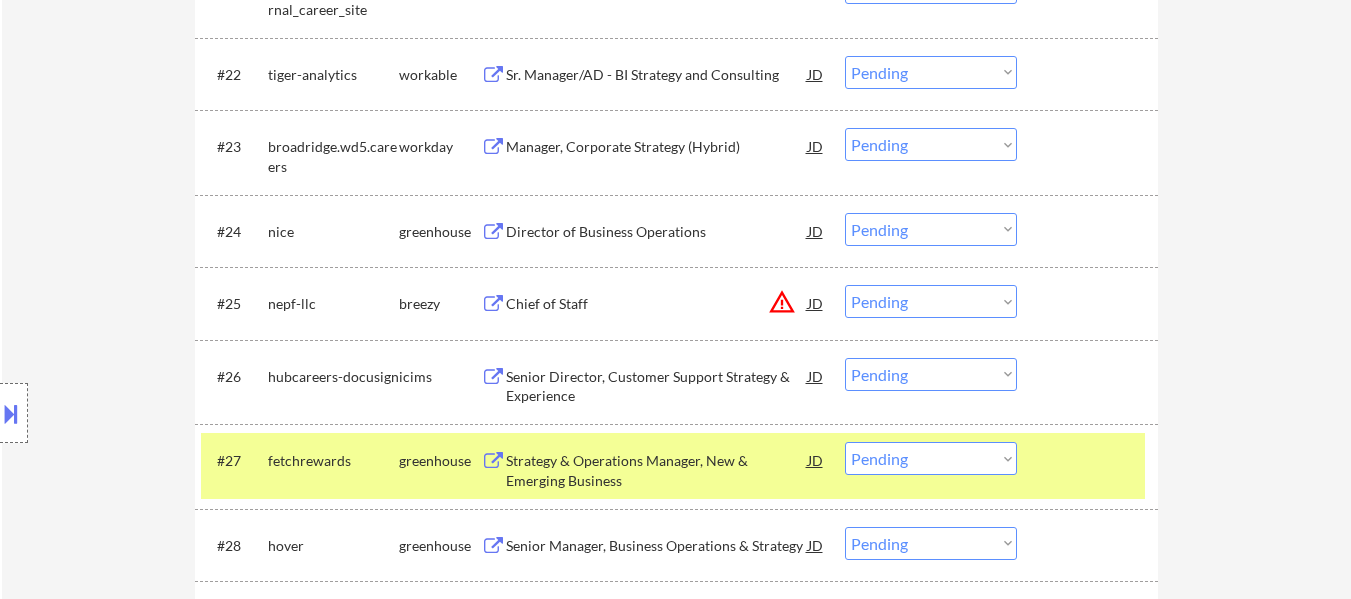 click at bounding box center [1090, 460] 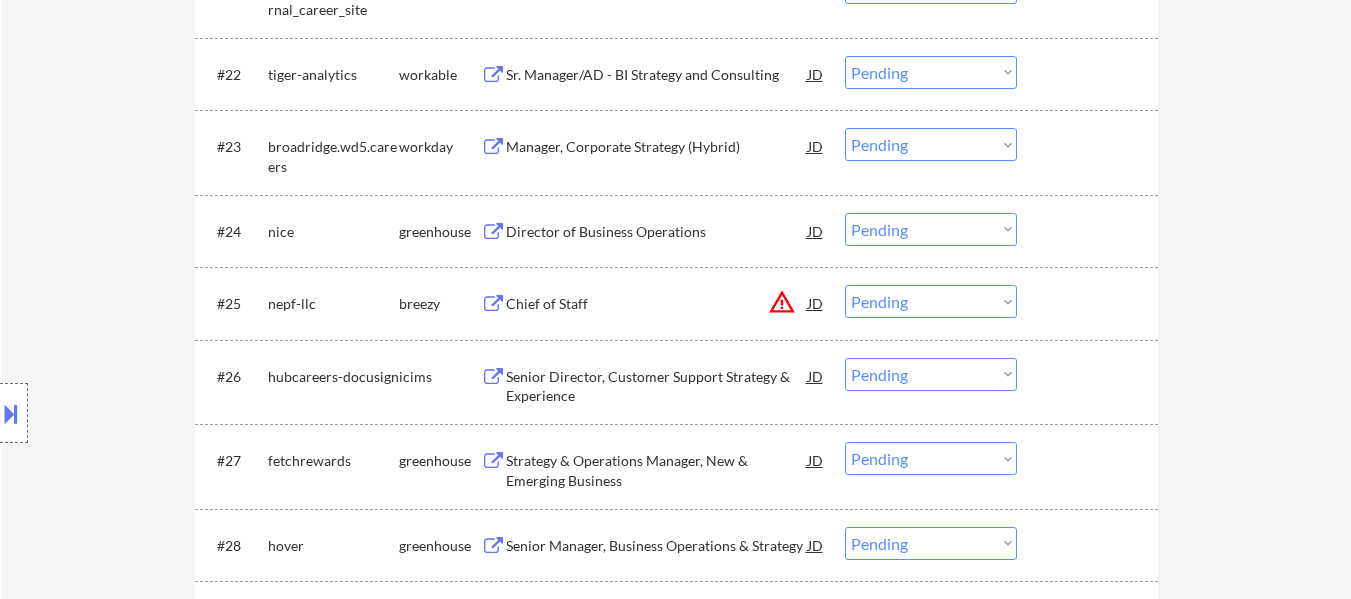 click at bounding box center (1090, 231) 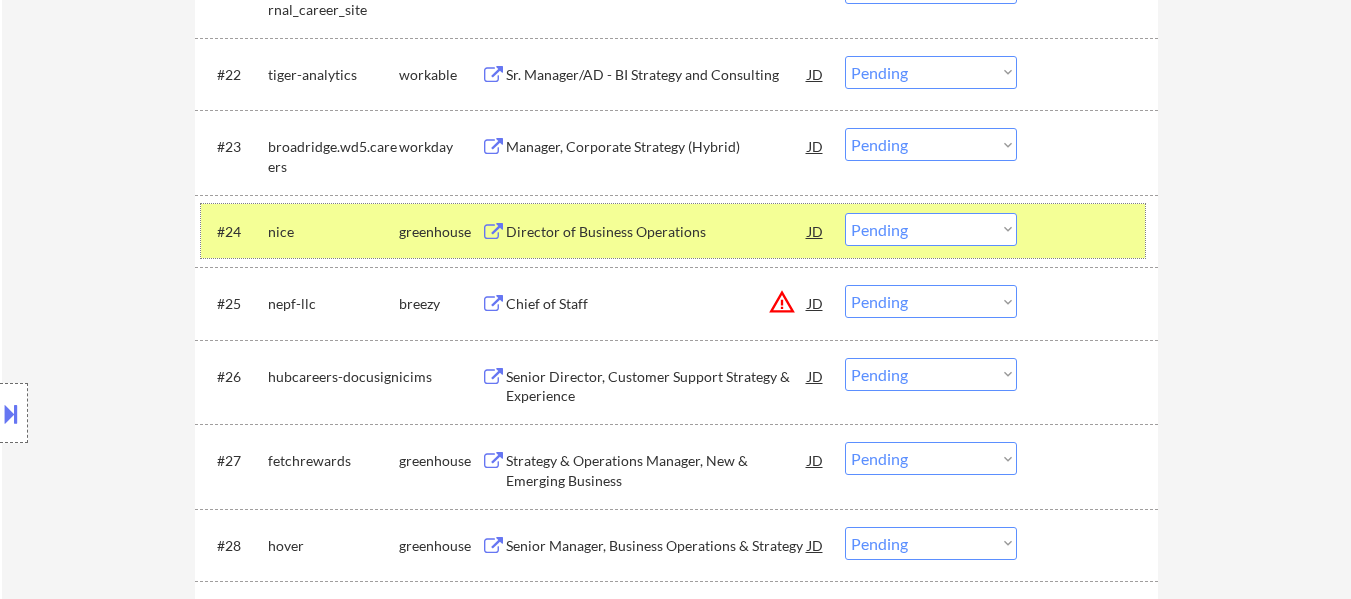 click at bounding box center (1090, 460) 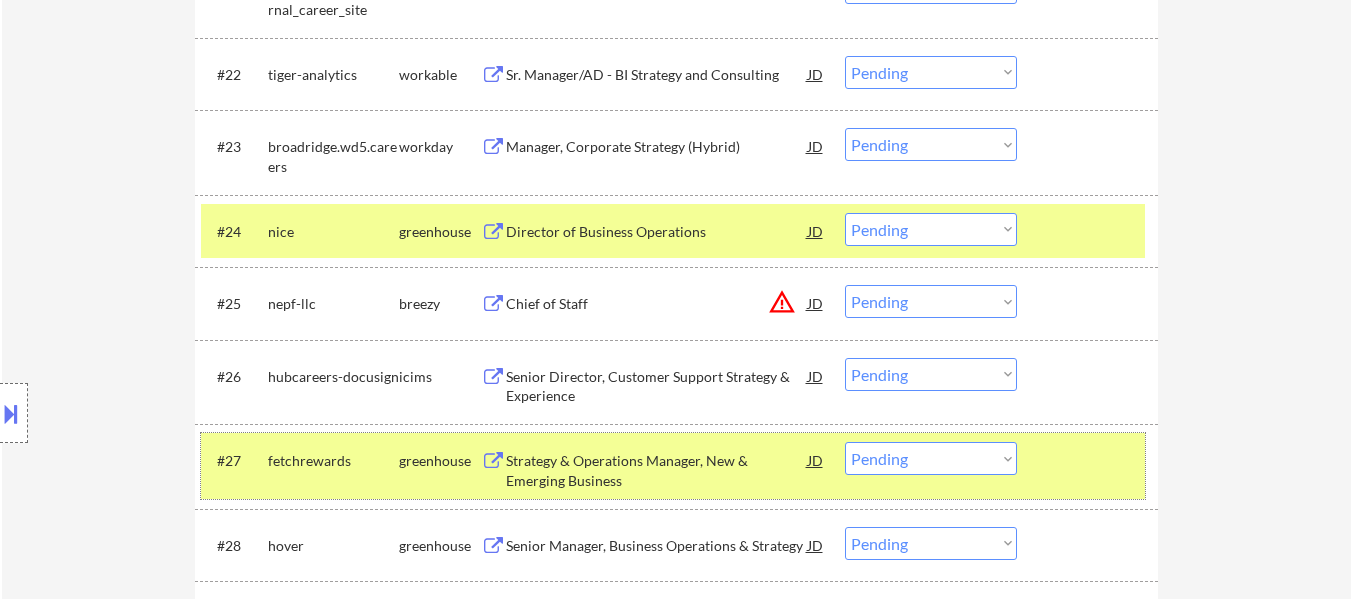 click on "Choose an option... Pending Applied Excluded (Questions) Excluded (Expired) Excluded (Location) Excluded (Bad Match) Excluded (Blocklist) Excluded (Salary) Excluded (Other)" at bounding box center (931, 229) 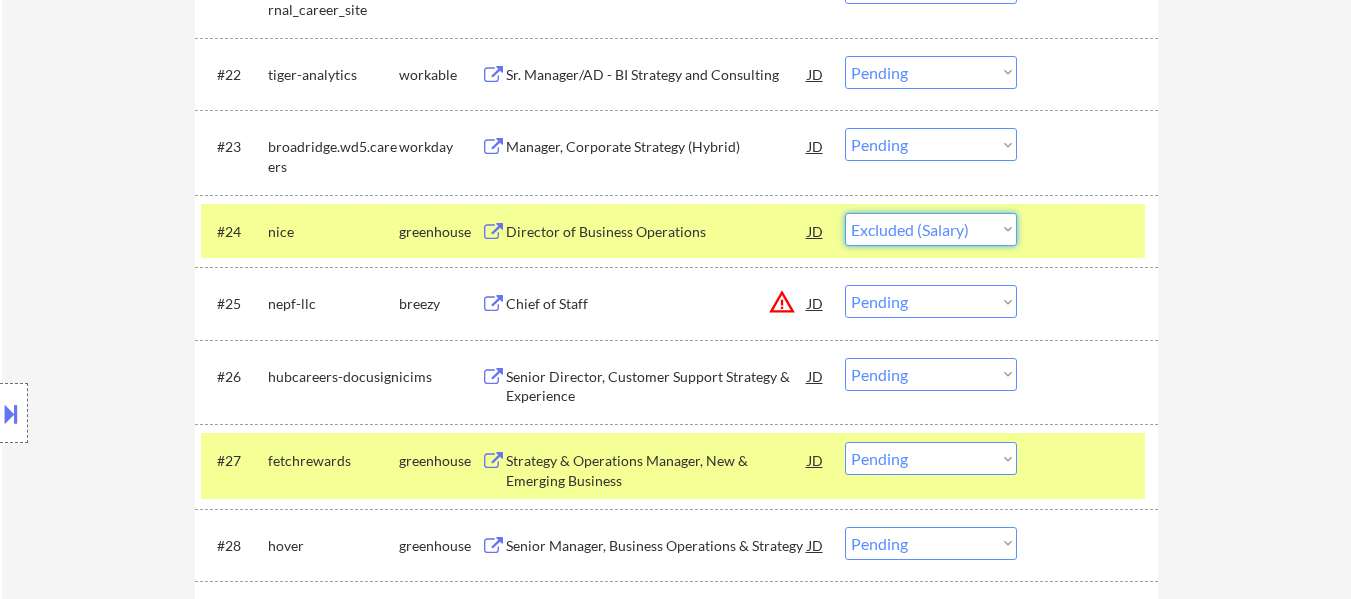 click on "Choose an option... Pending Applied Excluded (Questions) Excluded (Expired) Excluded (Location) Excluded (Bad Match) Excluded (Blocklist) Excluded (Salary) Excluded (Other)" at bounding box center [931, 229] 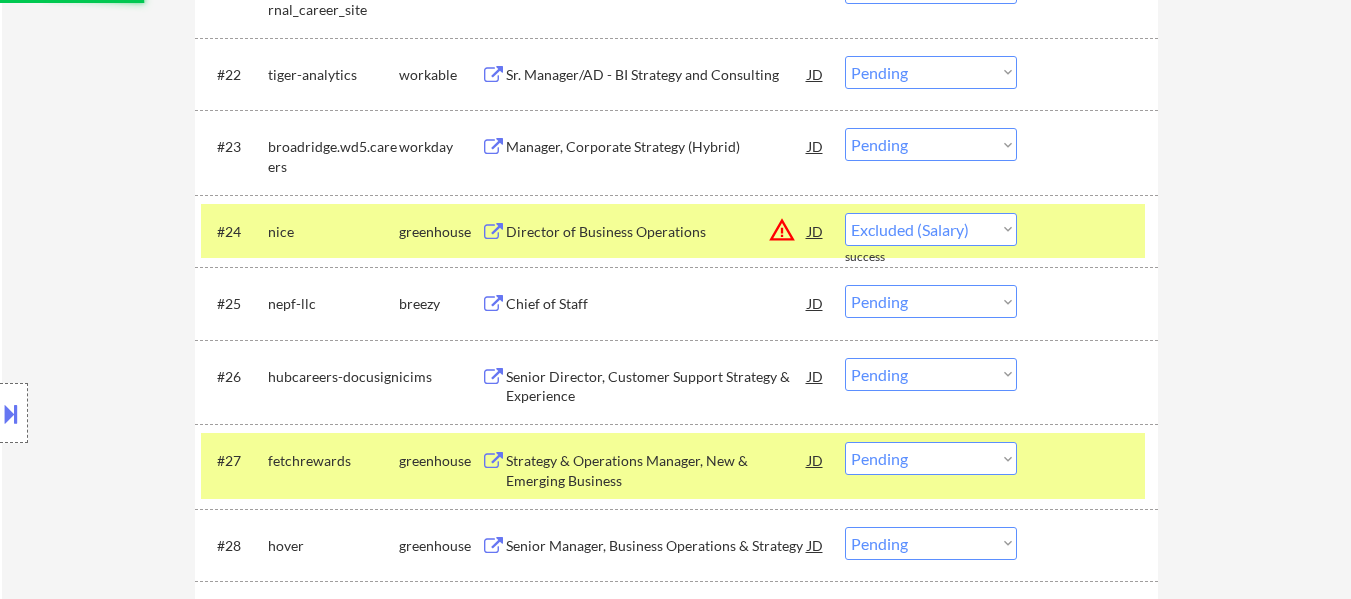 select on ""pending"" 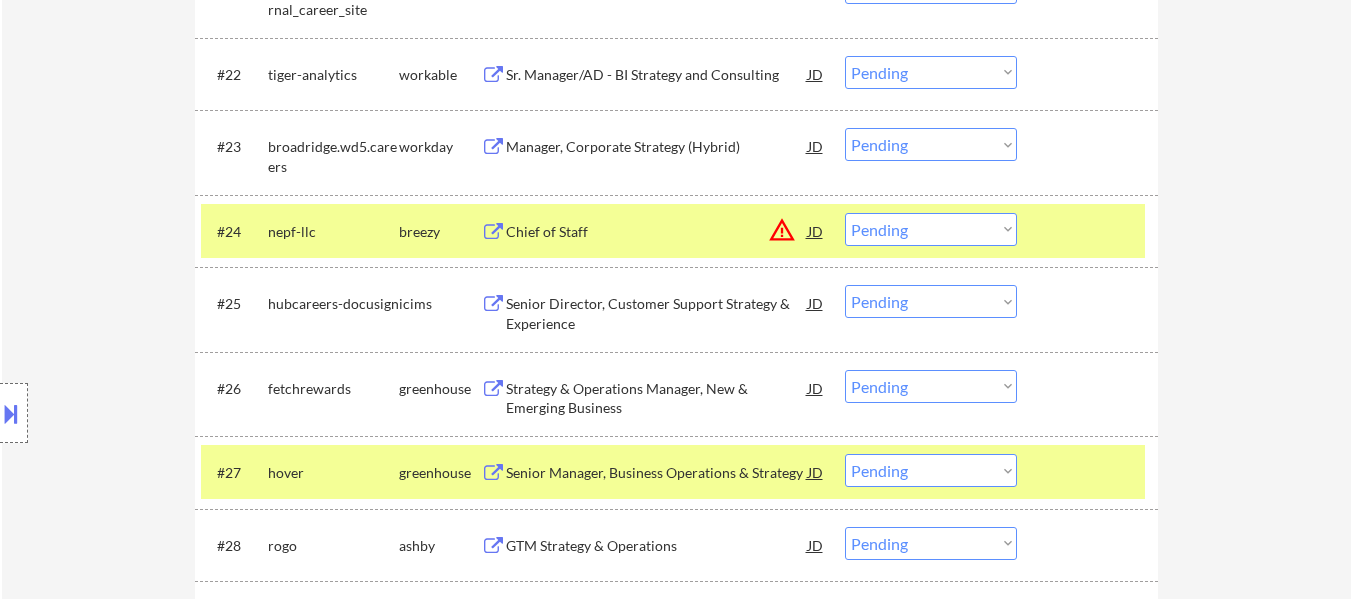 click at bounding box center [1090, 472] 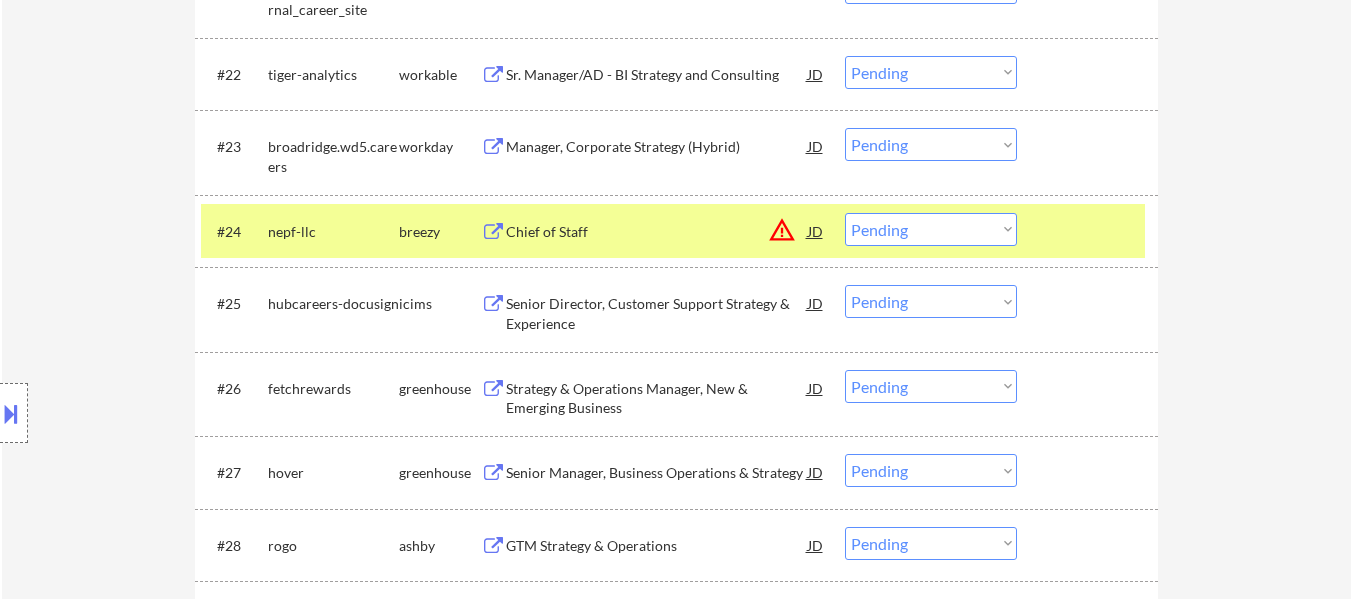 click at bounding box center (1090, 231) 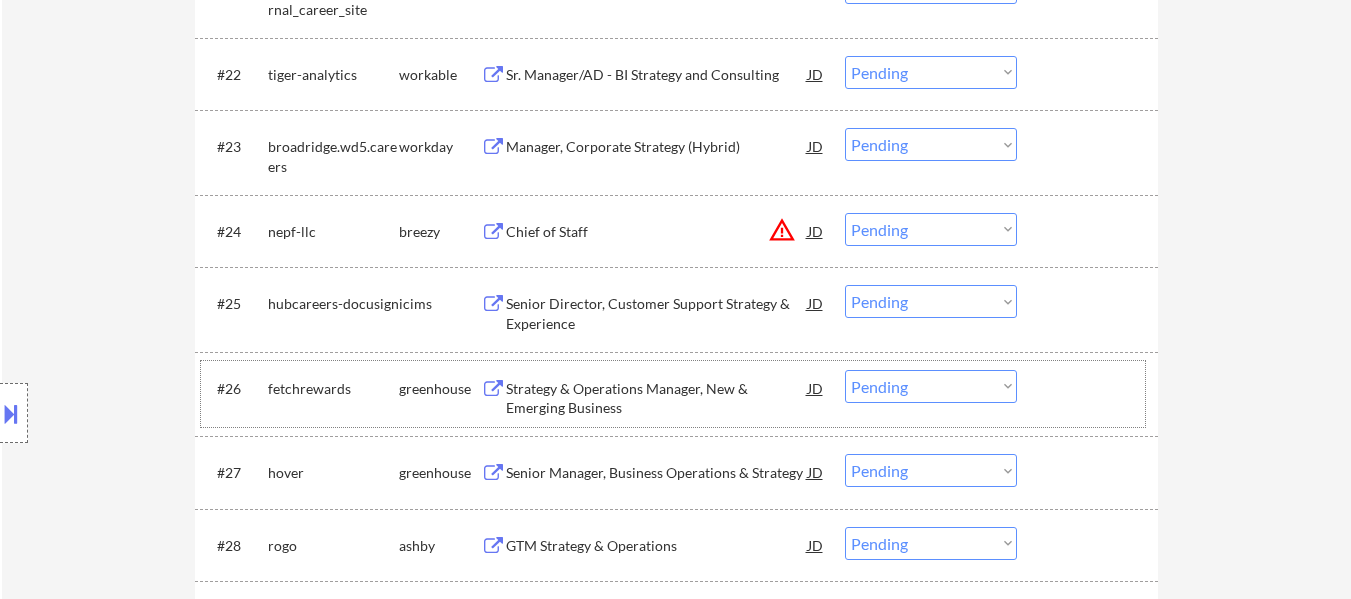 click at bounding box center (1090, 388) 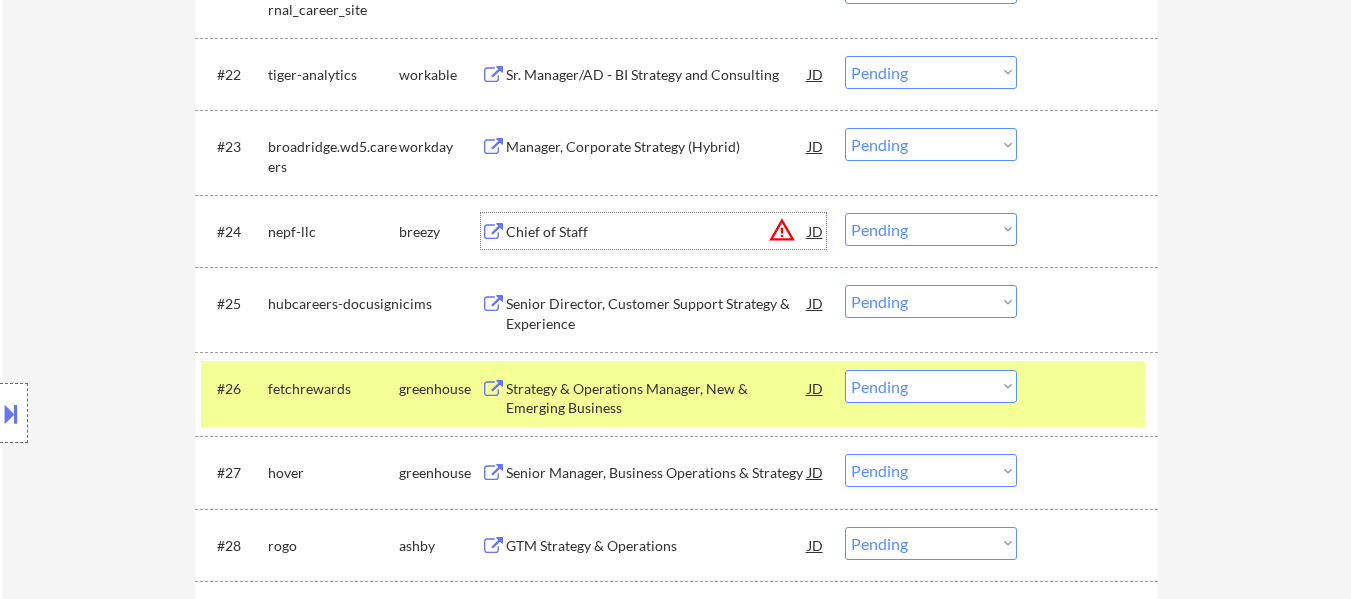 click on "Chief of Staff" at bounding box center [657, 231] 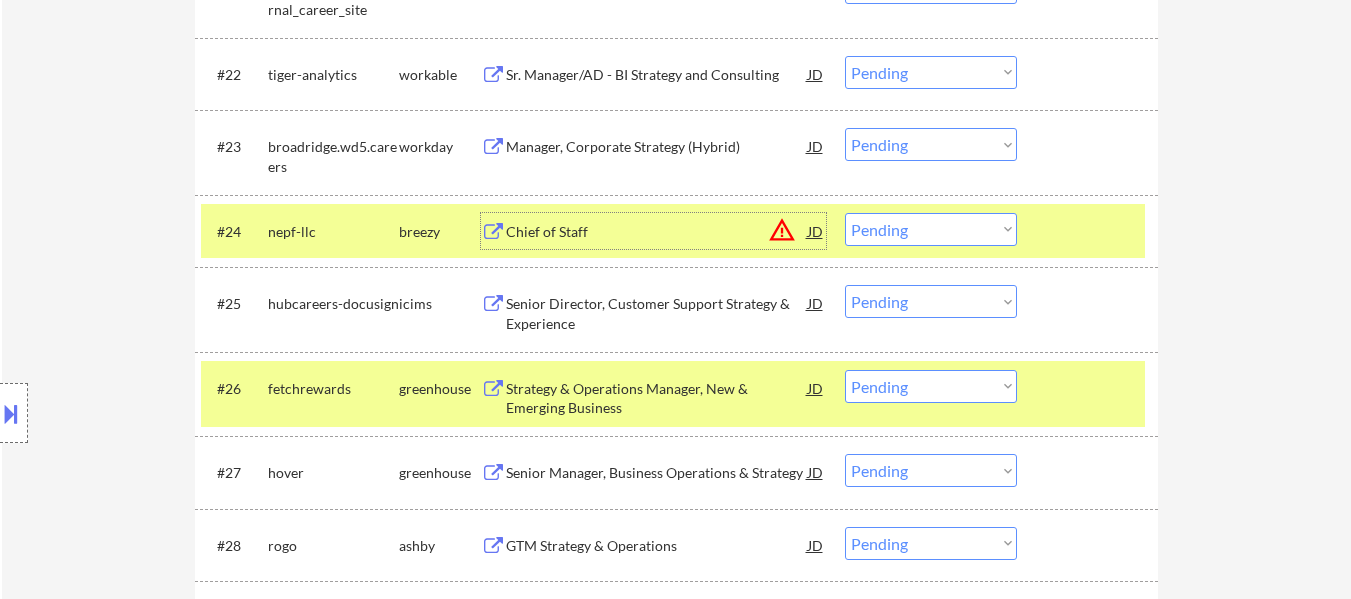 click on "Choose an option... Pending Applied Excluded (Questions) Excluded (Expired) Excluded (Location) Excluded (Bad Match) Excluded (Blocklist) Excluded (Salary) Excluded (Other)" at bounding box center [931, 386] 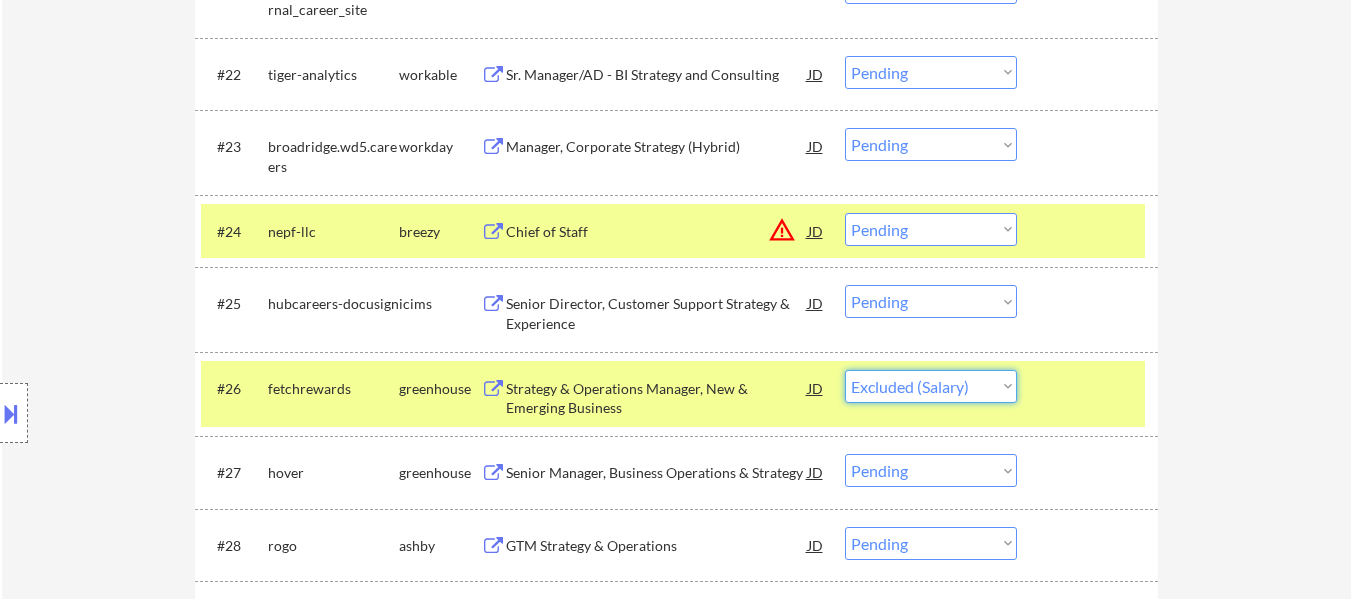 click on "Choose an option... Pending Applied Excluded (Questions) Excluded (Expired) Excluded (Location) Excluded (Bad Match) Excluded (Blocklist) Excluded (Salary) Excluded (Other)" at bounding box center (931, 386) 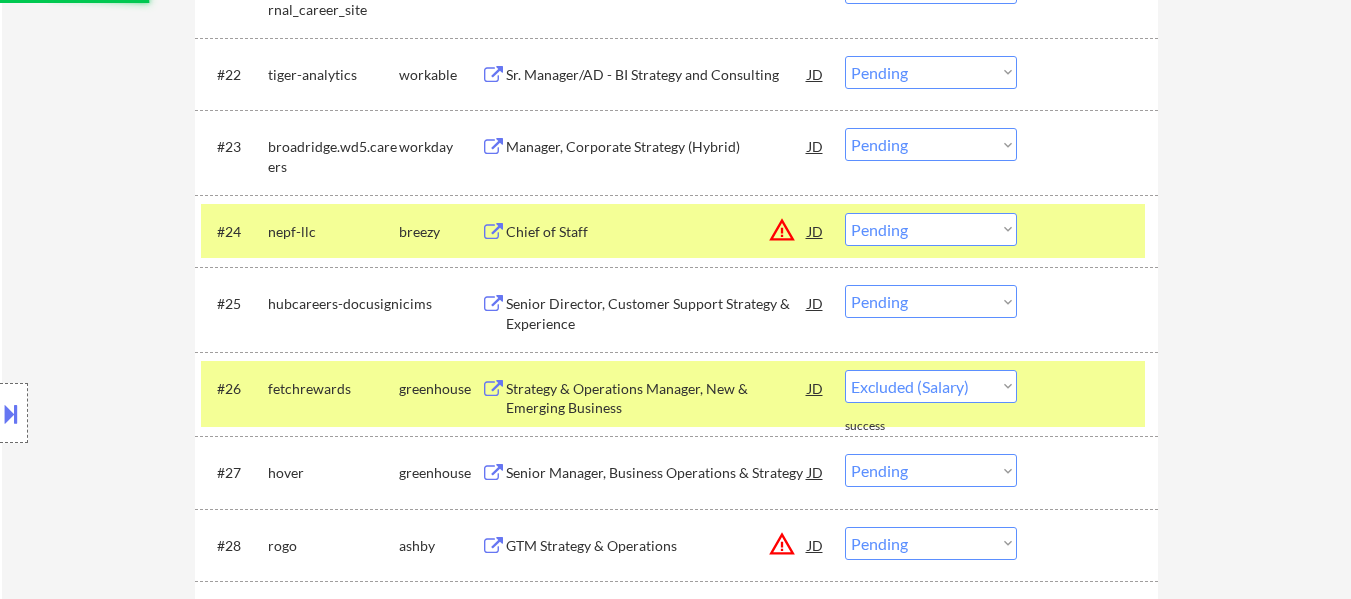 select on ""pending"" 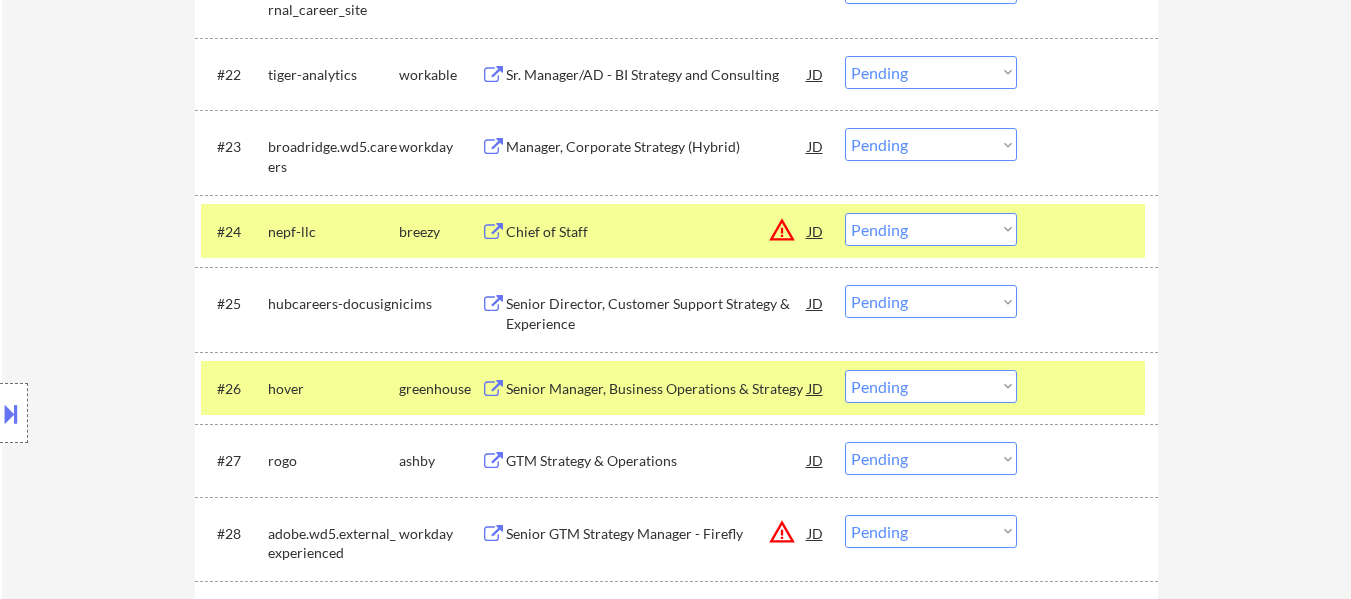 click on "Choose an option... Pending Applied Excluded (Questions) Excluded (Expired) Excluded (Location) Excluded (Bad Match) Excluded (Blocklist) Excluded (Salary) Excluded (Other)" at bounding box center (931, 229) 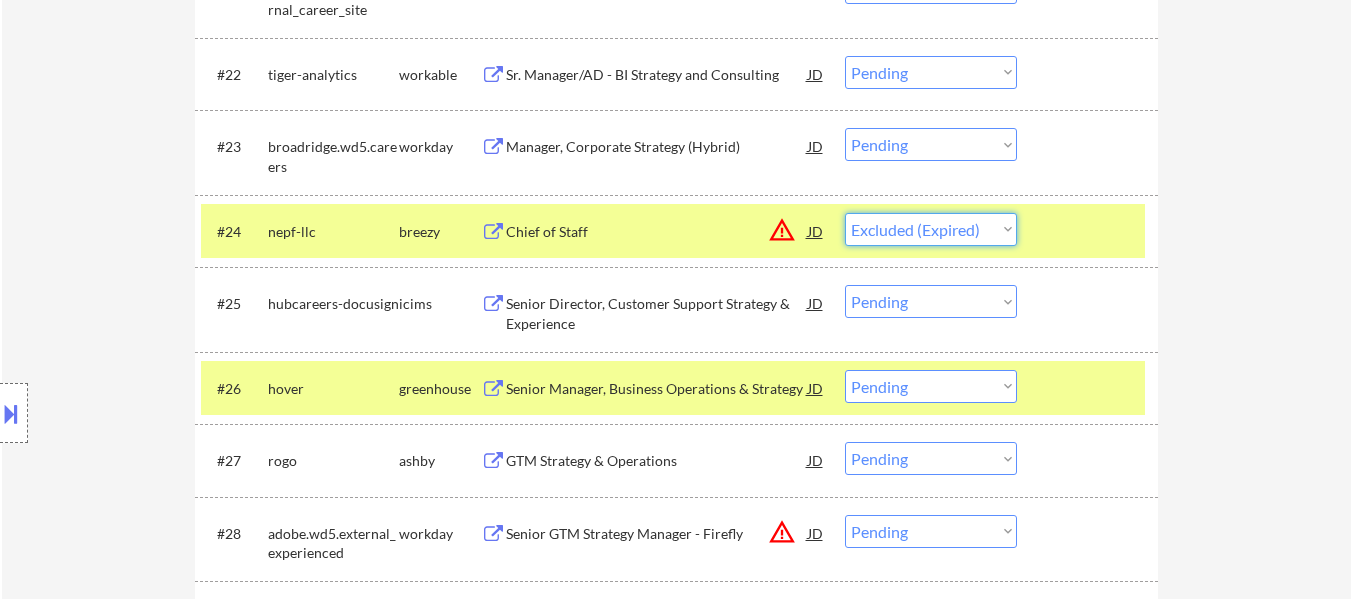 click on "Choose an option... Pending Applied Excluded (Questions) Excluded (Expired) Excluded (Location) Excluded (Bad Match) Excluded (Blocklist) Excluded (Salary) Excluded (Other)" at bounding box center [931, 229] 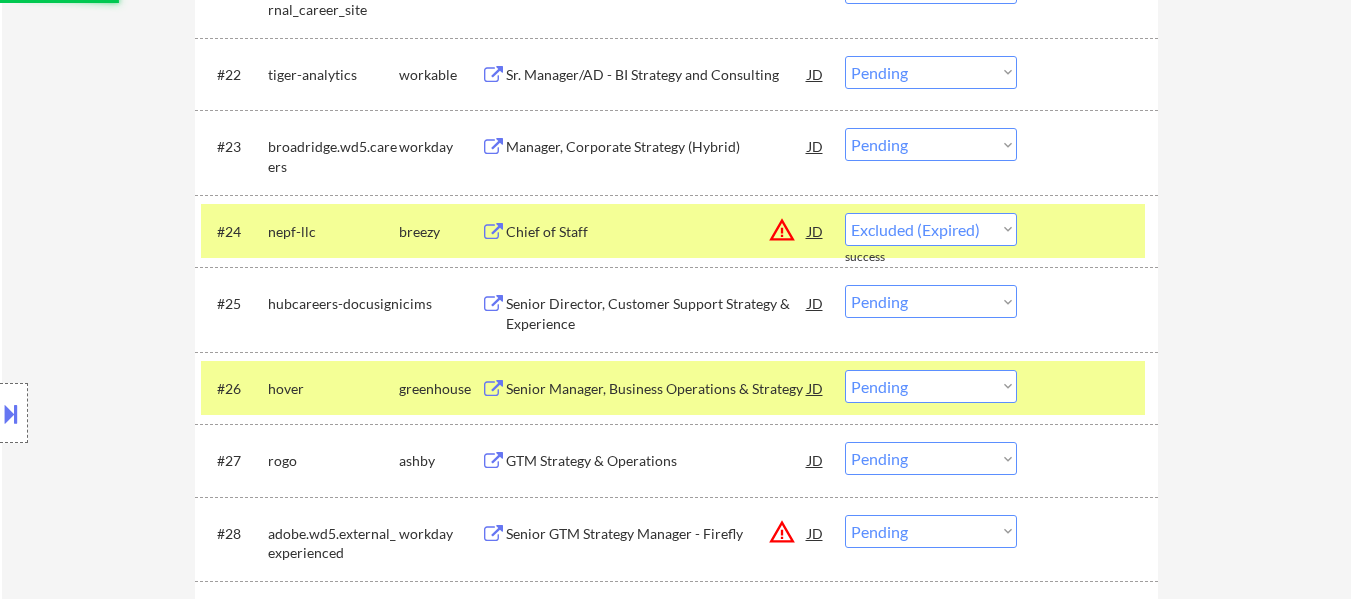 select on ""pending"" 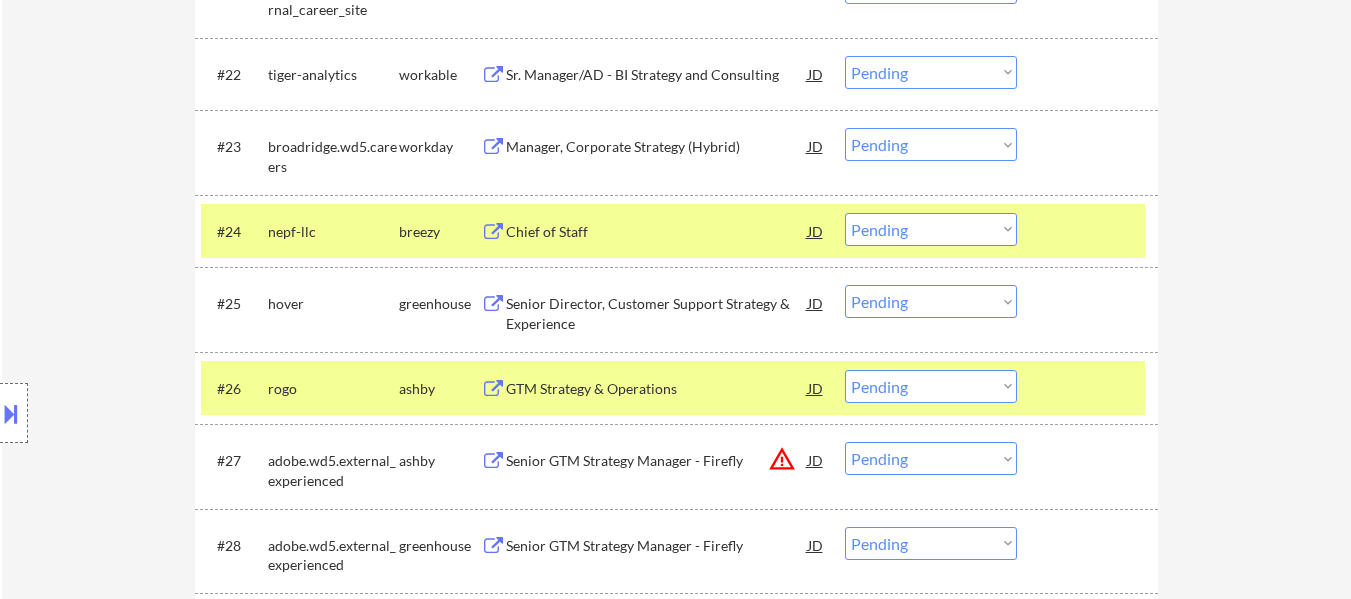 click at bounding box center (1090, 388) 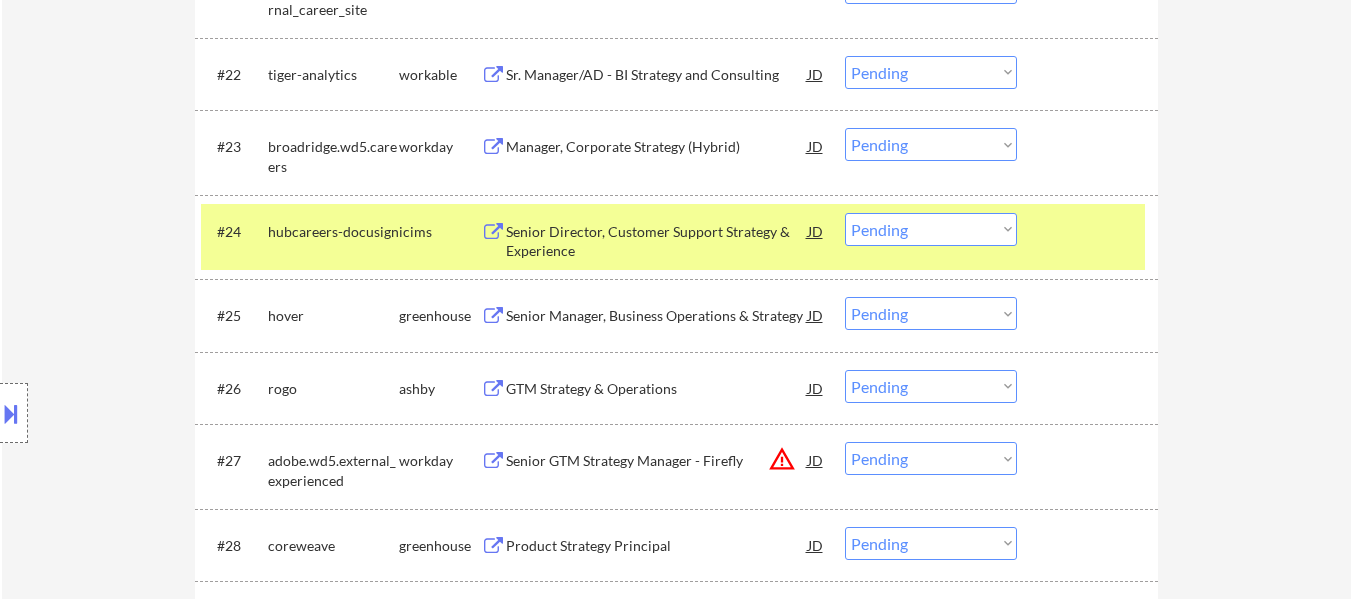 click at bounding box center (1090, 231) 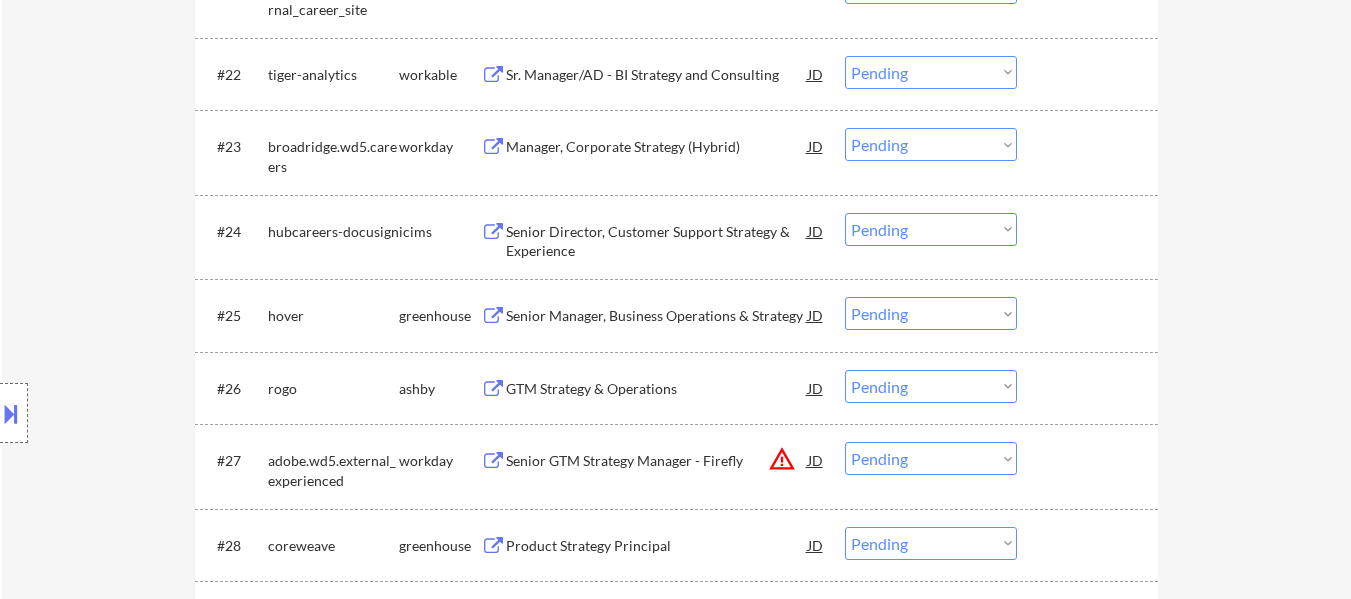 click on "Senior Manager, Business Operations & Strategy" at bounding box center (657, 316) 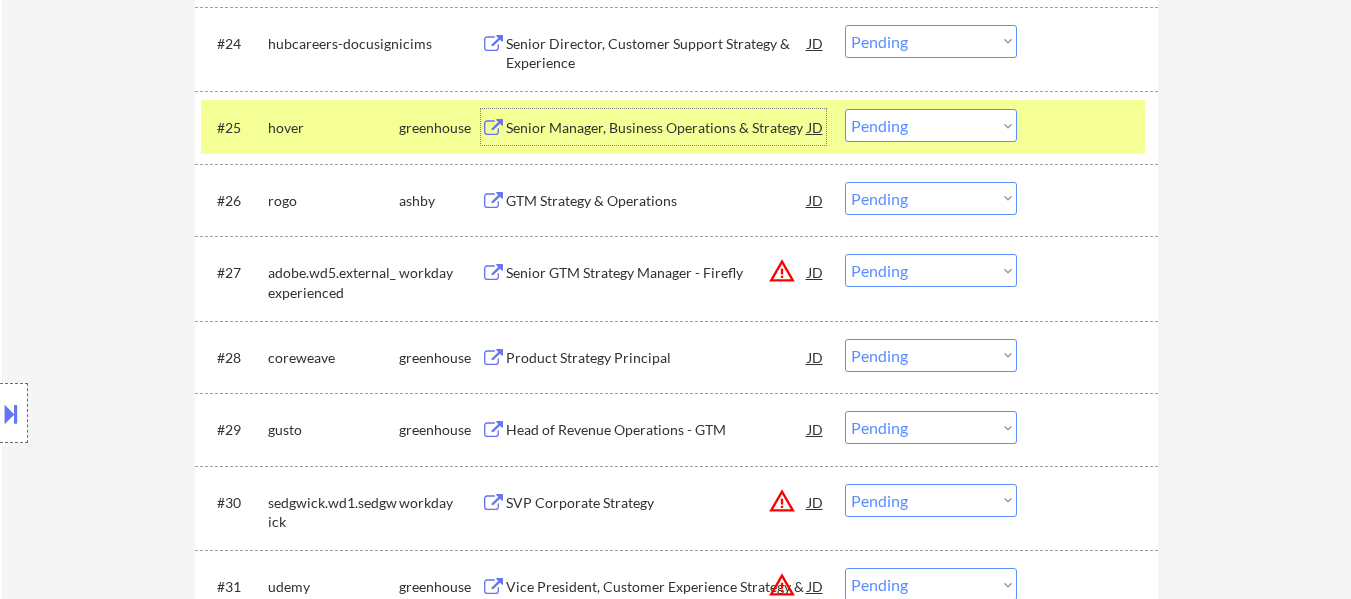 scroll, scrollTop: 2500, scrollLeft: 0, axis: vertical 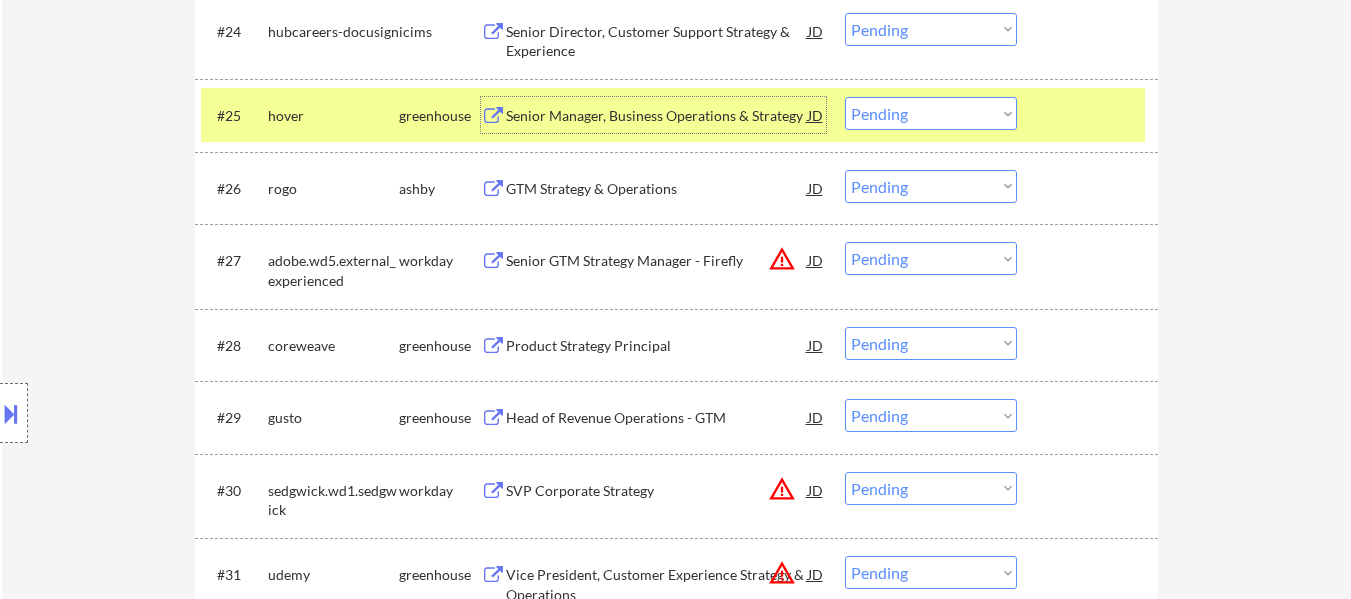 click on "GTM Strategy & Operations" at bounding box center (657, 189) 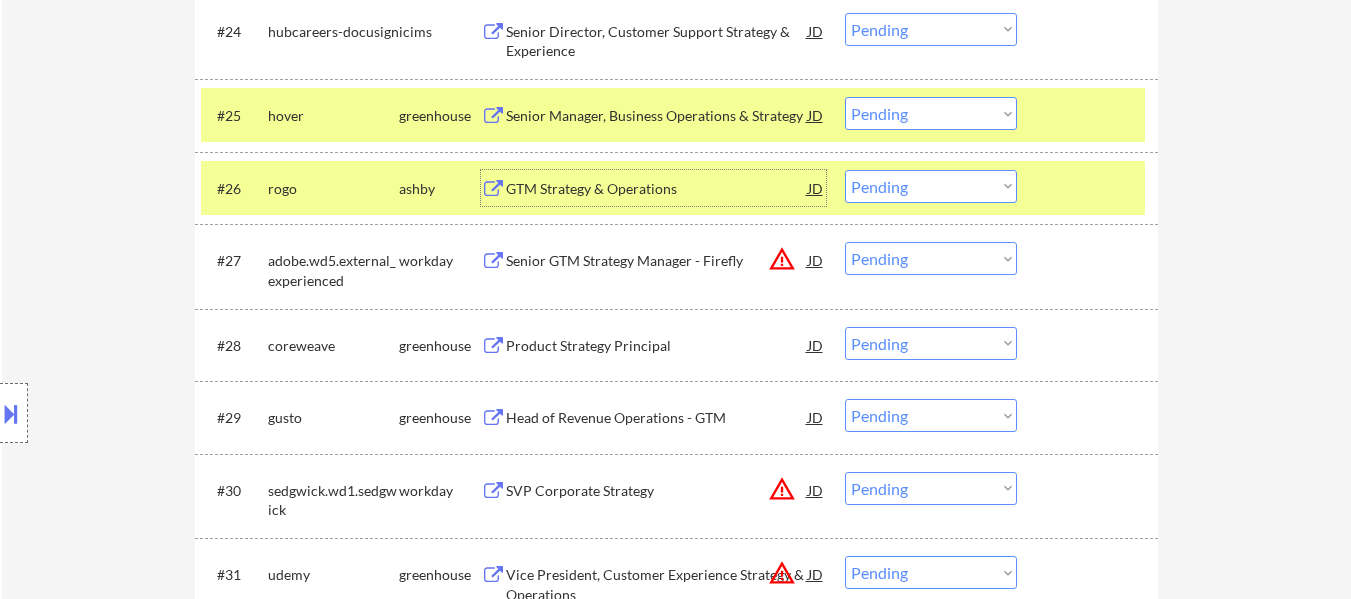 click on "Choose an option... Pending Applied Excluded (Questions) Excluded (Expired) Excluded (Location) Excluded (Bad Match) Excluded (Blocklist) Excluded (Salary) Excluded (Other)" at bounding box center [931, 113] 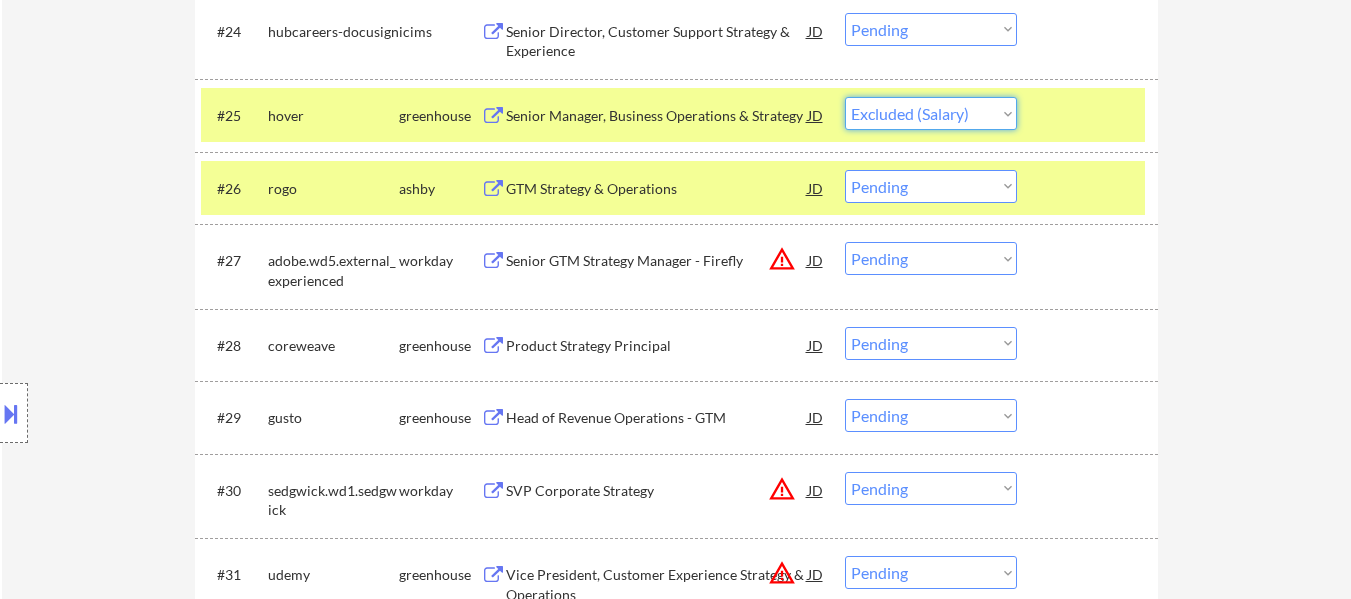 click on "Choose an option... Pending Applied Excluded (Questions) Excluded (Expired) Excluded (Location) Excluded (Bad Match) Excluded (Blocklist) Excluded (Salary) Excluded (Other)" at bounding box center (931, 113) 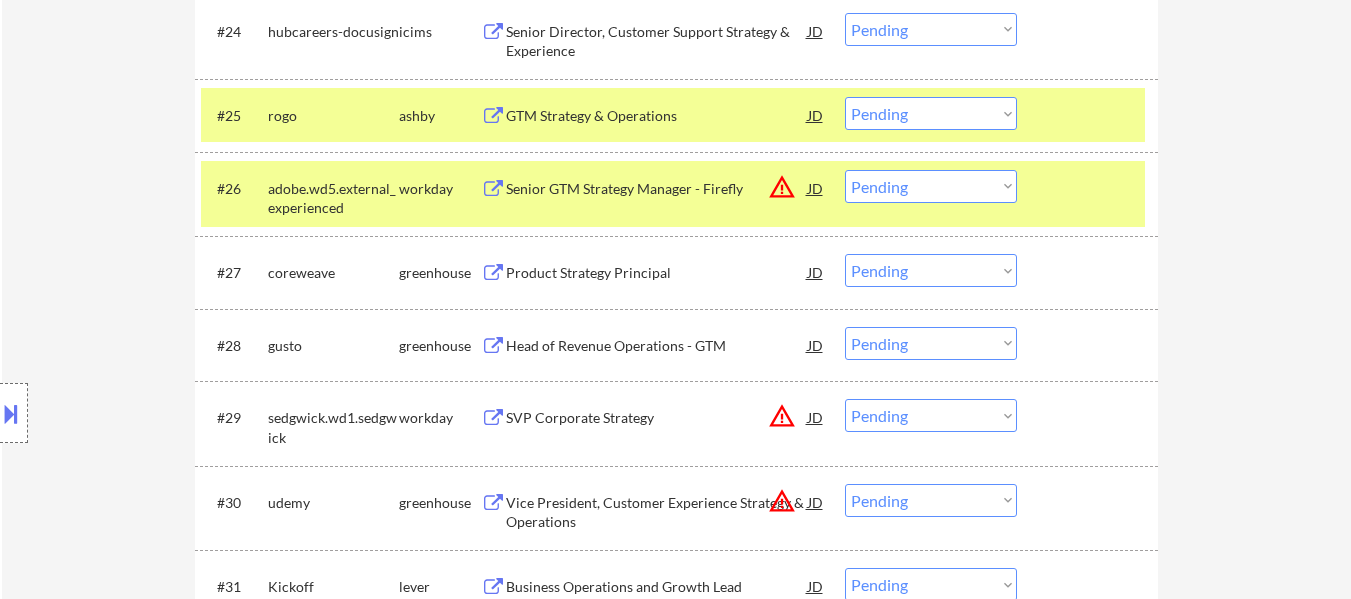 click at bounding box center (1090, 188) 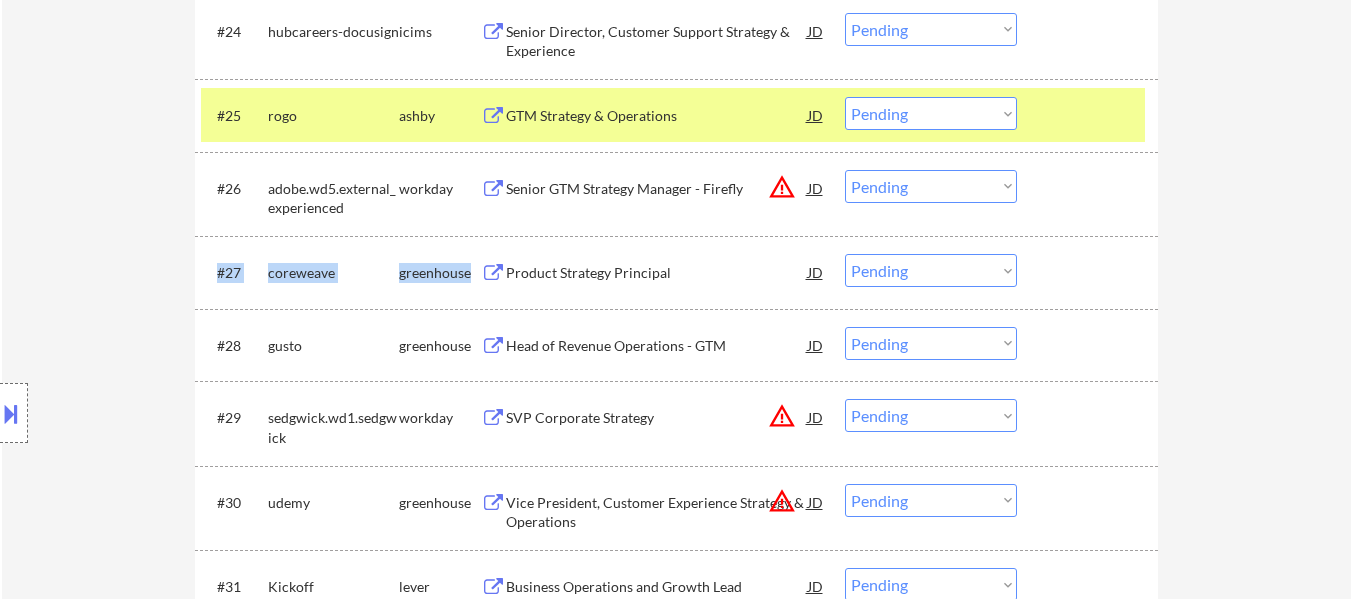 click on "#27 coreweave greenhouse Product Strategy Principal JD warning_amber Choose an option... Pending Applied Excluded (Questions) Excluded (Expired) Excluded (Location) Excluded (Bad Match) Excluded (Blocklist) Excluded (Salary) Excluded (Other)" at bounding box center [676, 272] 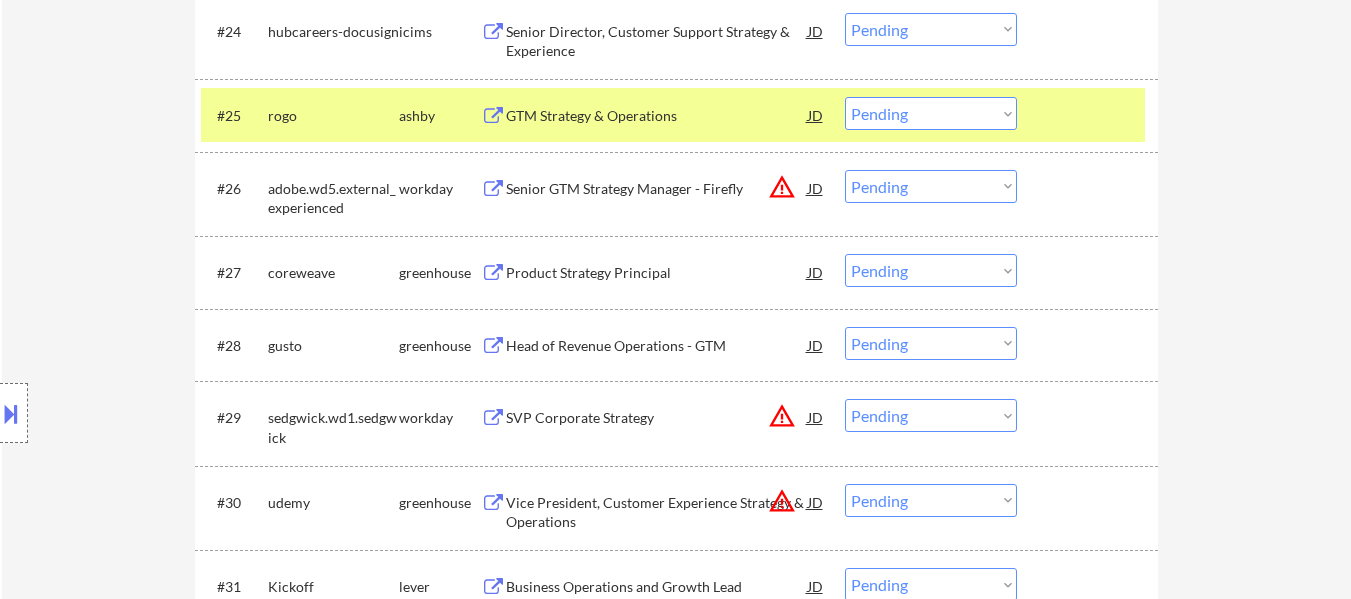 click on "Product Strategy Principal" at bounding box center (657, 273) 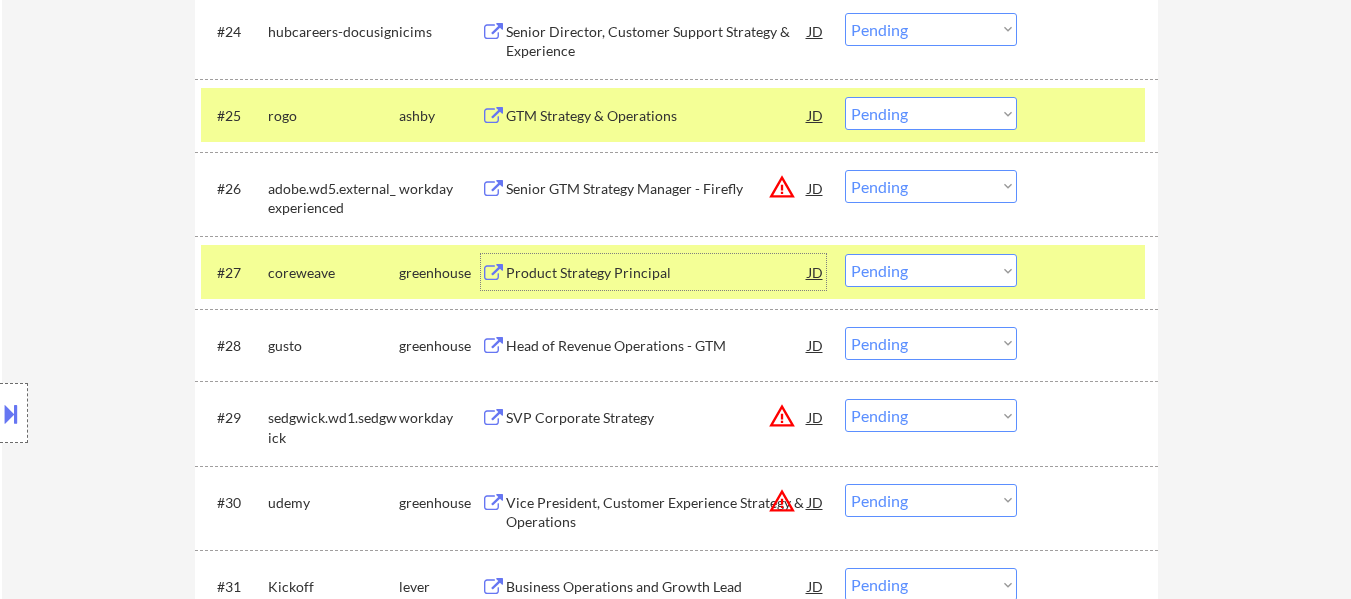 drag, startPoint x: 911, startPoint y: 99, endPoint x: 913, endPoint y: 110, distance: 11.18034 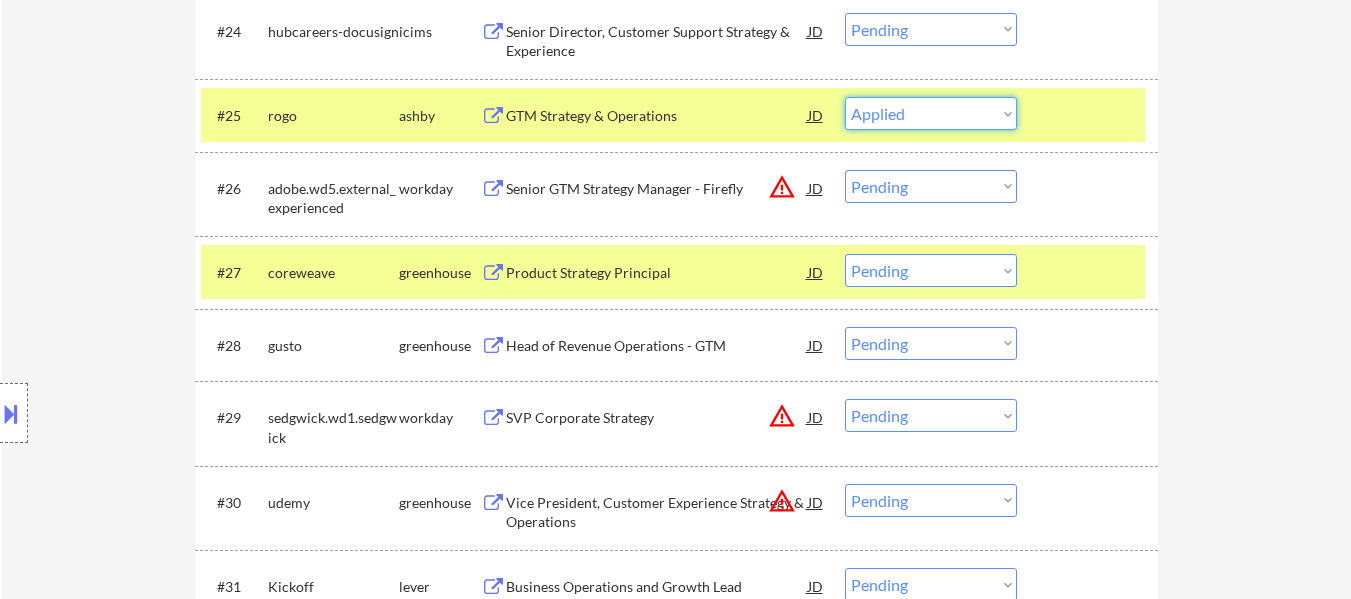click on "Choose an option... Pending Applied Excluded (Questions) Excluded (Expired) Excluded (Location) Excluded (Bad Match) Excluded (Blocklist) Excluded (Salary) Excluded (Other)" at bounding box center [931, 113] 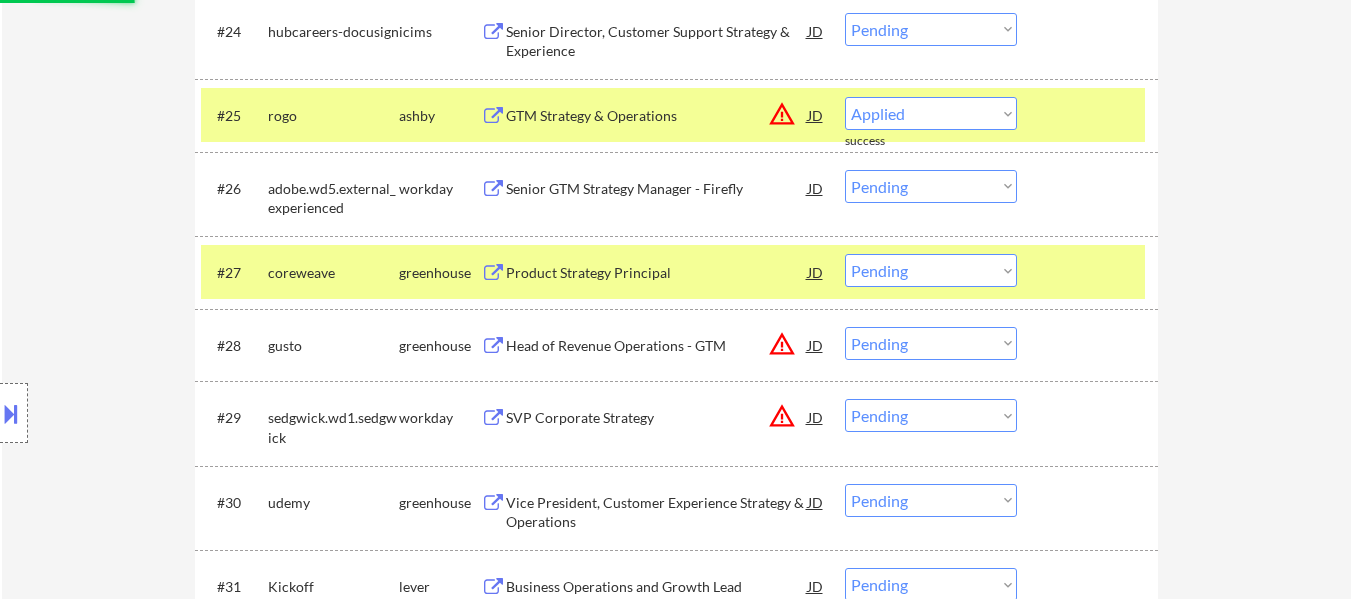 select on ""pending"" 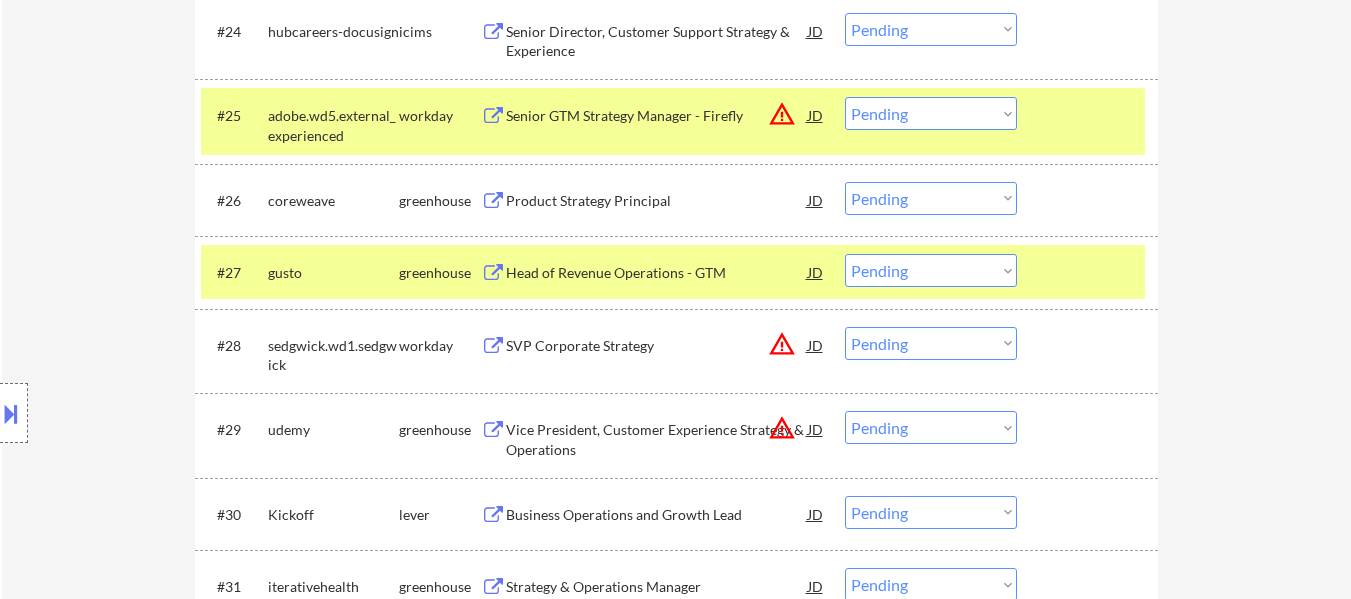 click at bounding box center [1090, 272] 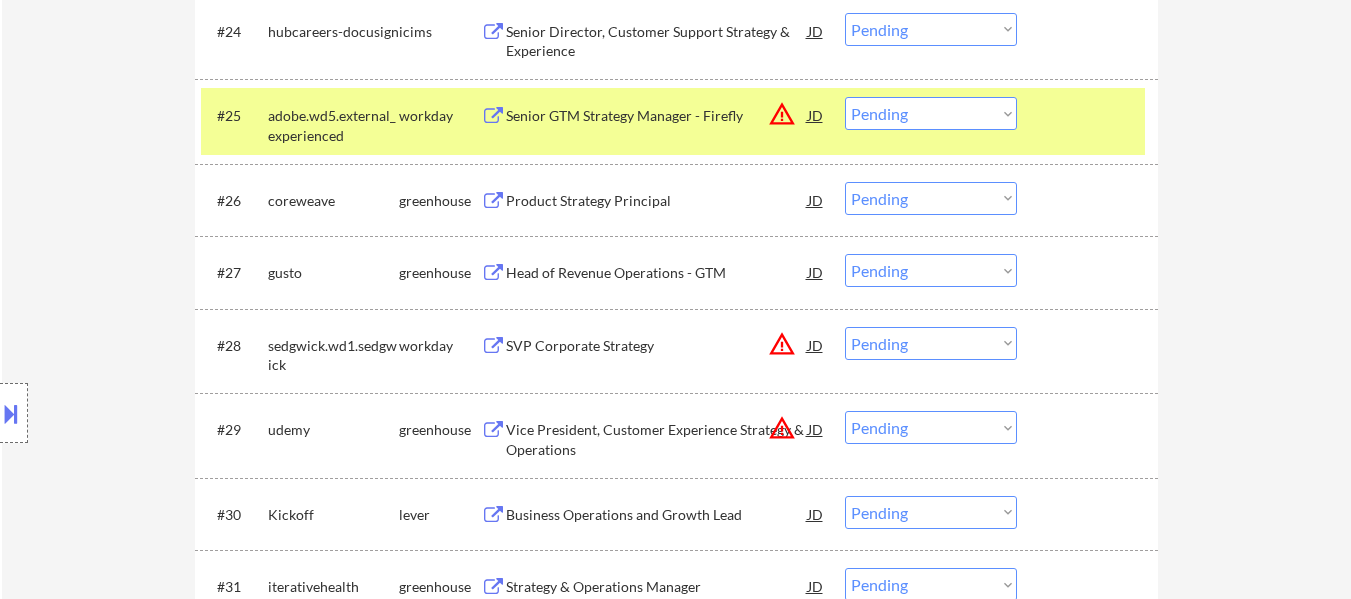 click on "Head of Revenue Operations - GTM" at bounding box center (657, 273) 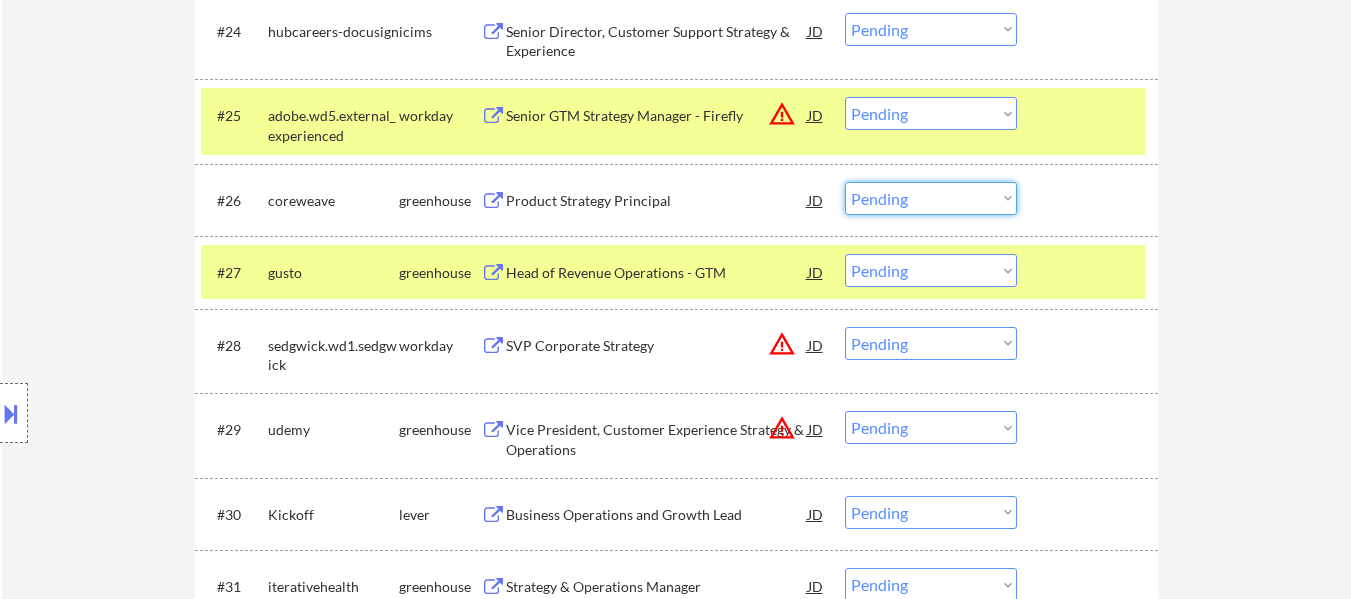 drag, startPoint x: 937, startPoint y: 189, endPoint x: 937, endPoint y: 211, distance: 22 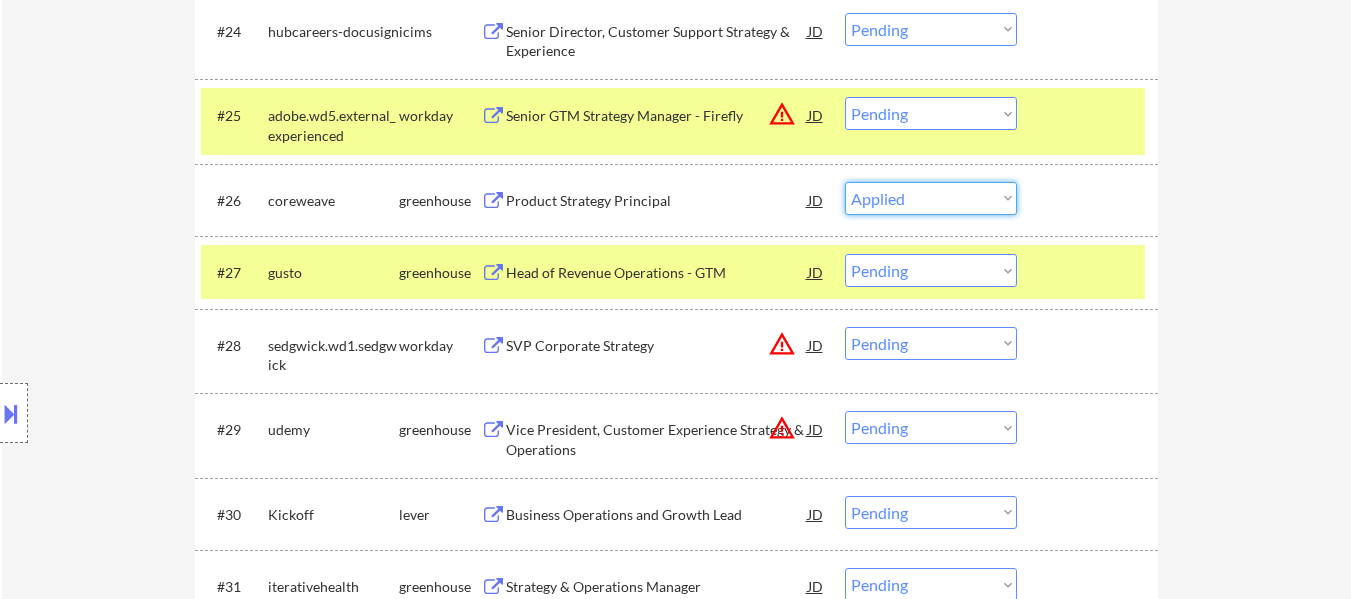click on "Choose an option... Pending Applied Excluded (Questions) Excluded (Expired) Excluded (Location) Excluded (Bad Match) Excluded (Blocklist) Excluded (Salary) Excluded (Other)" at bounding box center (931, 198) 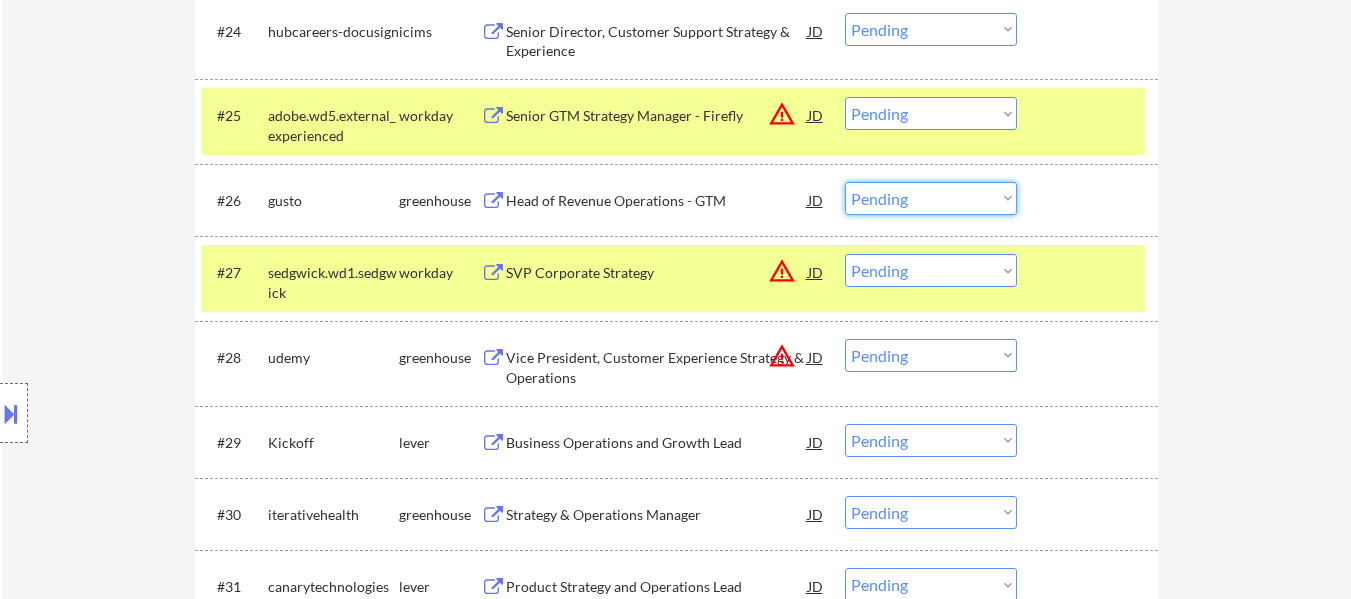 click on "Choose an option... Pending Applied Excluded (Questions) Excluded (Expired) Excluded (Location) Excluded (Bad Match) Excluded (Blocklist) Excluded (Salary) Excluded (Other)" at bounding box center (931, 198) 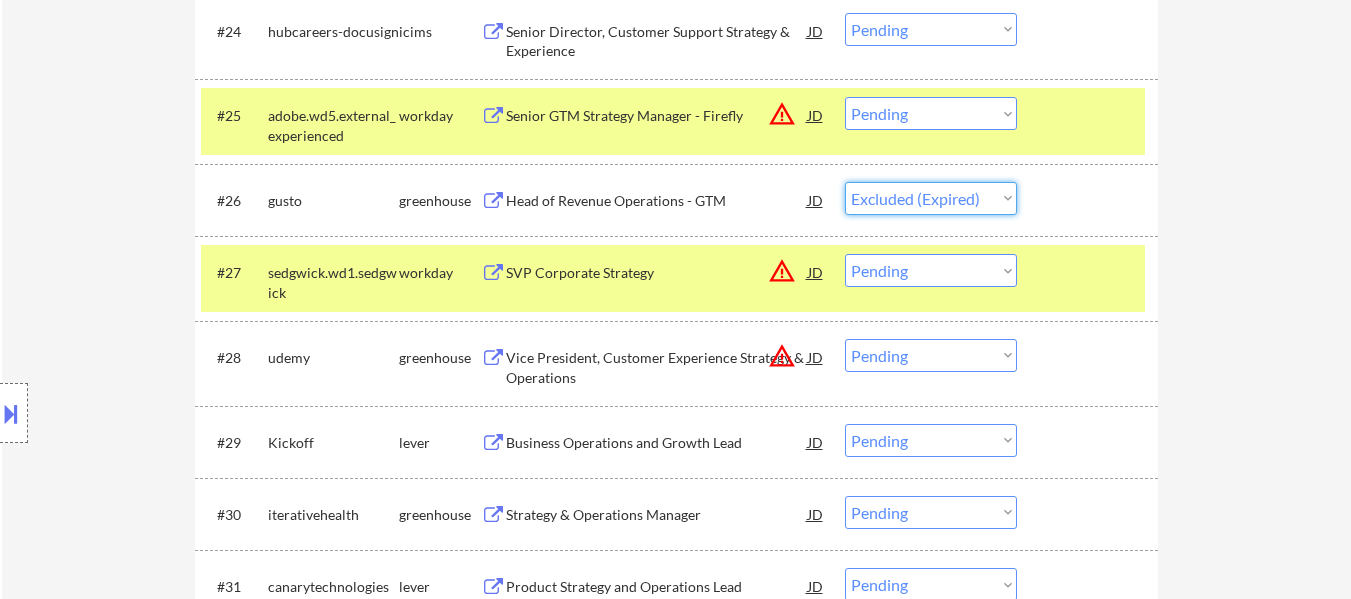 click on "Choose an option... Pending Applied Excluded (Questions) Excluded (Expired) Excluded (Location) Excluded (Bad Match) Excluded (Blocklist) Excluded (Salary) Excluded (Other)" at bounding box center [931, 198] 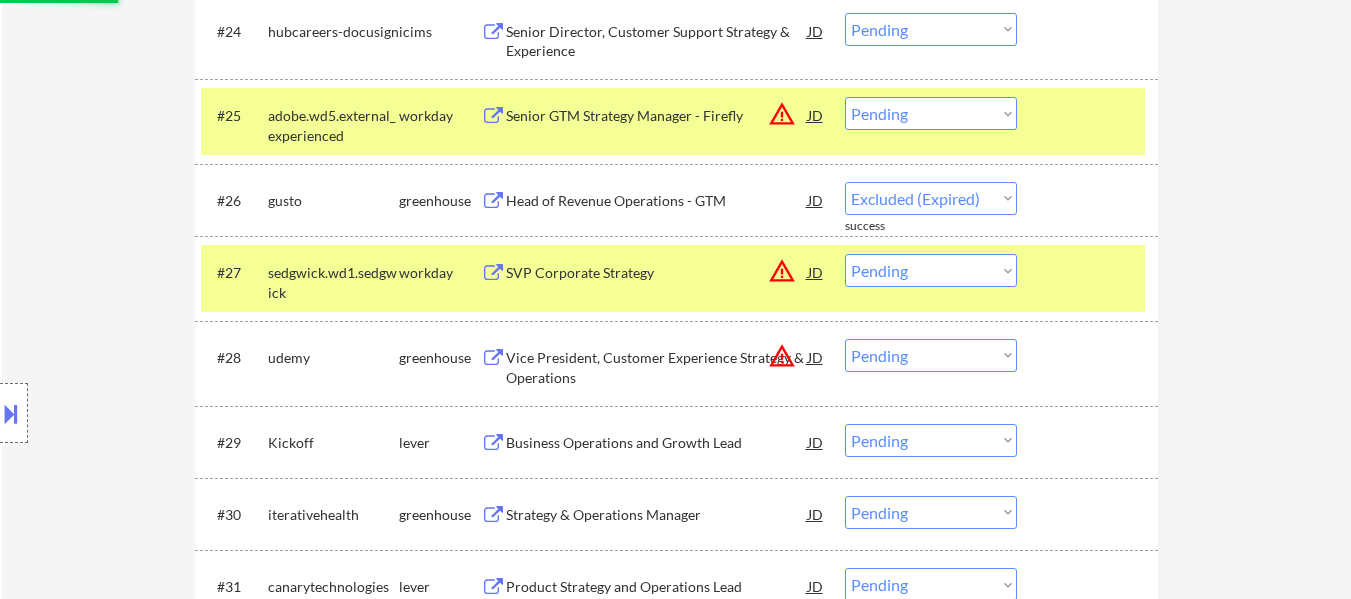 select on ""pending"" 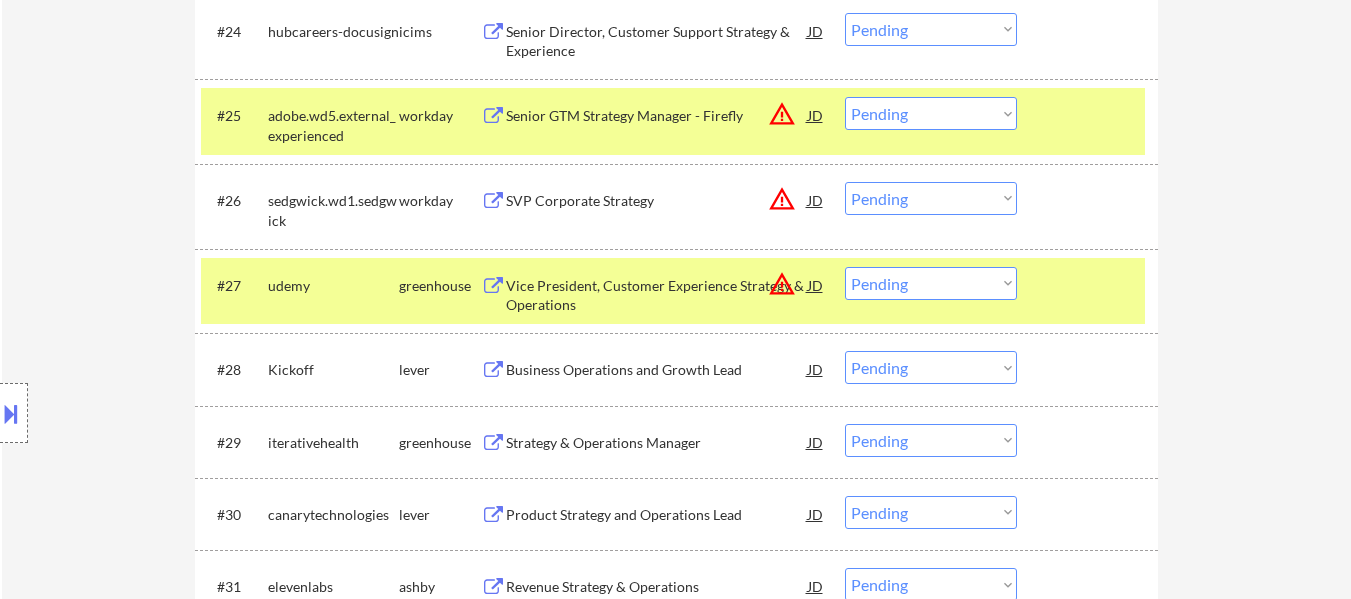 click at bounding box center (1090, 285) 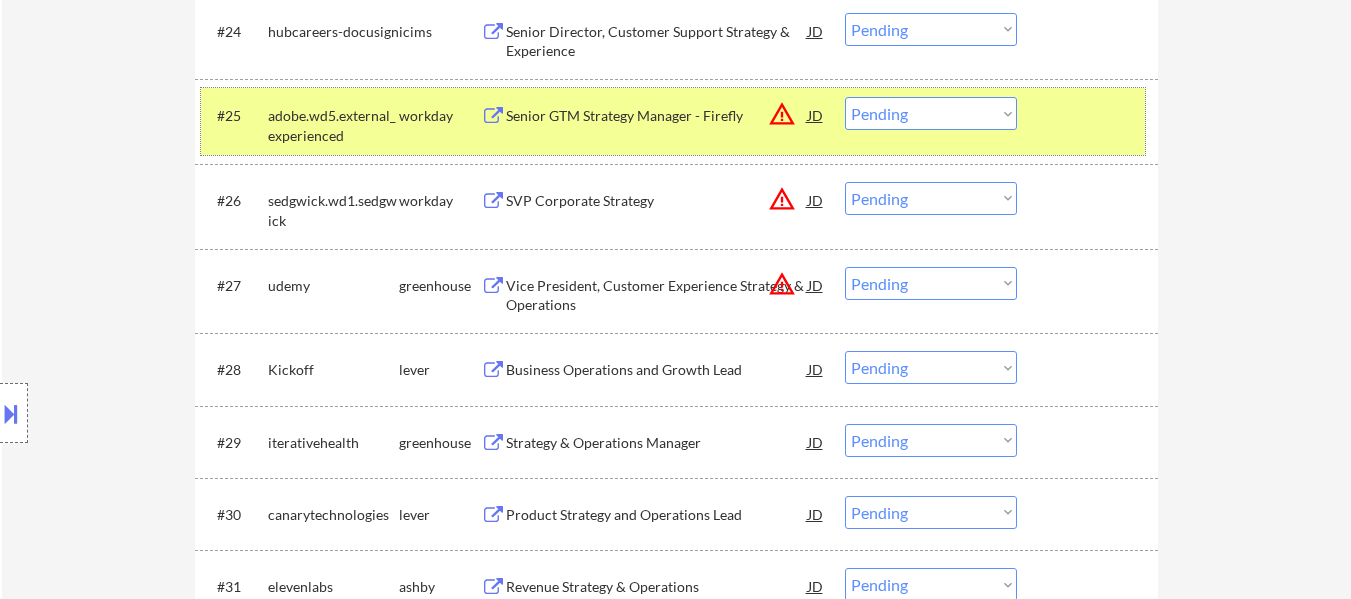 click on "#25 adobe.wd5.external_experienced workday Senior GTM Strategy Manager - Firefly JD warning_amber Choose an option... Pending Applied Excluded (Questions) Excluded (Expired) Excluded (Location) Excluded (Bad Match) Excluded (Blocklist) Excluded (Salary) Excluded (Other)" at bounding box center [673, 121] 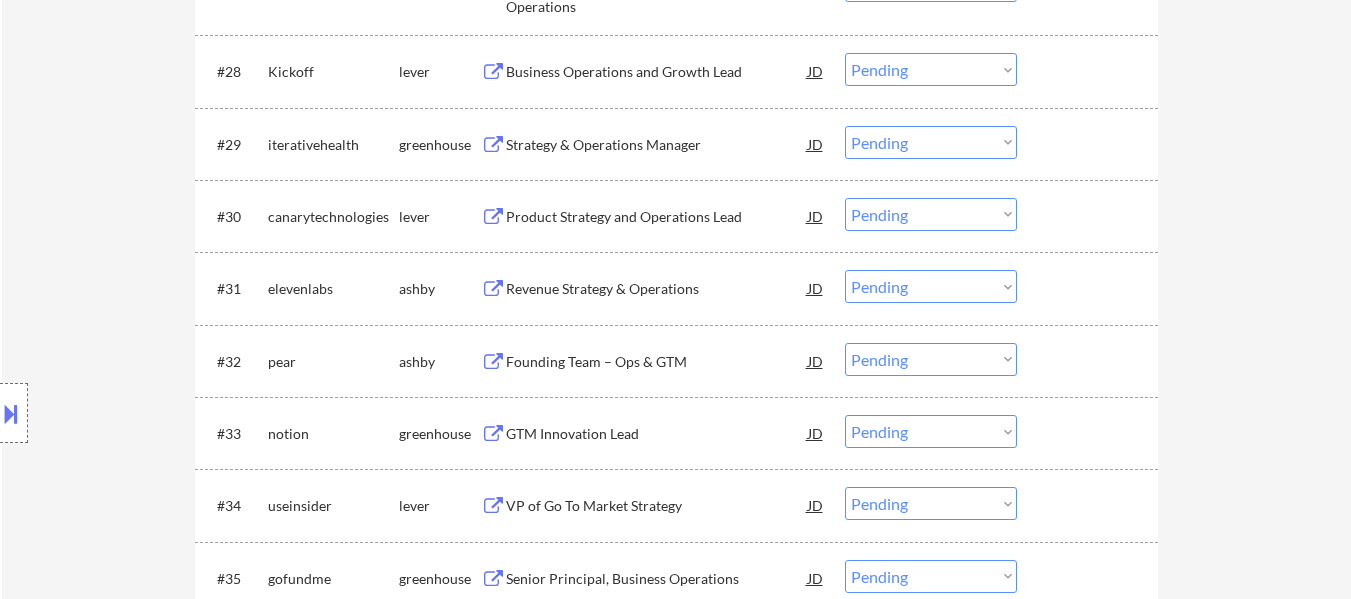 scroll, scrollTop: 2800, scrollLeft: 0, axis: vertical 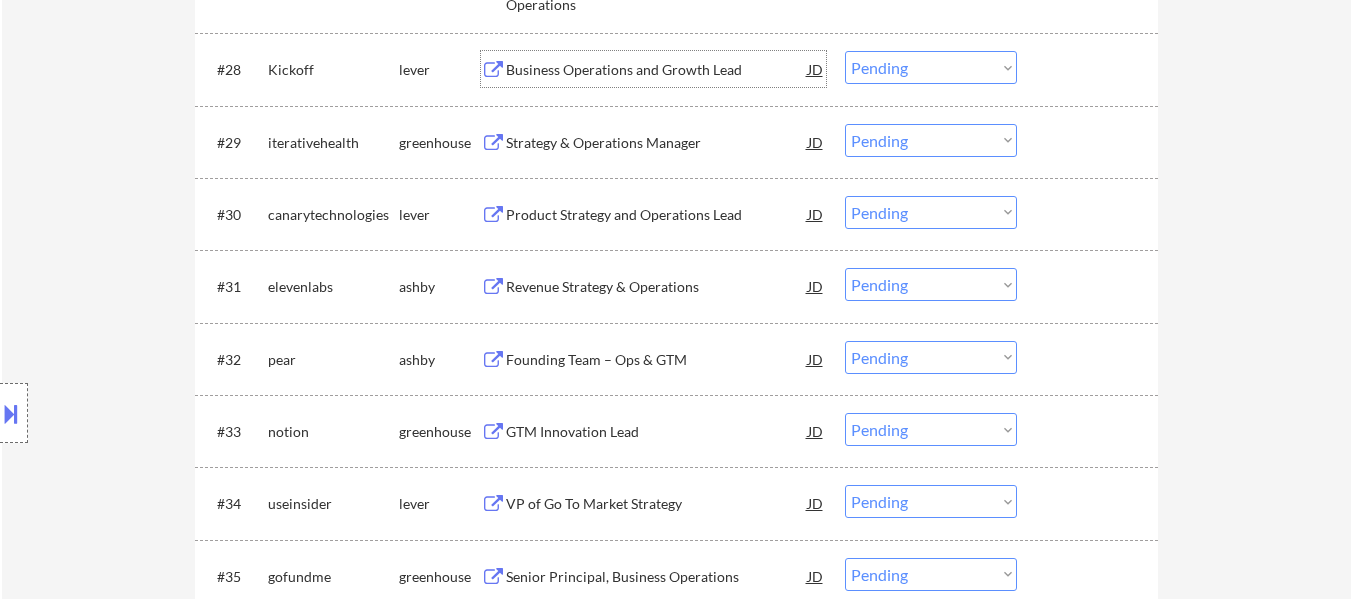 click on "Business Operations and Growth Lead" at bounding box center [657, 70] 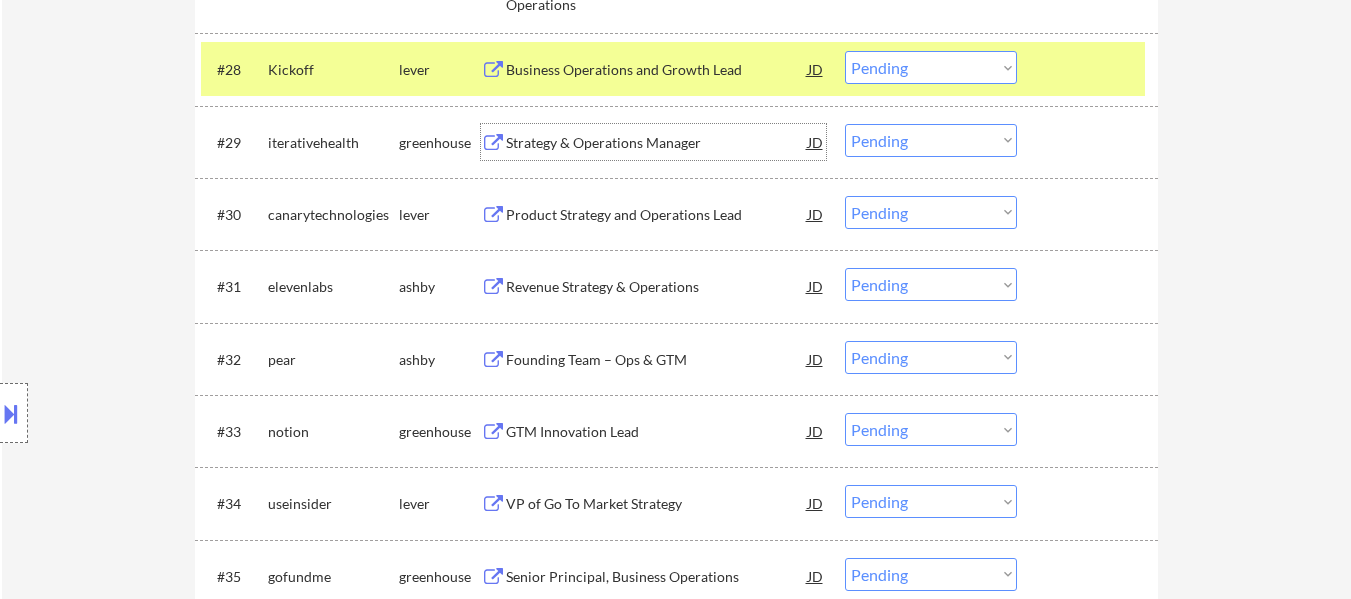 click on "Strategy & Operations Manager" at bounding box center [657, 142] 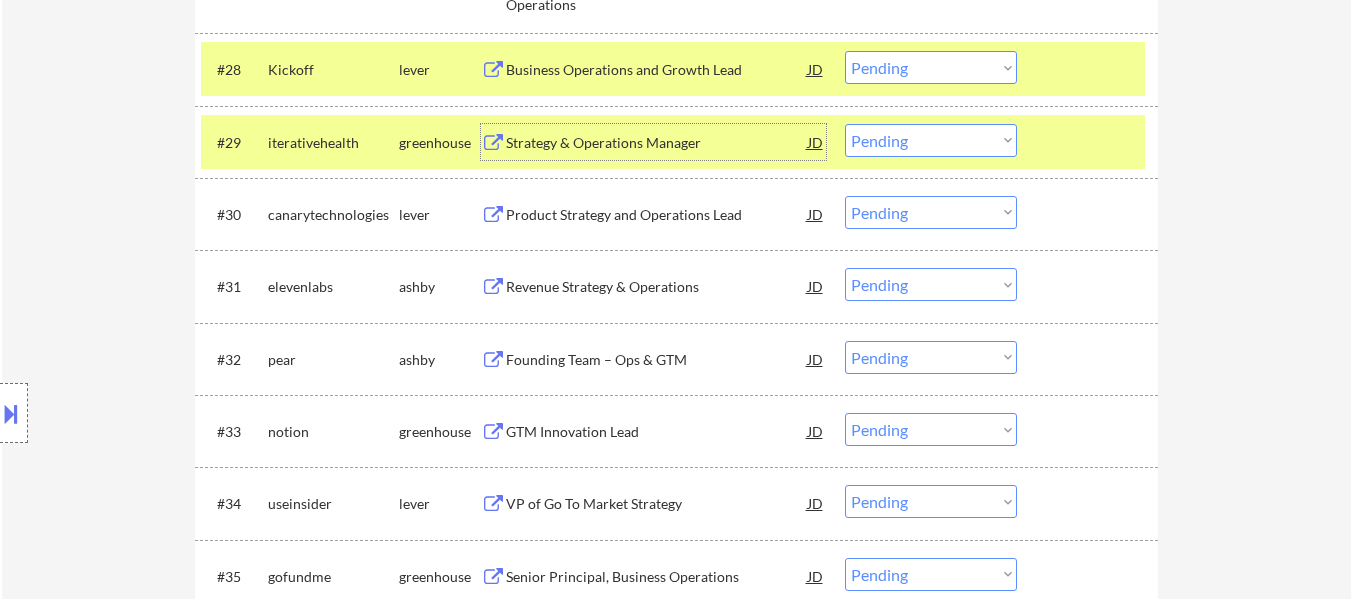 drag, startPoint x: 978, startPoint y: 63, endPoint x: 981, endPoint y: 81, distance: 18.248287 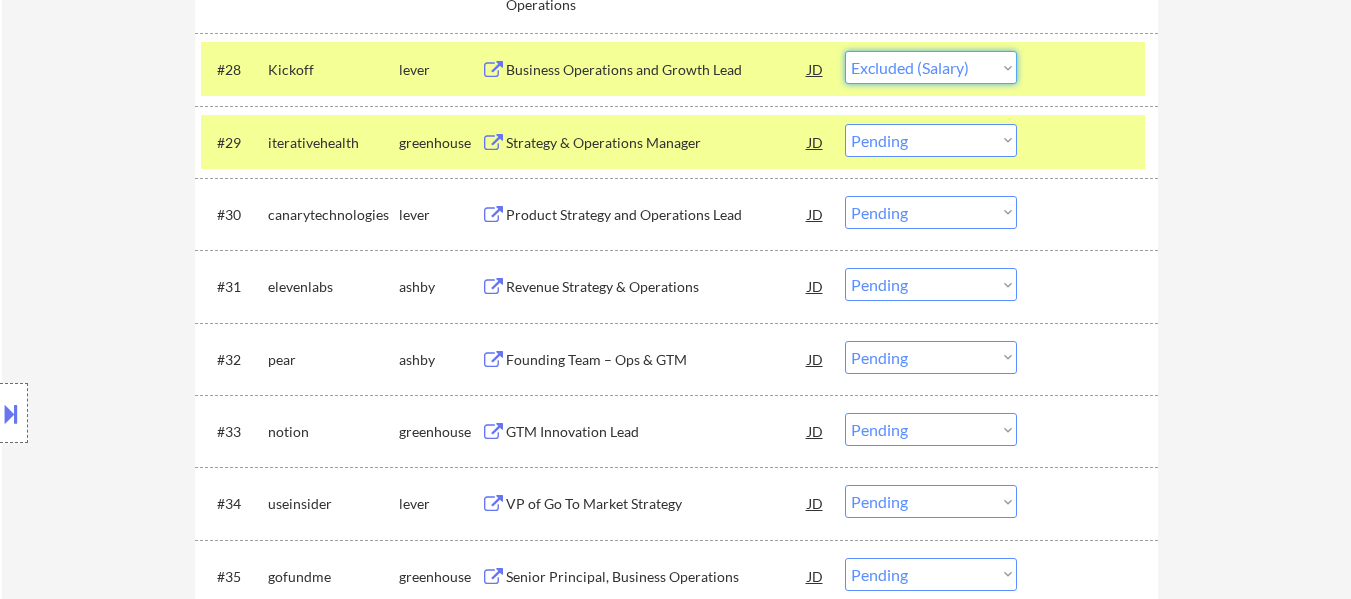 click on "Choose an option... Pending Applied Excluded (Questions) Excluded (Expired) Excluded (Location) Excluded (Bad Match) Excluded (Blocklist) Excluded (Salary) Excluded (Other)" at bounding box center [931, 67] 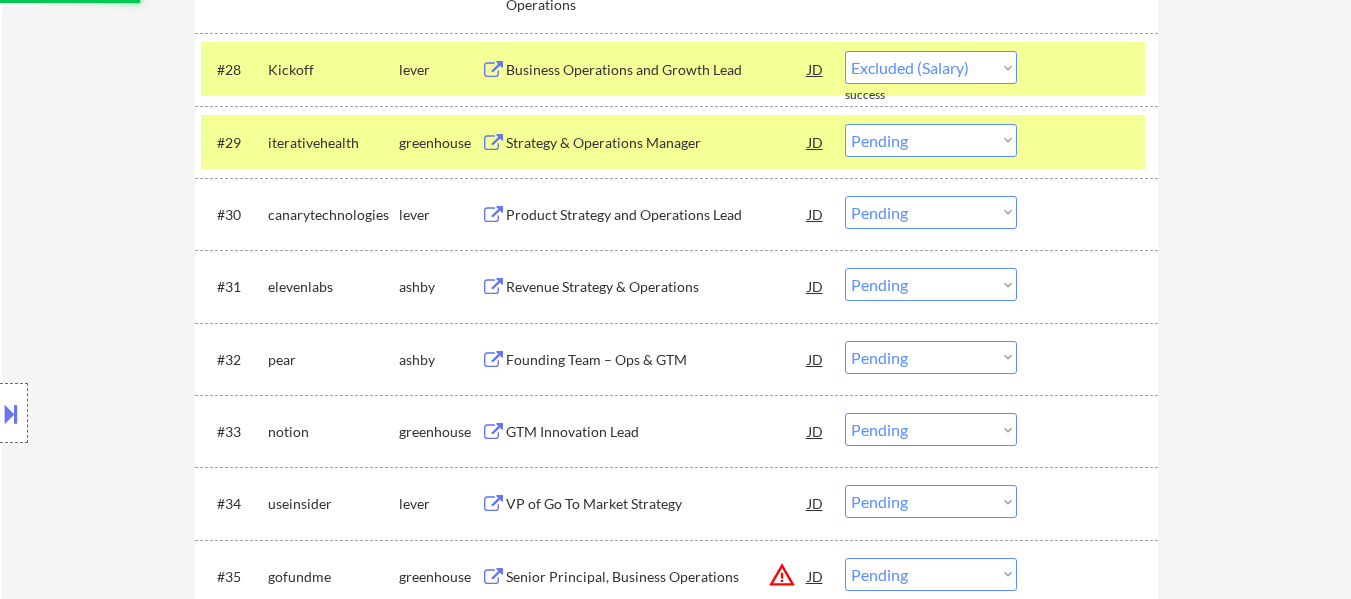 select on ""pending"" 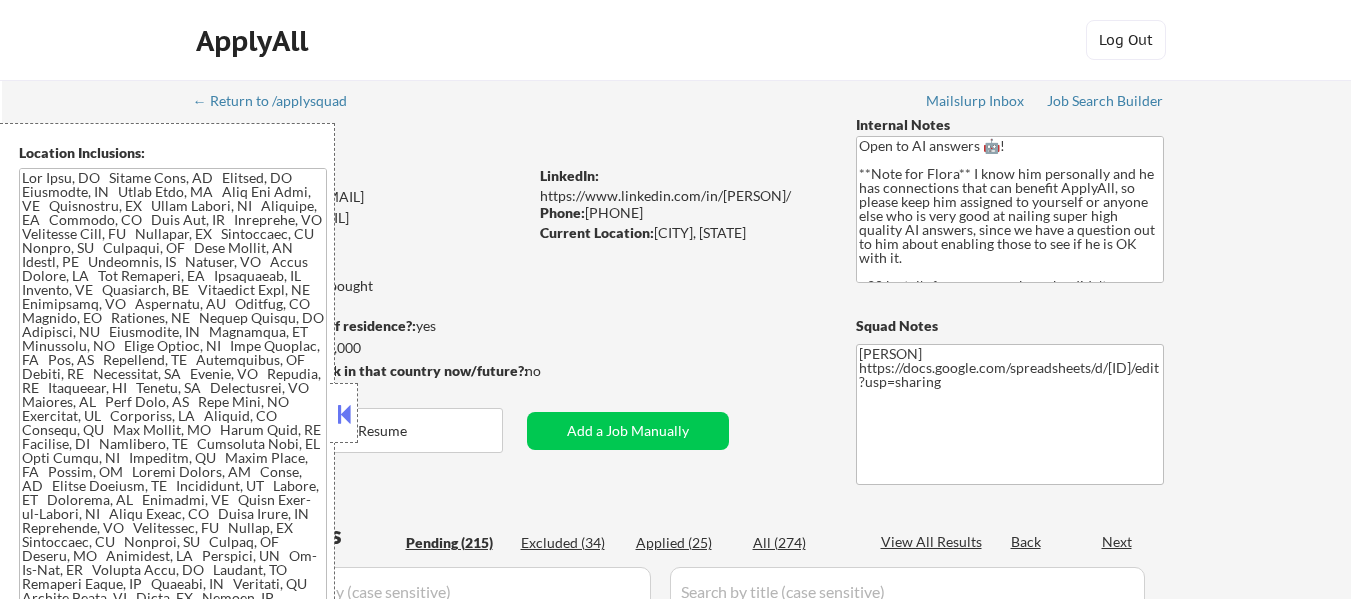 scroll, scrollTop: 0, scrollLeft: 0, axis: both 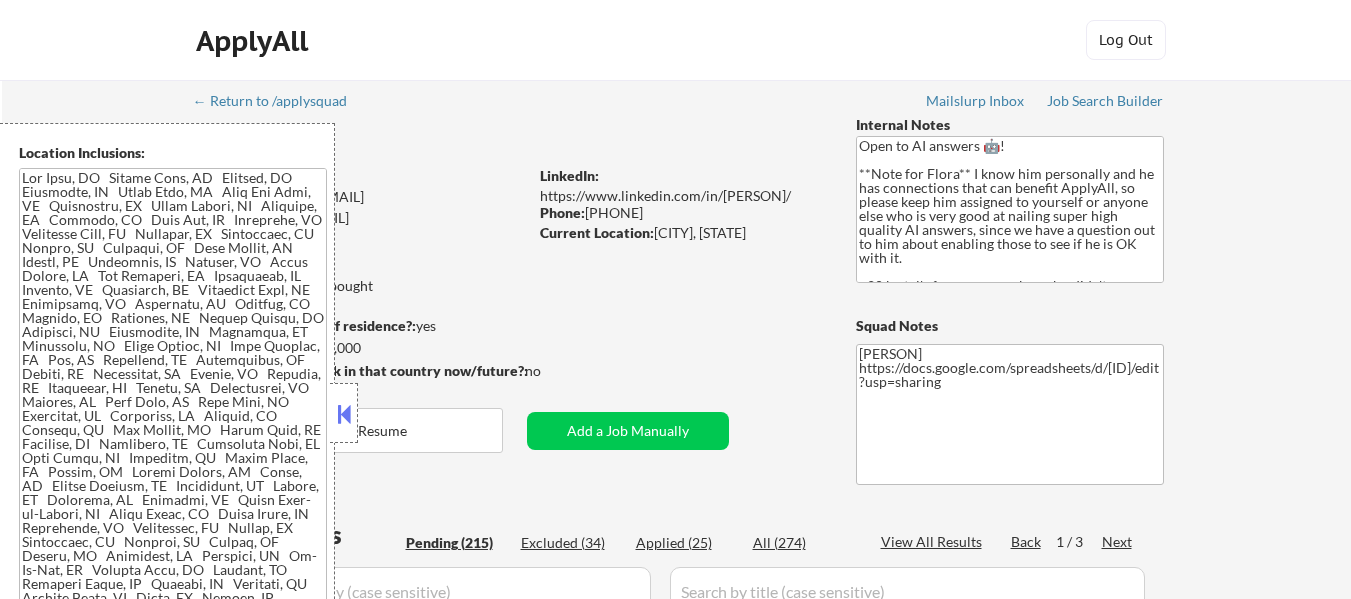 select on ""pending"" 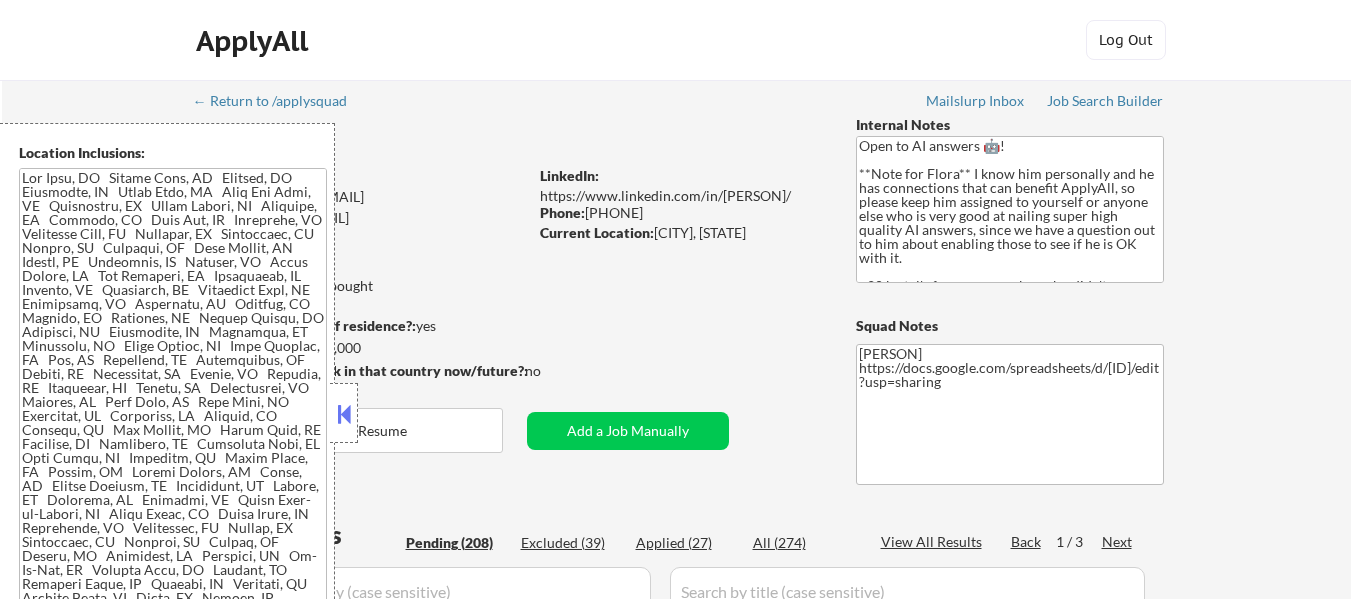 click at bounding box center [344, 414] 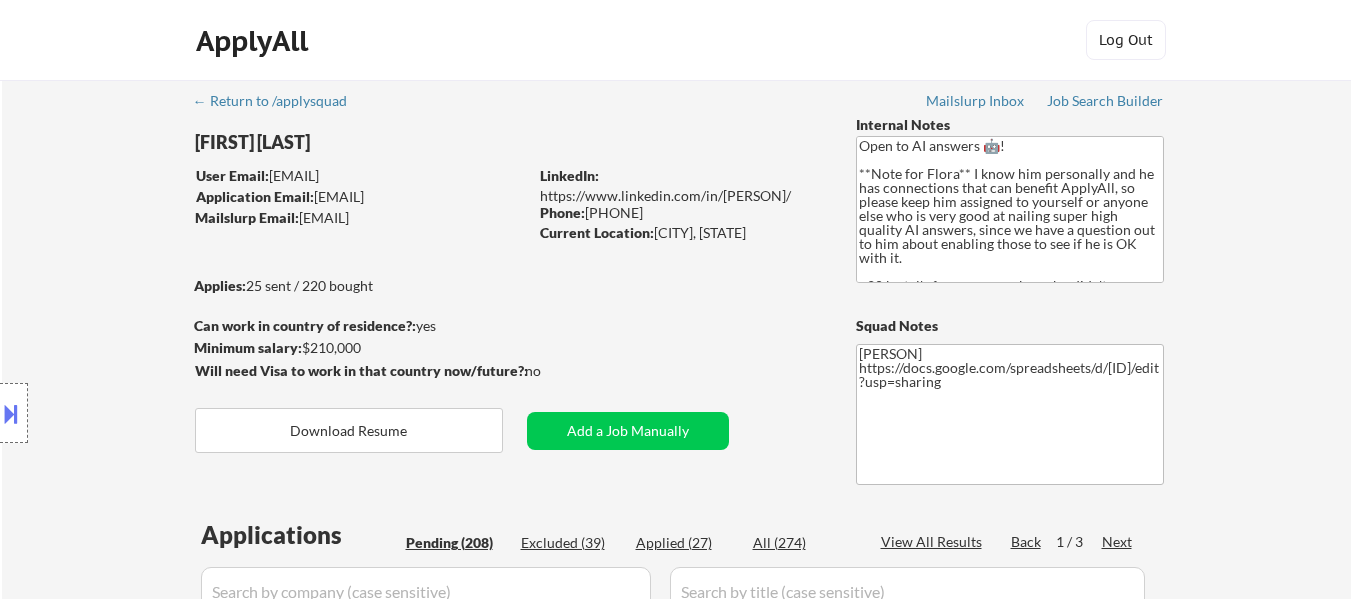 drag, startPoint x: 663, startPoint y: 545, endPoint x: 686, endPoint y: 545, distance: 23 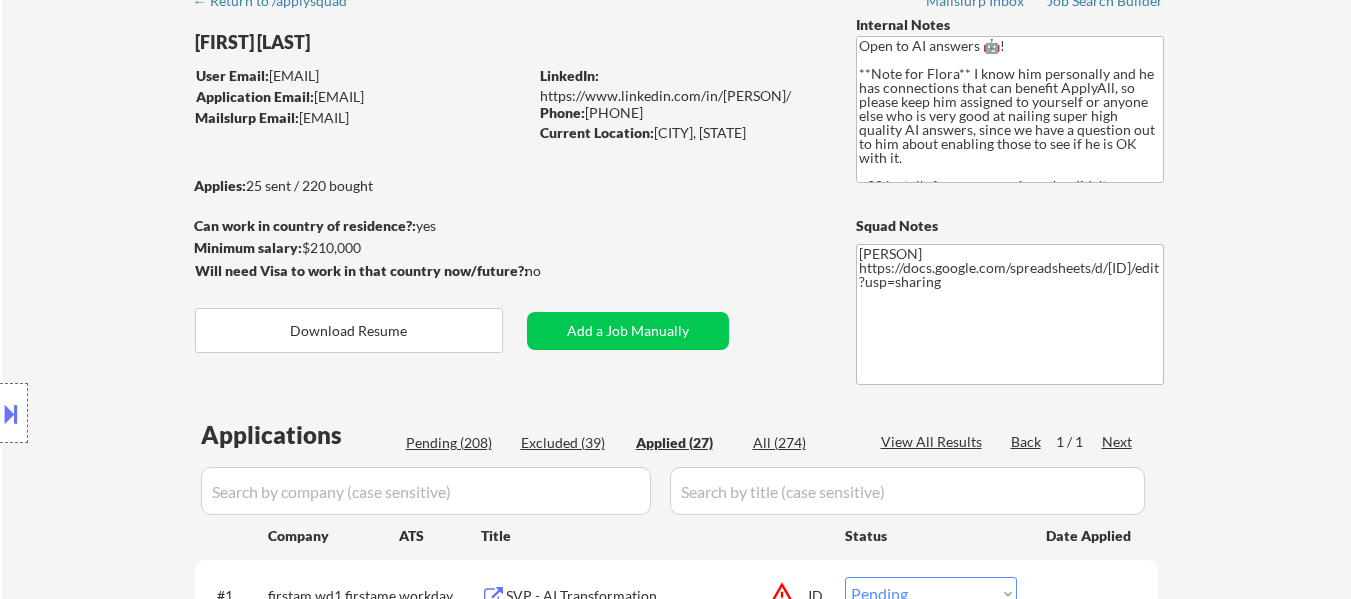 scroll, scrollTop: 500, scrollLeft: 0, axis: vertical 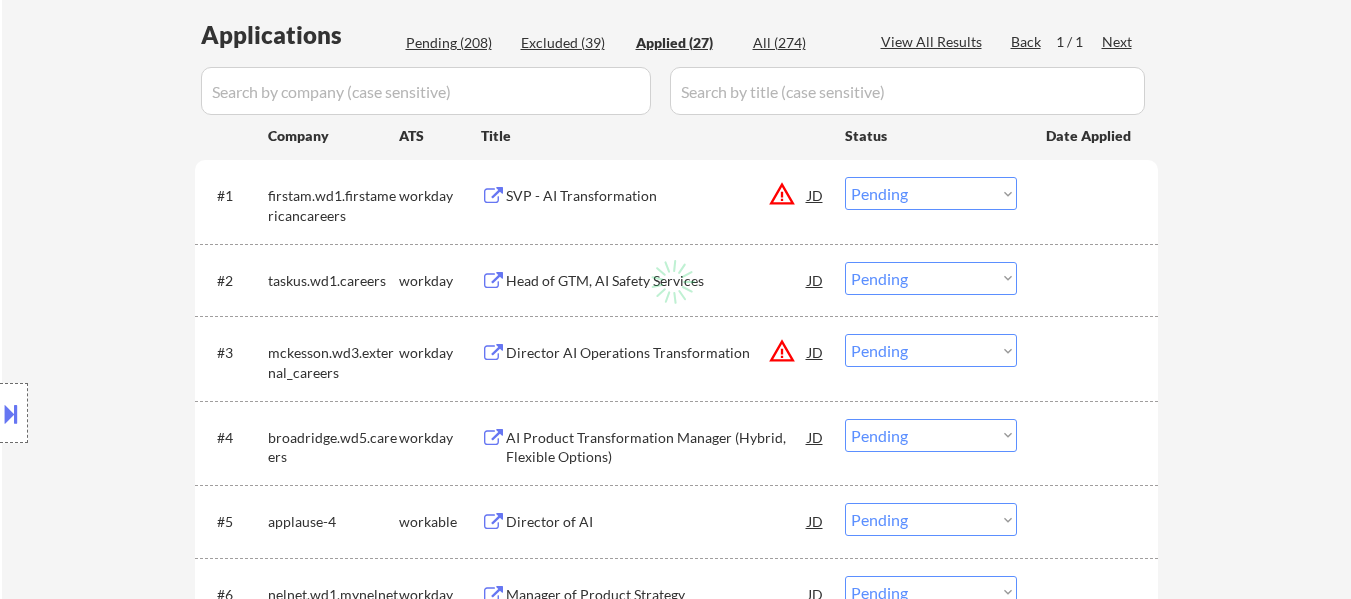 select on ""applied"" 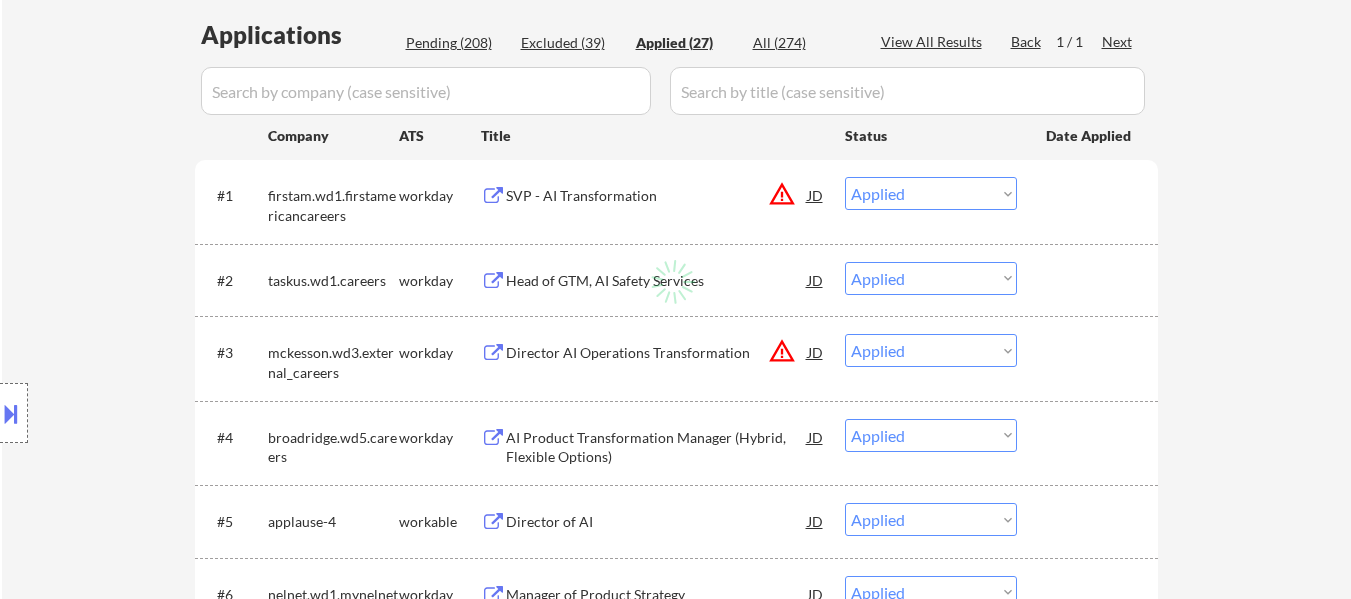 select on ""applied"" 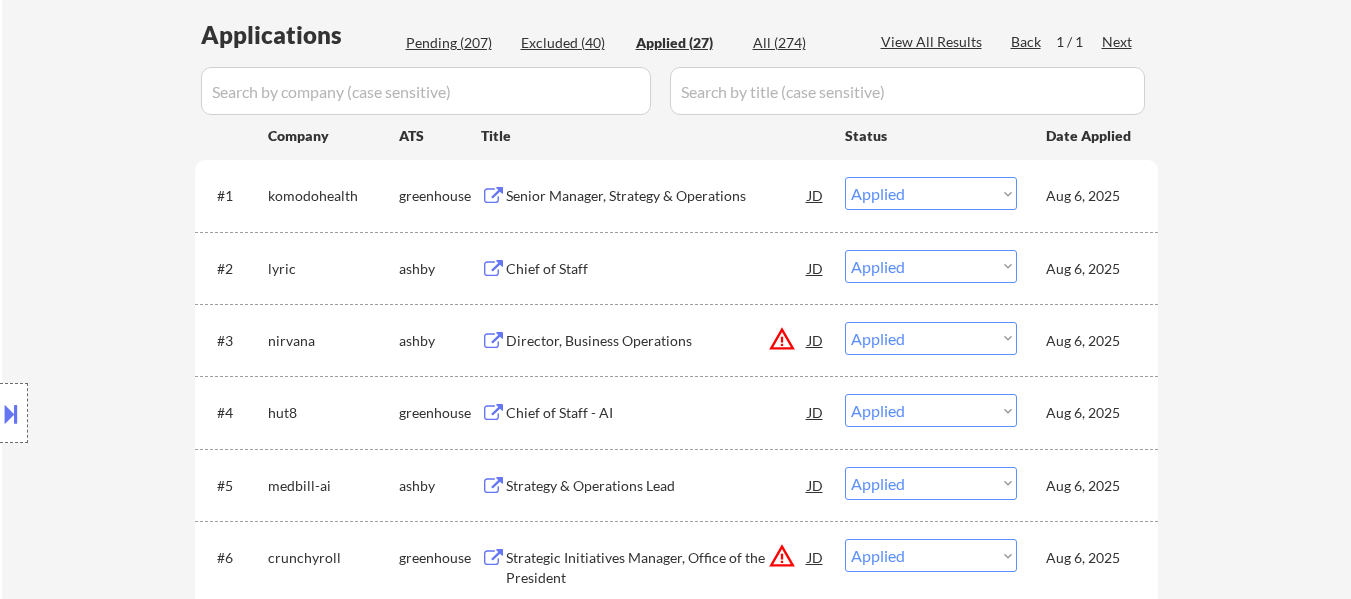 select on ""applied"" 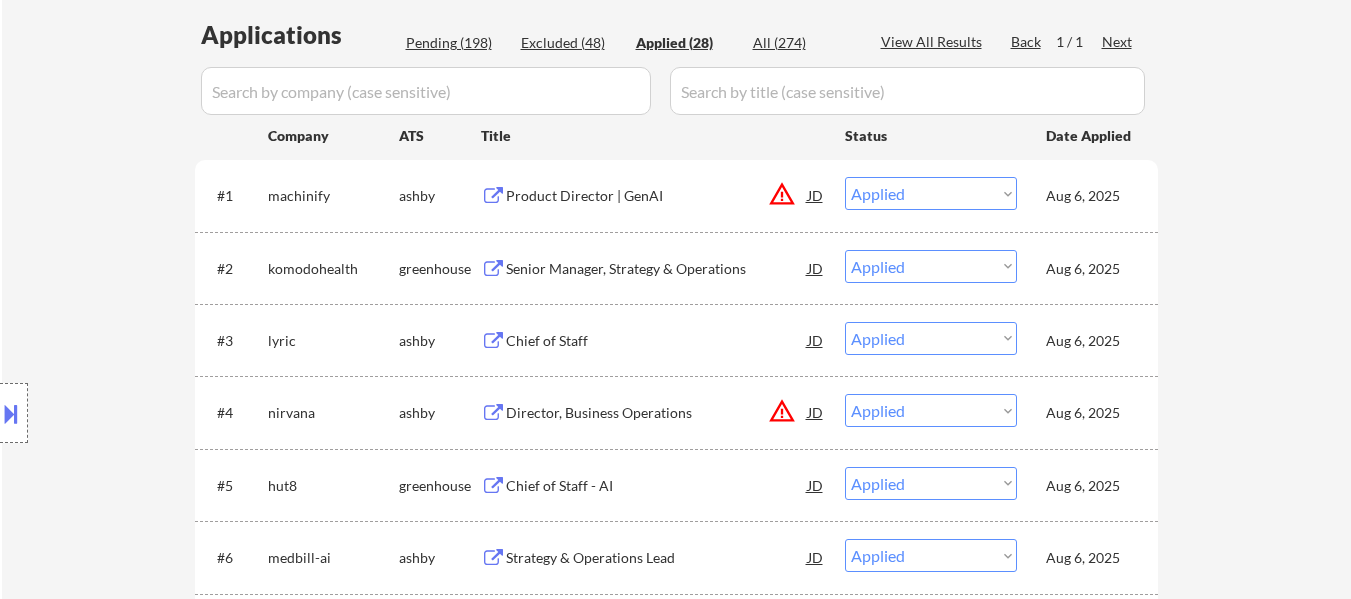 select on ""applied"" 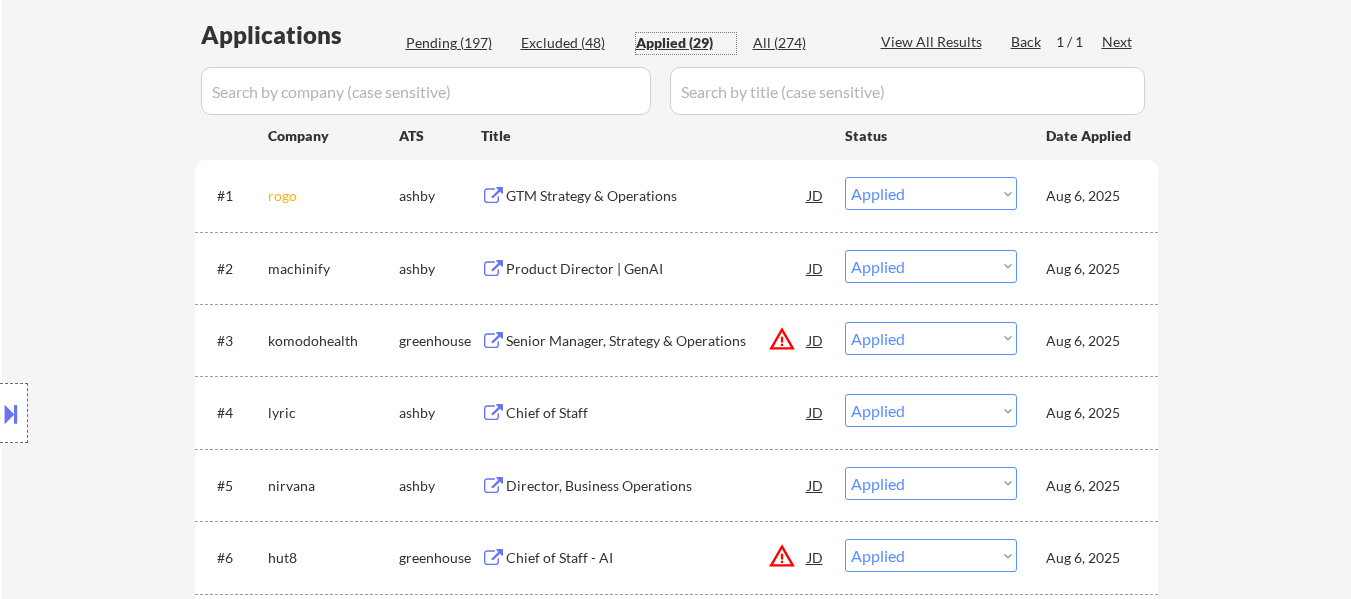 select on ""applied"" 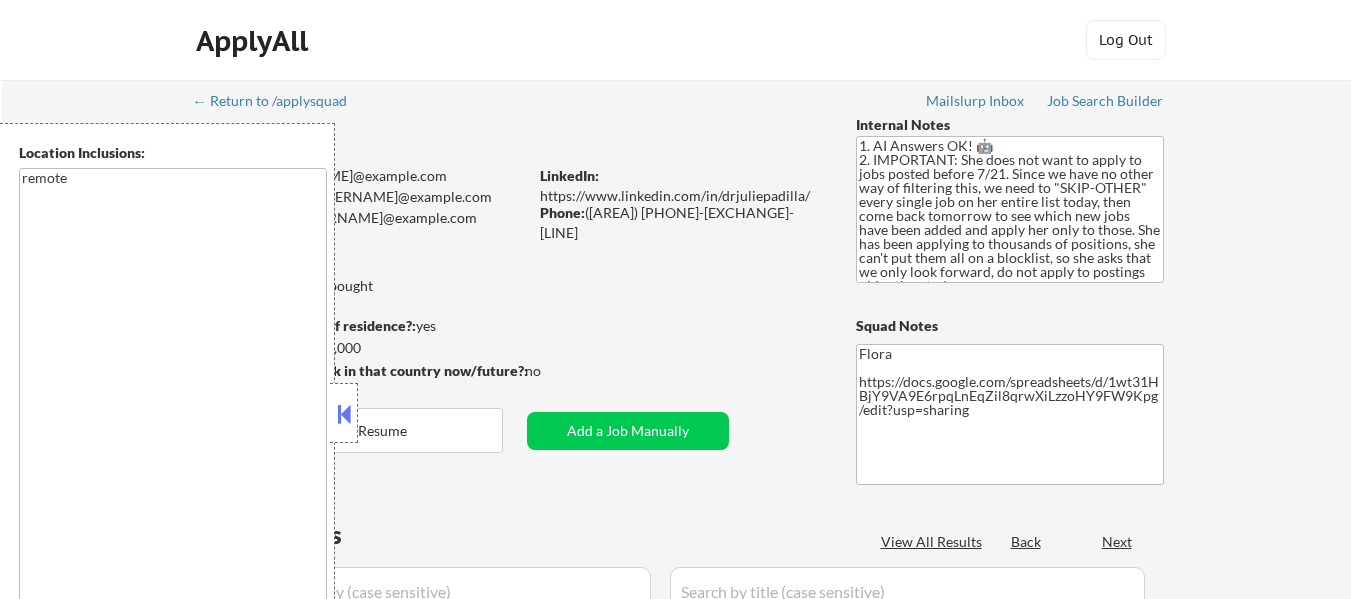 select on ""applied"" 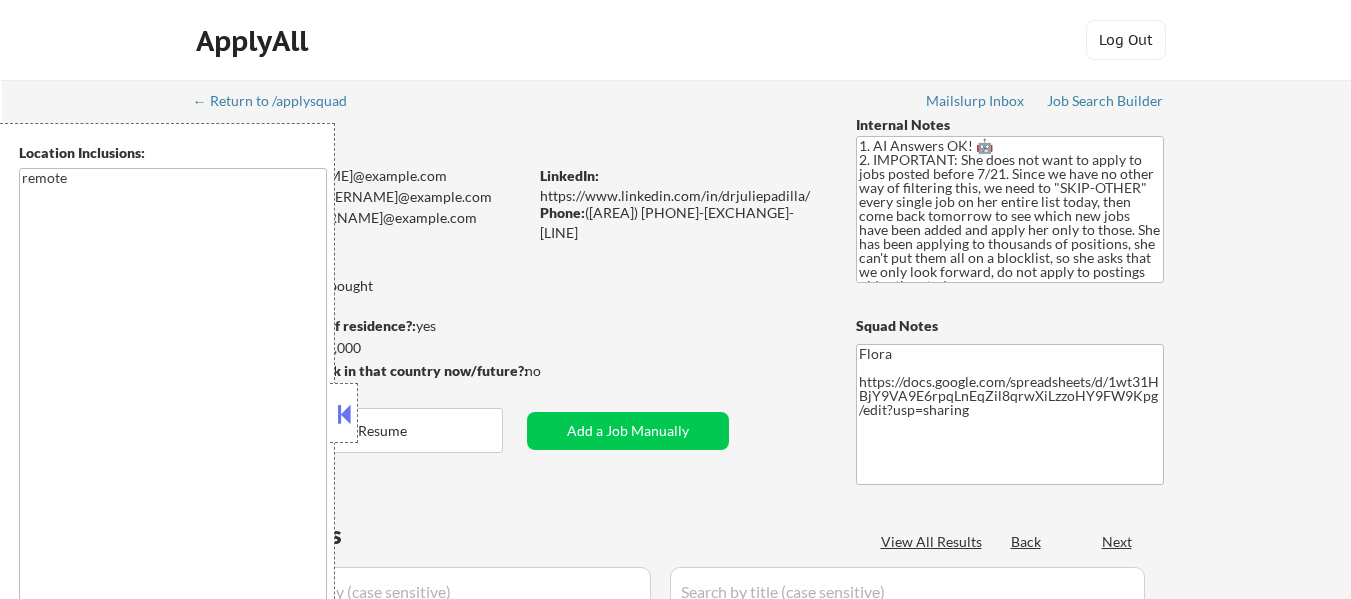 select on ""applied"" 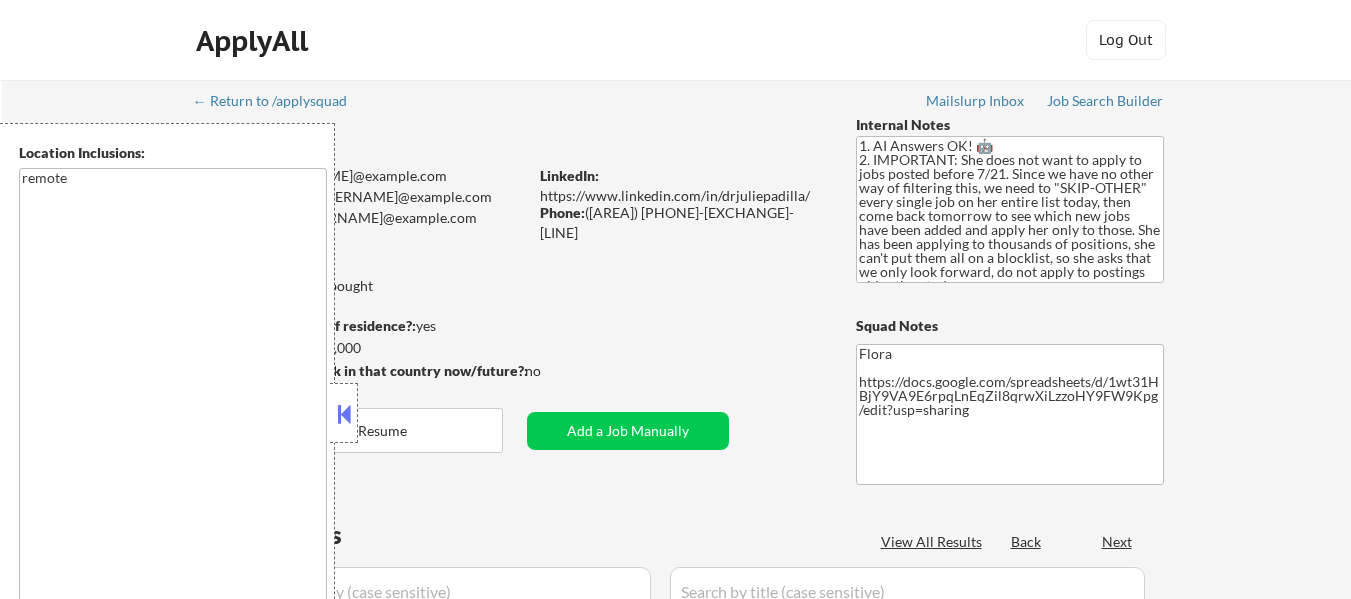 scroll, scrollTop: 0, scrollLeft: 0, axis: both 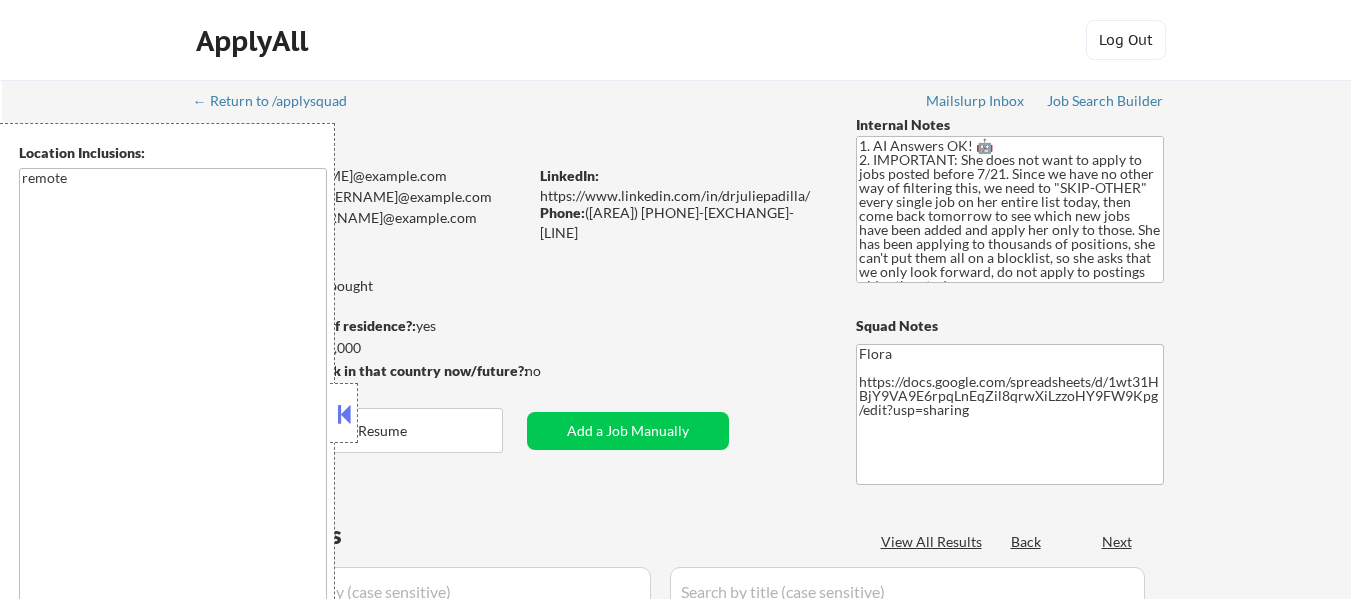 click at bounding box center [344, 414] 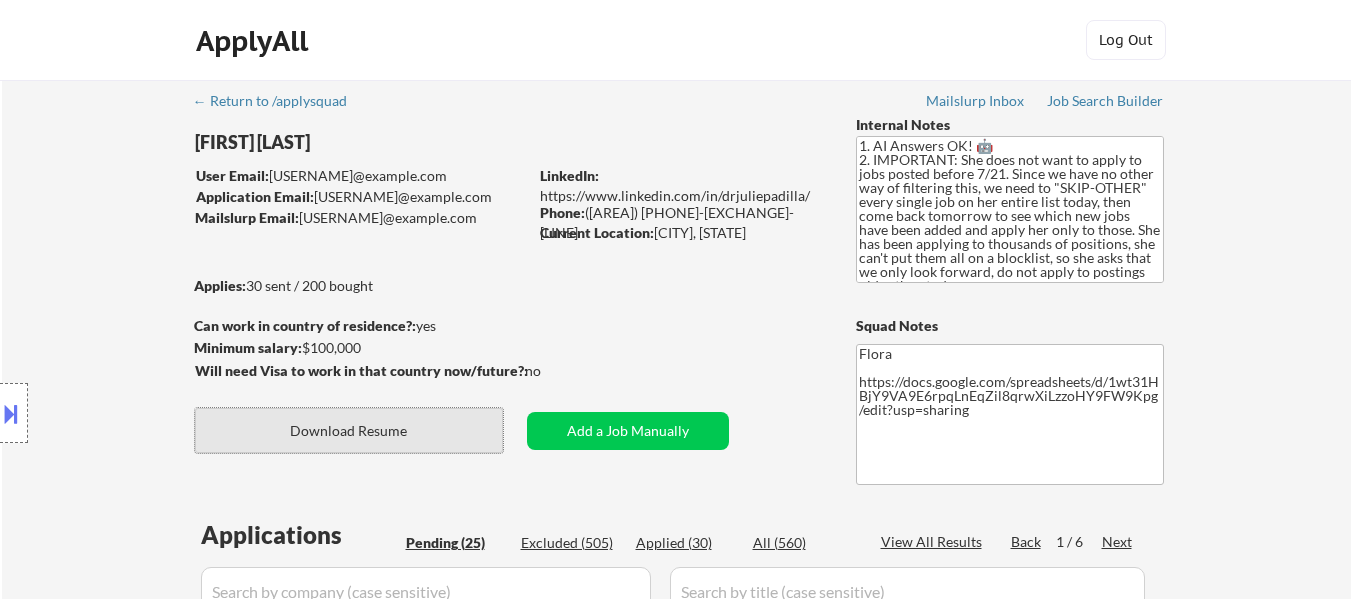 click on "Download Resume" at bounding box center (349, 430) 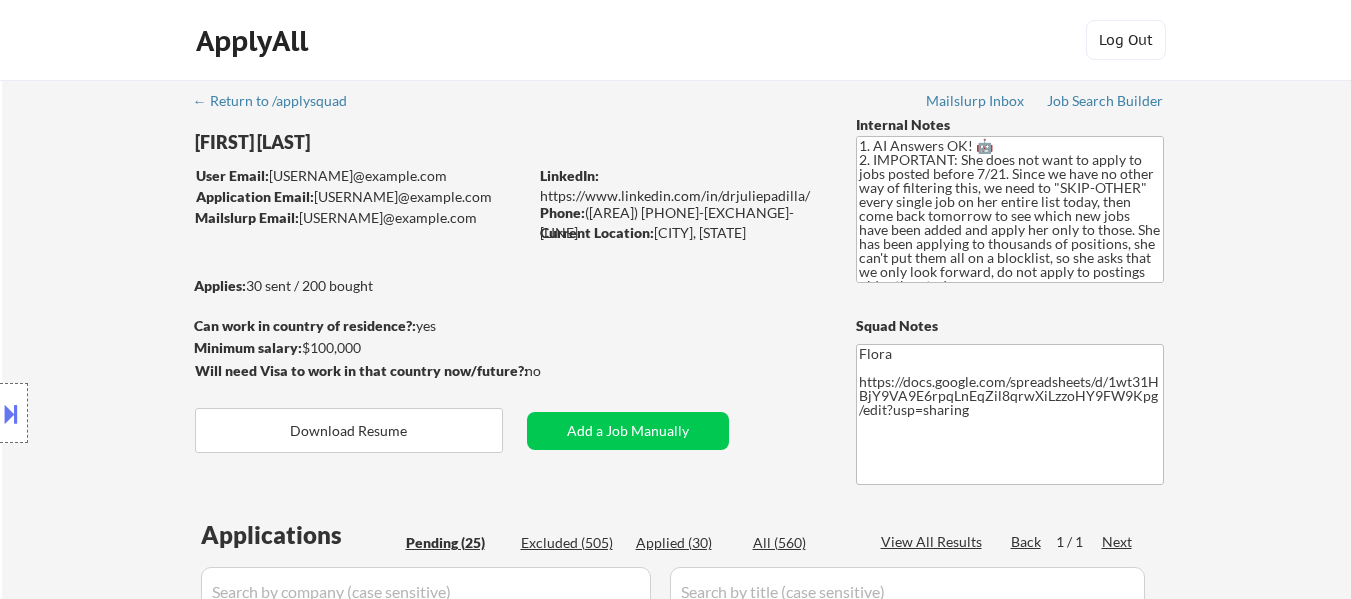select on ""pending"" 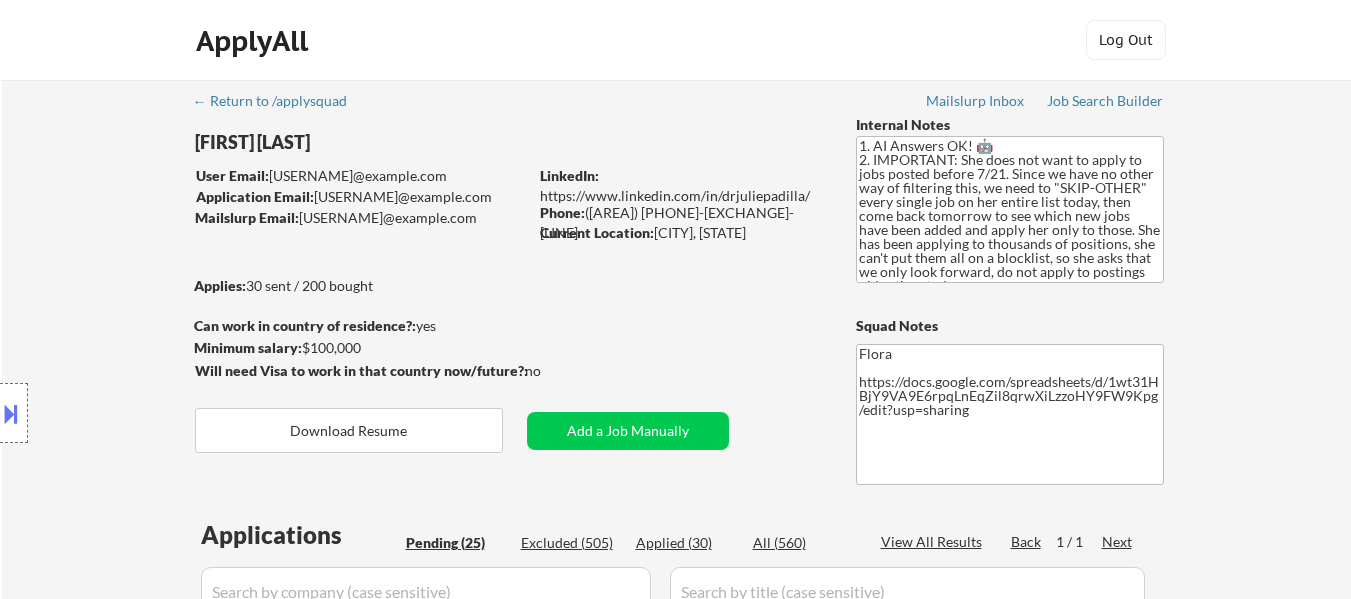 select on ""pending"" 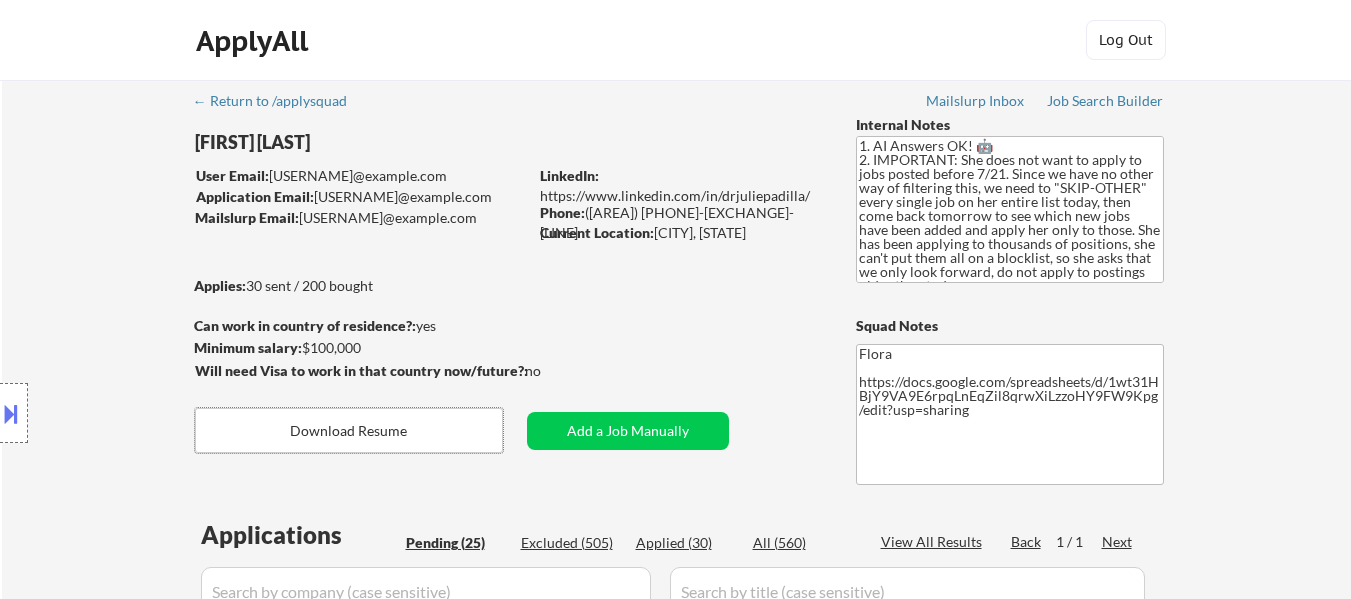 scroll, scrollTop: 300, scrollLeft: 0, axis: vertical 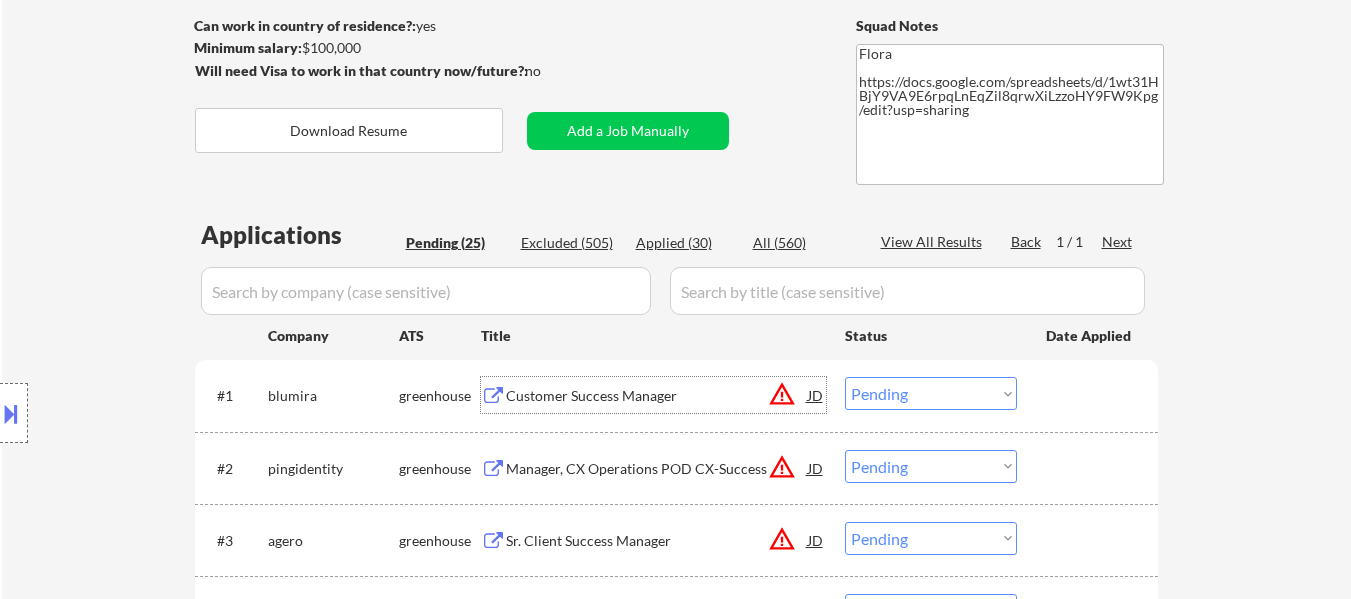 click on "Customer Success Manager" at bounding box center (657, 396) 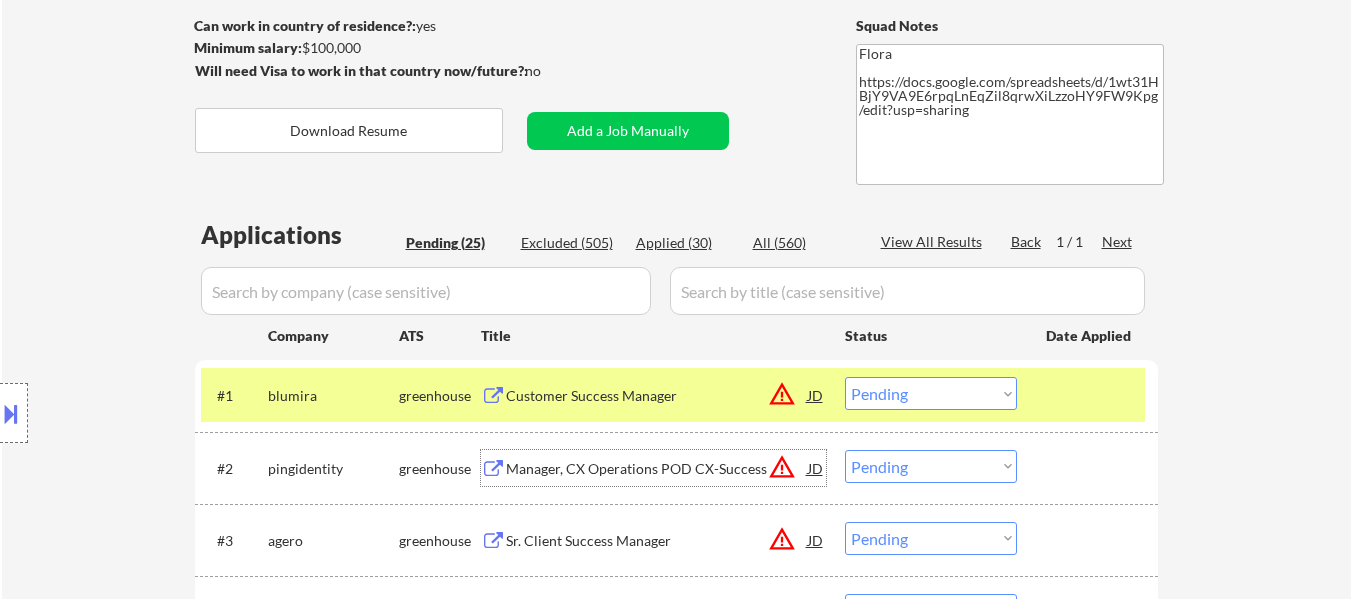 click on "Manager, CX Operations POD CX-Success" at bounding box center [657, 469] 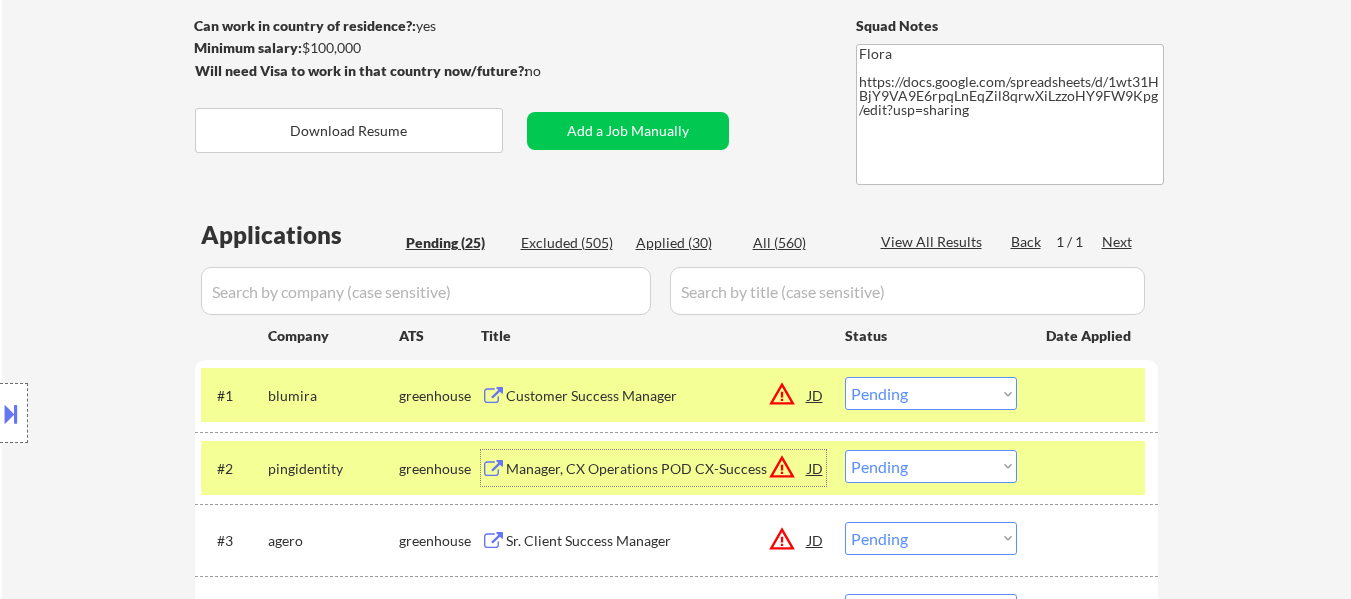 click at bounding box center [1090, 395] 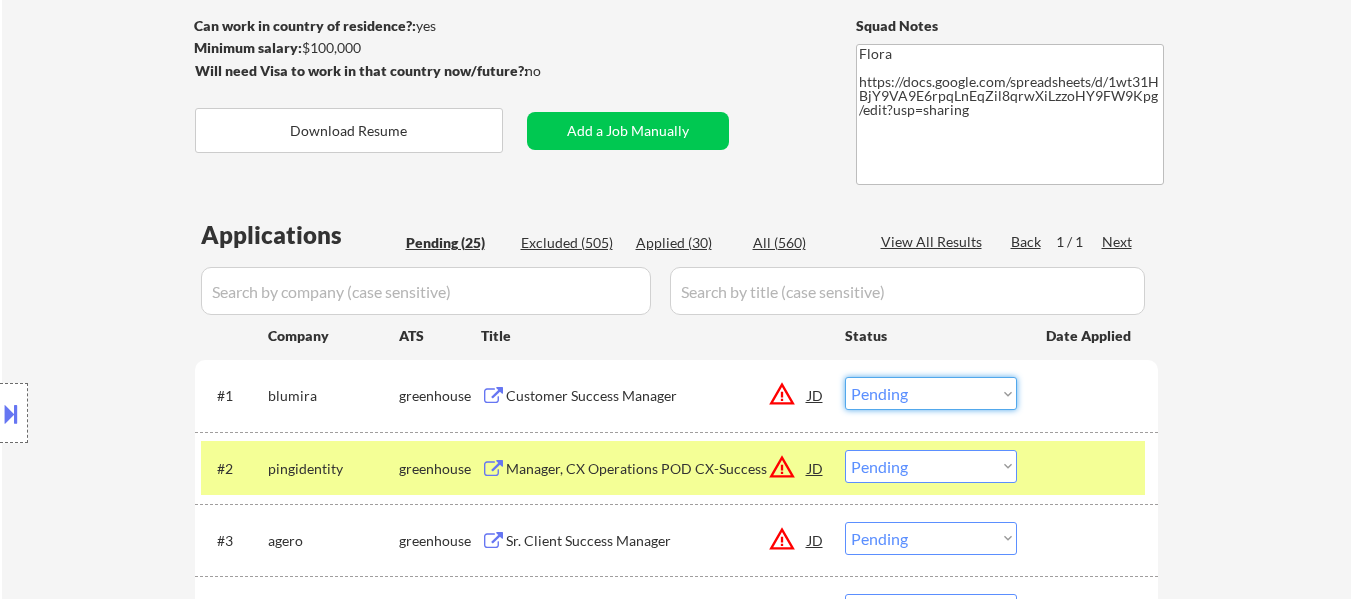 click on "Choose an option... Pending Applied Excluded (Questions) Excluded (Expired) Excluded (Location) Excluded (Bad Match) Excluded (Blocklist) Excluded (Salary) Excluded (Other)" at bounding box center [931, 393] 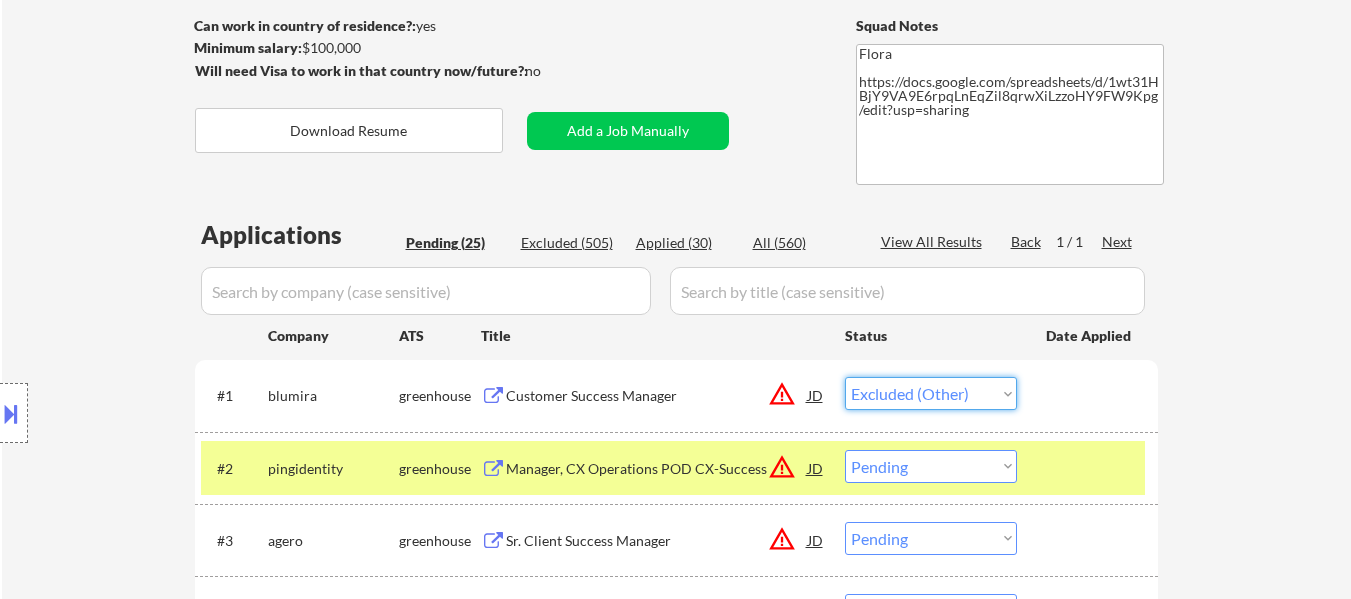 click on "Choose an option... Pending Applied Excluded (Questions) Excluded (Expired) Excluded (Location) Excluded (Bad Match) Excluded (Blocklist) Excluded (Salary) Excluded (Other)" at bounding box center [931, 393] 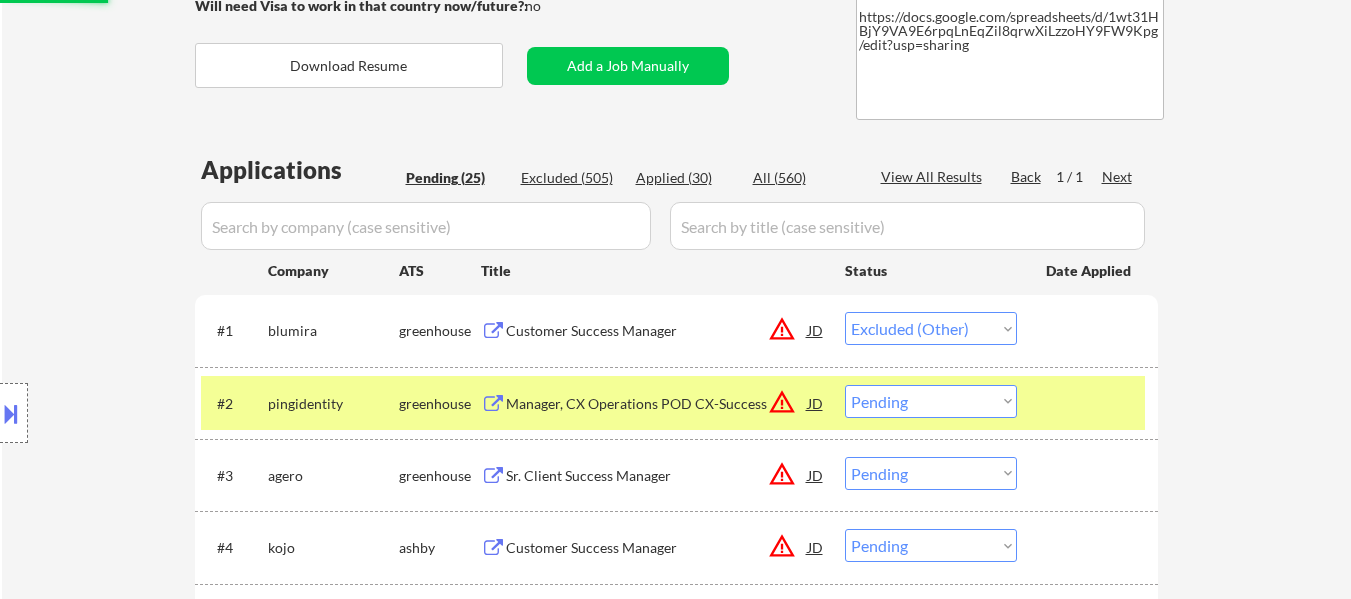 scroll, scrollTop: 500, scrollLeft: 0, axis: vertical 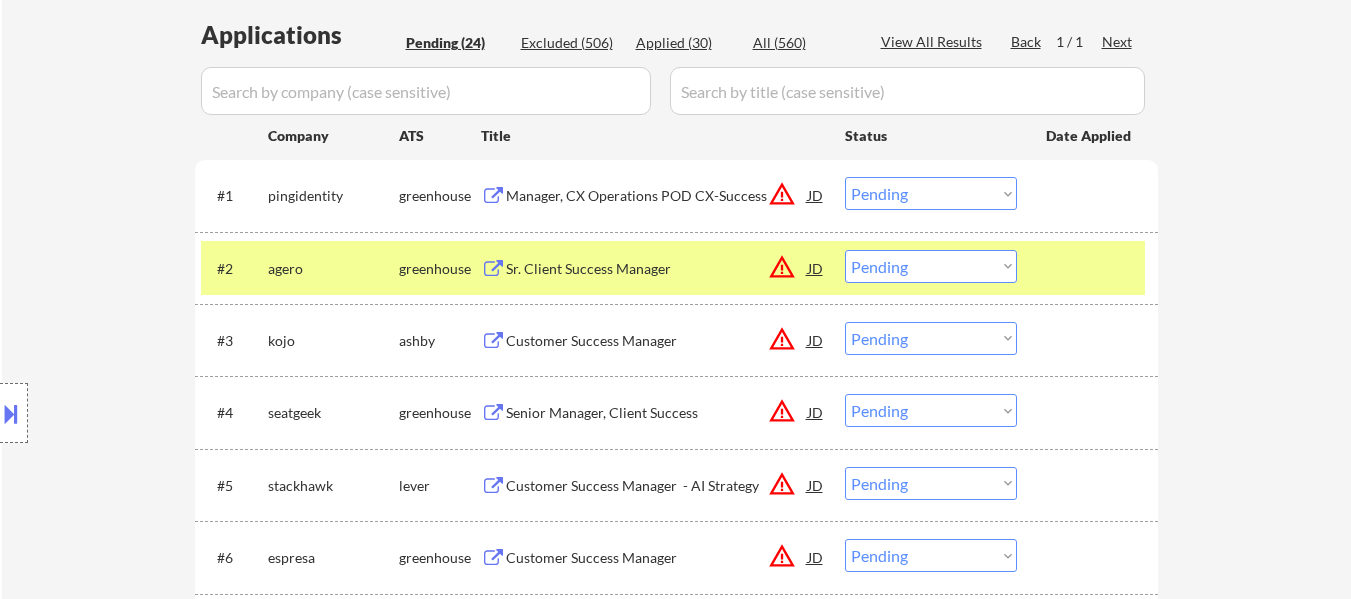 click at bounding box center (1090, 268) 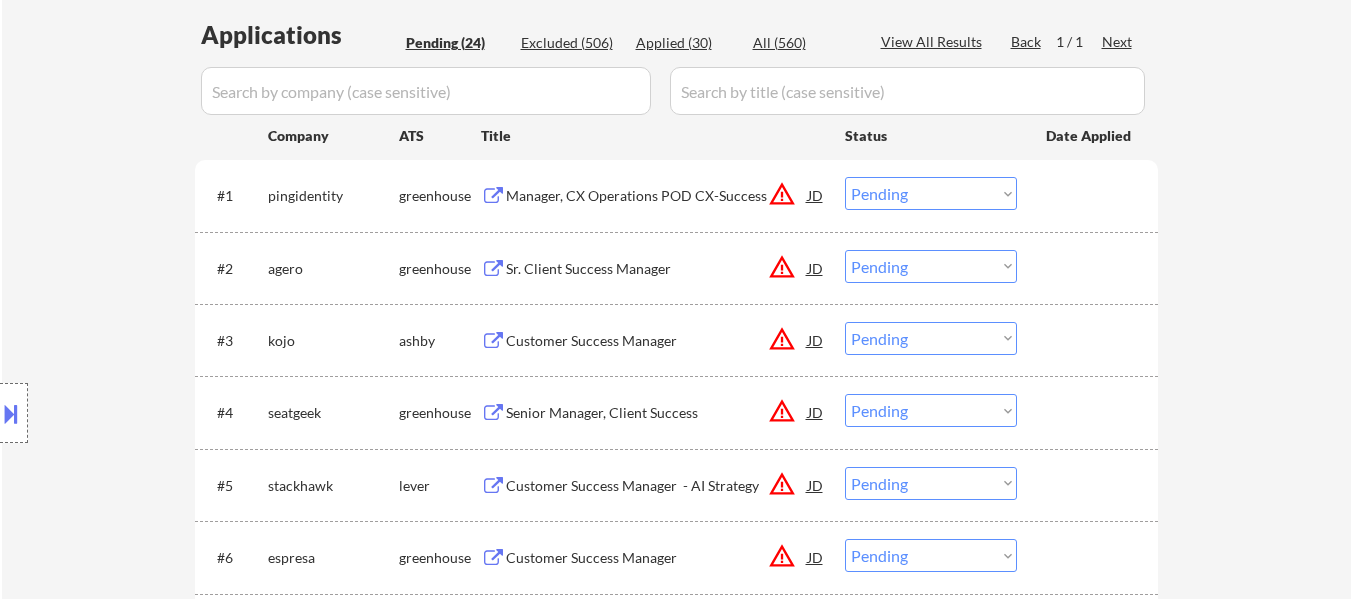 click at bounding box center (1090, 195) 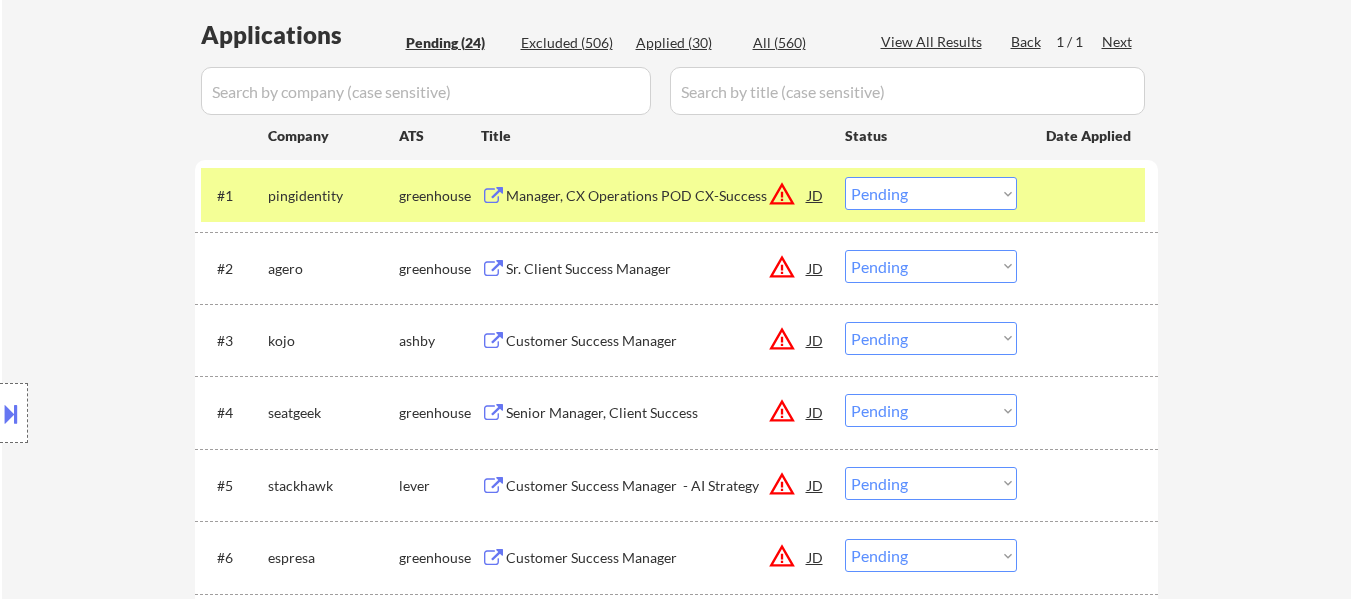 click on "Sr. Client Success Manager" at bounding box center [657, 268] 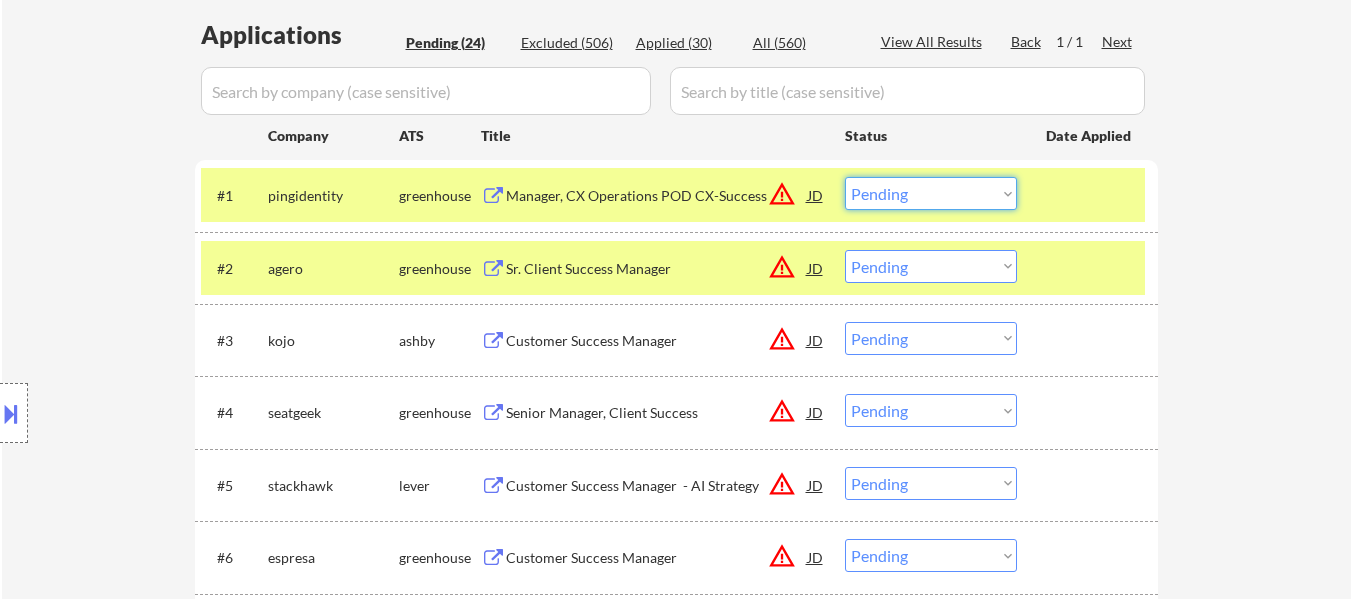drag, startPoint x: 922, startPoint y: 186, endPoint x: 923, endPoint y: 198, distance: 12.0415945 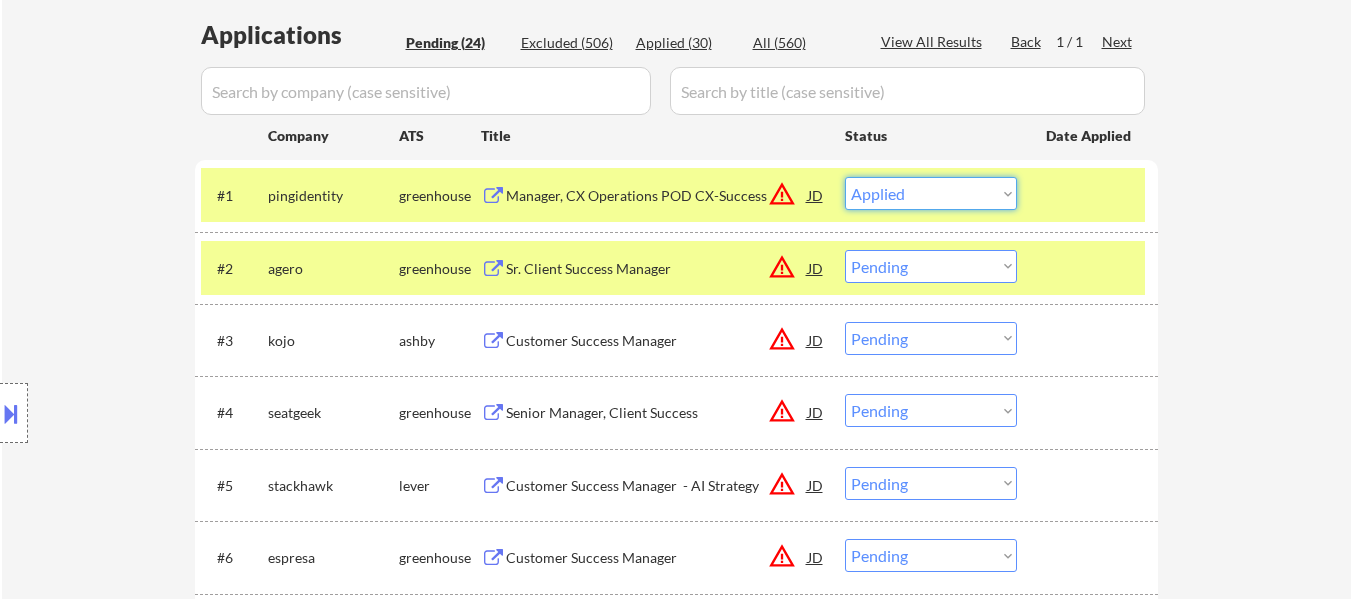 click on "Choose an option... Pending Applied Excluded (Questions) Excluded (Expired) Excluded (Location) Excluded (Bad Match) Excluded (Blocklist) Excluded (Salary) Excluded (Other)" at bounding box center [931, 193] 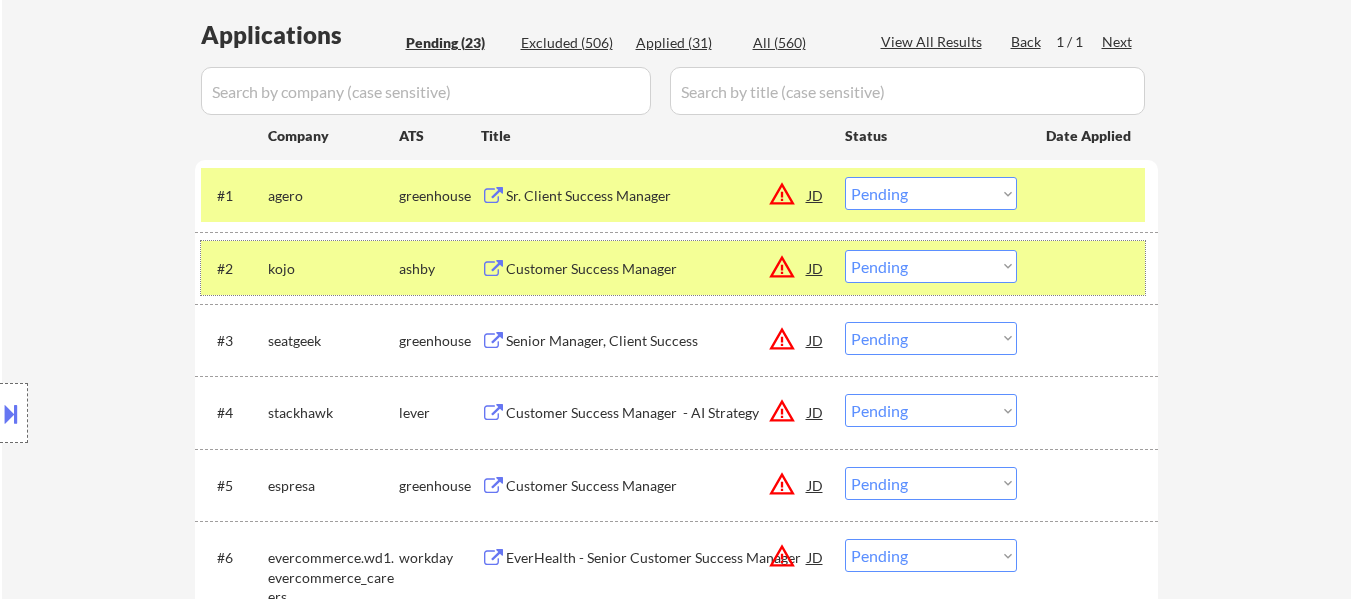 drag, startPoint x: 1059, startPoint y: 274, endPoint x: 999, endPoint y: 275, distance: 60.00833 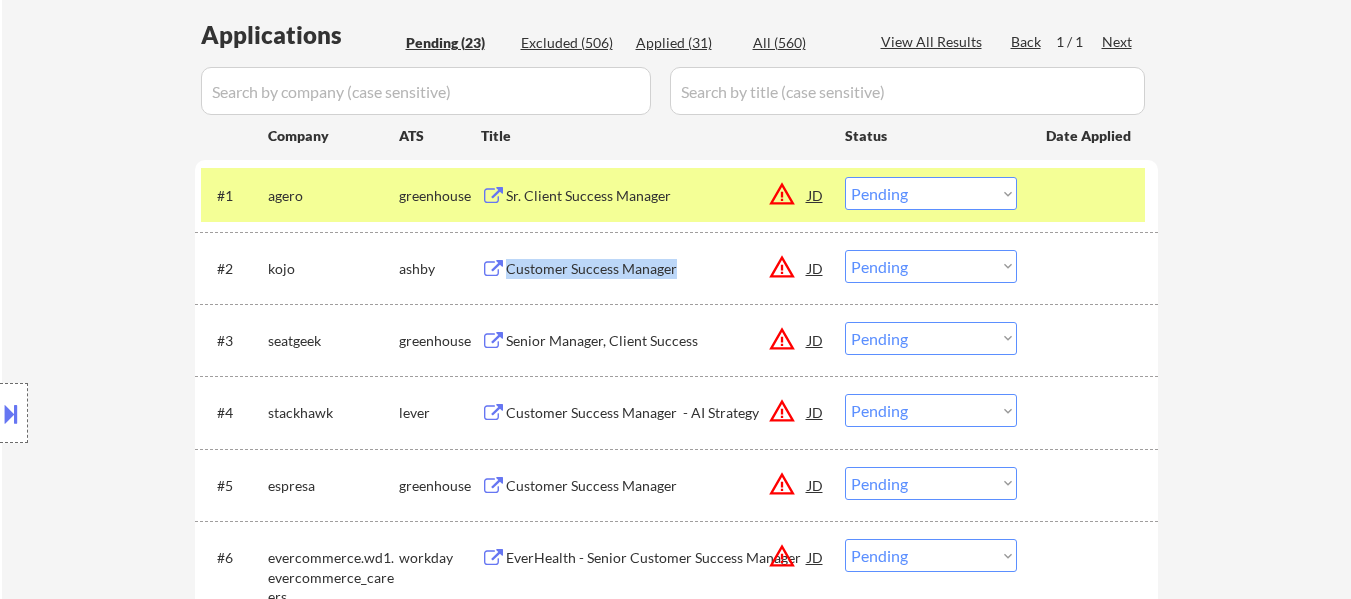 click on "#2 kojo ashby Customer Success Manager JD warning_amber Choose an option... Pending Applied Excluded (Questions) Excluded (Expired) Excluded (Location) Excluded (Bad Match) Excluded (Blocklist) Excluded (Salary) Excluded (Other)" at bounding box center [673, 268] 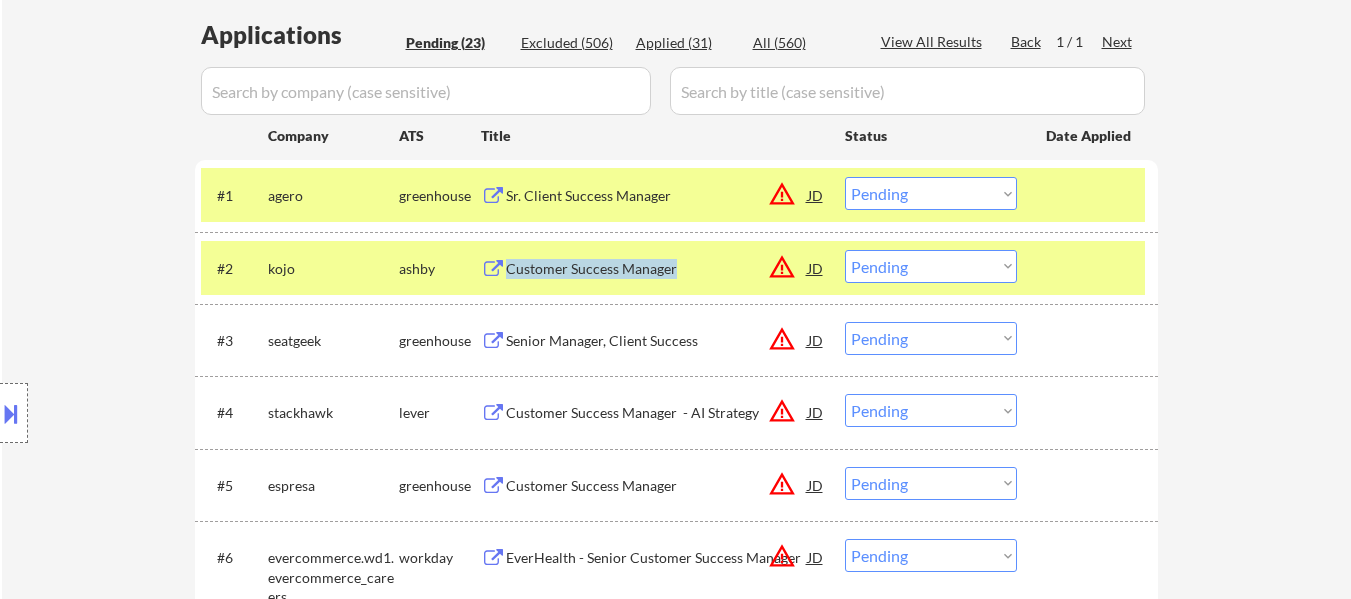 click on "Customer Success Manager" at bounding box center [657, 269] 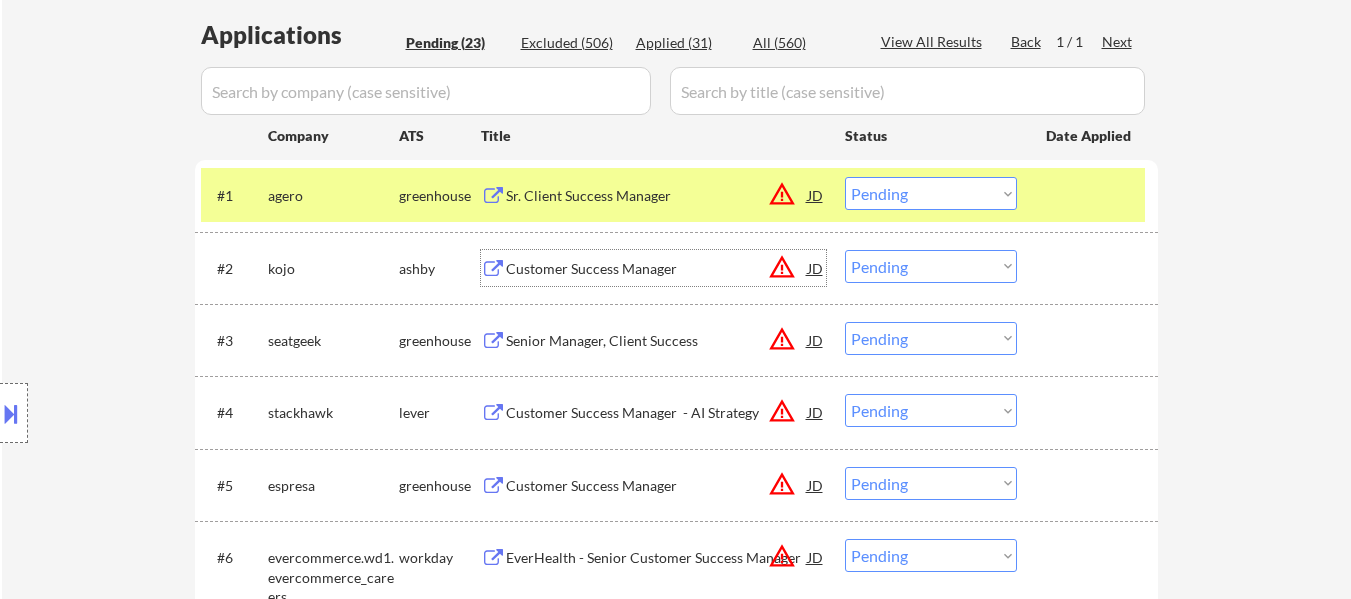 click on "Choose an option... Pending Applied Excluded (Questions) Excluded (Expired) Excluded (Location) Excluded (Bad Match) Excluded (Blocklist) Excluded (Salary) Excluded (Other)" at bounding box center (931, 193) 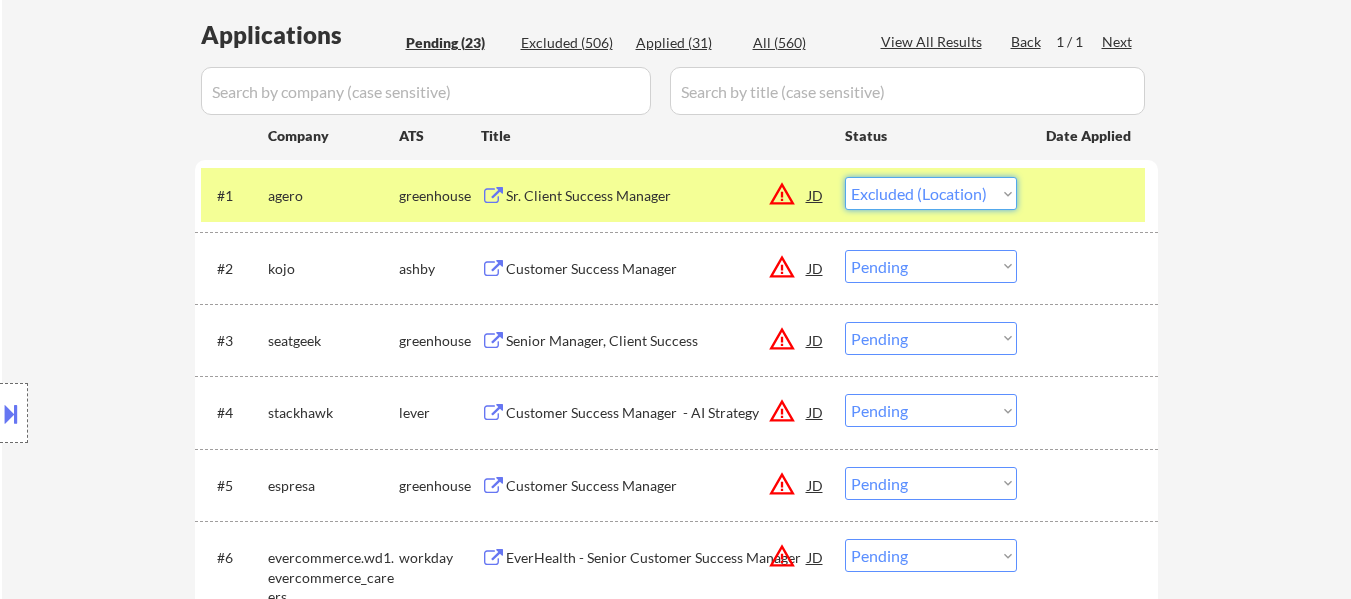 click on "Choose an option... Pending Applied Excluded (Questions) Excluded (Expired) Excluded (Location) Excluded (Bad Match) Excluded (Blocklist) Excluded (Salary) Excluded (Other)" at bounding box center (931, 193) 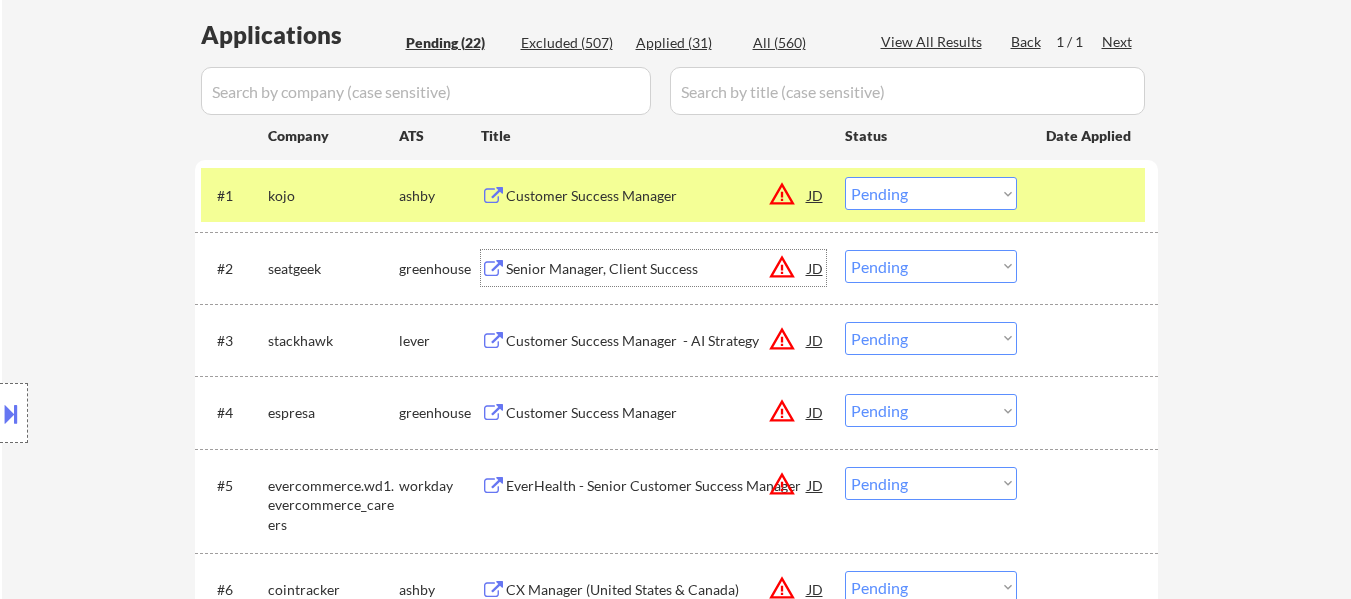 click on "Senior Manager, Client Success" at bounding box center (657, 269) 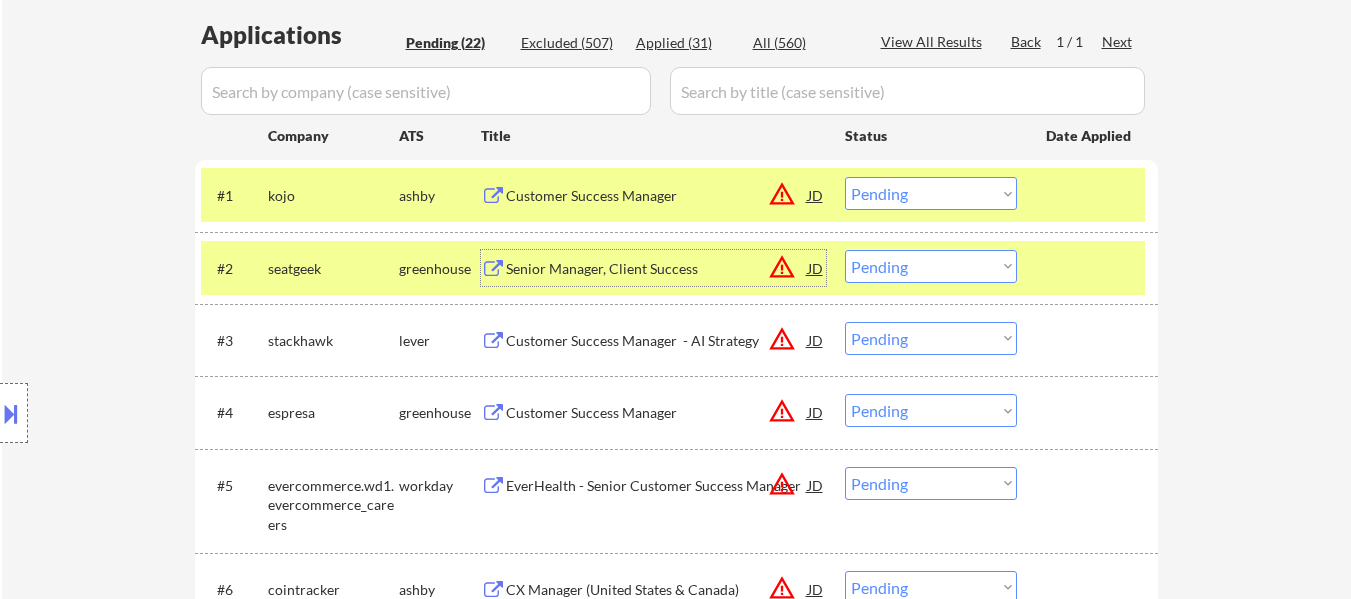 click on "Choose an option... Pending Applied Excluded (Questions) Excluded (Expired) Excluded (Location) Excluded (Bad Match) Excluded (Blocklist) Excluded (Salary) Excluded (Other)" at bounding box center (931, 193) 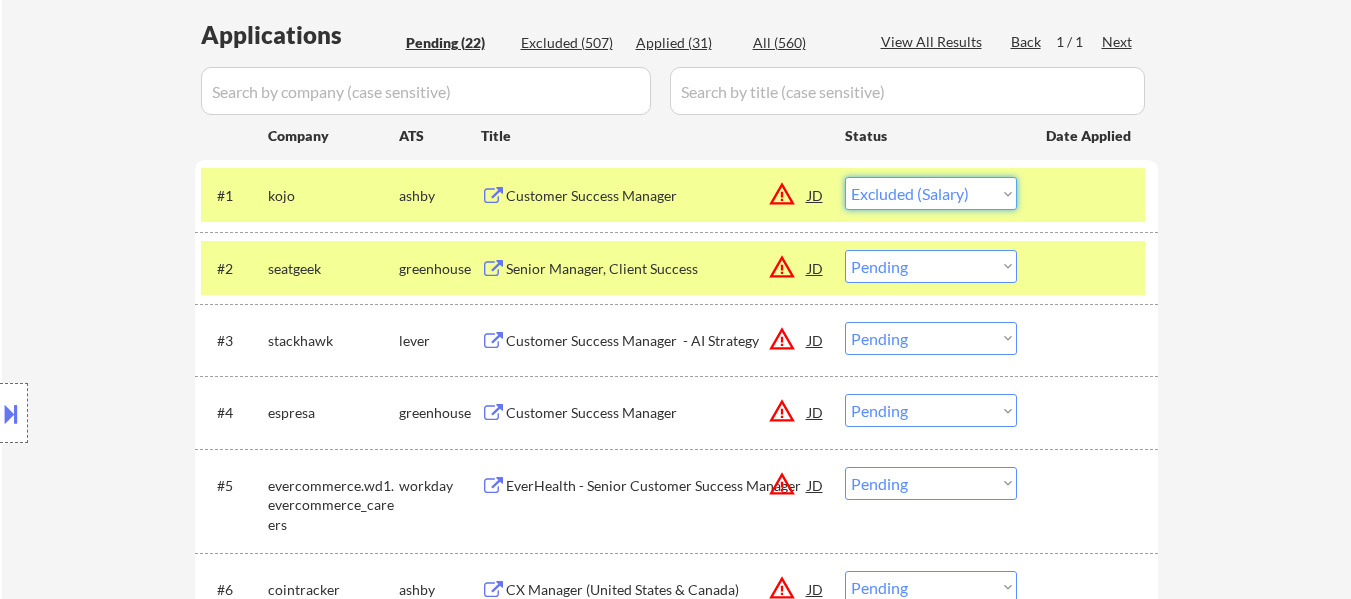 click on "Choose an option... Pending Applied Excluded (Questions) Excluded (Expired) Excluded (Location) Excluded (Bad Match) Excluded (Blocklist) Excluded (Salary) Excluded (Other)" at bounding box center (931, 193) 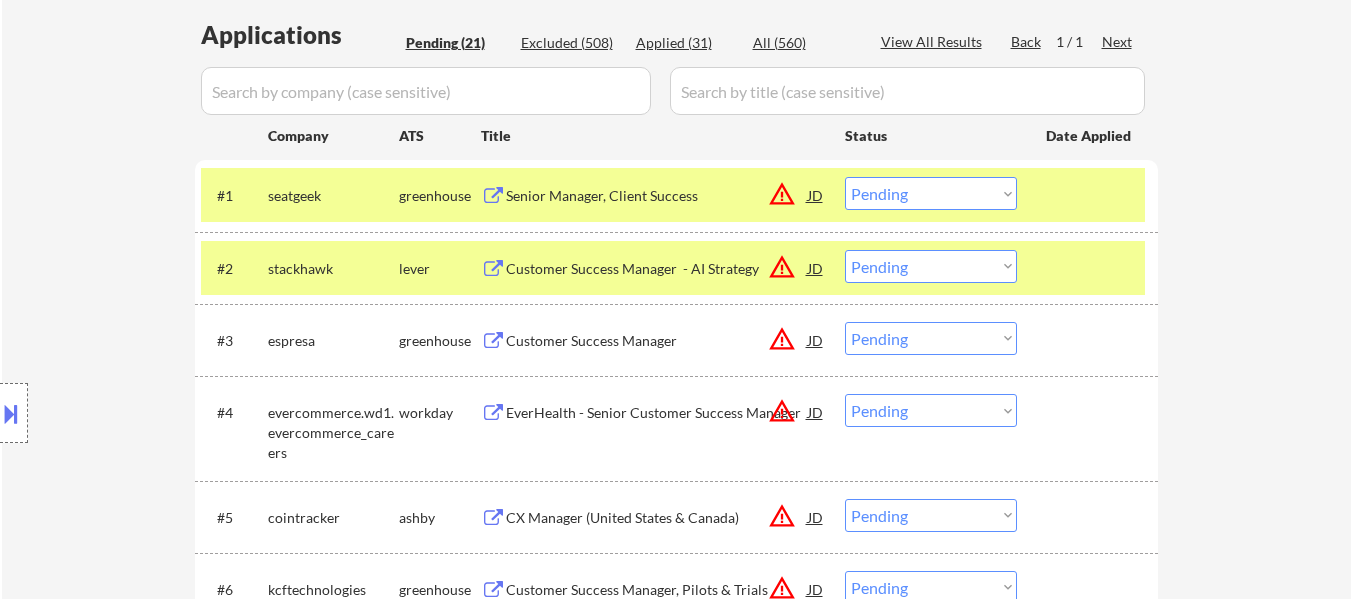 click on "Choose an option... Pending Applied Excluded (Questions) Excluded (Expired) Excluded (Location) Excluded (Bad Match) Excluded (Blocklist) Excluded (Salary) Excluded (Other)" at bounding box center (931, 193) 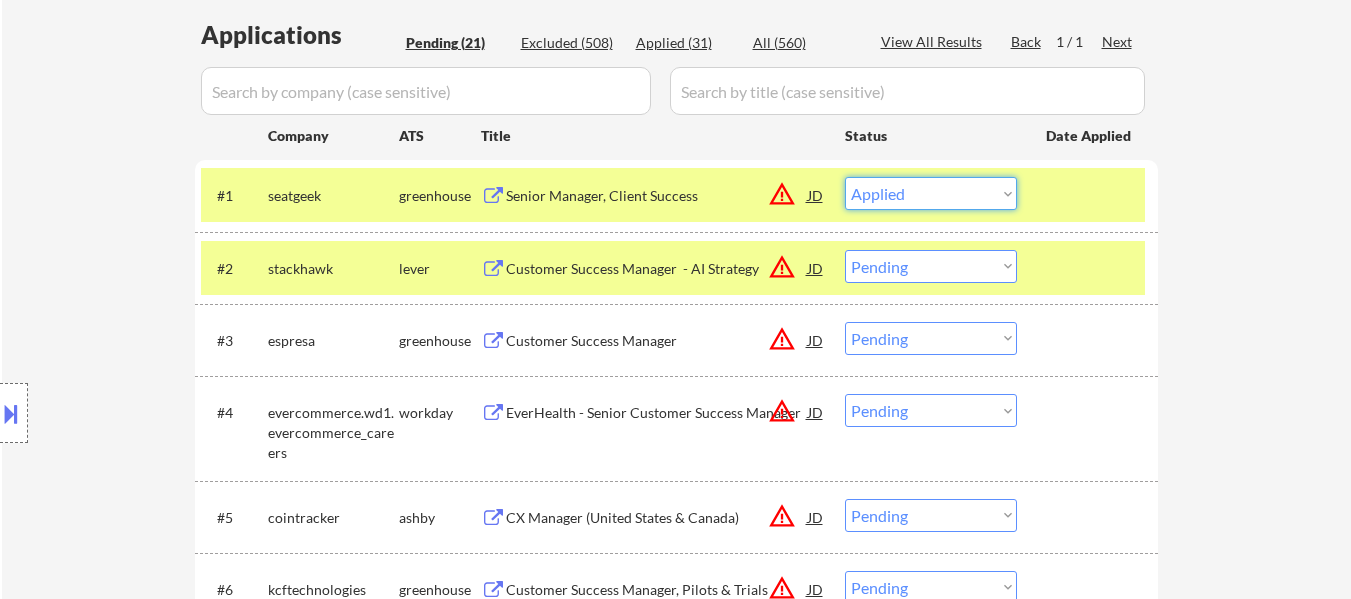 click on "Choose an option... Pending Applied Excluded (Questions) Excluded (Expired) Excluded (Location) Excluded (Bad Match) Excluded (Blocklist) Excluded (Salary) Excluded (Other)" at bounding box center (931, 193) 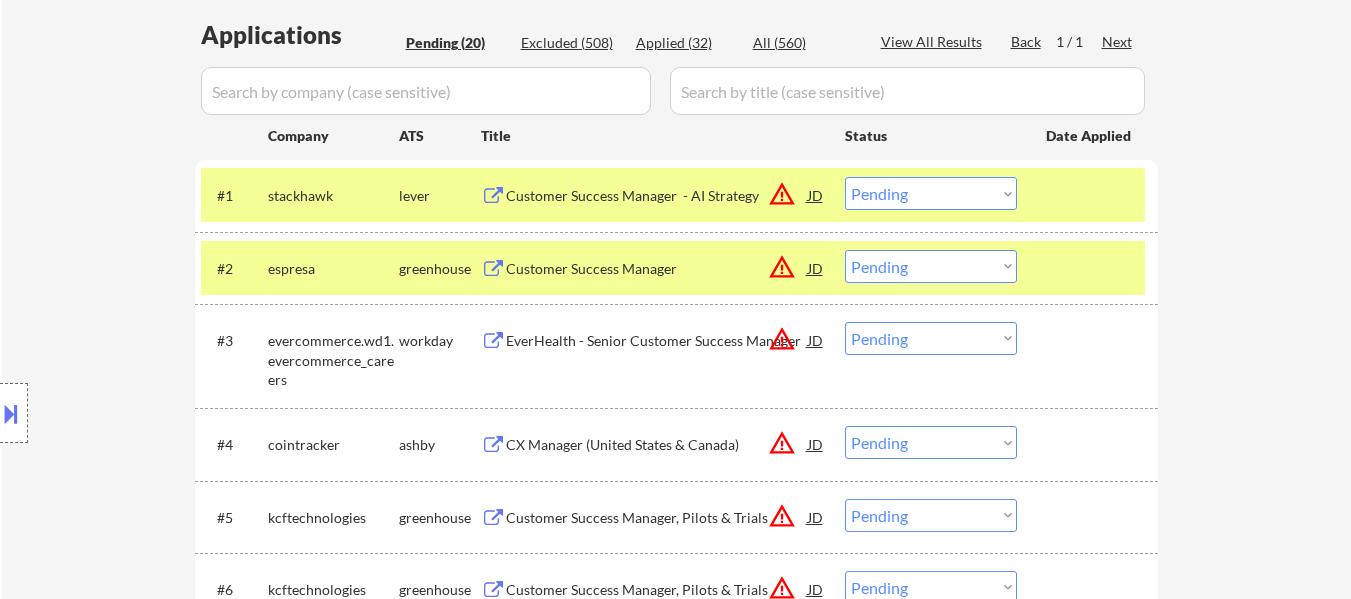 click at bounding box center (1090, 268) 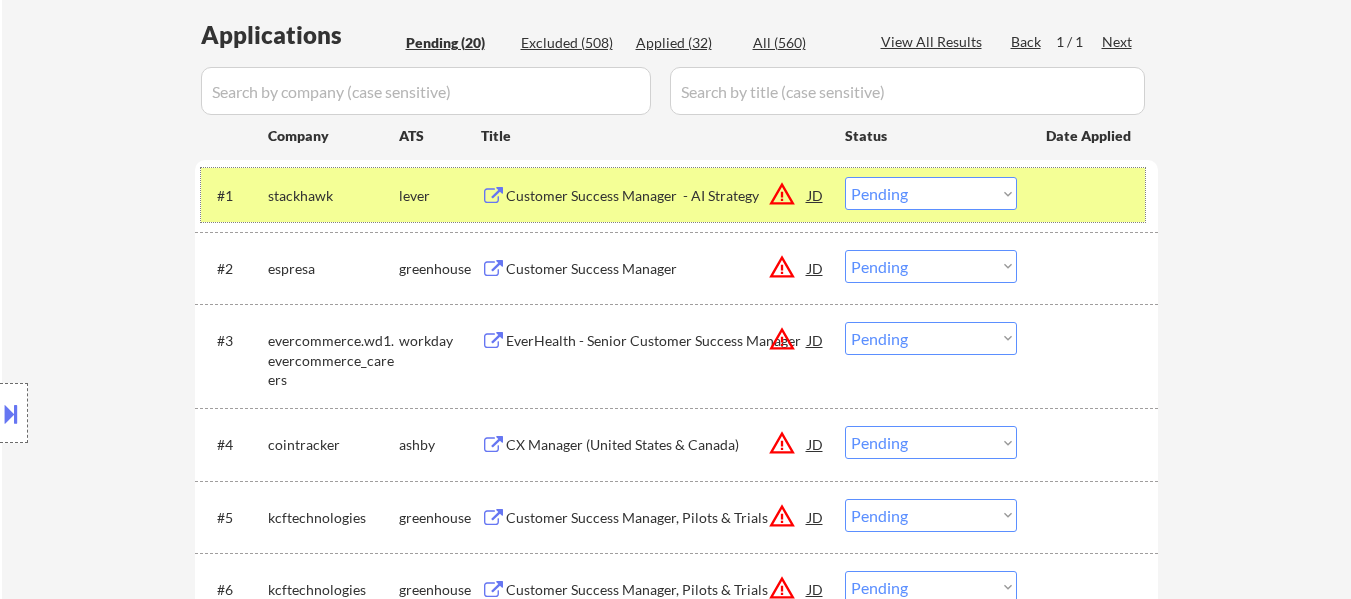click at bounding box center [1090, 195] 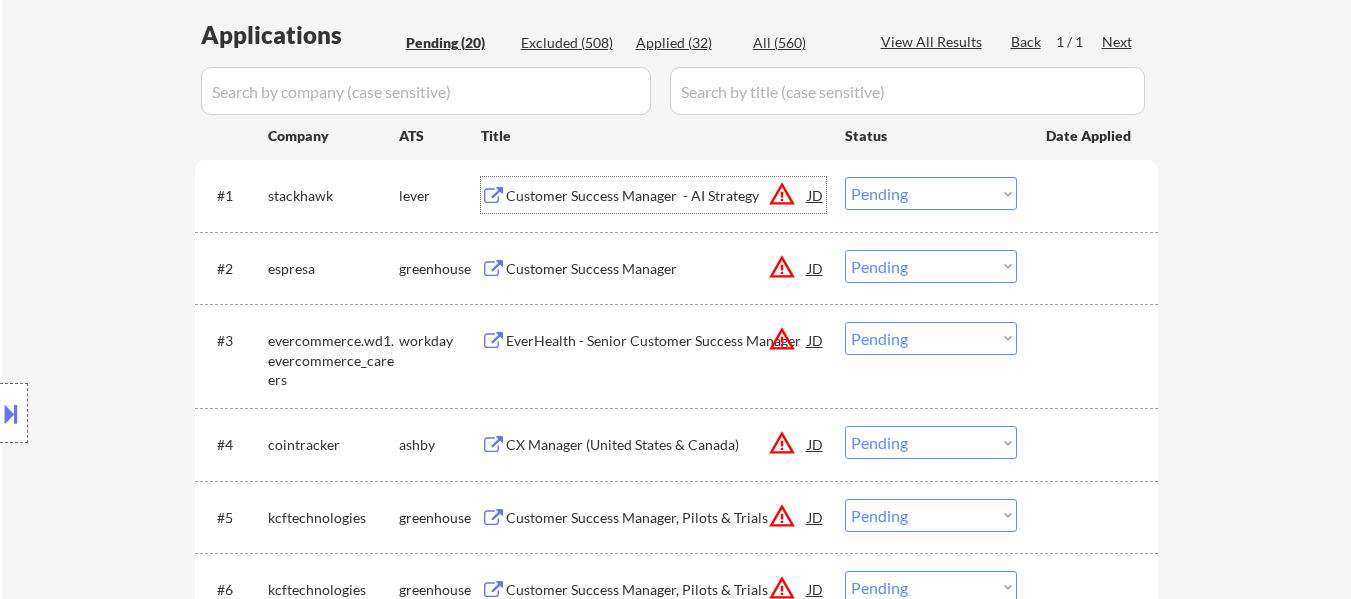 click on "Customer Success Manager  - AI Strategy" at bounding box center [657, 196] 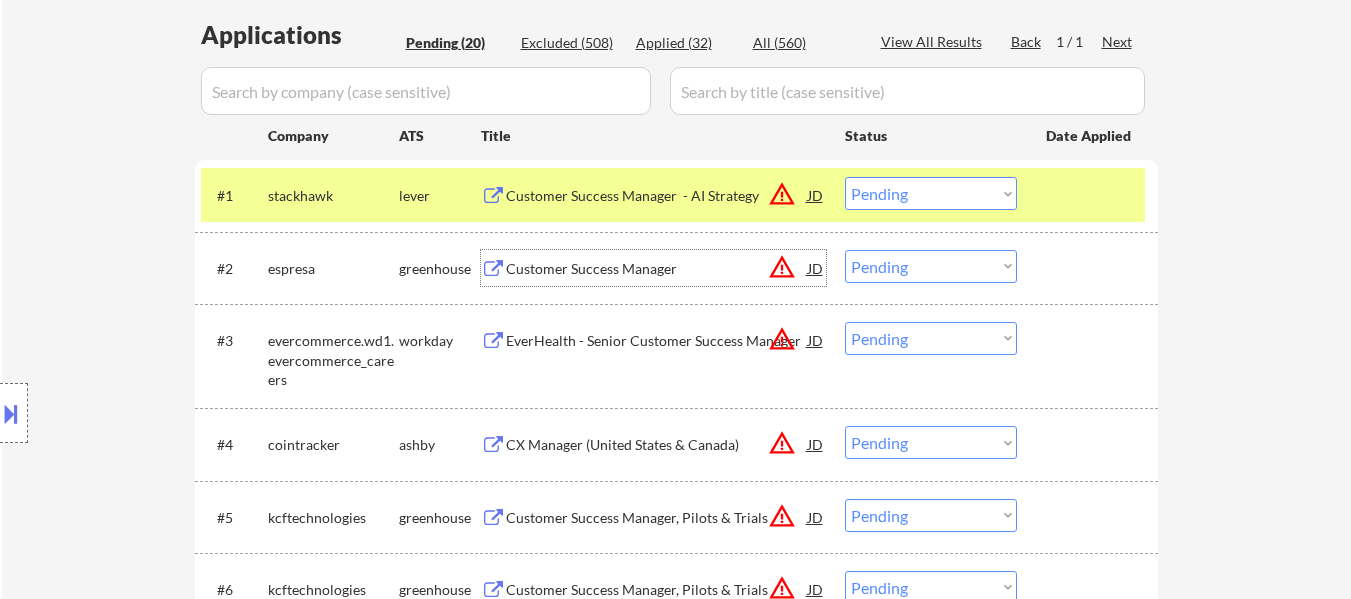 click on "Customer Success Manager" at bounding box center [657, 269] 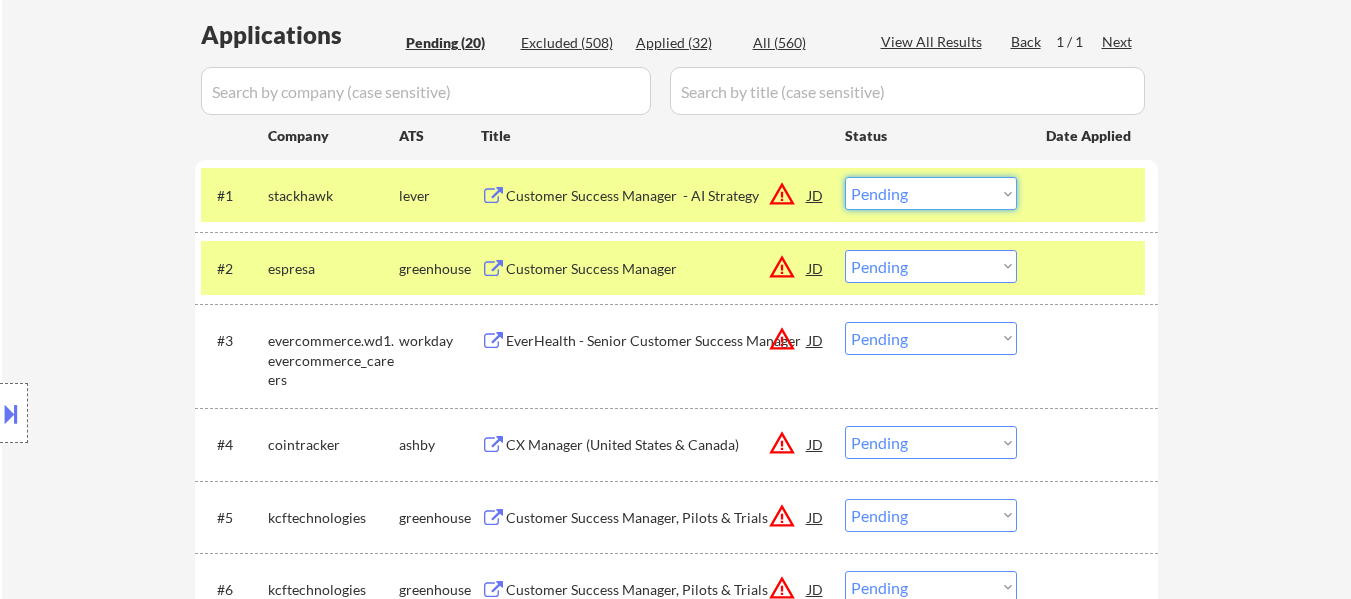 drag, startPoint x: 903, startPoint y: 189, endPoint x: 906, endPoint y: 209, distance: 20.22375 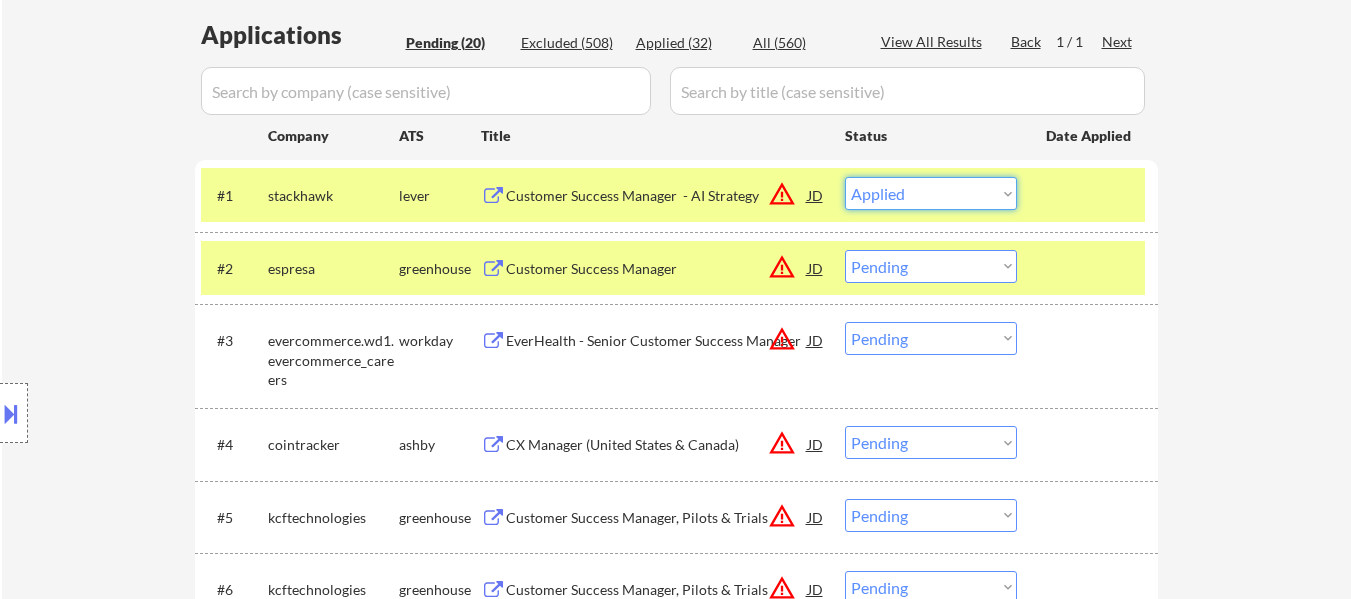 click on "Choose an option... Pending Applied Excluded (Questions) Excluded (Expired) Excluded (Location) Excluded (Bad Match) Excluded (Blocklist) Excluded (Salary) Excluded (Other)" at bounding box center [931, 193] 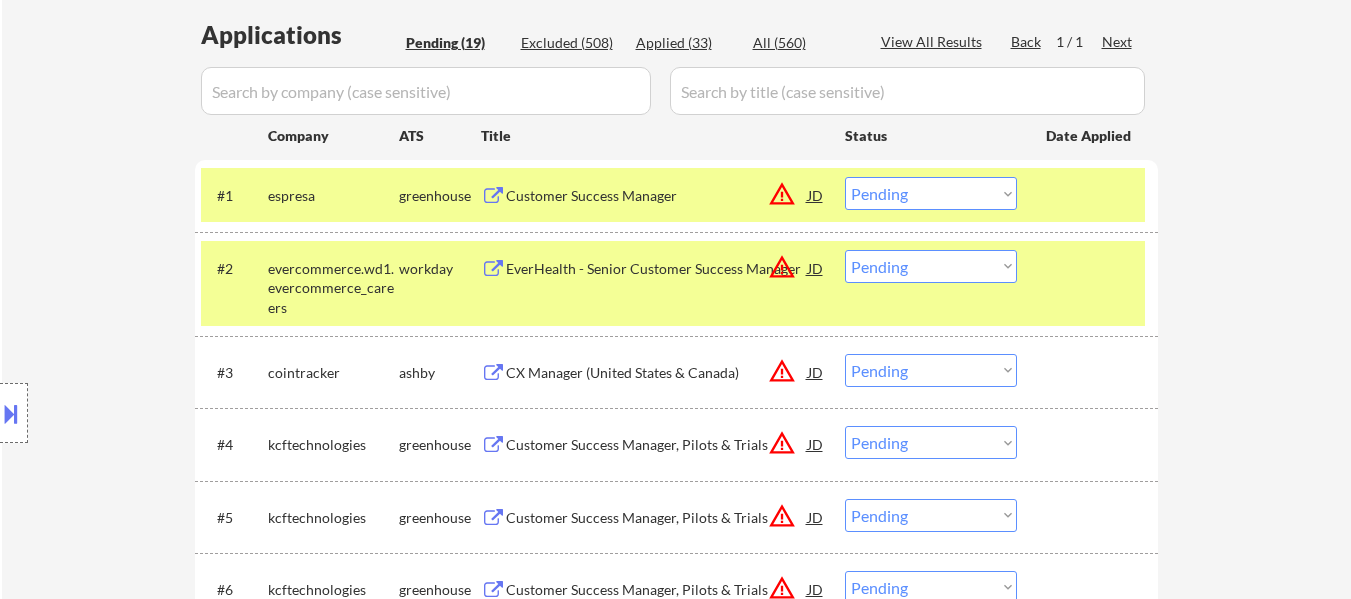 click at bounding box center [1090, 268] 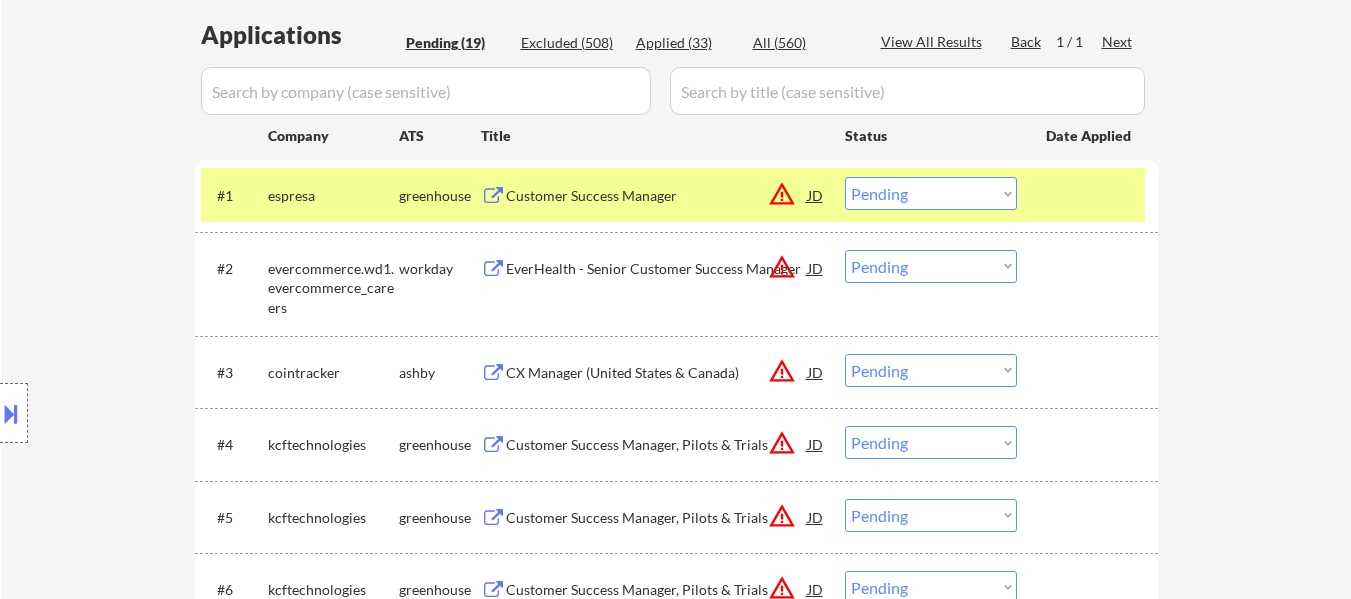 click on "#2 evercommerce.wd1.evercommerce_careers workday EverHealth - Senior Customer Success Manager JD warning_amber Choose an option... Pending Applied Excluded (Questions) Excluded (Expired) Excluded (Location) Excluded (Bad Match) Excluded (Blocklist) Excluded (Salary) Excluded (Other)" at bounding box center [673, 284] 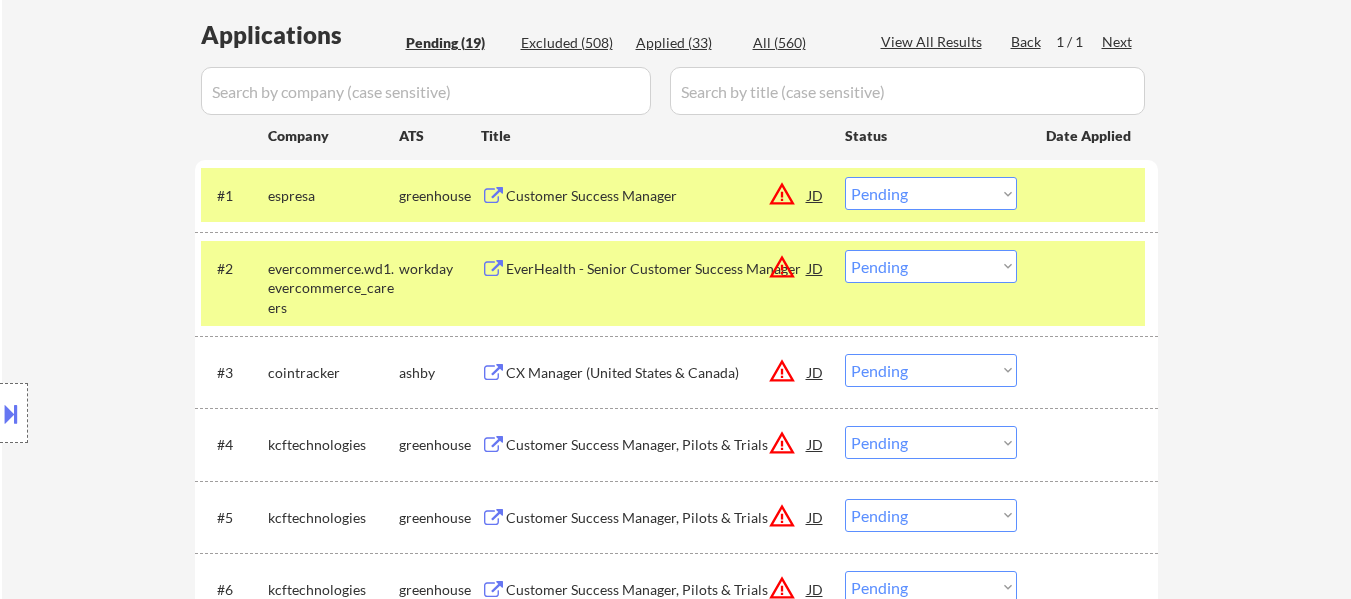 click on "EverHealth - Senior Customer Success Manager" at bounding box center [657, 268] 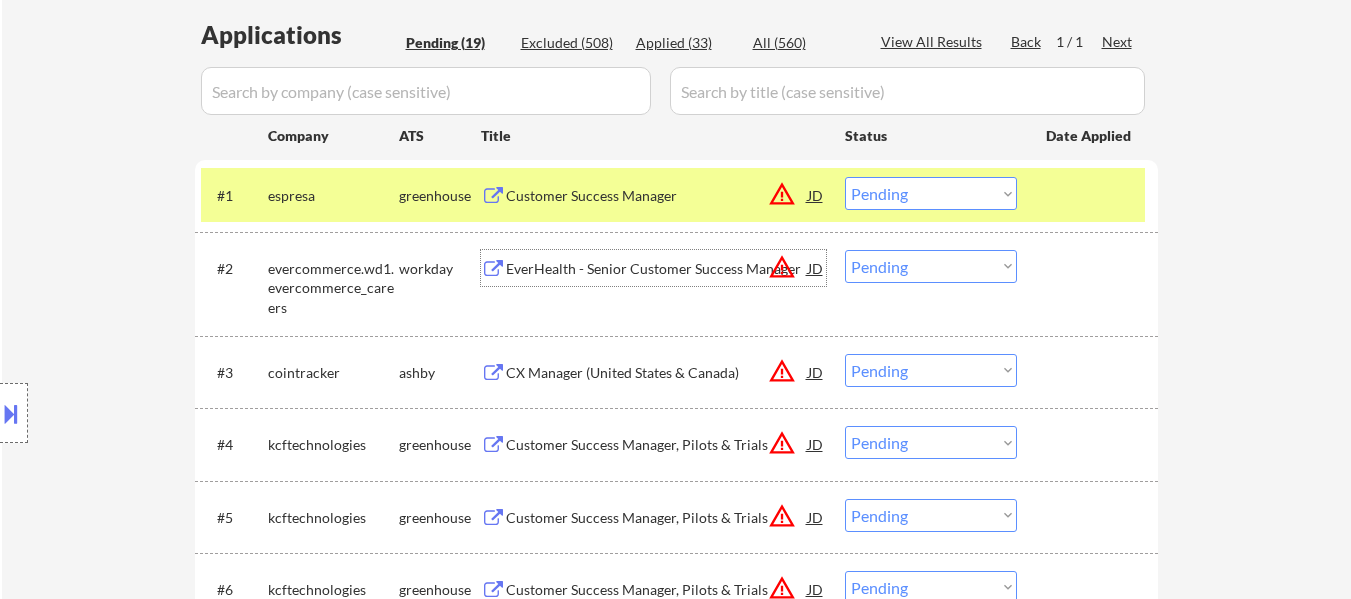 drag, startPoint x: 910, startPoint y: 198, endPoint x: 920, endPoint y: 204, distance: 11.661903 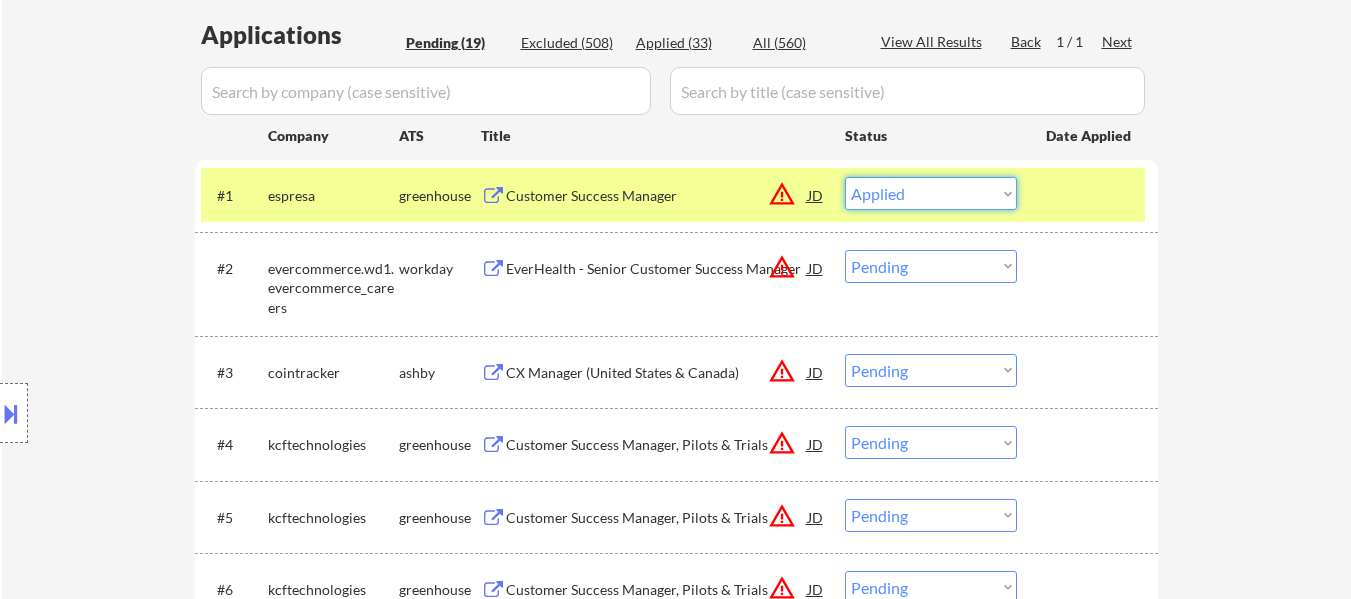 click on "Choose an option... Pending Applied Excluded (Questions) Excluded (Expired) Excluded (Location) Excluded (Bad Match) Excluded (Blocklist) Excluded (Salary) Excluded (Other)" at bounding box center [931, 193] 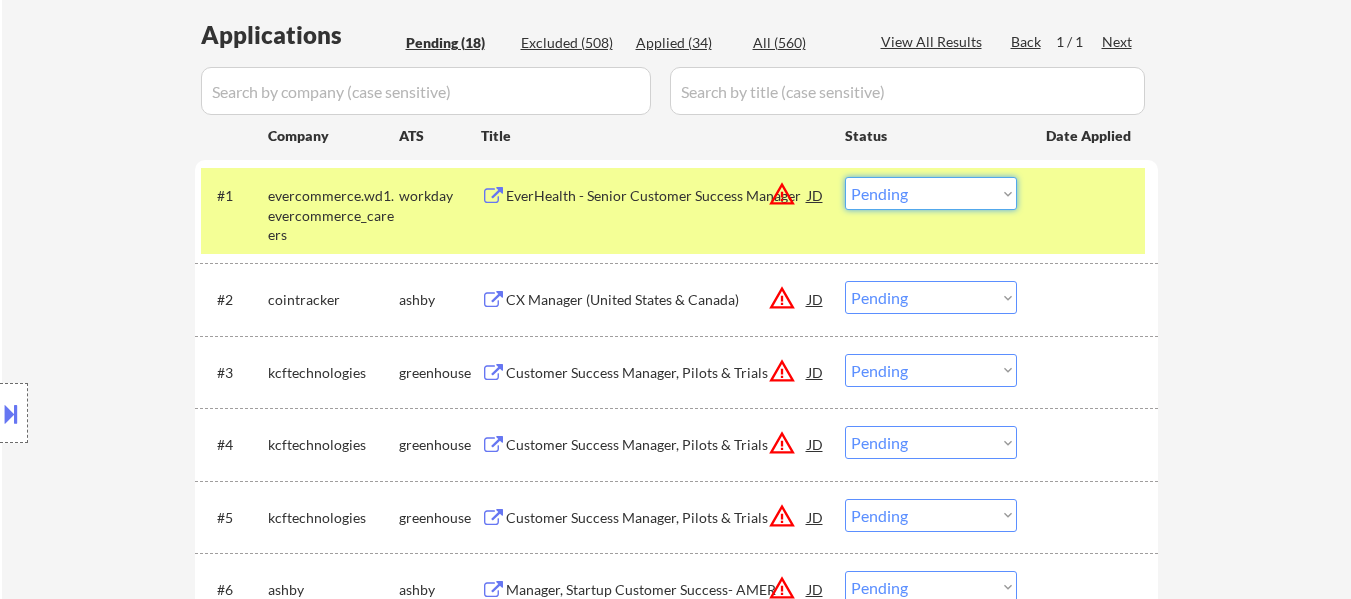 drag, startPoint x: 964, startPoint y: 193, endPoint x: 962, endPoint y: 205, distance: 12.165525 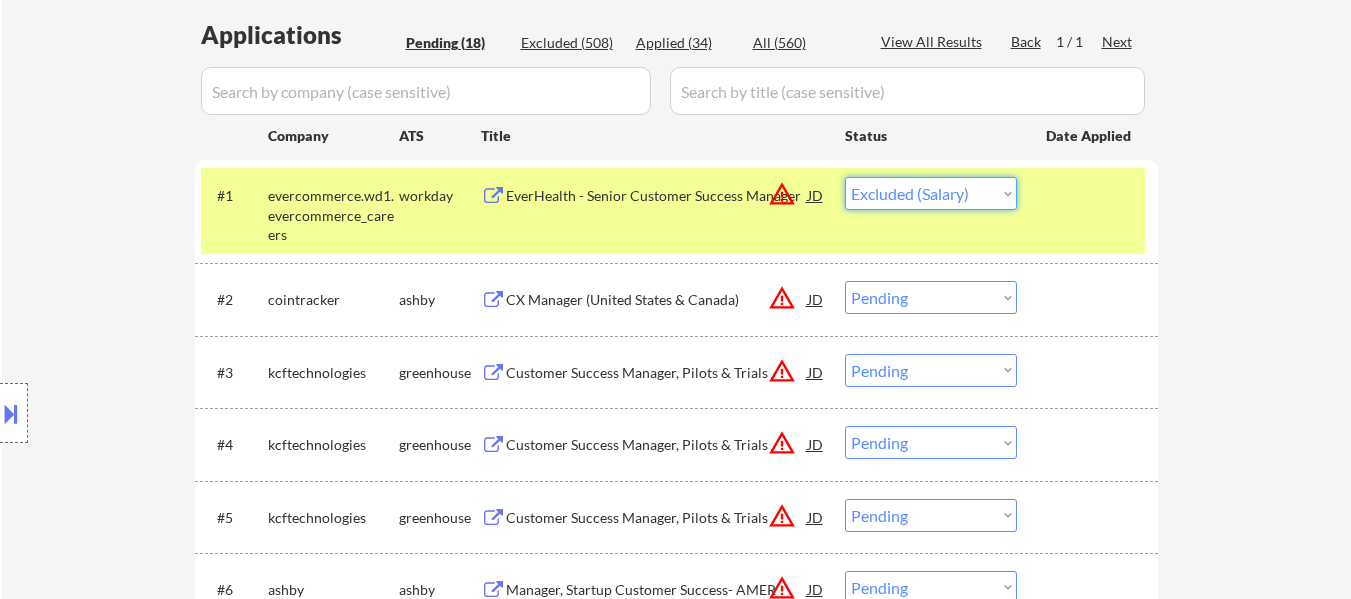 click on "Choose an option... Pending Applied Excluded (Questions) Excluded (Expired) Excluded (Location) Excluded (Bad Match) Excluded (Blocklist) Excluded (Salary) Excluded (Other)" at bounding box center (931, 193) 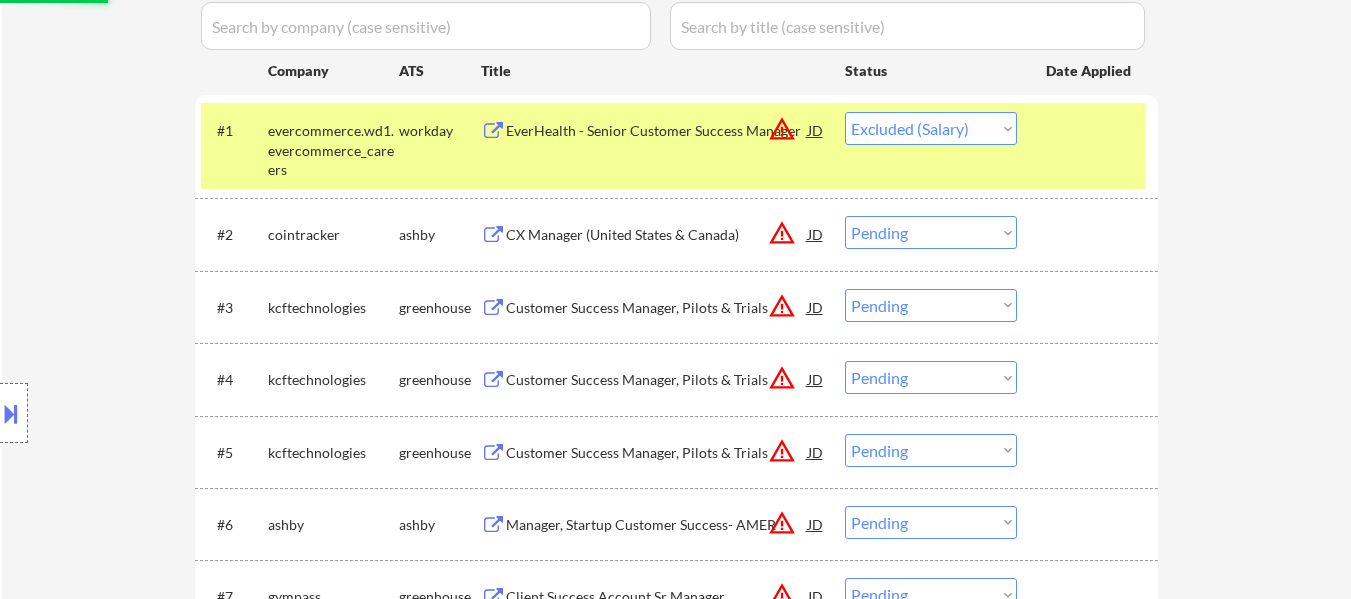 scroll, scrollTop: 700, scrollLeft: 0, axis: vertical 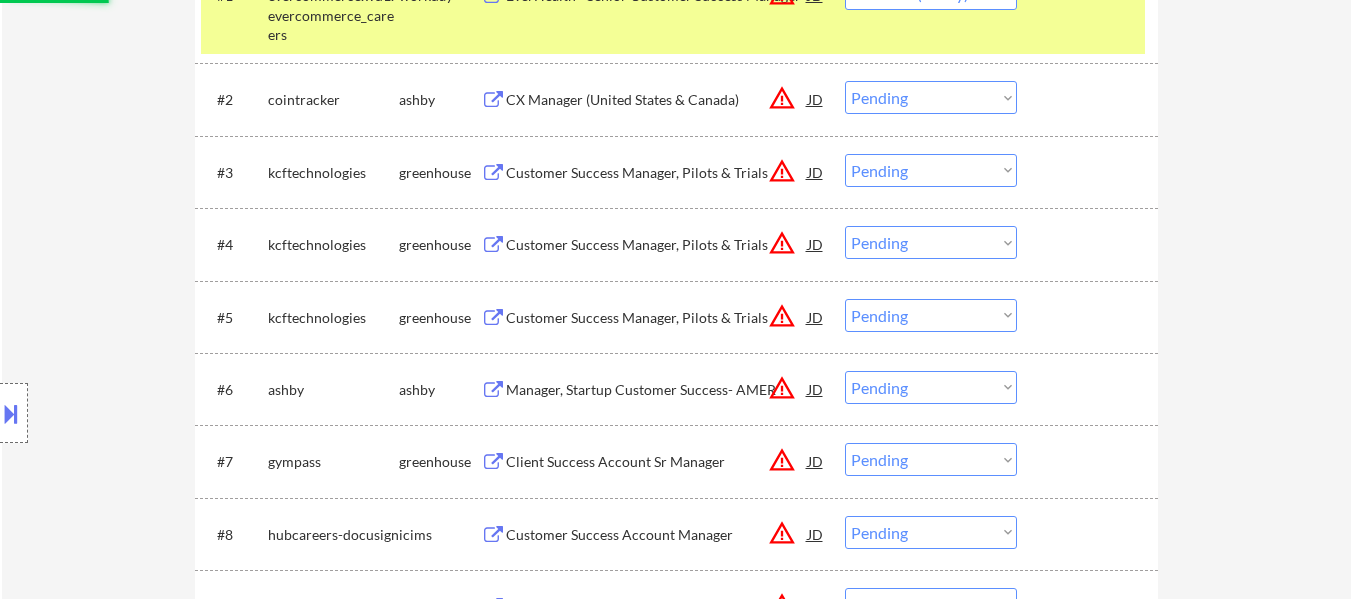 click on "CX Manager (United States & Canada)" at bounding box center (657, 99) 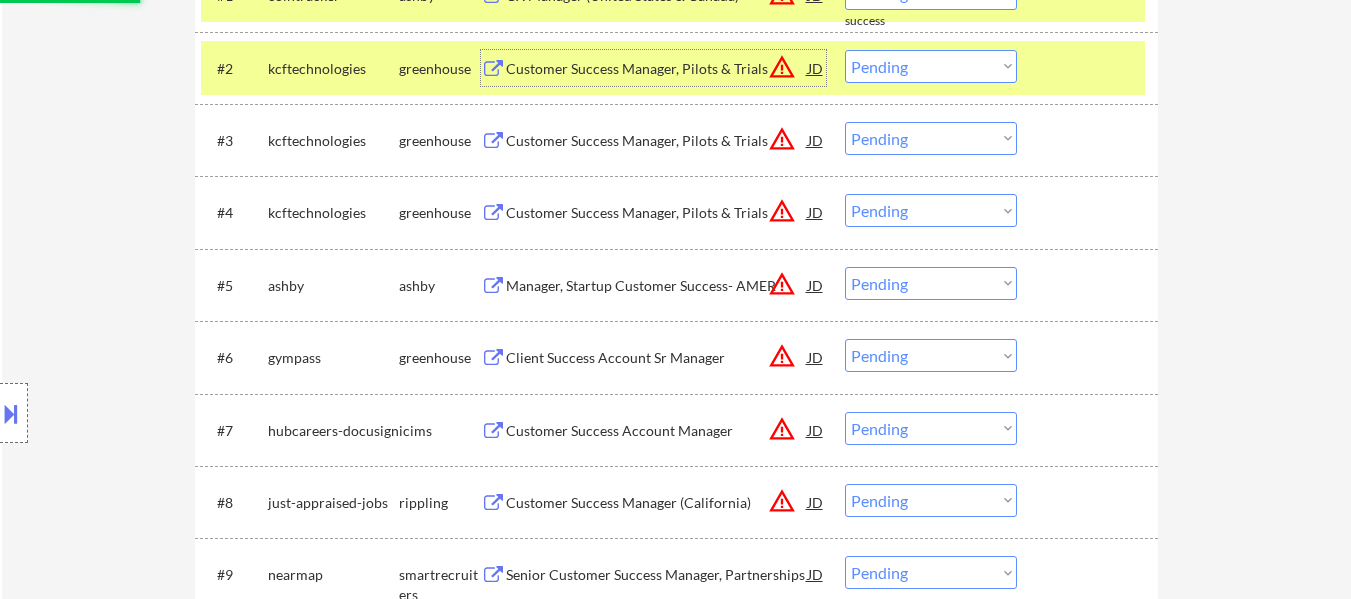 click on "#4 kcftechnologies greenhouse Customer Success Manager, Pilots & Trials  JD warning_amber Choose an option... Pending Applied Excluded (Questions) Excluded (Expired) Excluded (Location) Excluded (Bad Match) Excluded (Blocklist) Excluded (Salary) Excluded (Other)" at bounding box center [676, 212] 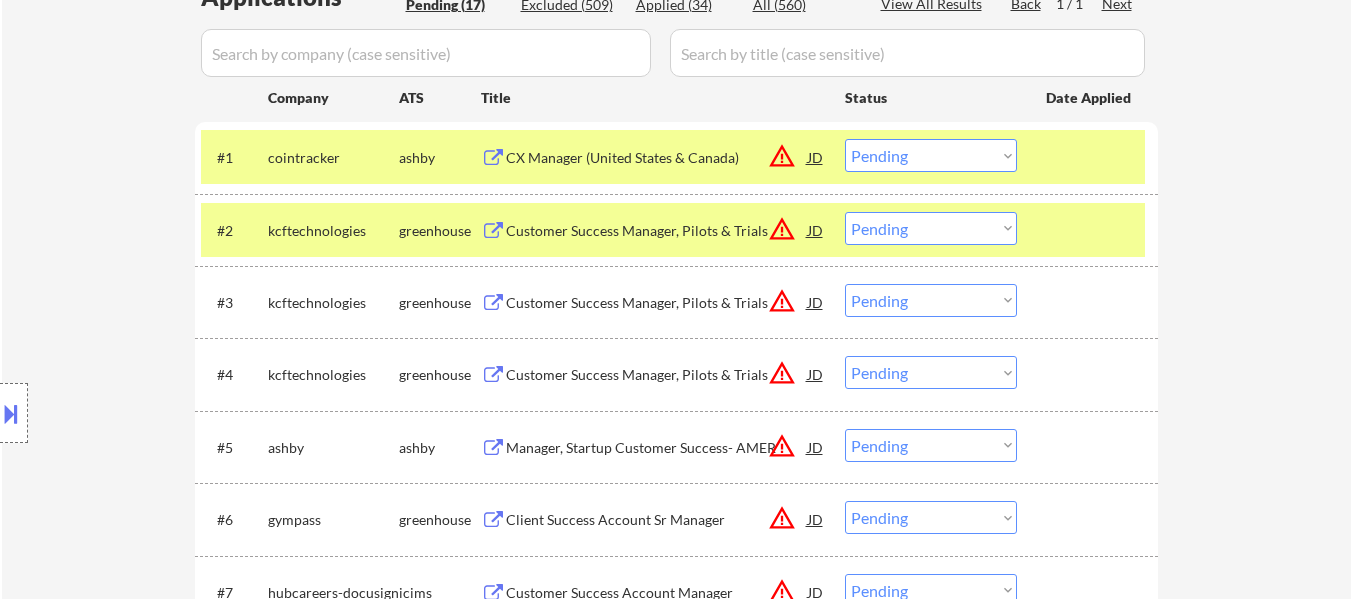 scroll, scrollTop: 500, scrollLeft: 0, axis: vertical 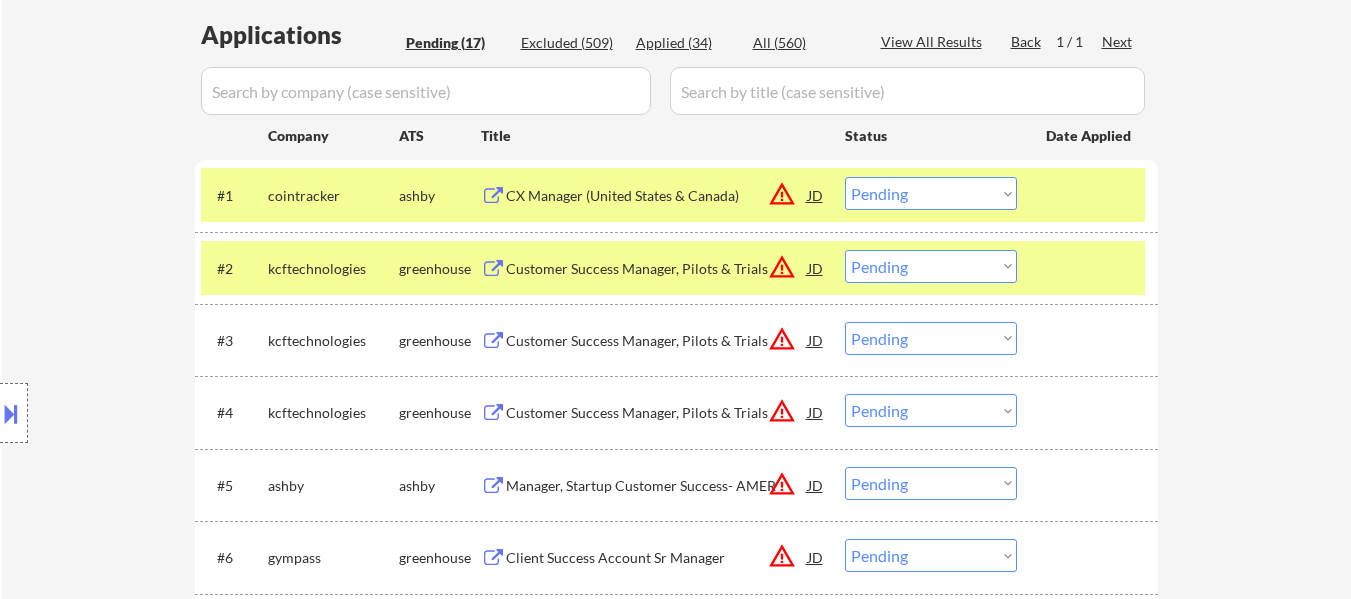 click on "Customer Success Manager, Pilots & Trials" at bounding box center [657, 269] 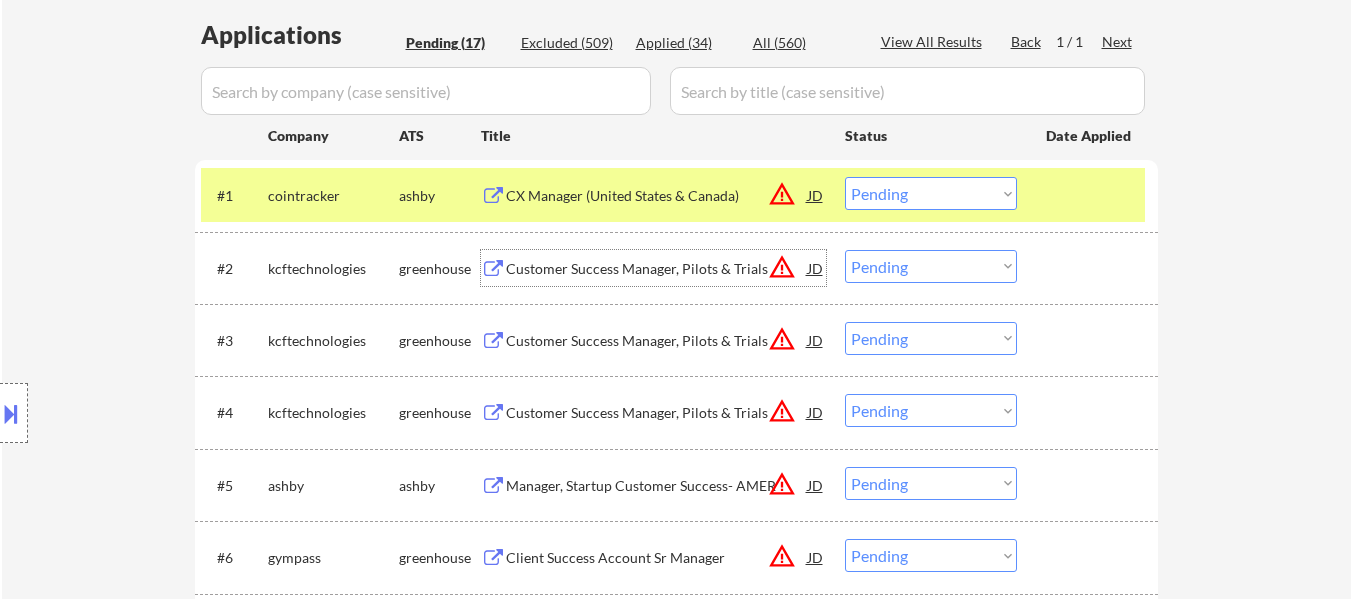 click on "Customer Success Manager, Pilots & Trials" at bounding box center (657, 341) 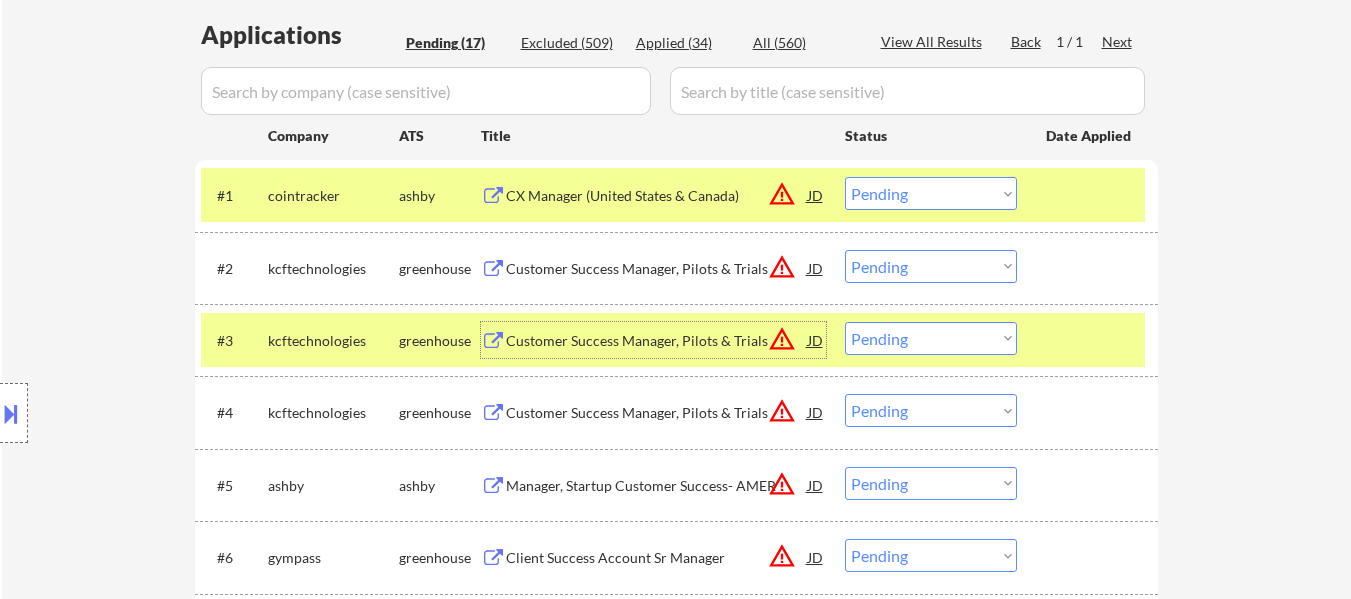 click on "Choose an option... Pending Applied Excluded (Questions) Excluded (Expired) Excluded (Location) Excluded (Bad Match) Excluded (Blocklist) Excluded (Salary) Excluded (Other)" at bounding box center (931, 193) 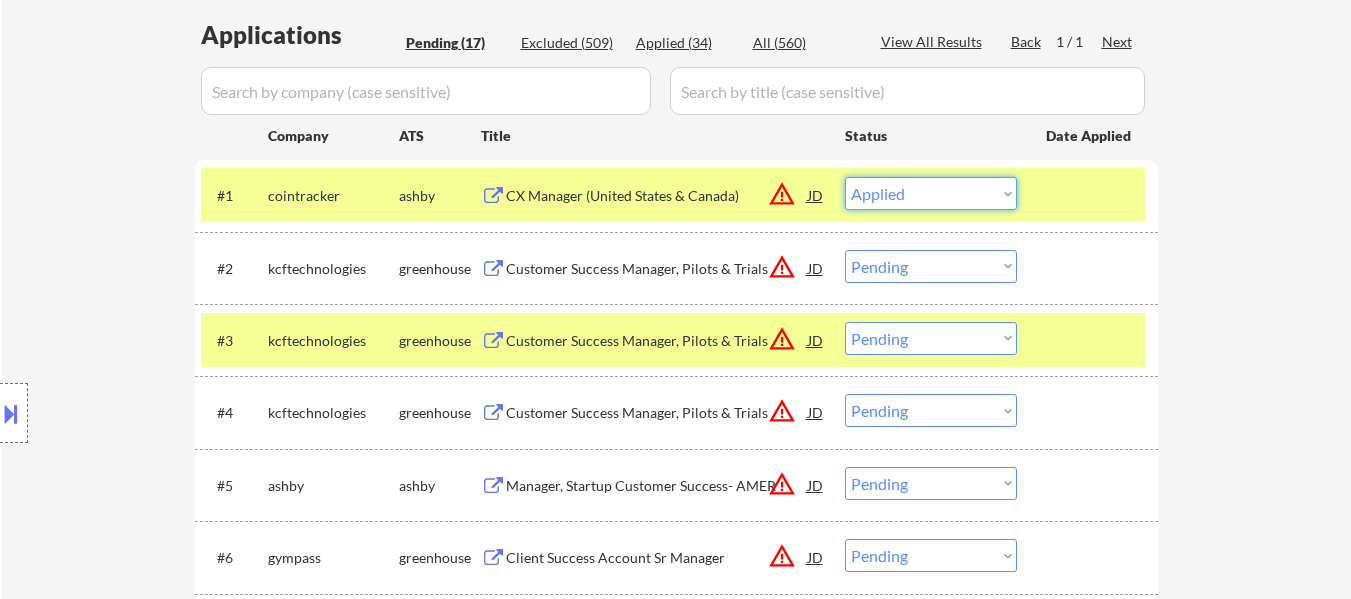click on "Choose an option... Pending Applied Excluded (Questions) Excluded (Expired) Excluded (Location) Excluded (Bad Match) Excluded (Blocklist) Excluded (Salary) Excluded (Other)" at bounding box center [931, 193] 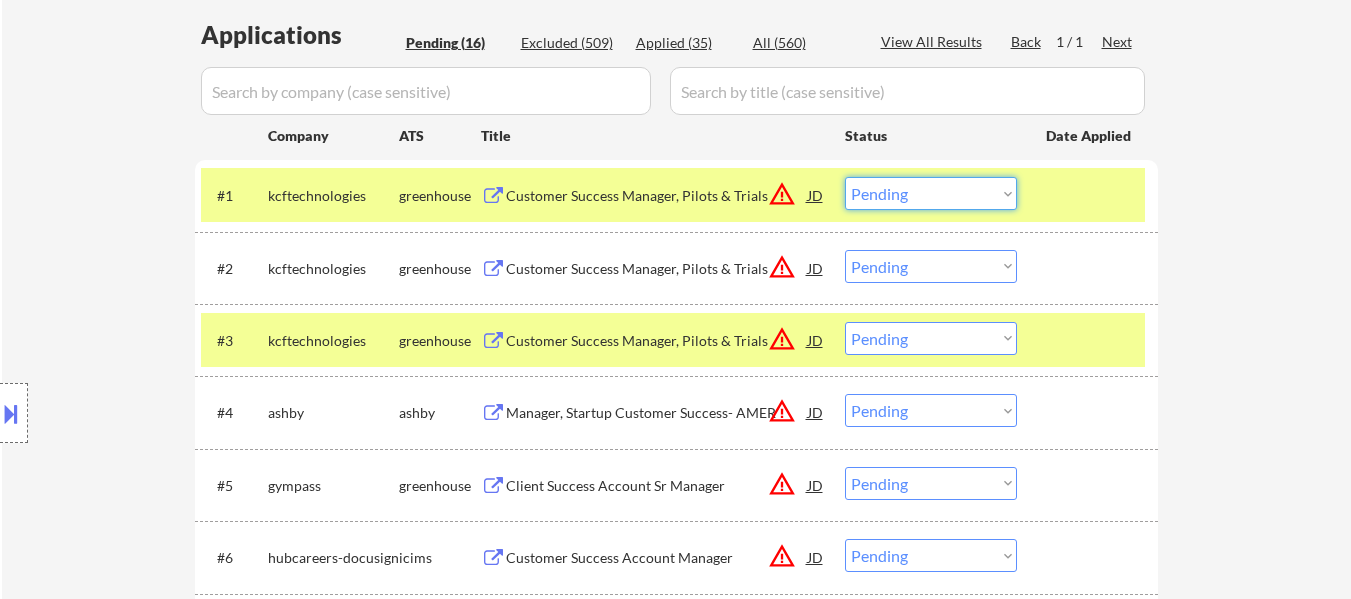 click on "Choose an option... Pending Applied Excluded (Questions) Excluded (Expired) Excluded (Location) Excluded (Bad Match) Excluded (Blocklist) Excluded (Salary) Excluded (Other)" at bounding box center (931, 193) 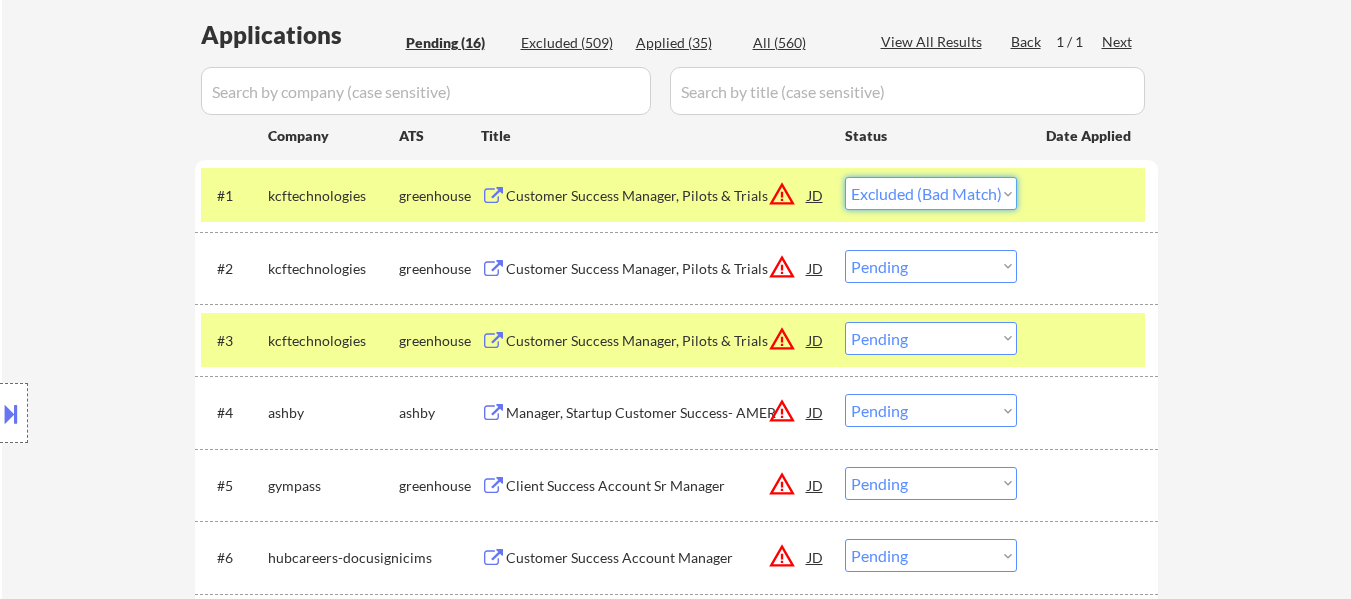click on "Choose an option... Pending Applied Excluded (Questions) Excluded (Expired) Excluded (Location) Excluded (Bad Match) Excluded (Blocklist) Excluded (Salary) Excluded (Other)" at bounding box center [931, 193] 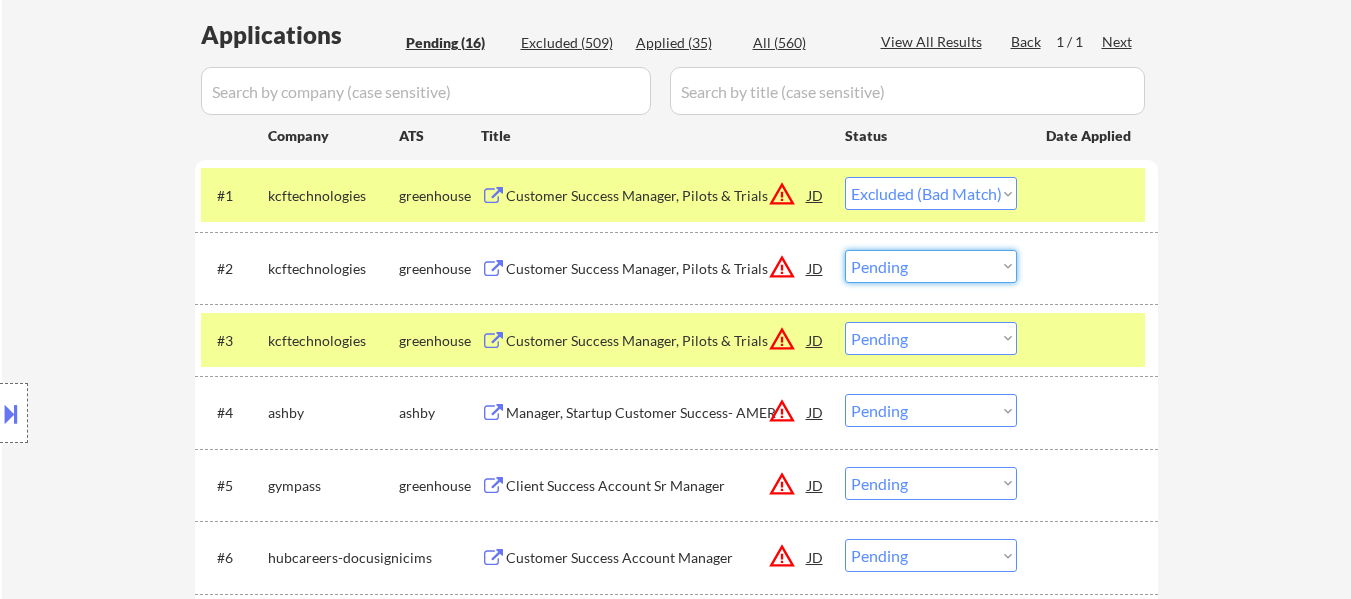 click on "Choose an option... Pending Applied Excluded (Questions) Excluded (Expired) Excluded (Location) Excluded (Bad Match) Excluded (Blocklist) Excluded (Salary) Excluded (Other)" at bounding box center (931, 266) 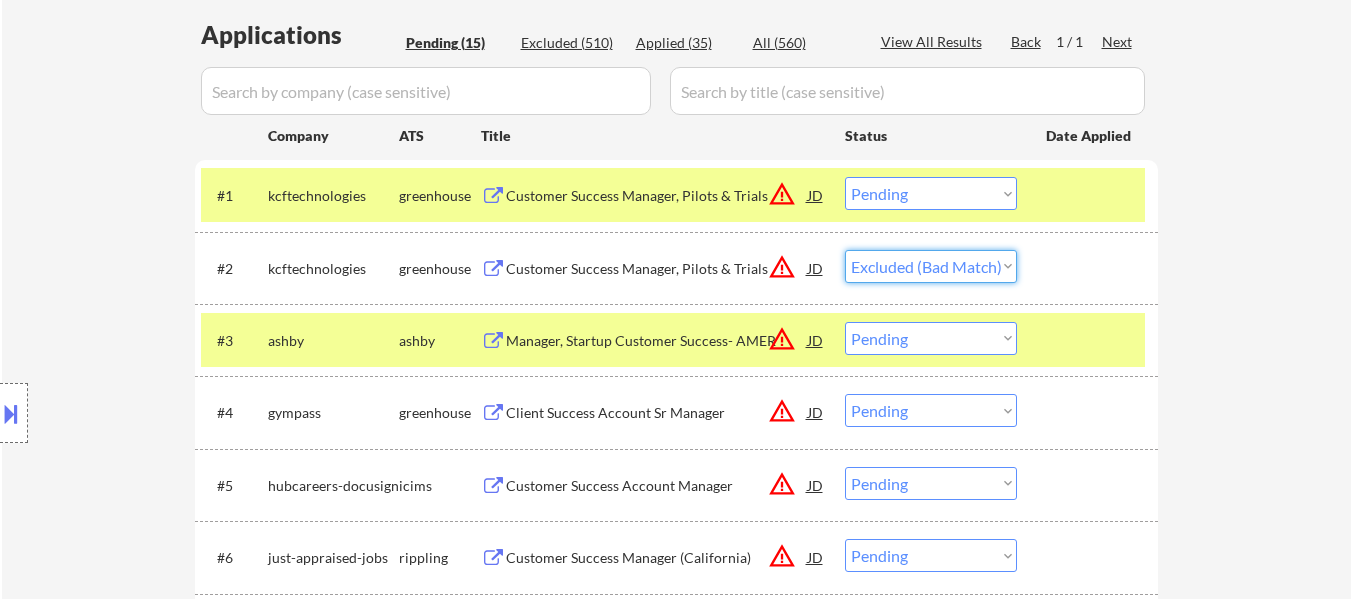 click on "Choose an option... Pending Applied Excluded (Questions) Excluded (Expired) Excluded (Location) Excluded (Bad Match) Excluded (Blocklist) Excluded (Salary) Excluded (Other)" at bounding box center (931, 266) 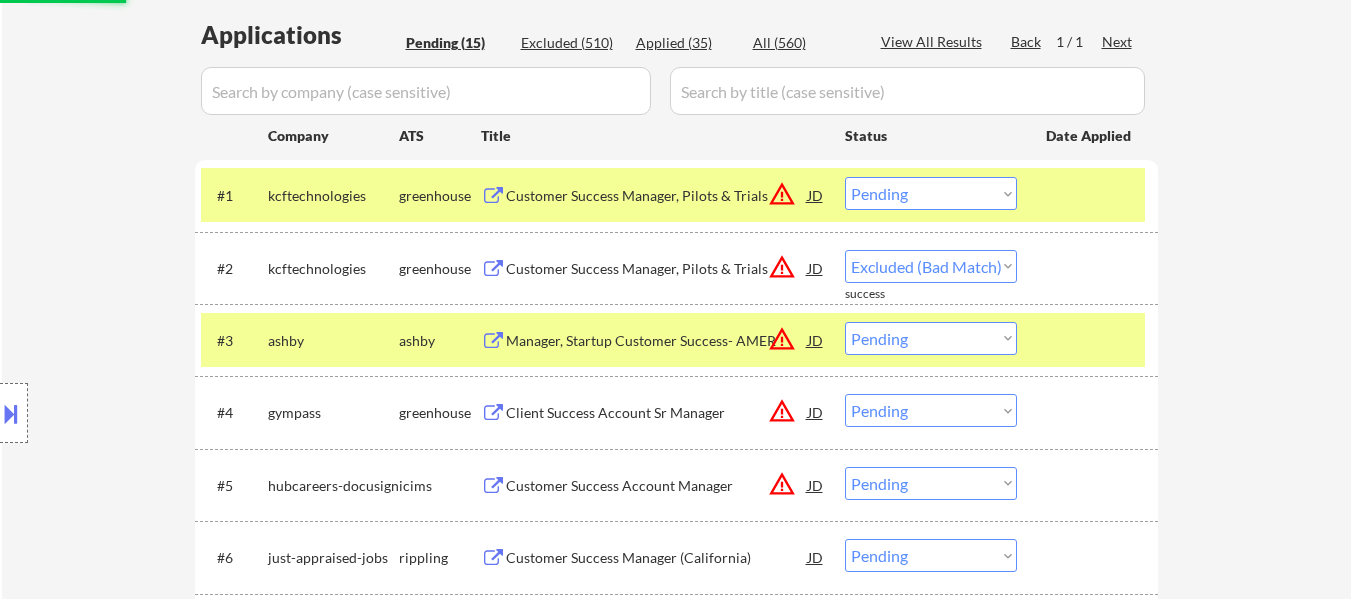 select on ""pending"" 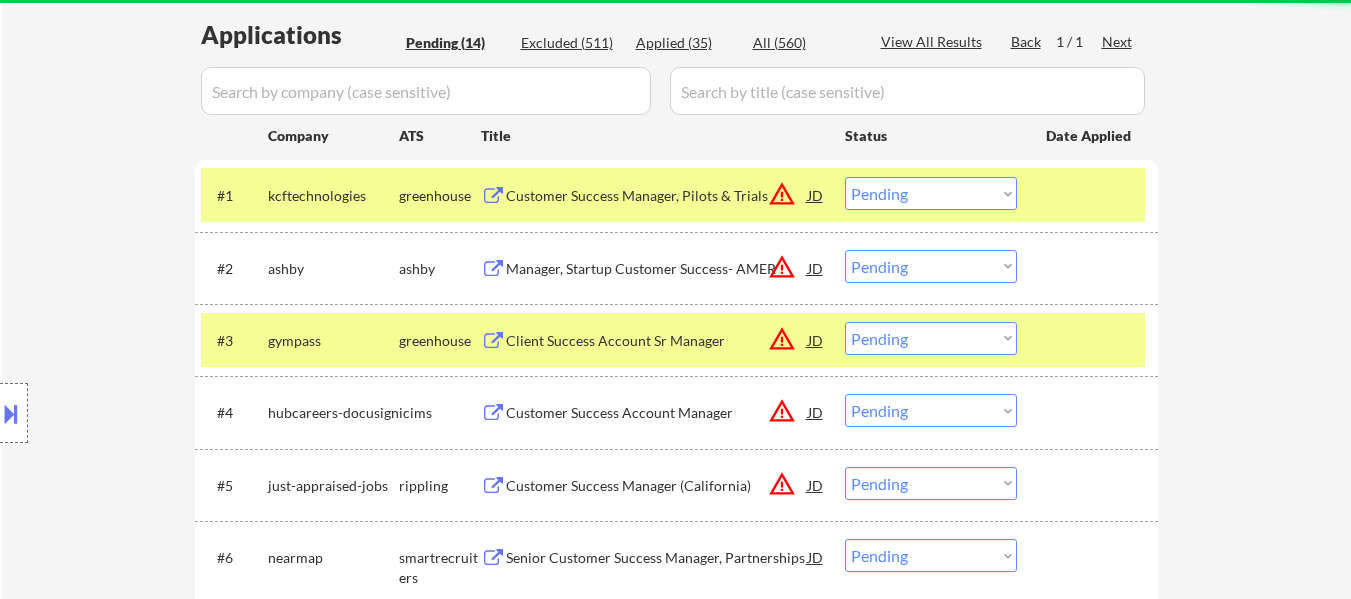 click on "Choose an option... Pending Applied Excluded (Questions) Excluded (Expired) Excluded (Location) Excluded (Bad Match) Excluded (Blocklist) Excluded (Salary) Excluded (Other)" at bounding box center (931, 193) 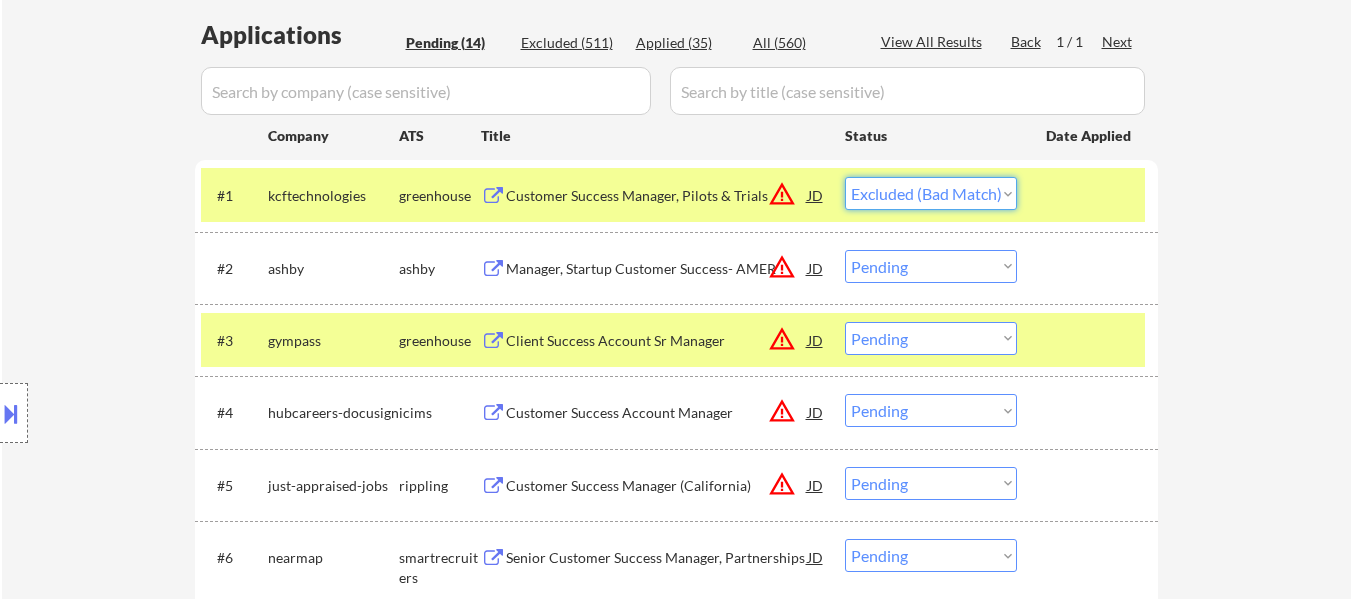 click on "Choose an option... Pending Applied Excluded (Questions) Excluded (Expired) Excluded (Location) Excluded (Bad Match) Excluded (Blocklist) Excluded (Salary) Excluded (Other)" at bounding box center [931, 193] 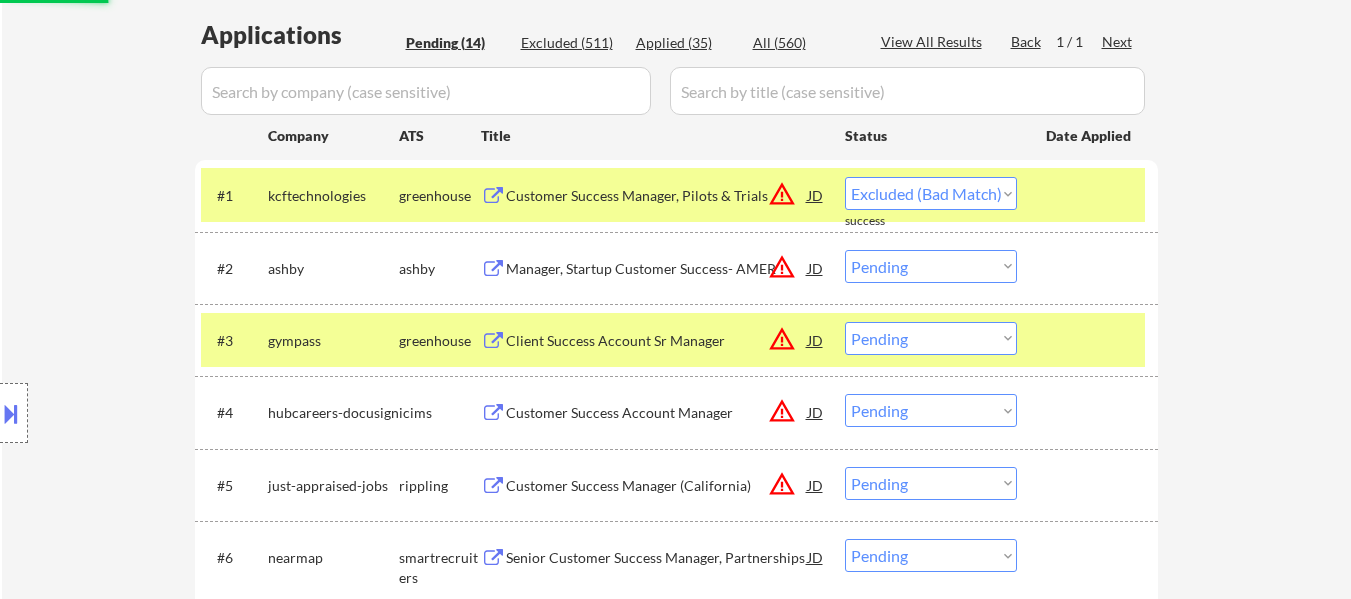 click on "Manager, Startup Customer Success- AMER" at bounding box center (657, 268) 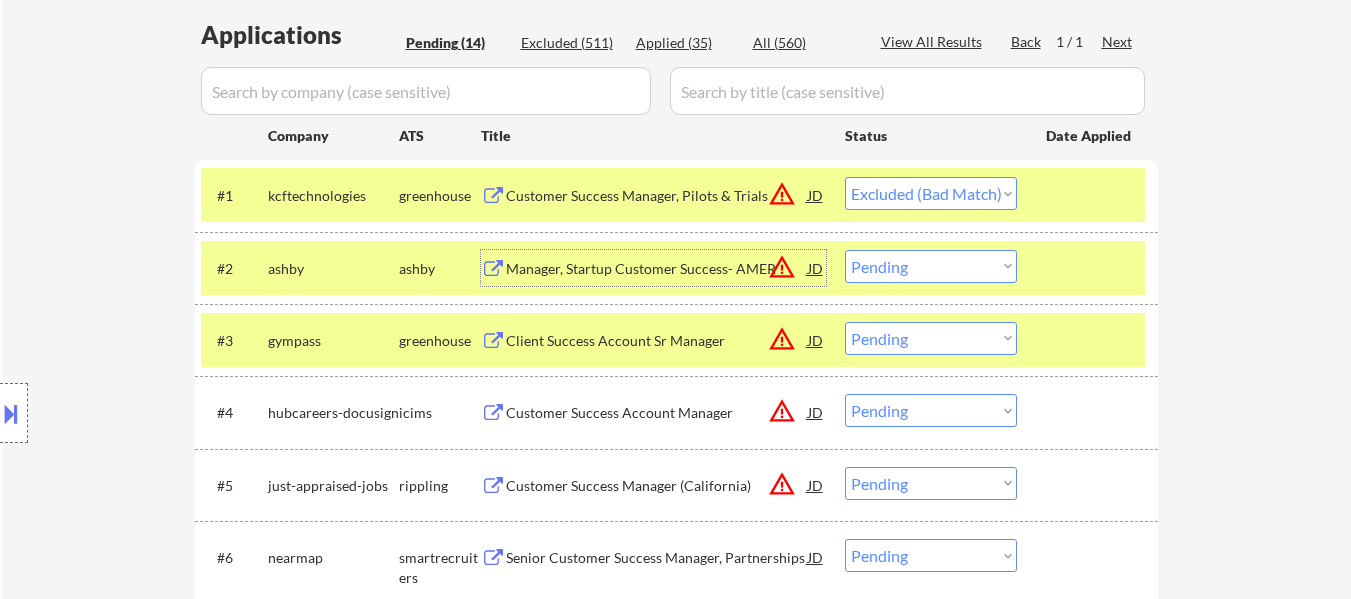 click on "Client Success Account Sr Manager" at bounding box center [657, 341] 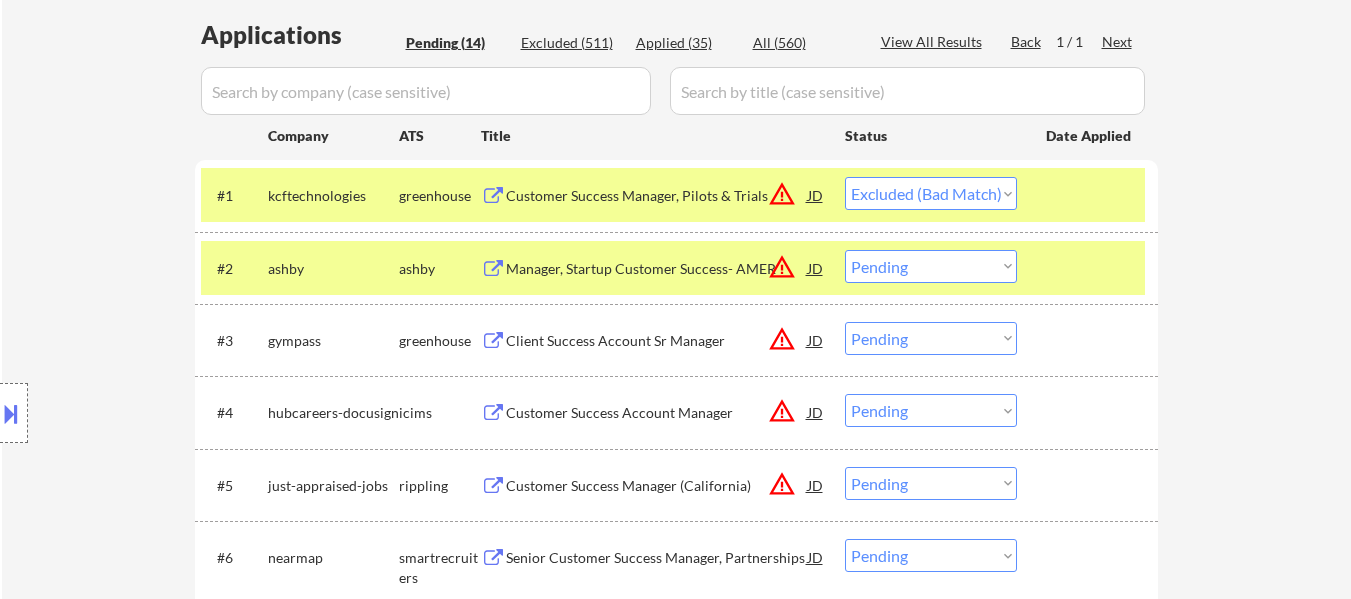 select on ""pending"" 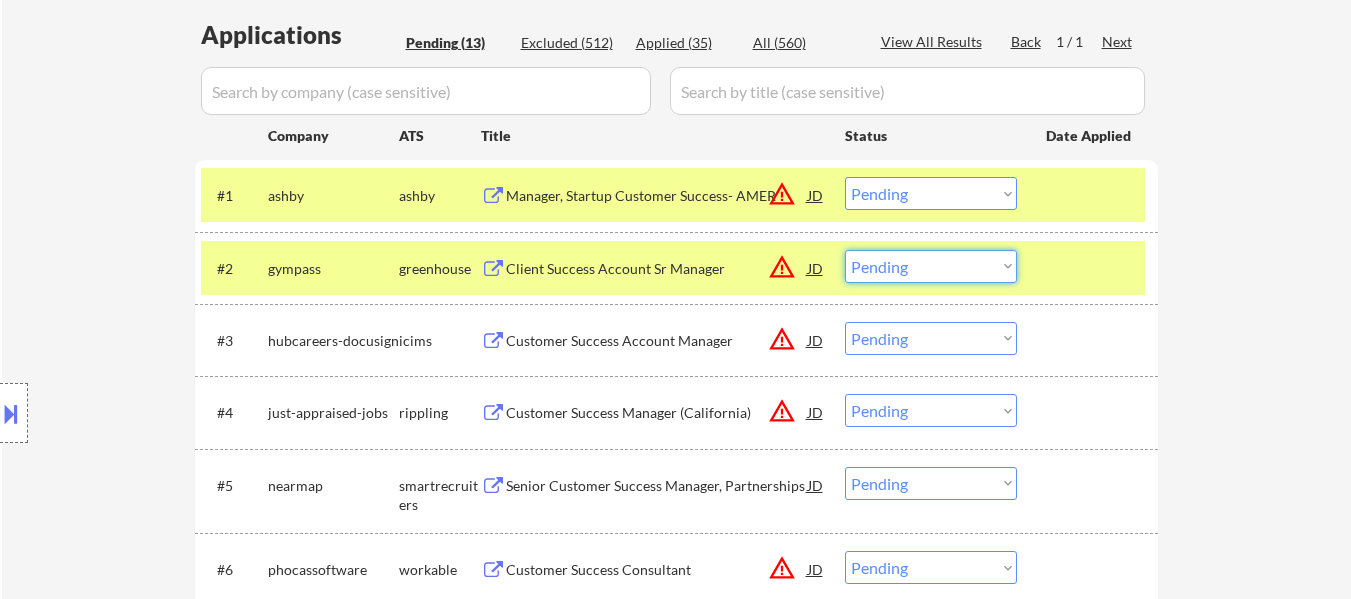 click on "Choose an option... Pending Applied Excluded (Questions) Excluded (Expired) Excluded (Location) Excluded (Bad Match) Excluded (Blocklist) Excluded (Salary) Excluded (Other)" at bounding box center (931, 266) 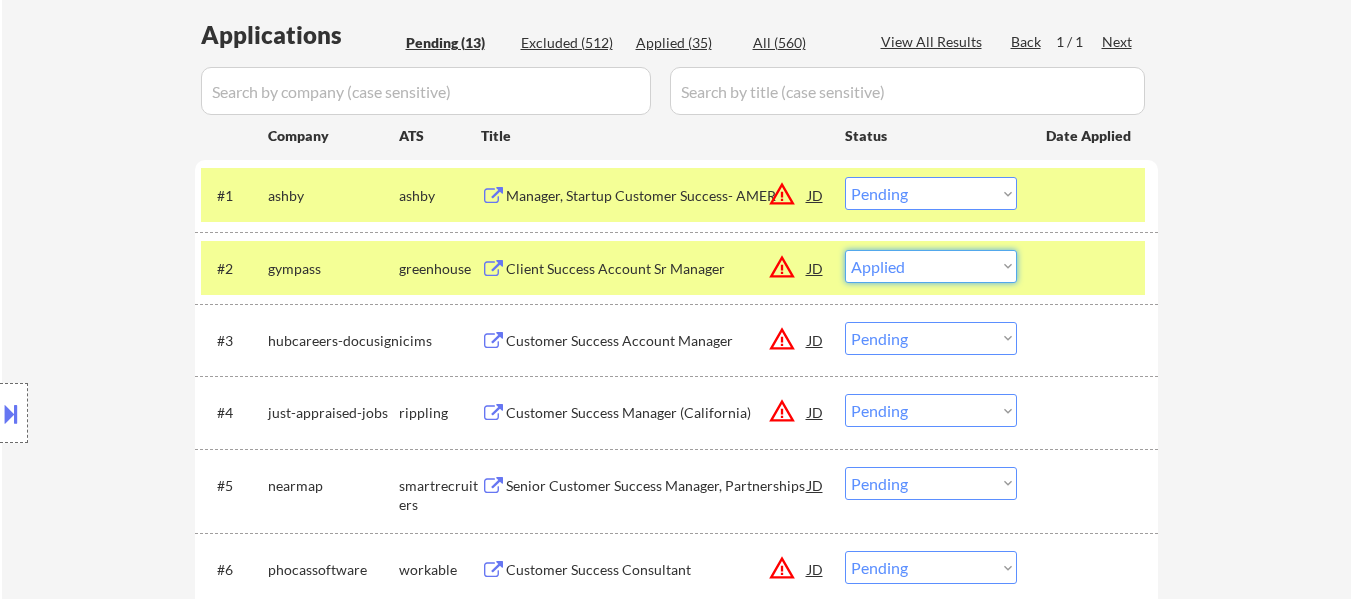 click on "Choose an option... Pending Applied Excluded (Questions) Excluded (Expired) Excluded (Location) Excluded (Bad Match) Excluded (Blocklist) Excluded (Salary) Excluded (Other)" at bounding box center (931, 266) 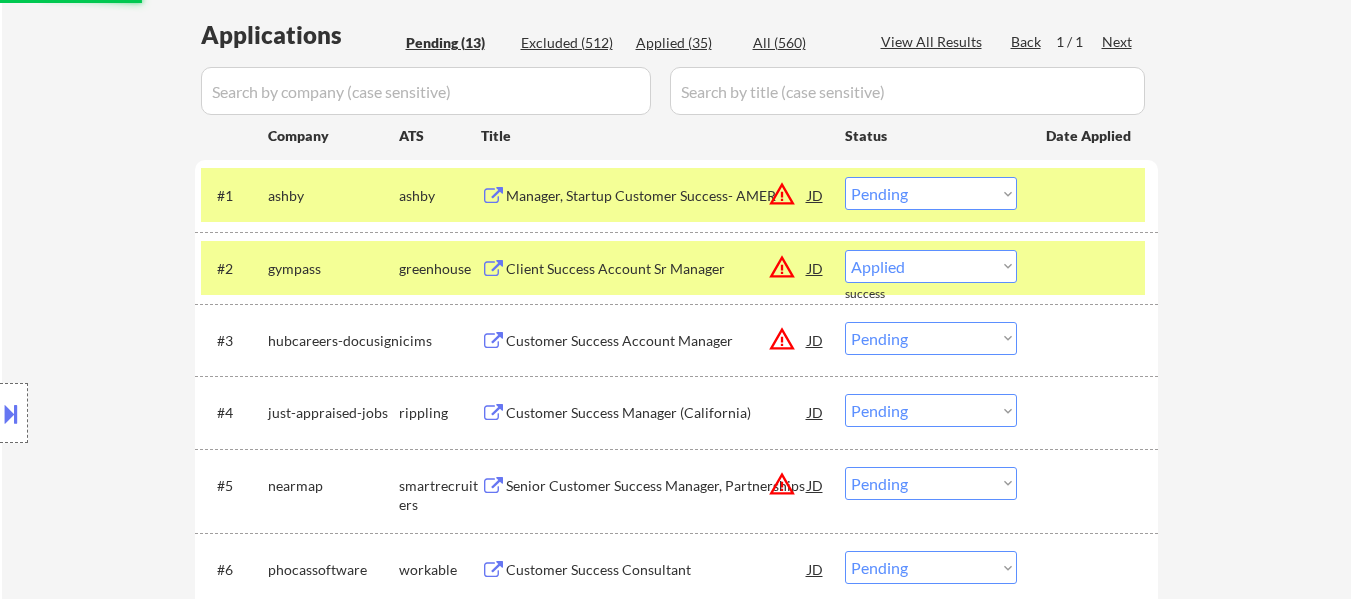 select on ""pending"" 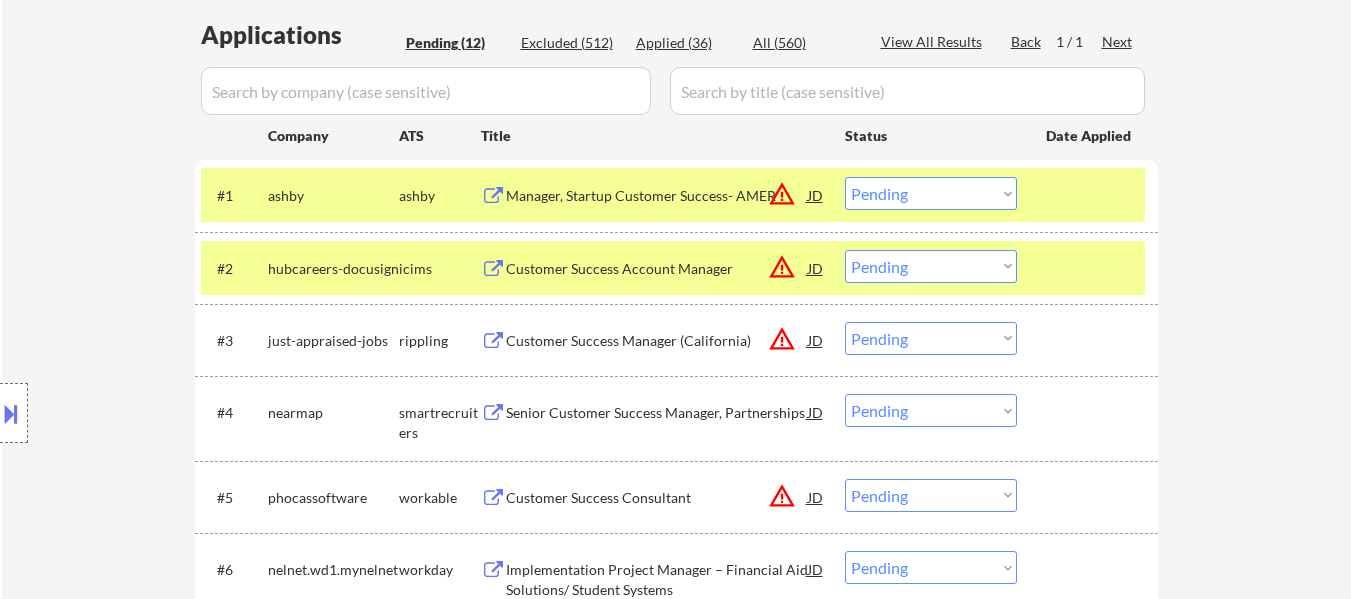 drag, startPoint x: 900, startPoint y: 191, endPoint x: 900, endPoint y: 208, distance: 17 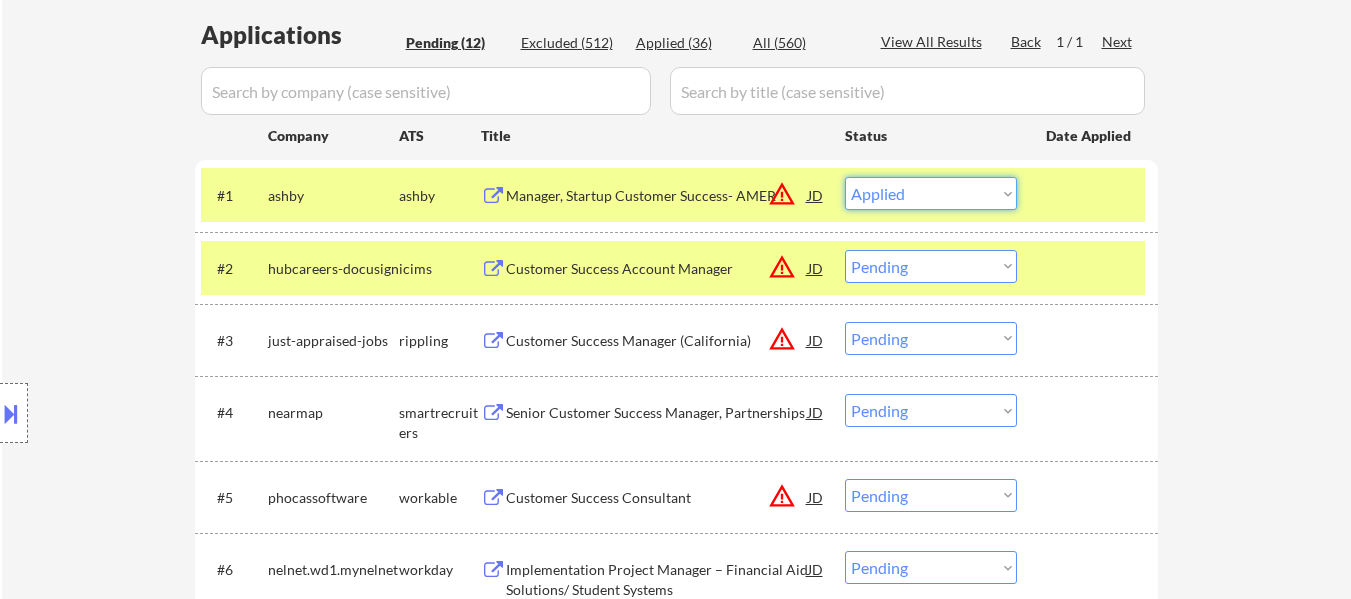 click on "Choose an option... Pending Applied Excluded (Questions) Excluded (Expired) Excluded (Location) Excluded (Bad Match) Excluded (Blocklist) Excluded (Salary) Excluded (Other)" at bounding box center (931, 193) 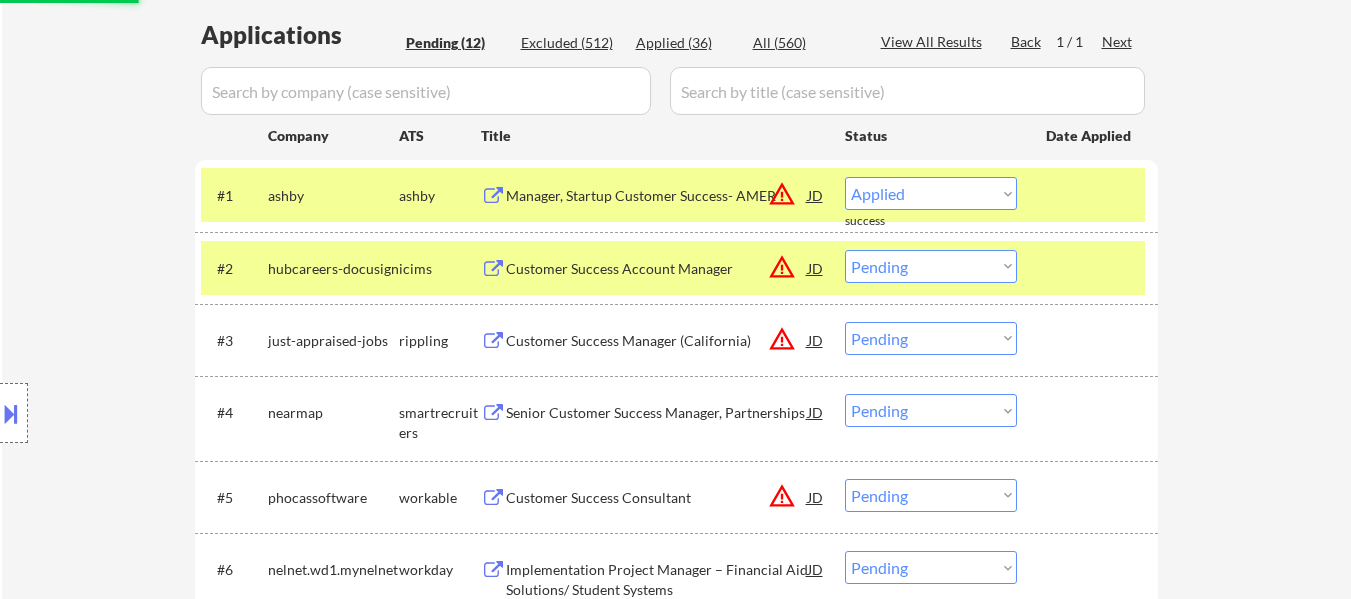 select on ""pending"" 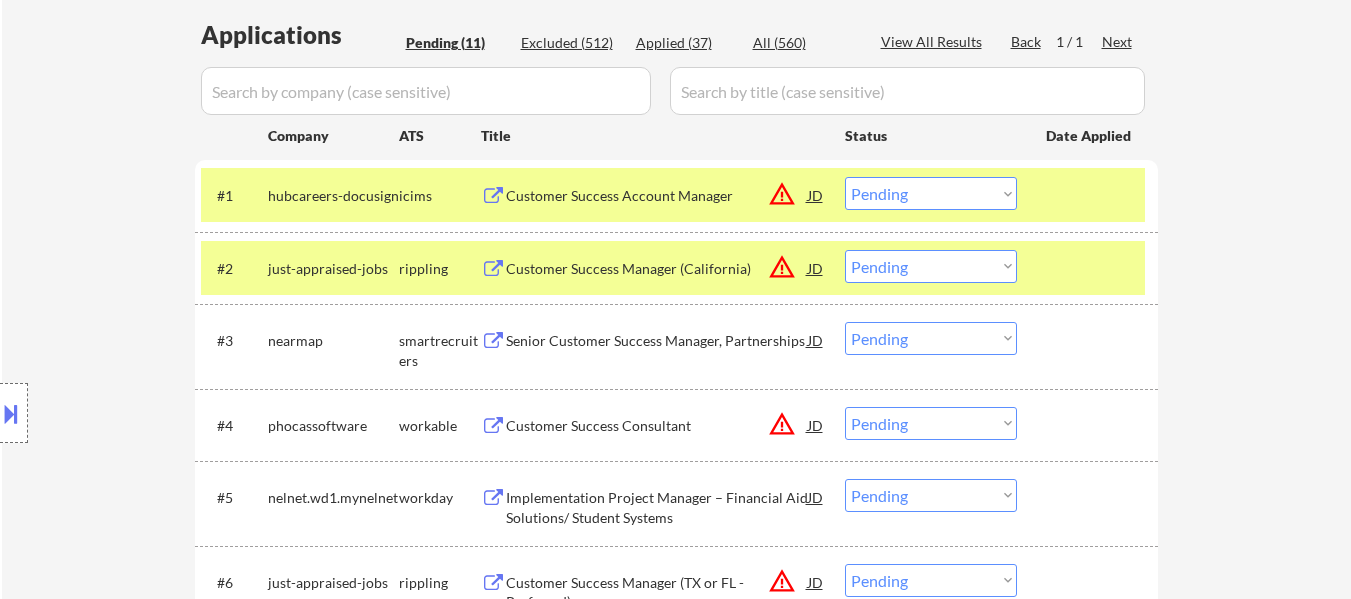 click at bounding box center (1090, 268) 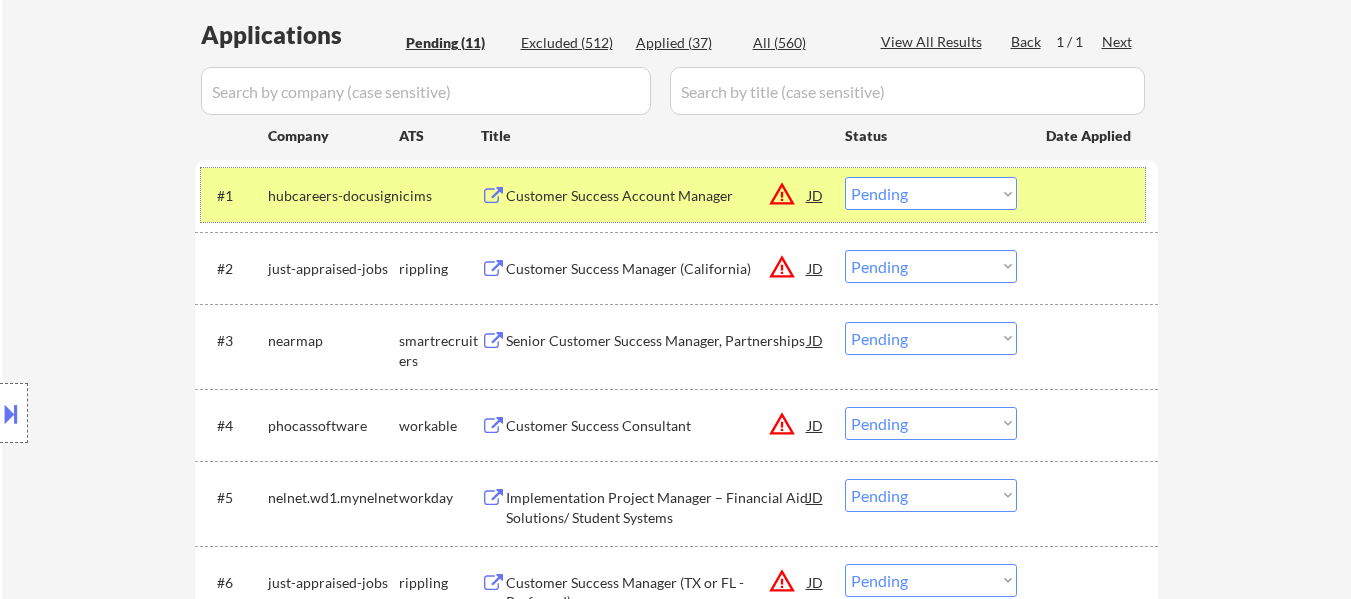 click at bounding box center [1090, 195] 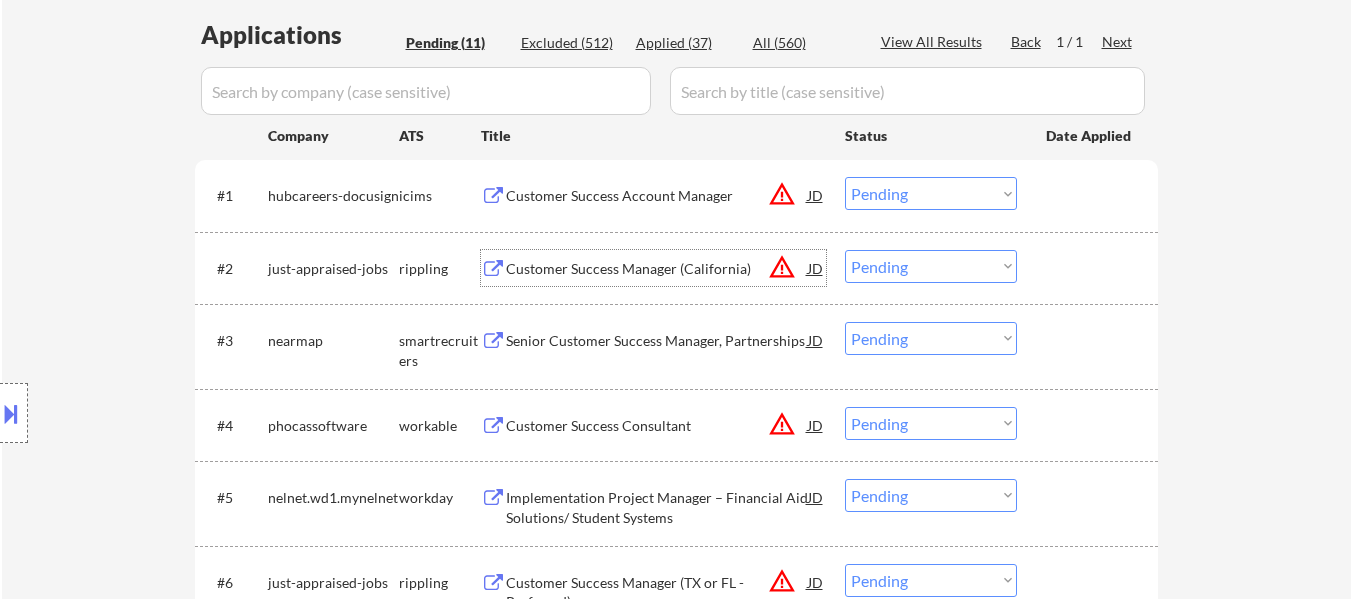 click on "Customer Success Manager (California)" at bounding box center (657, 269) 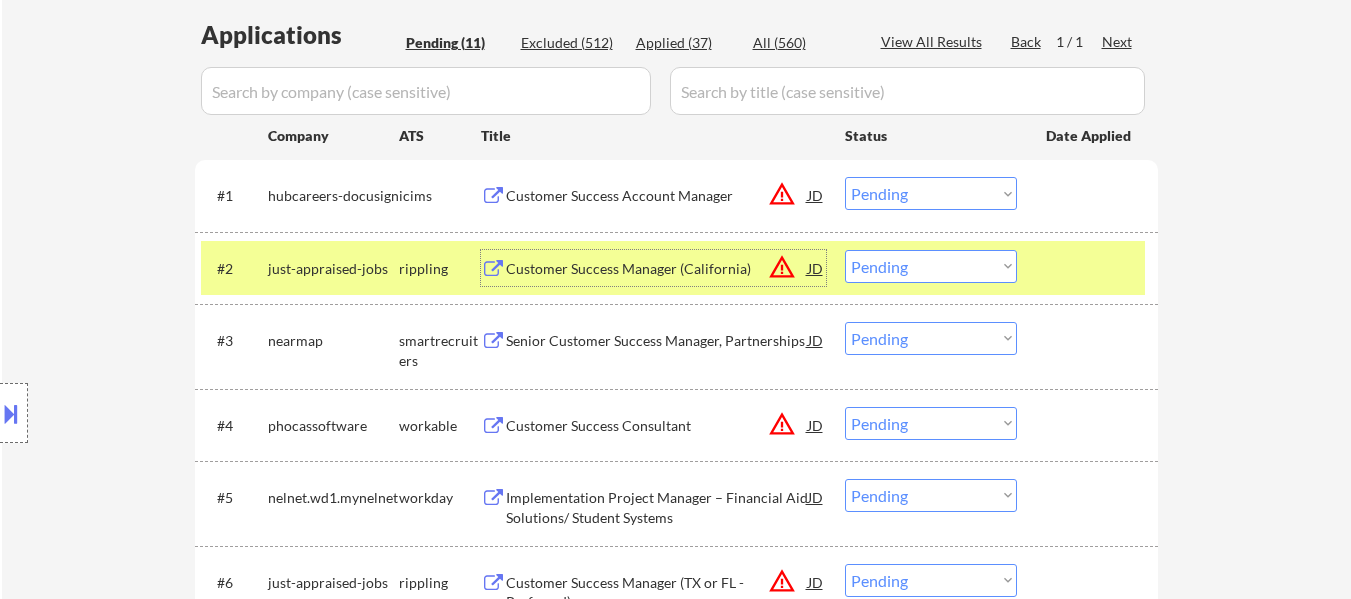 click at bounding box center [14, 413] 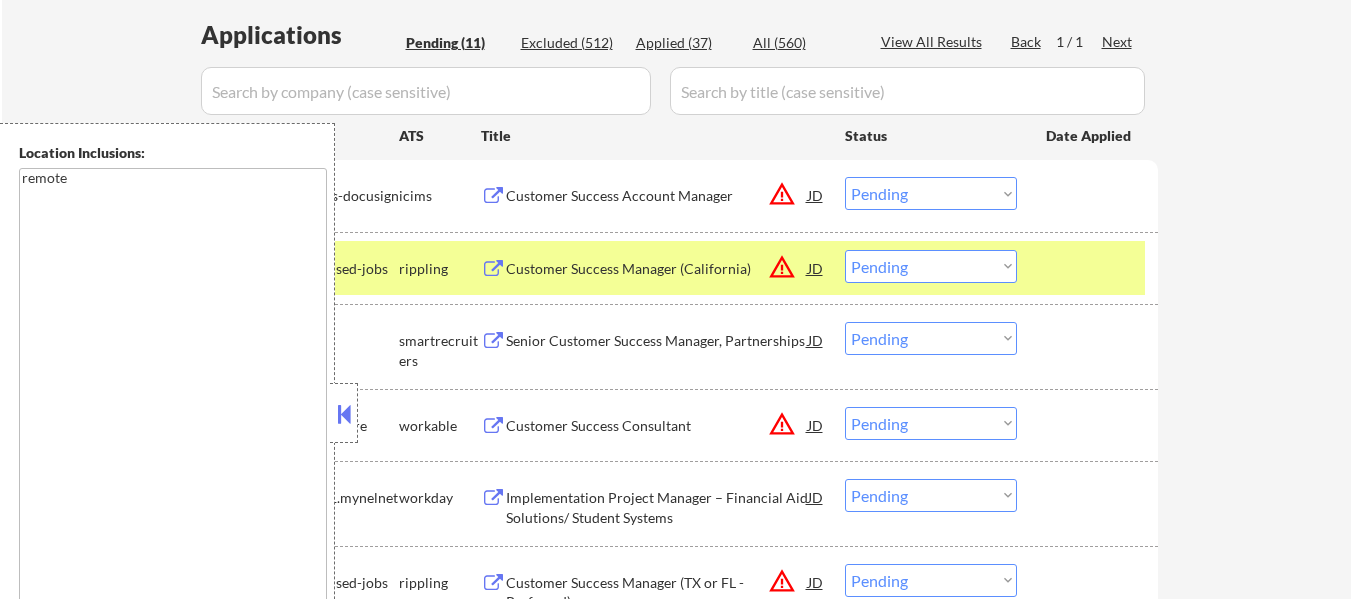 click at bounding box center [344, 414] 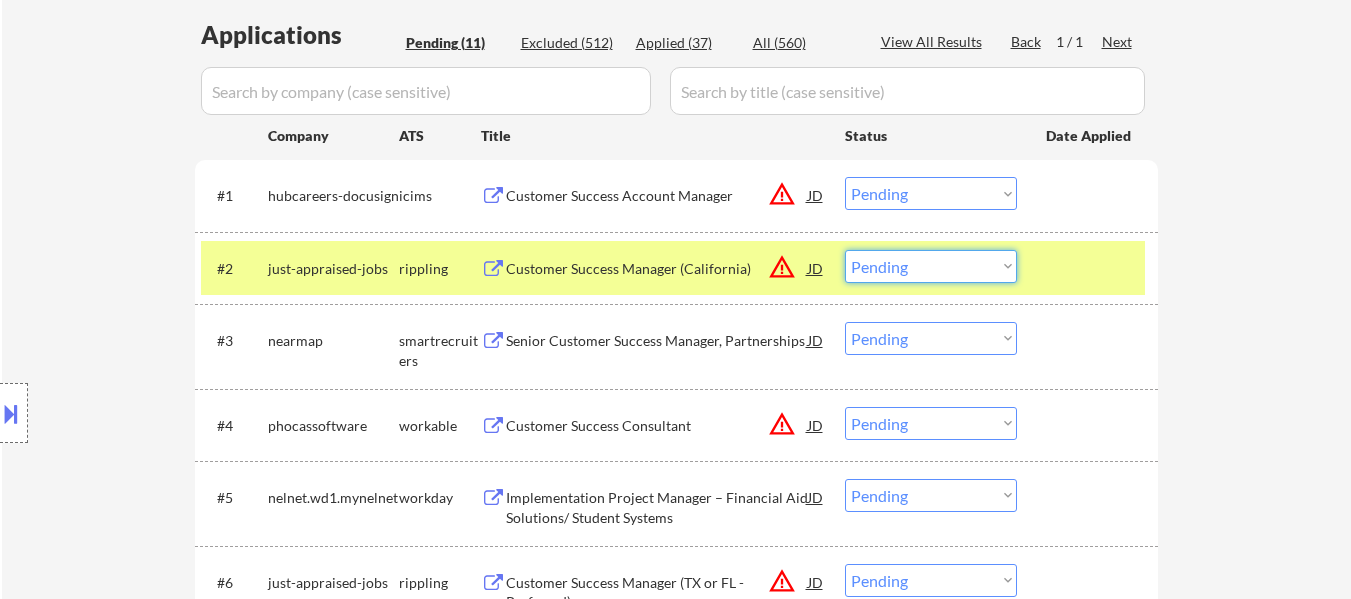 click on "Choose an option... Pending Applied Excluded (Questions) Excluded (Expired) Excluded (Location) Excluded (Bad Match) Excluded (Blocklist) Excluded (Salary) Excluded (Other)" at bounding box center (931, 266) 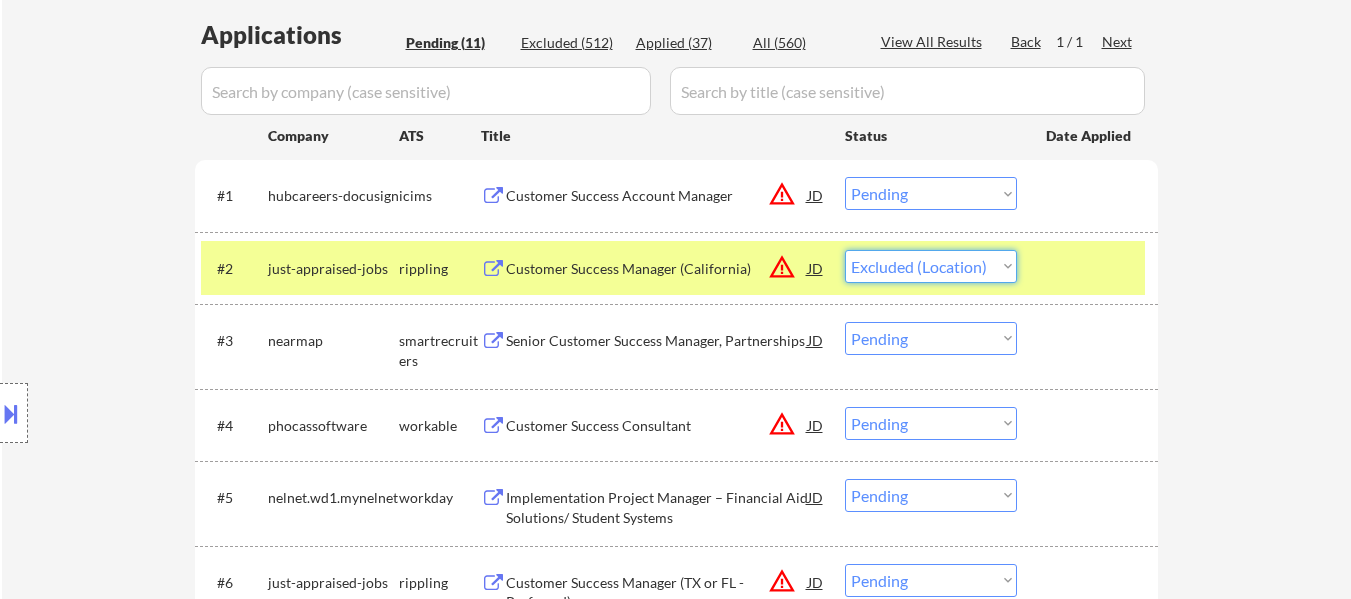 click on "Choose an option... Pending Applied Excluded (Questions) Excluded (Expired) Excluded (Location) Excluded (Bad Match) Excluded (Blocklist) Excluded (Salary) Excluded (Other)" at bounding box center (931, 266) 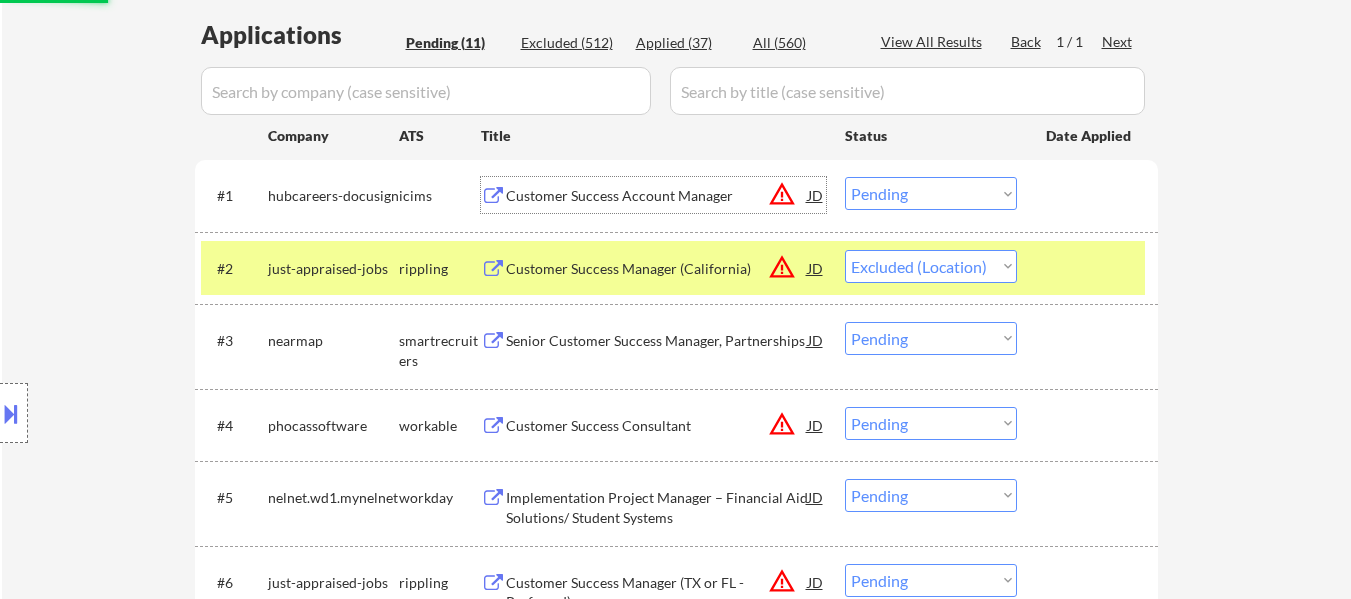 click on "Customer Success Account Manager" at bounding box center (657, 196) 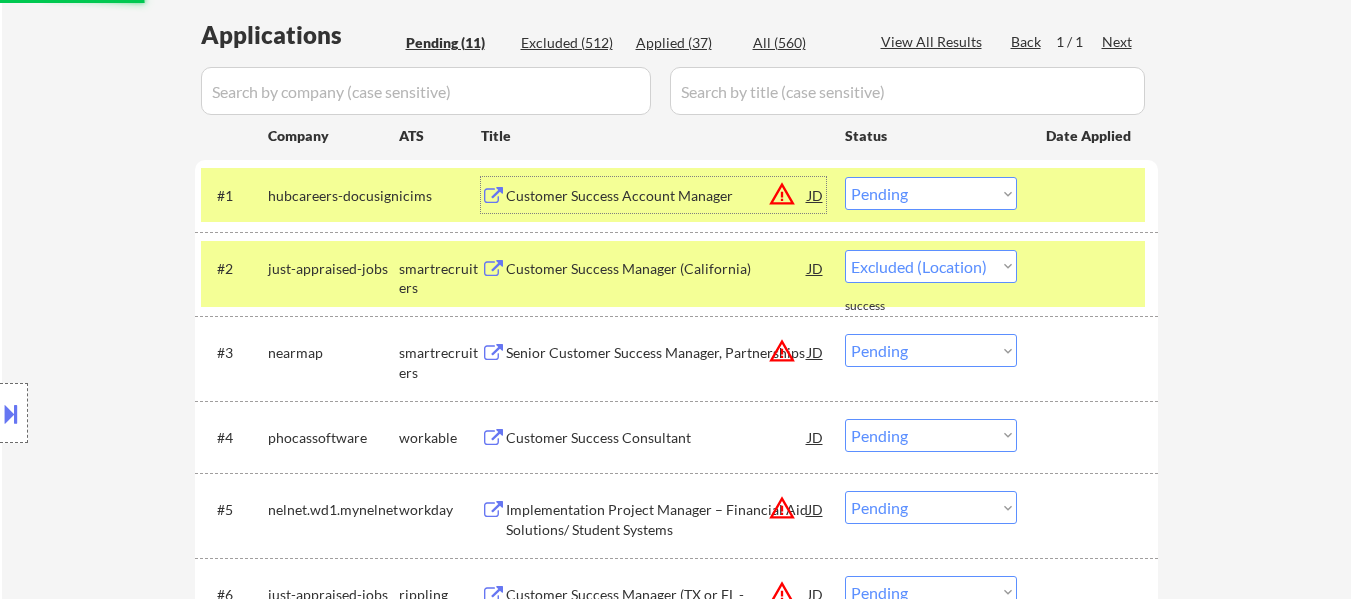 select on ""pending"" 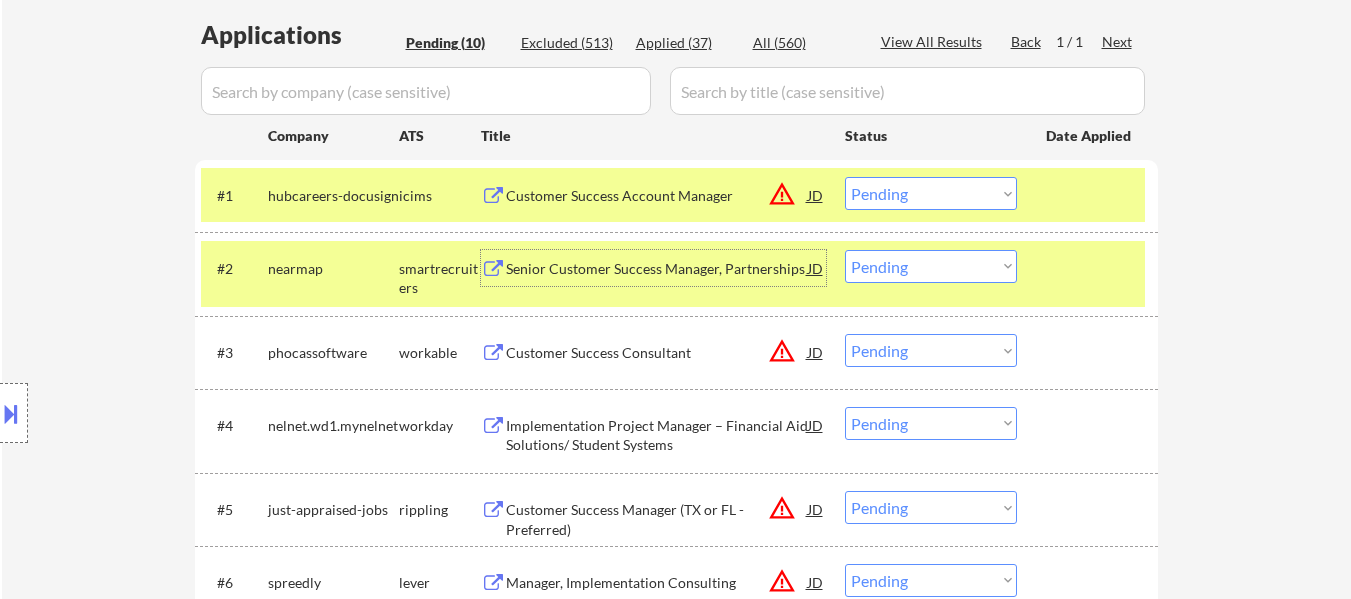 click on "Senior Customer Success Manager, Partnerships" at bounding box center [657, 269] 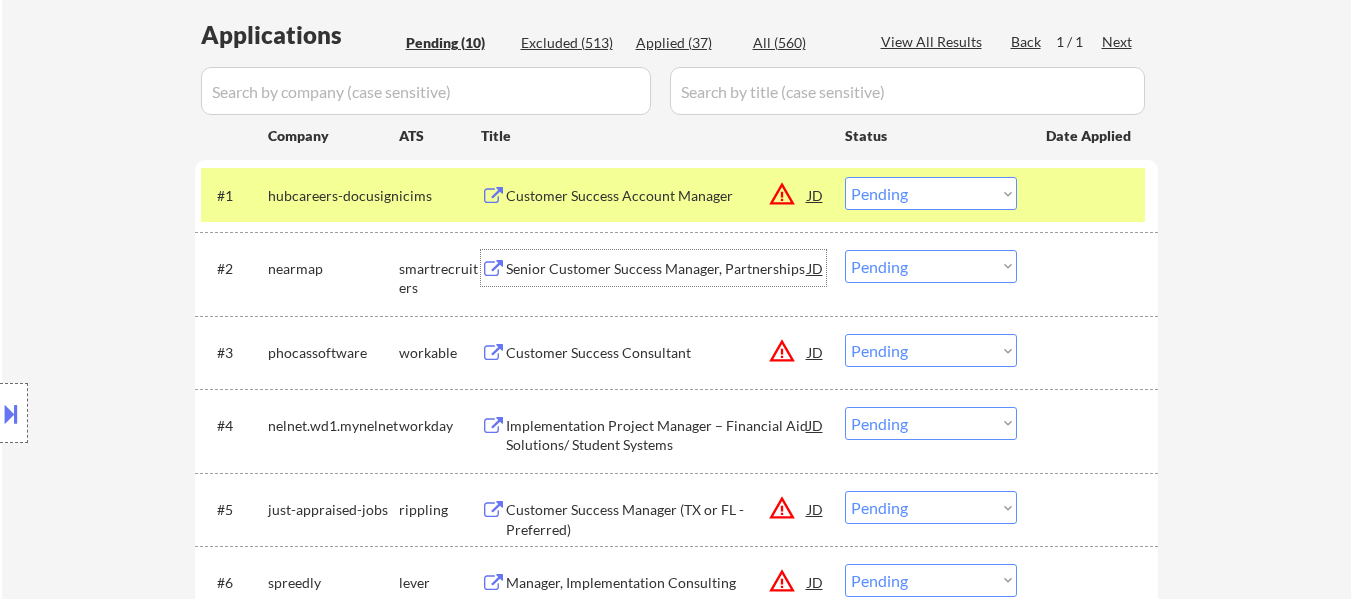 click on "Choose an option... Pending Applied Excluded (Questions) Excluded (Expired) Excluded (Location) Excluded (Bad Match) Excluded (Blocklist) Excluded (Salary) Excluded (Other)" at bounding box center (931, 193) 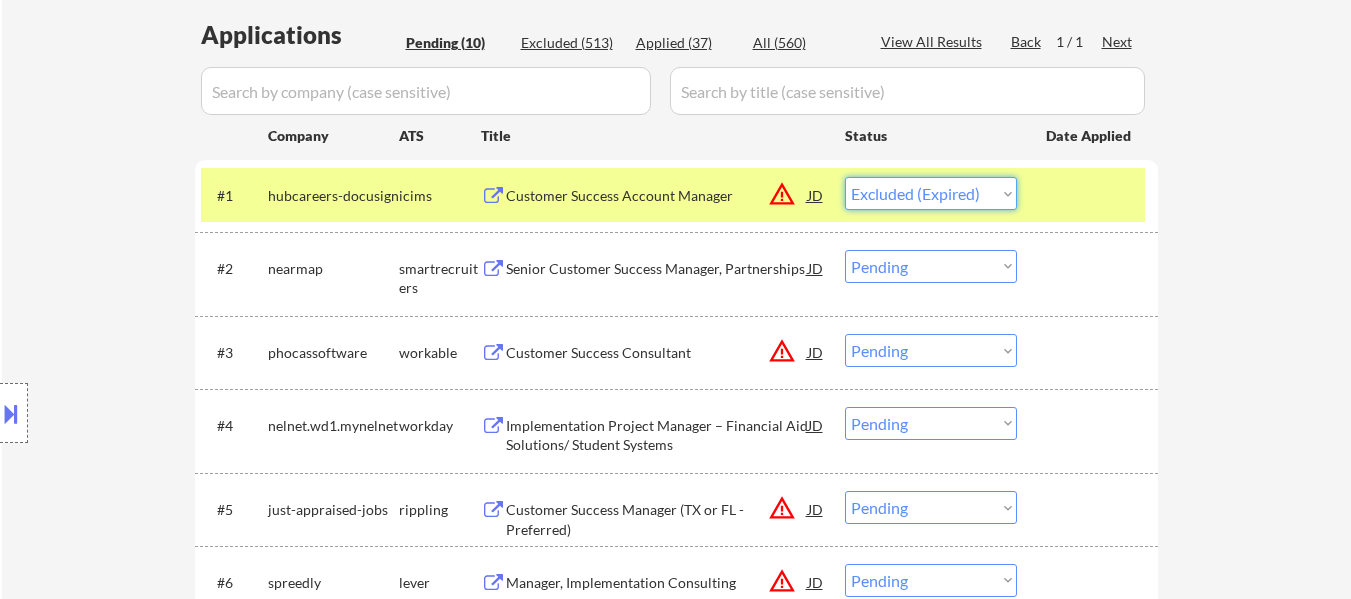 click on "Choose an option... Pending Applied Excluded (Questions) Excluded (Expired) Excluded (Location) Excluded (Bad Match) Excluded (Blocklist) Excluded (Salary) Excluded (Other)" at bounding box center (931, 193) 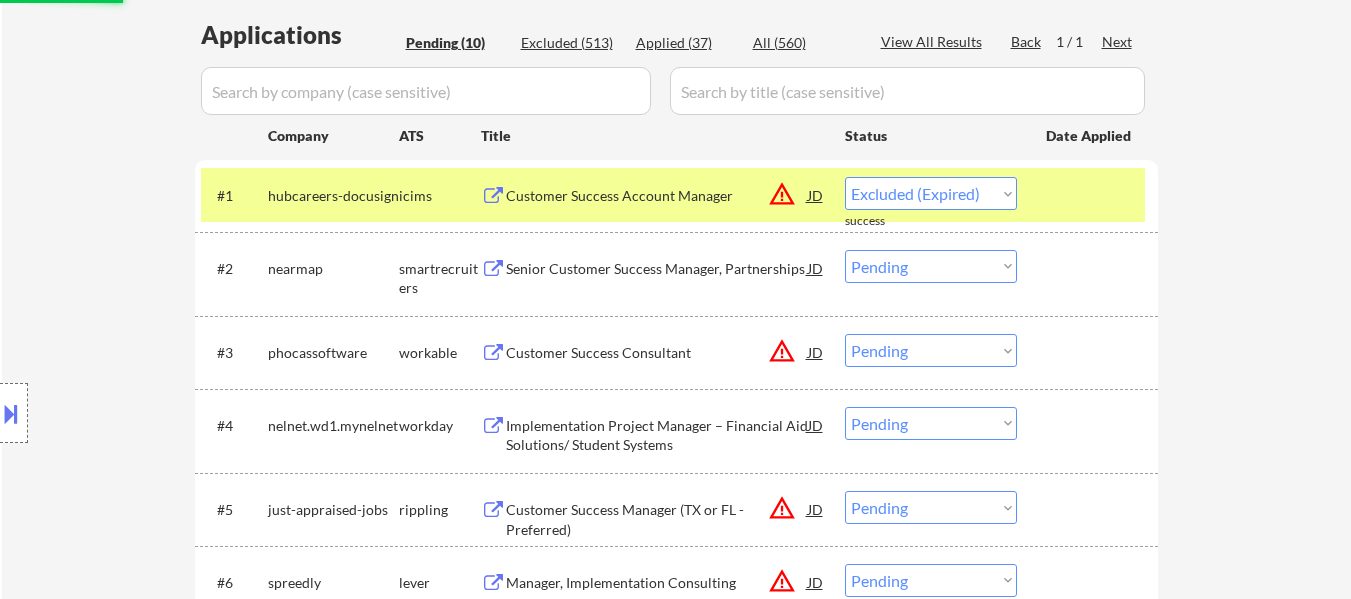 scroll, scrollTop: 600, scrollLeft: 0, axis: vertical 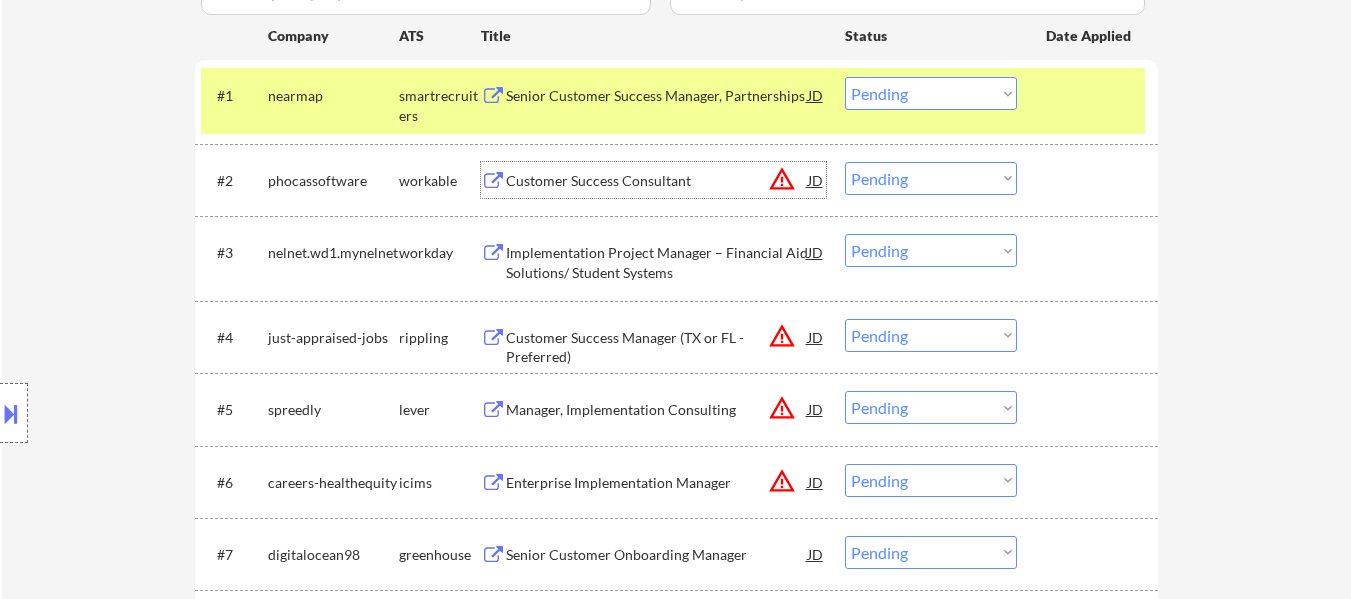 click on "Customer Success Consultant" at bounding box center [657, 181] 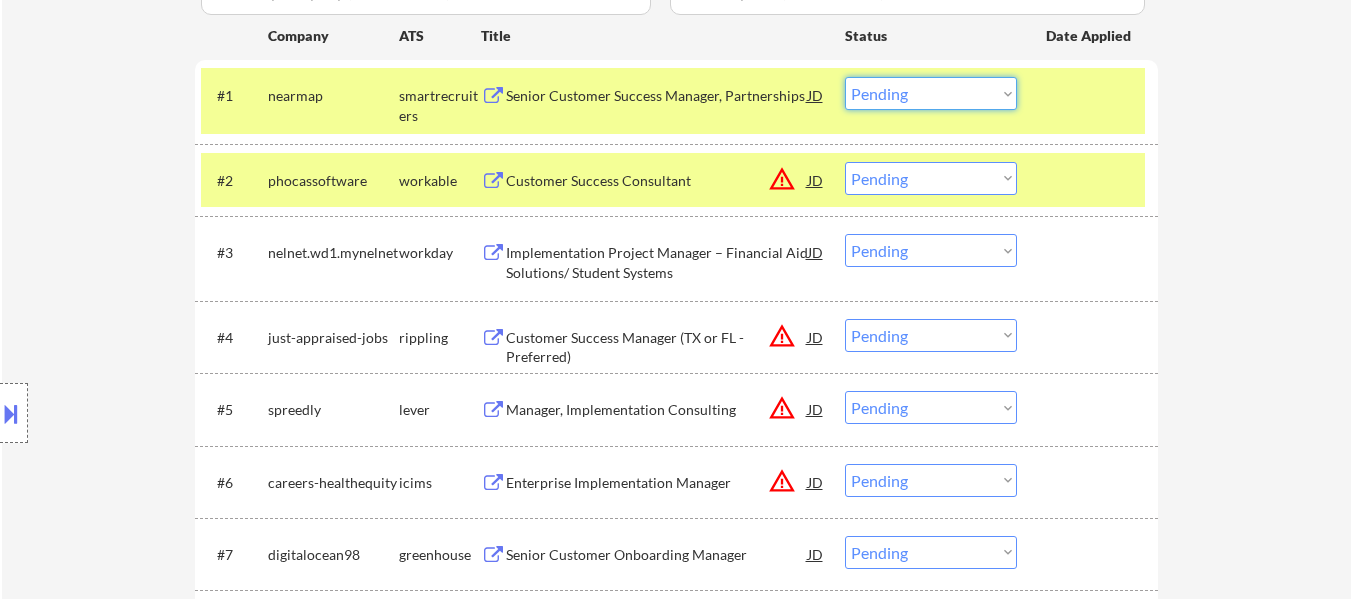 drag, startPoint x: 959, startPoint y: 90, endPoint x: 962, endPoint y: 107, distance: 17.262676 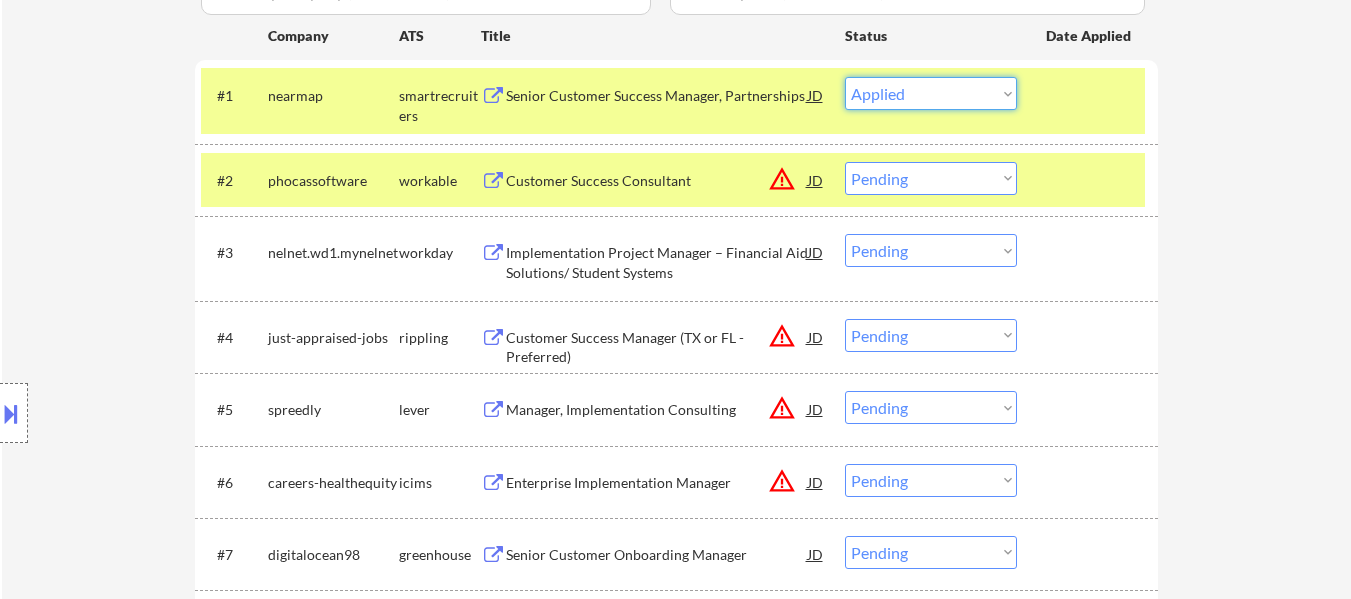 click on "Choose an option... Pending Applied Excluded (Questions) Excluded (Expired) Excluded (Location) Excluded (Bad Match) Excluded (Blocklist) Excluded (Salary) Excluded (Other)" at bounding box center [931, 93] 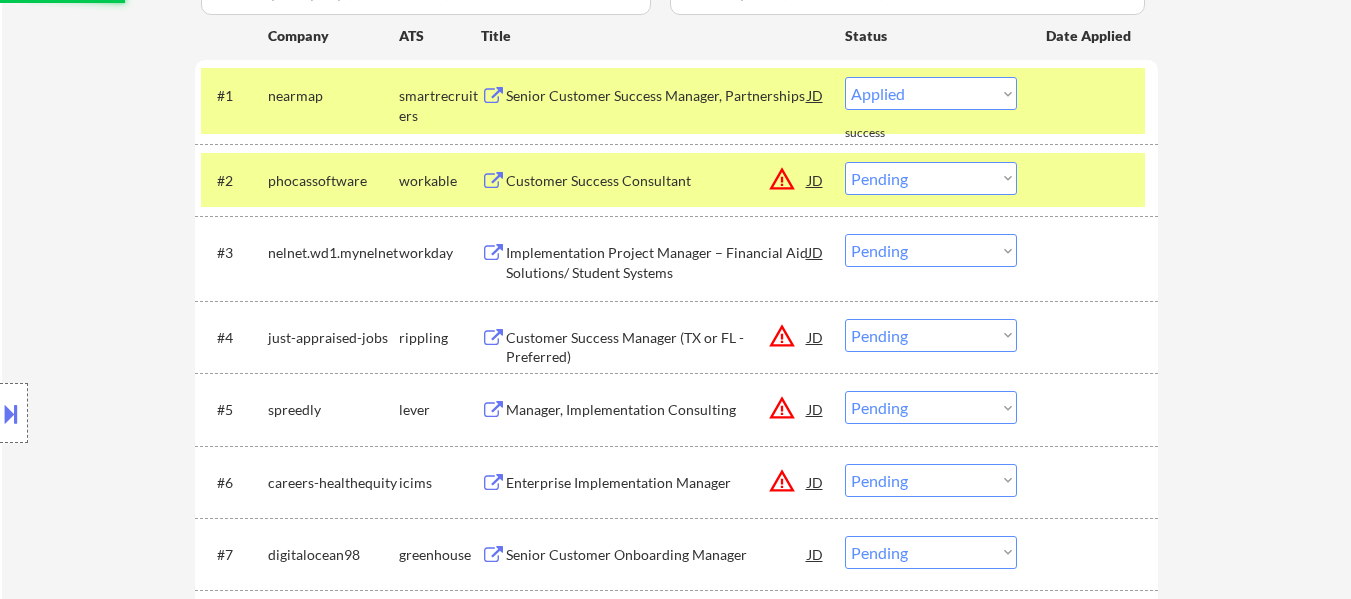 select on ""pending"" 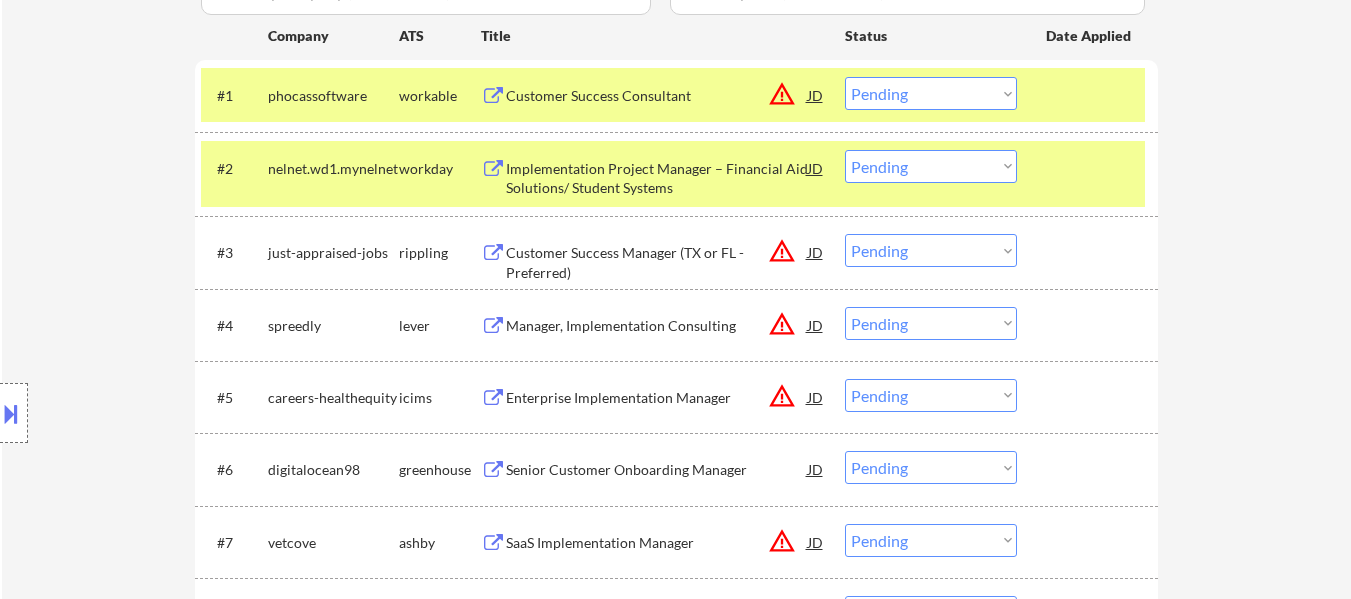 click at bounding box center [1090, 168] 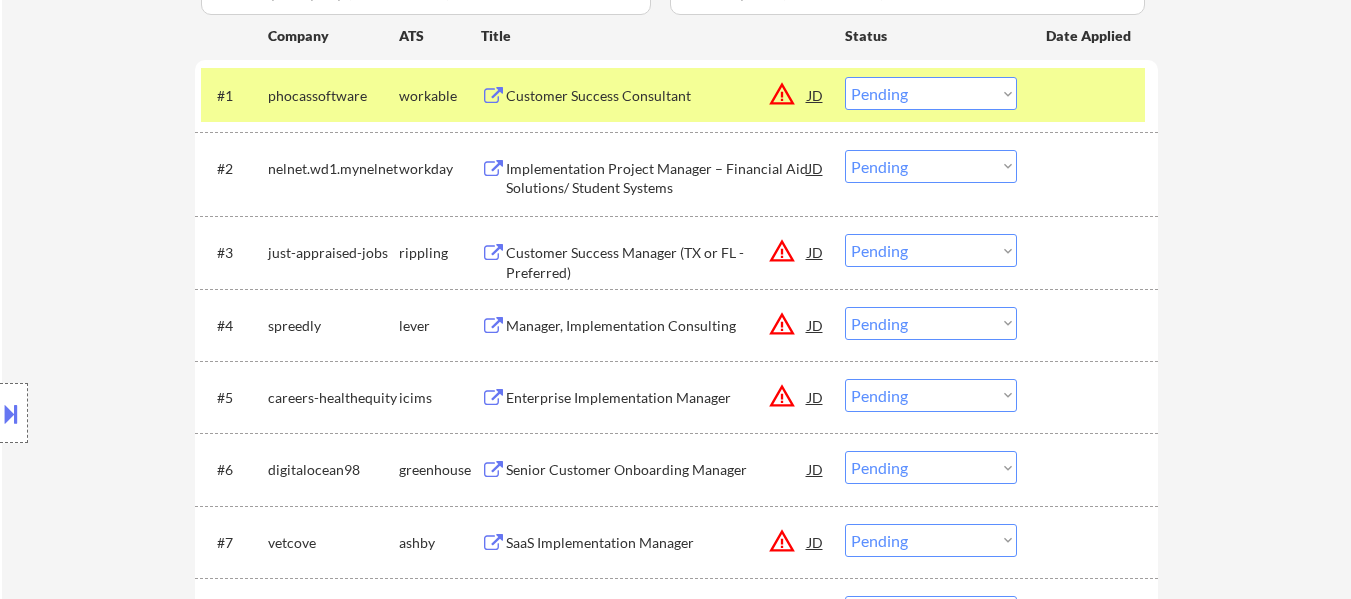 click on "#1 phocassoftware workable Customer Success Consultant JD warning_amber Choose an option... Pending Applied Excluded (Questions) Excluded (Expired) Excluded (Location) Excluded (Bad Match) Excluded (Blocklist) Excluded (Salary) Excluded (Other)" at bounding box center [673, 95] 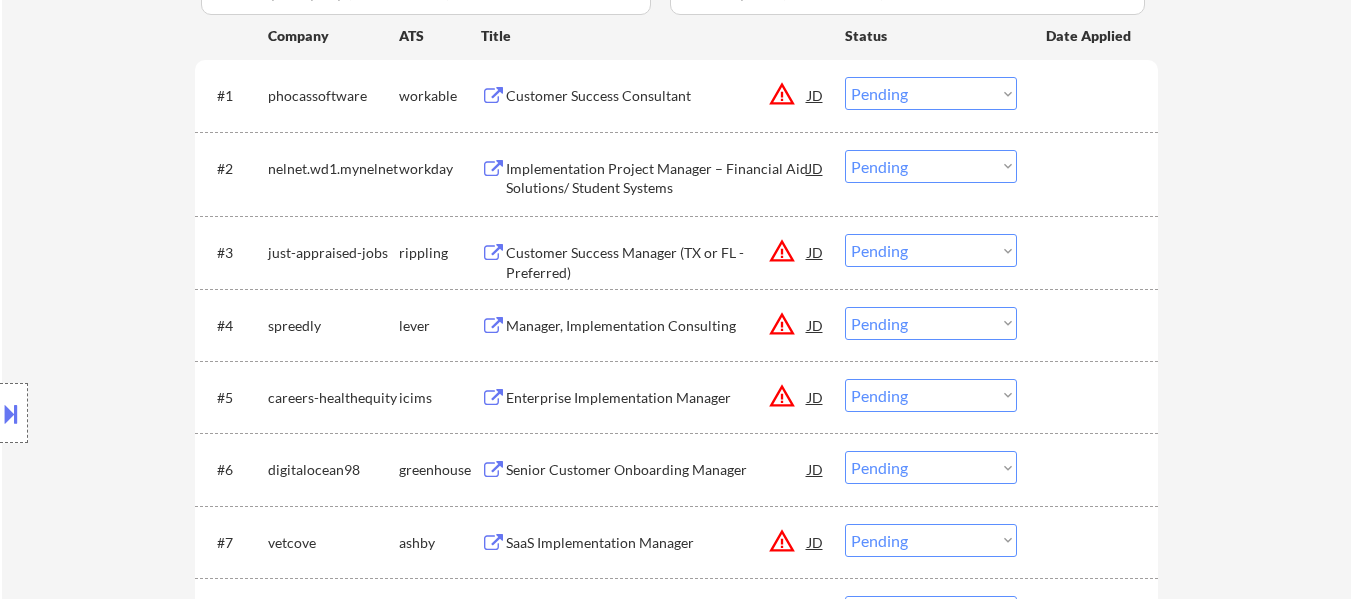 click on "Implementation Project Manager – Financial Aid Solutions/ Student Systems" at bounding box center (657, 174) 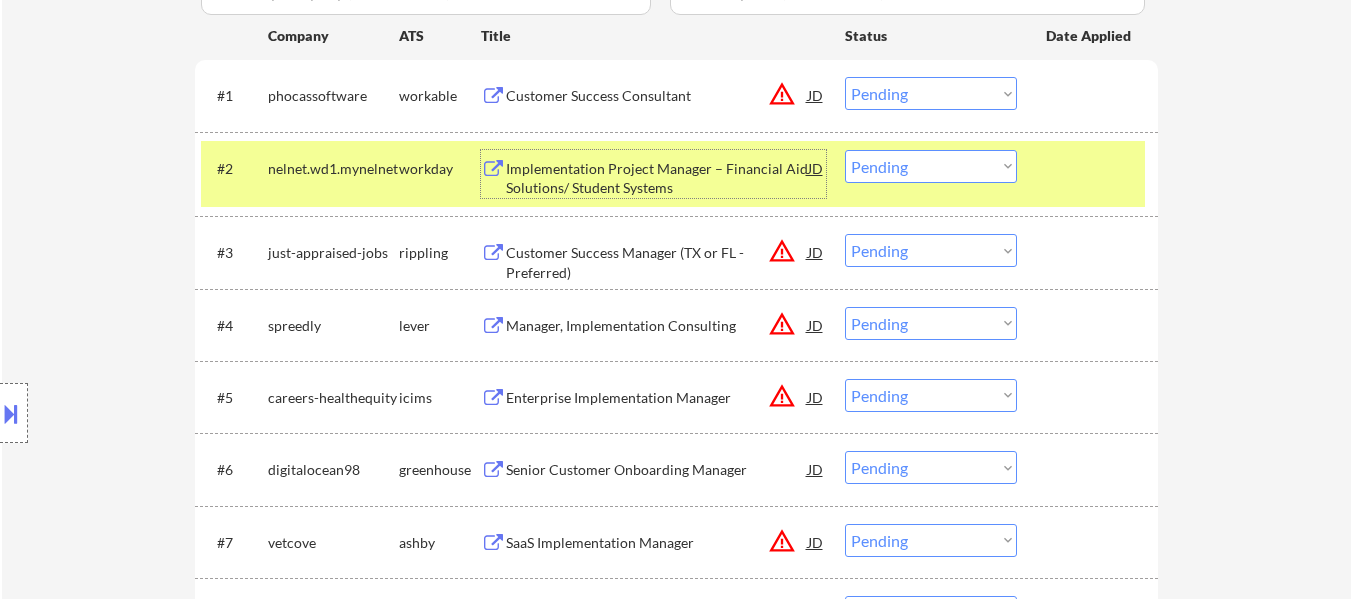 click on "Customer Success Manager (TX or FL - Preferred)" at bounding box center (657, 262) 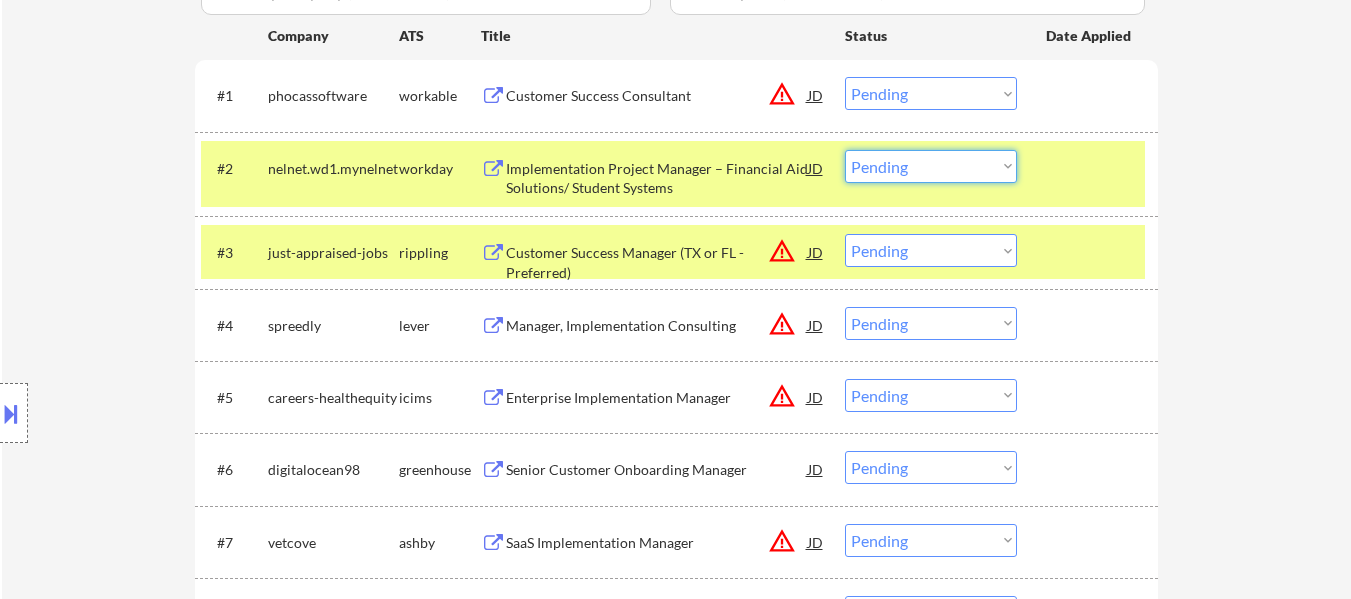 drag, startPoint x: 939, startPoint y: 162, endPoint x: 938, endPoint y: 175, distance: 13.038404 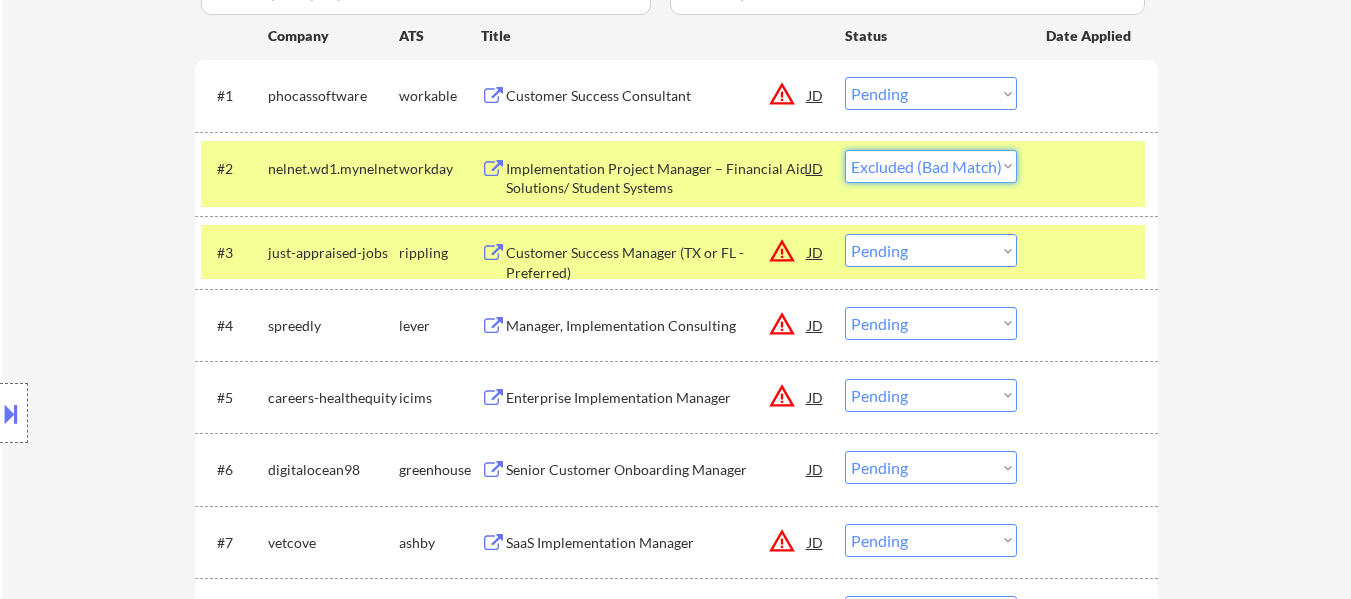 click on "Choose an option... Pending Applied Excluded (Questions) Excluded (Expired) Excluded (Location) Excluded (Bad Match) Excluded (Blocklist) Excluded (Salary) Excluded (Other)" at bounding box center (931, 166) 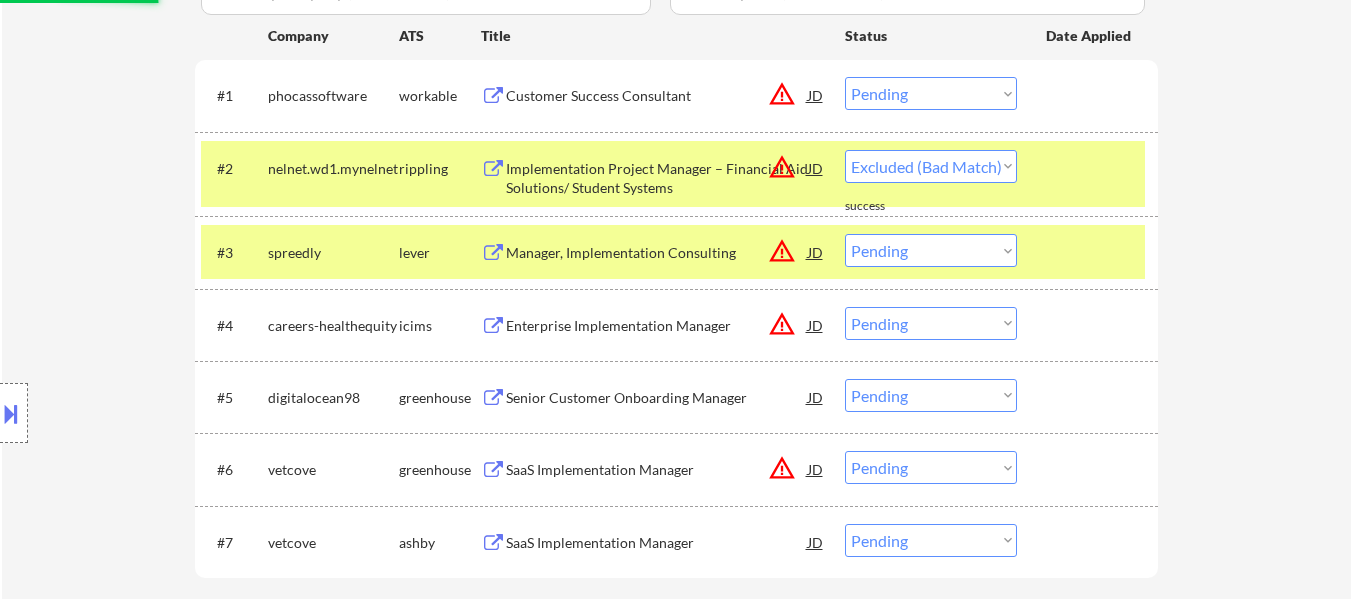 select on ""pending"" 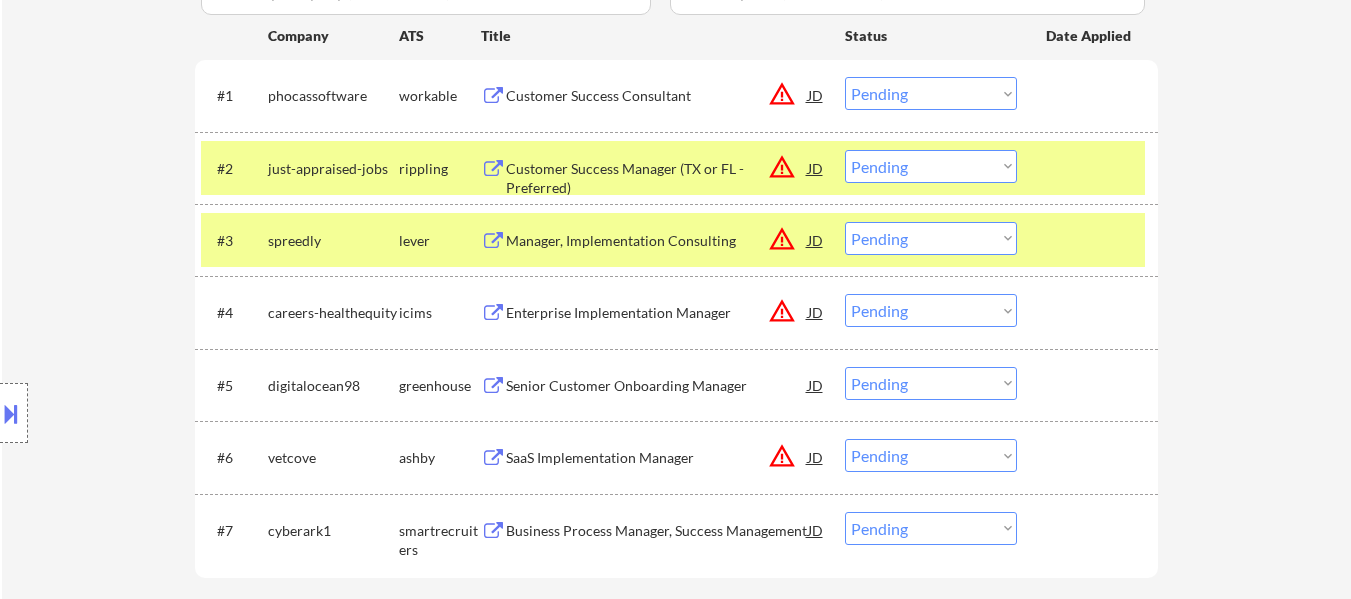 drag, startPoint x: 926, startPoint y: 90, endPoint x: 927, endPoint y: 103, distance: 13.038404 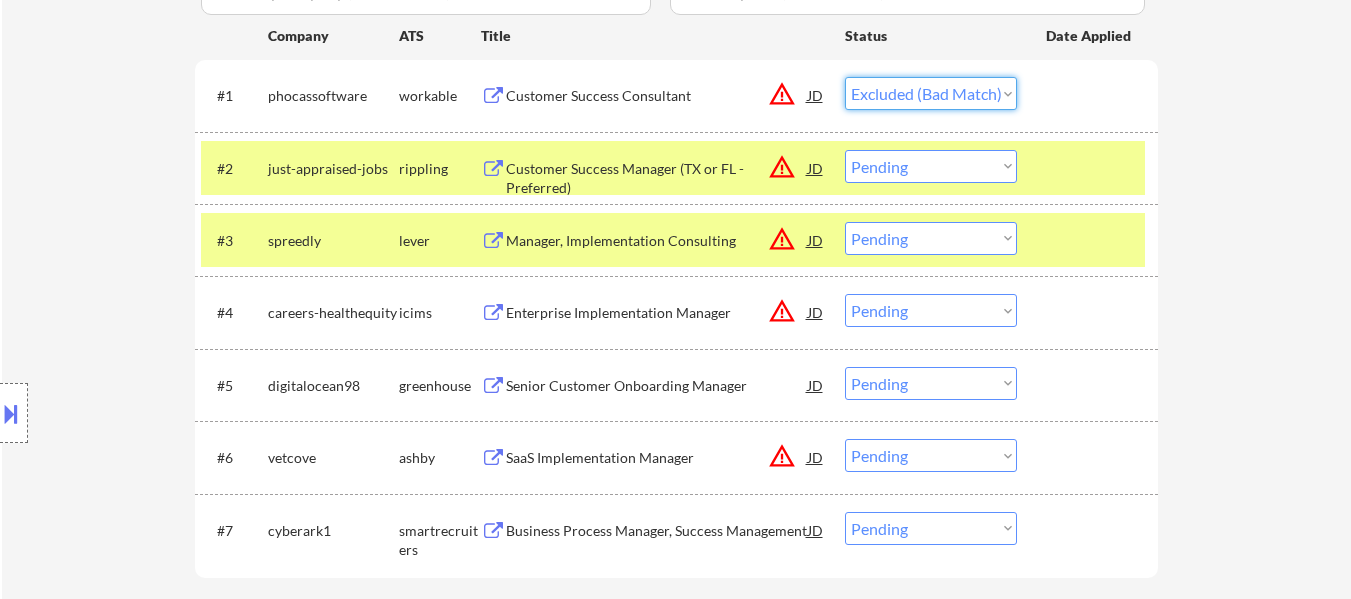 click on "Choose an option... Pending Applied Excluded (Questions) Excluded (Expired) Excluded (Location) Excluded (Bad Match) Excluded (Blocklist) Excluded (Salary) Excluded (Other)" at bounding box center (931, 93) 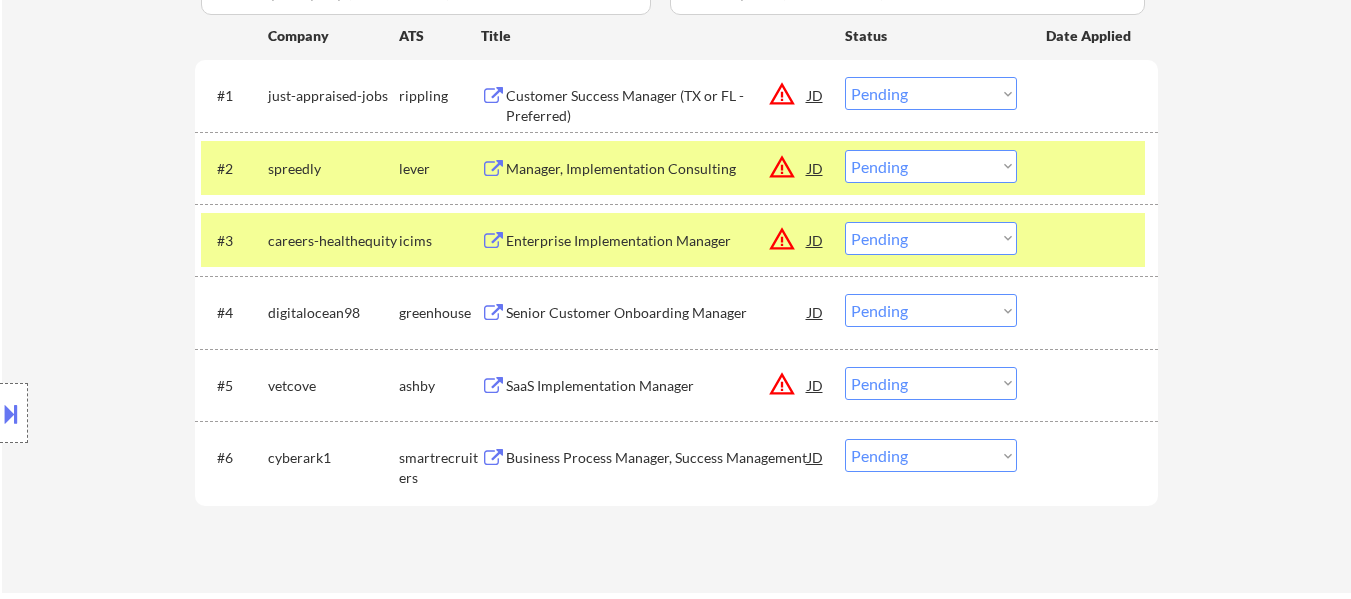 click on "Choose an option... Pending Applied Excluded (Questions) Excluded (Expired) Excluded (Location) Excluded (Bad Match) Excluded (Blocklist) Excluded (Salary) Excluded (Other)" at bounding box center [931, 93] 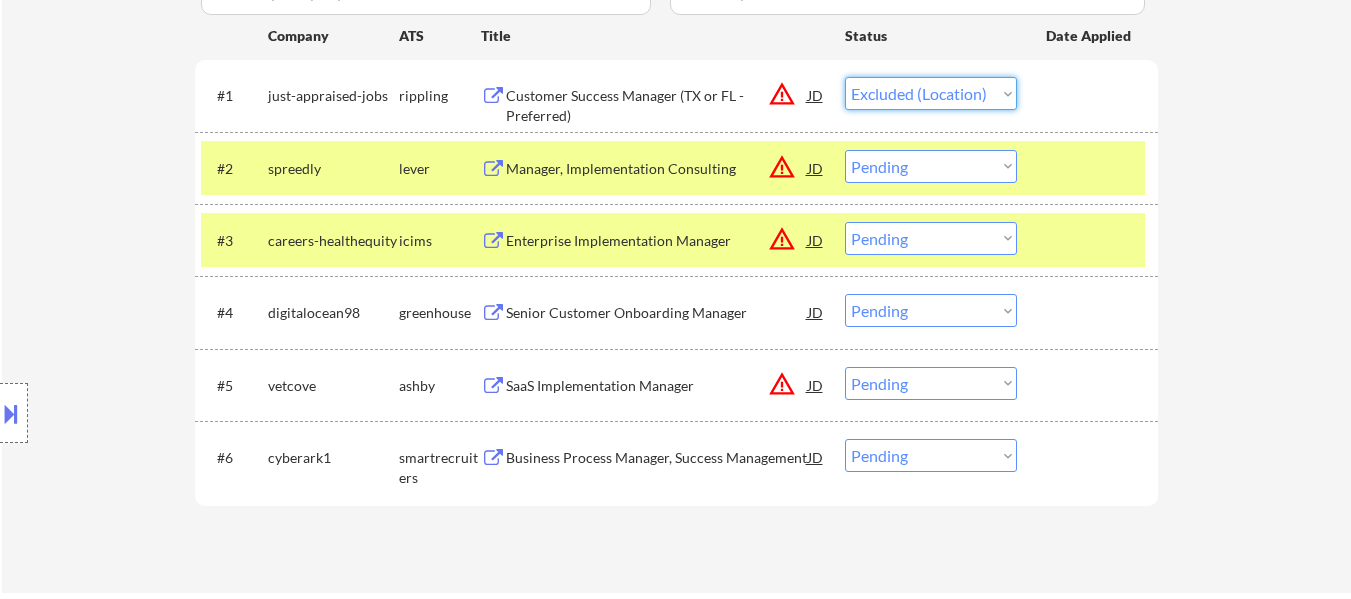 click on "Choose an option... Pending Applied Excluded (Questions) Excluded (Expired) Excluded (Location) Excluded (Bad Match) Excluded (Blocklist) Excluded (Salary) Excluded (Other)" at bounding box center (931, 93) 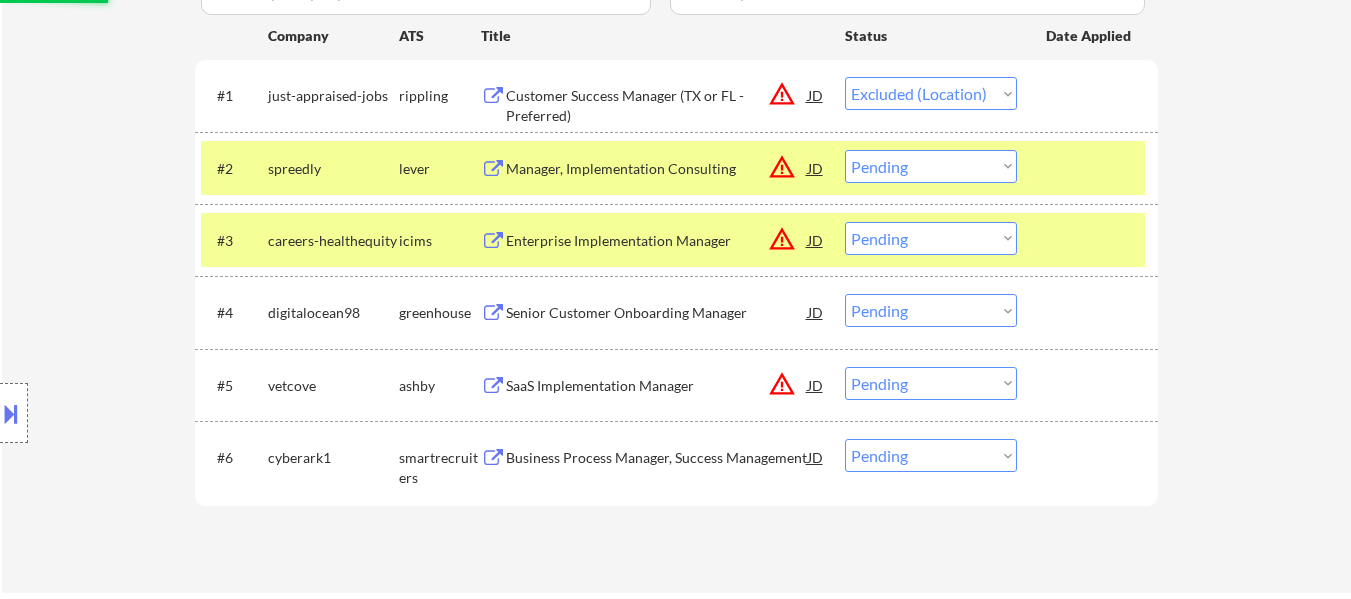click on "Manager, Implementation Consulting" at bounding box center (657, 169) 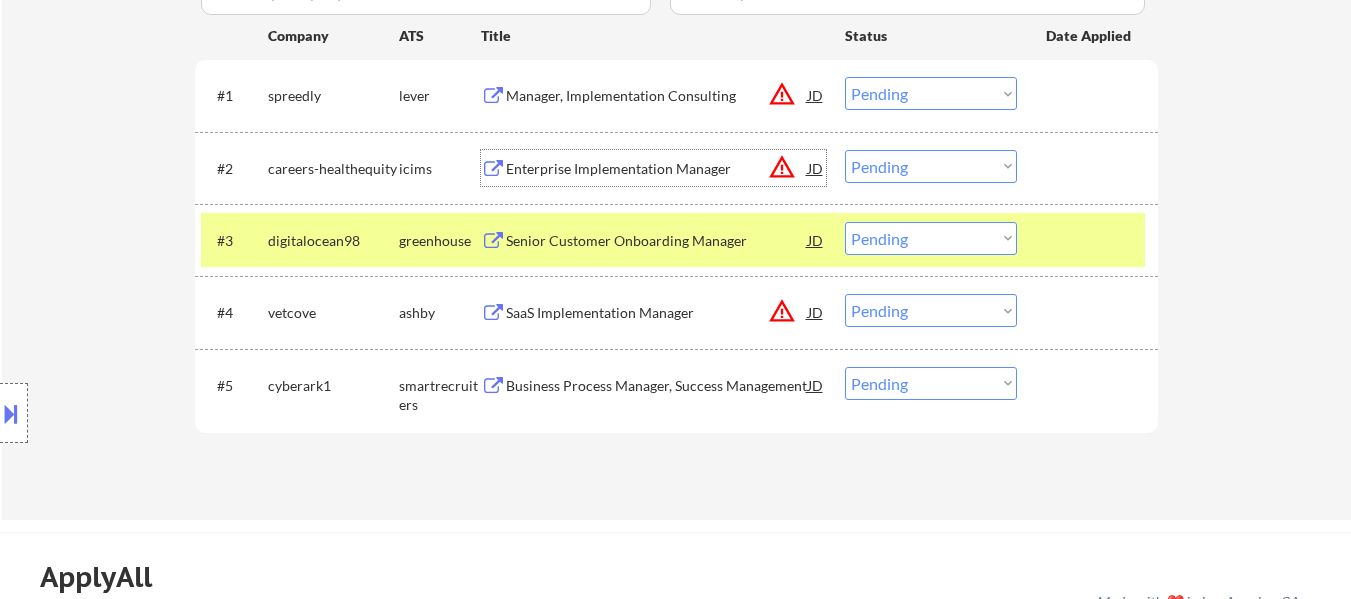 click on "Enterprise Implementation Manager" at bounding box center [657, 168] 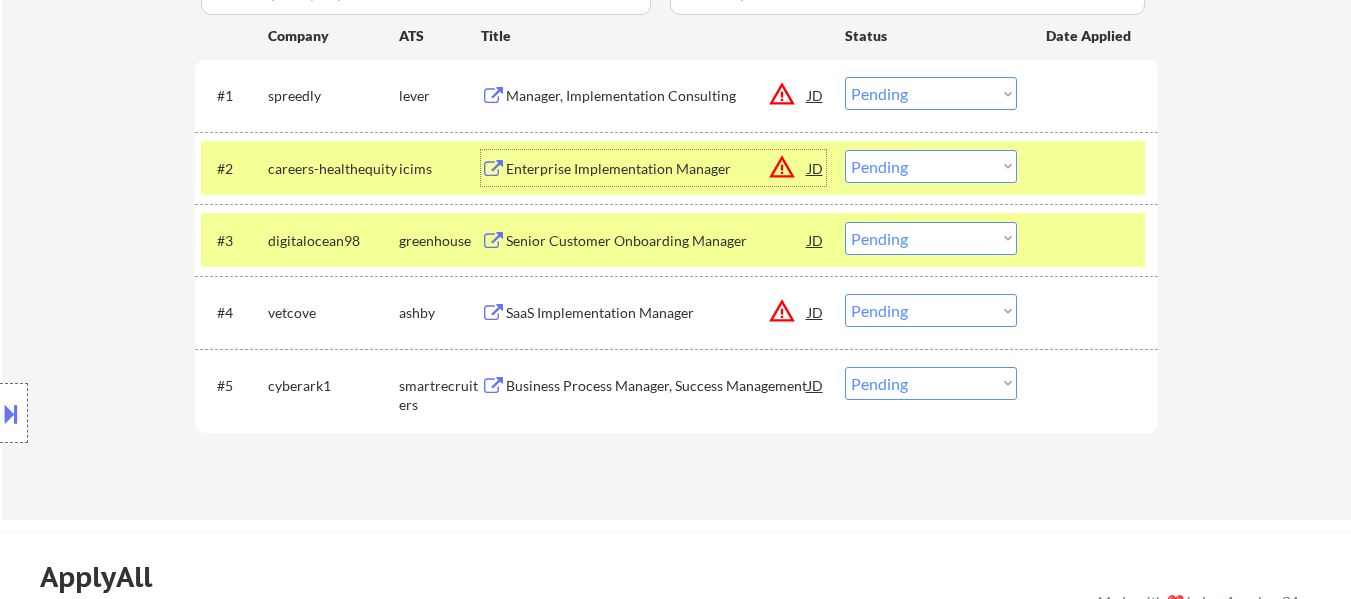 click on "Choose an option... Pending Applied Excluded (Questions) Excluded (Expired) Excluded (Location) Excluded (Bad Match) Excluded (Blocklist) Excluded (Salary) Excluded (Other)" at bounding box center [931, 93] 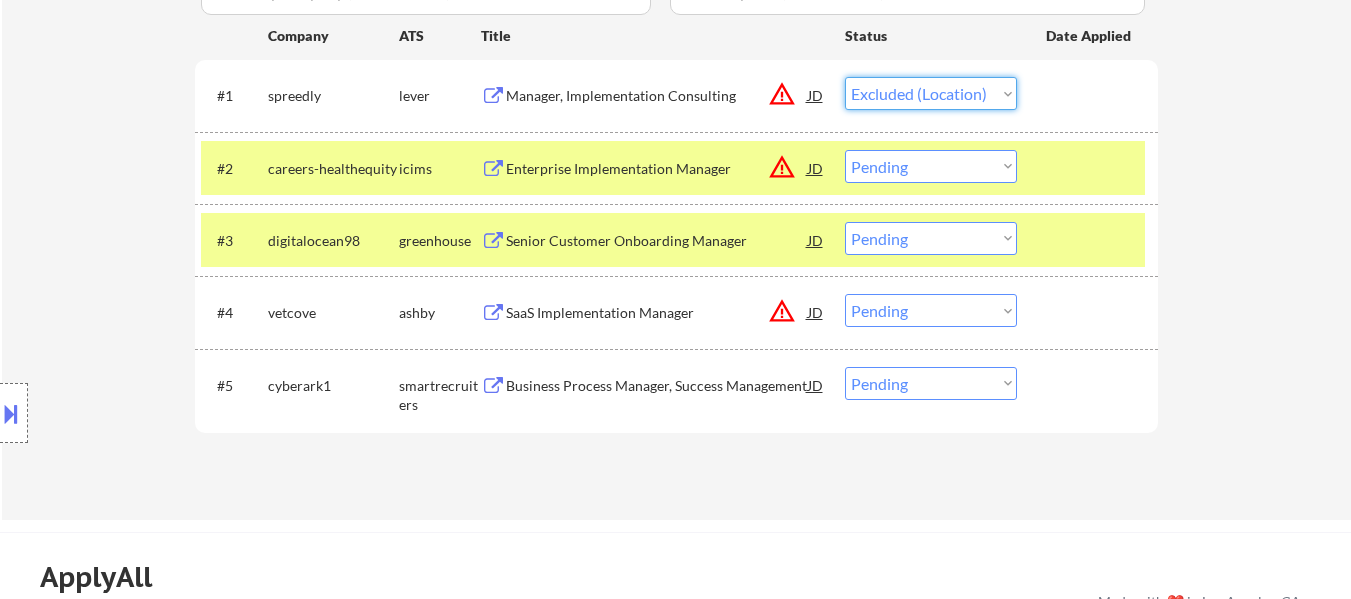 click on "Choose an option... Pending Applied Excluded (Questions) Excluded (Expired) Excluded (Location) Excluded (Bad Match) Excluded (Blocklist) Excluded (Salary) Excluded (Other)" at bounding box center [931, 93] 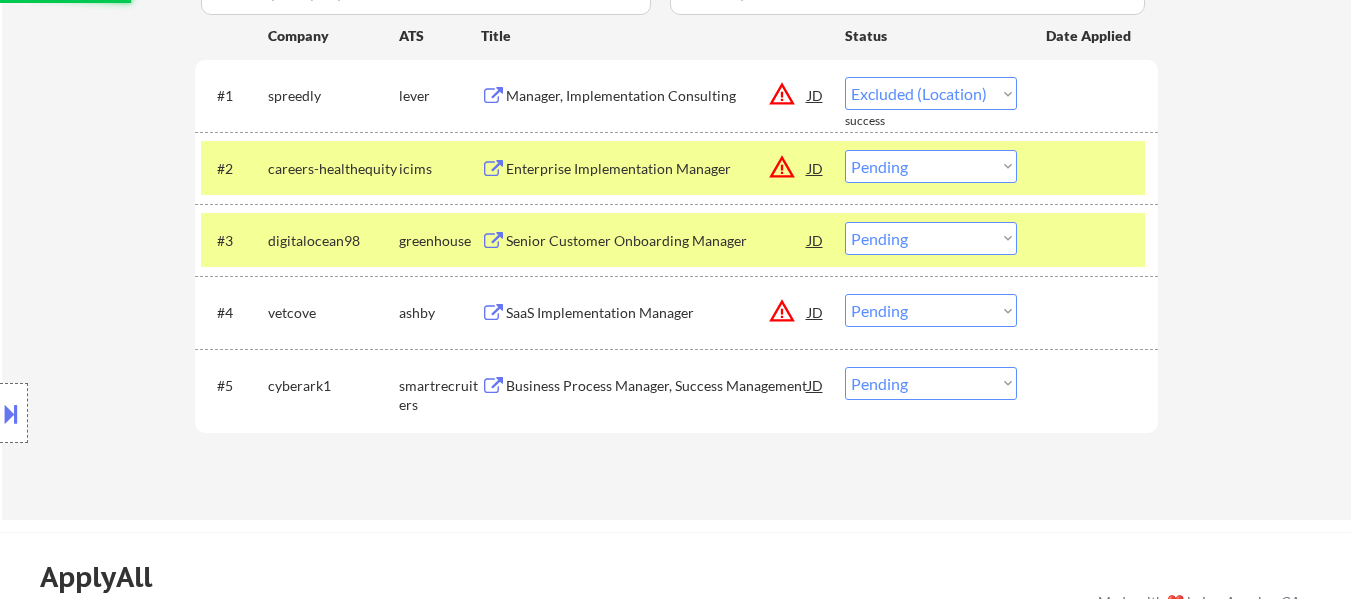 select on ""pending"" 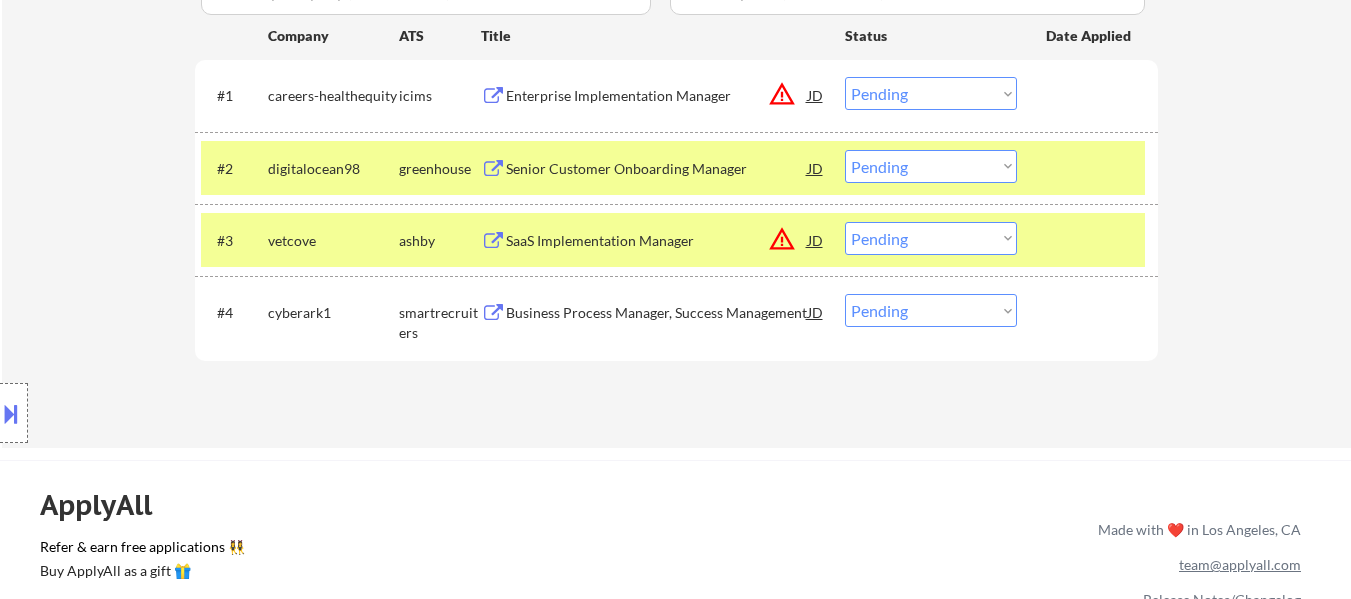 click on "Senior Customer Onboarding Manager" at bounding box center [657, 169] 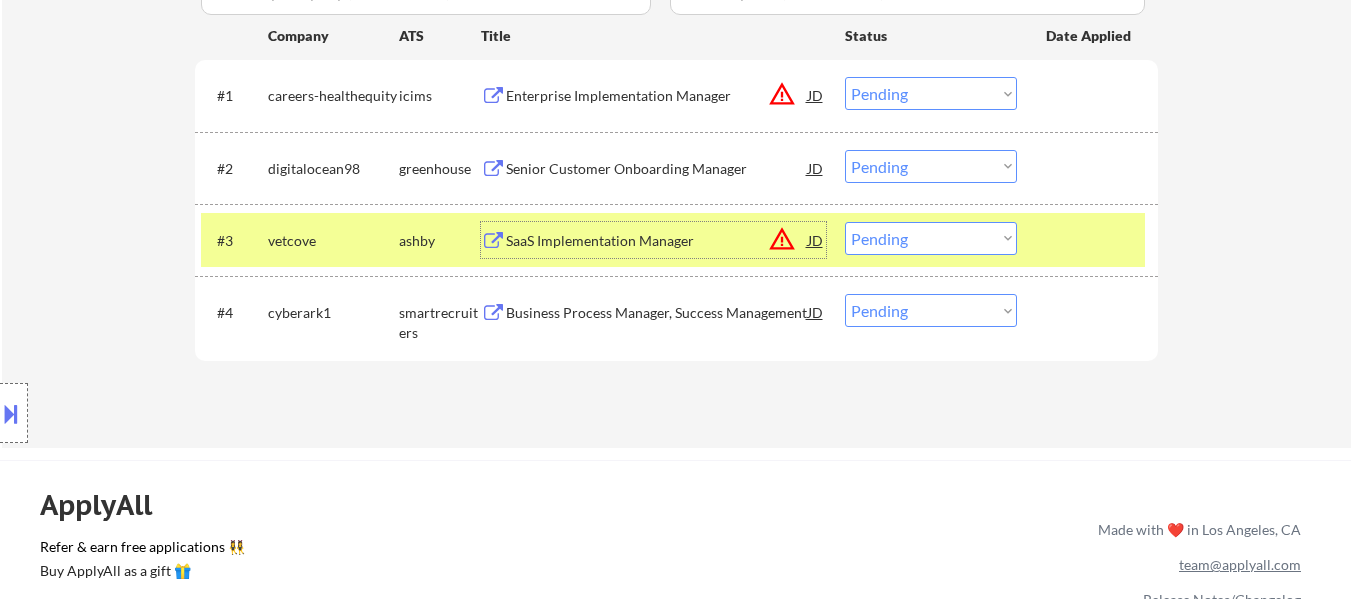 click on "SaaS Implementation Manager" at bounding box center [657, 241] 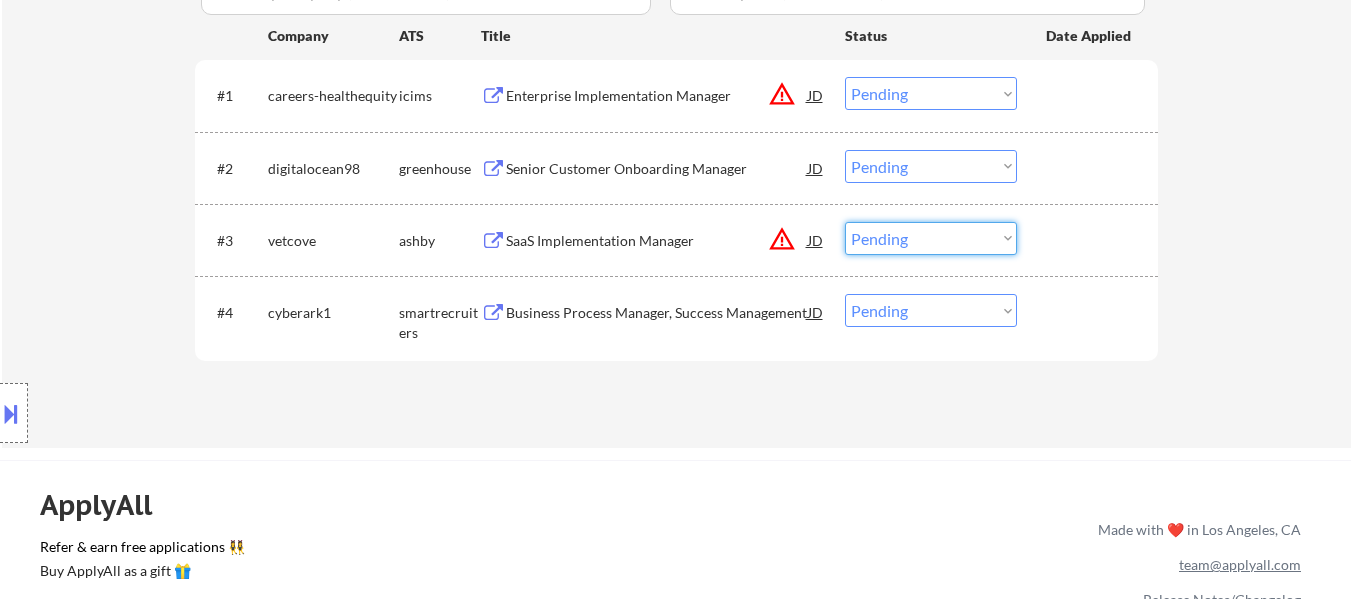 click on "Choose an option... Pending Applied Excluded (Questions) Excluded (Expired) Excluded (Location) Excluded (Bad Match) Excluded (Blocklist) Excluded (Salary) Excluded (Other)" at bounding box center (931, 238) 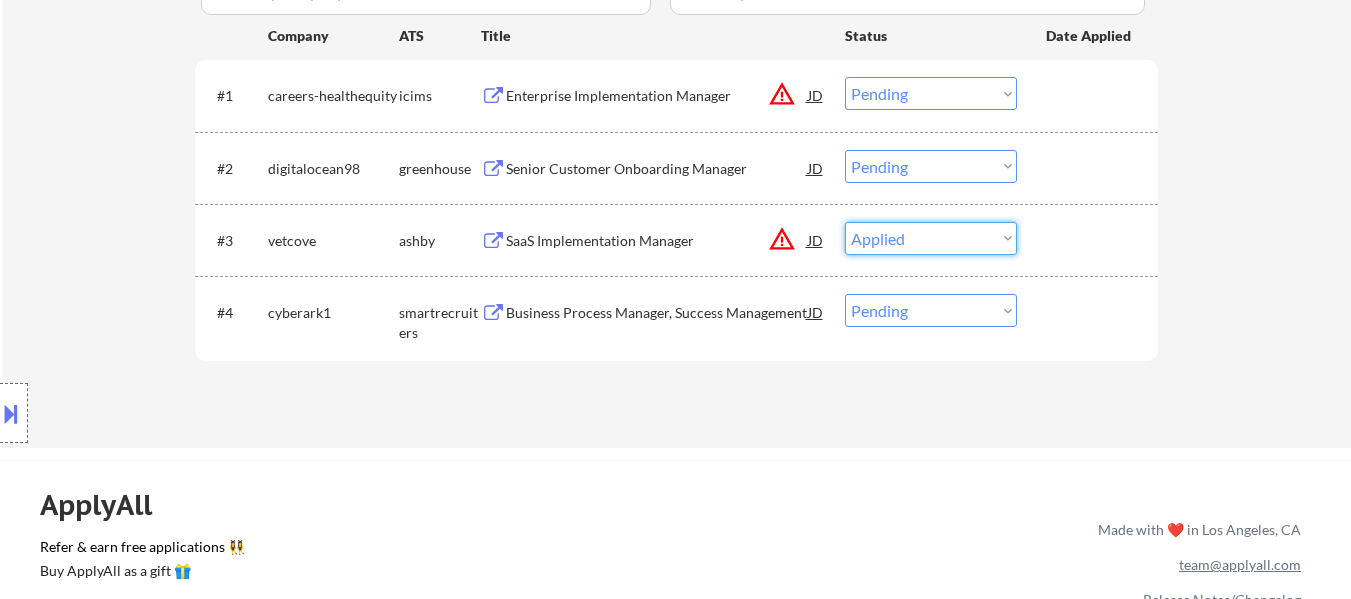 click on "Choose an option... Pending Applied Excluded (Questions) Excluded (Expired) Excluded (Location) Excluded (Bad Match) Excluded (Blocklist) Excluded (Salary) Excluded (Other)" at bounding box center [931, 238] 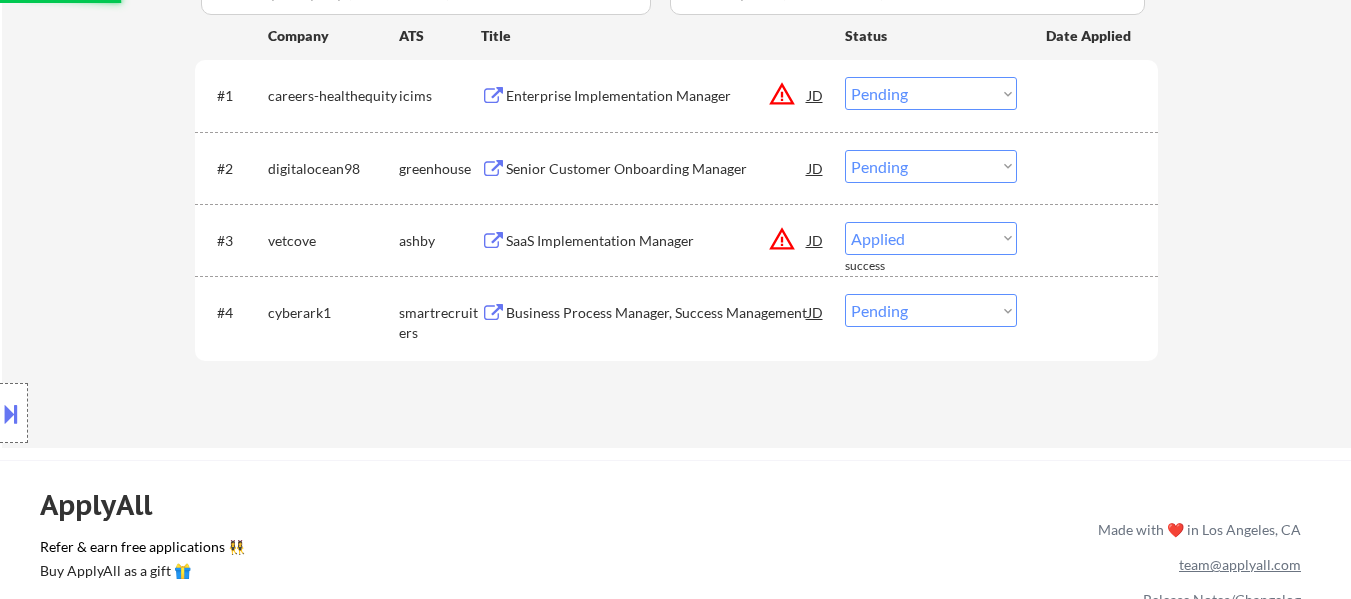 select on ""pending"" 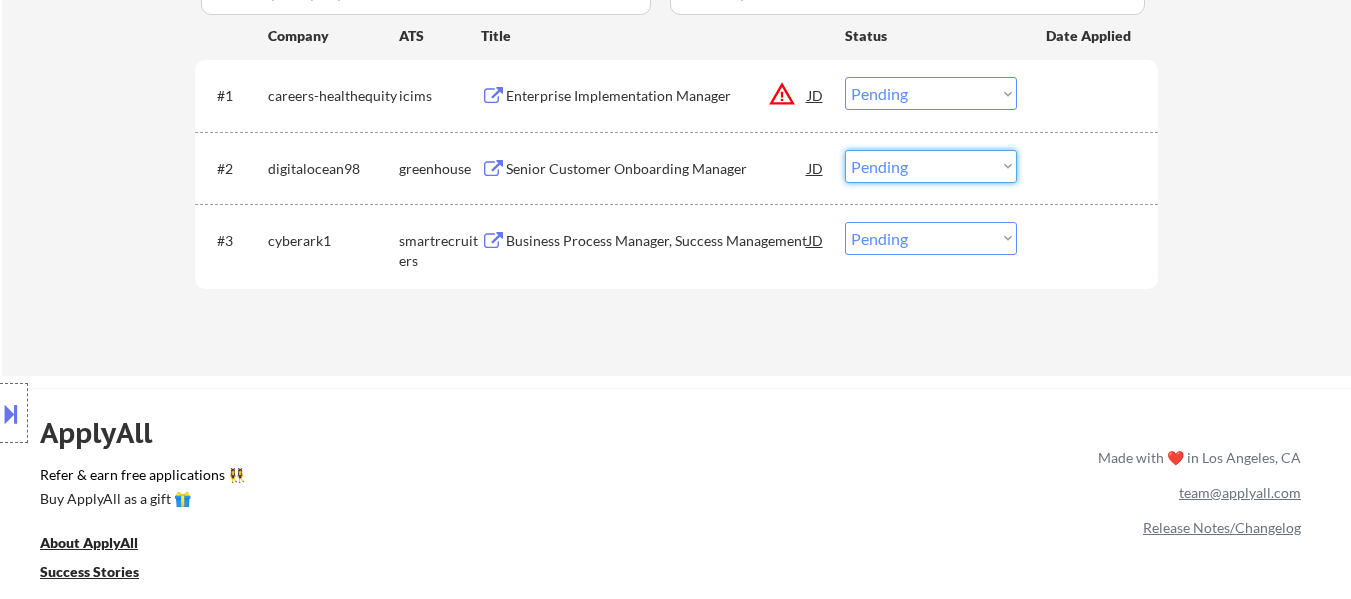click on "Choose an option... Pending Applied Excluded (Questions) Excluded (Expired) Excluded (Location) Excluded (Bad Match) Excluded (Blocklist) Excluded (Salary) Excluded (Other)" at bounding box center [931, 166] 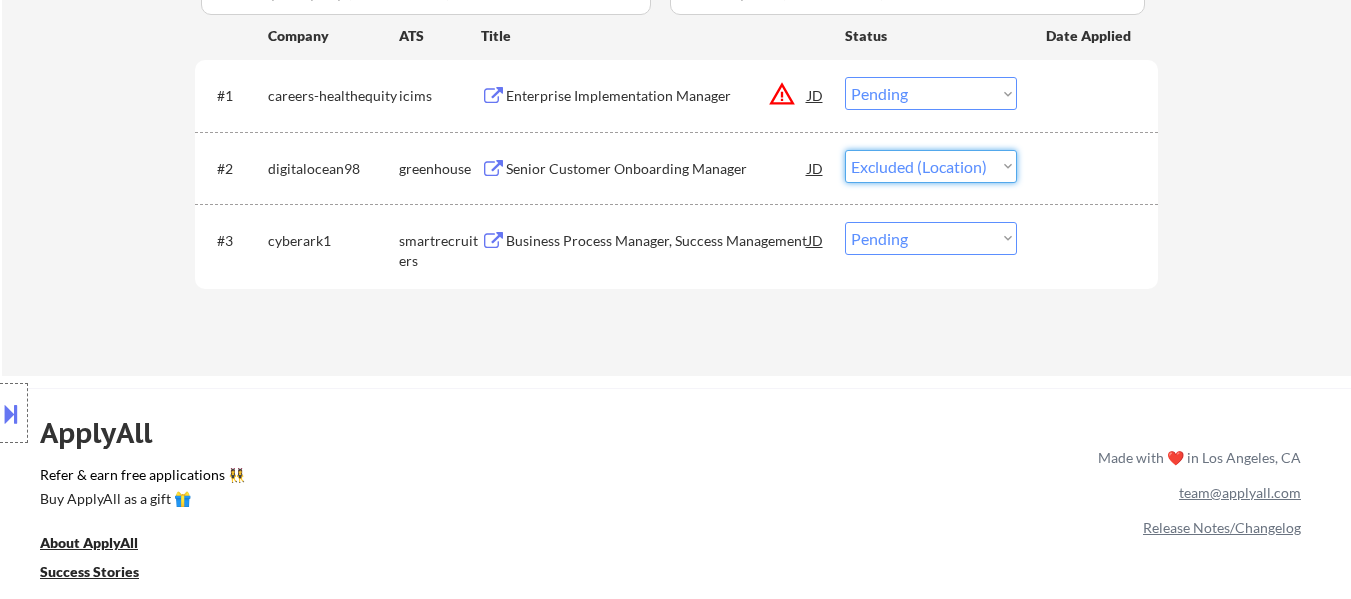 click on "Choose an option... Pending Applied Excluded (Questions) Excluded (Expired) Excluded (Location) Excluded (Bad Match) Excluded (Blocklist) Excluded (Salary) Excluded (Other)" at bounding box center [931, 166] 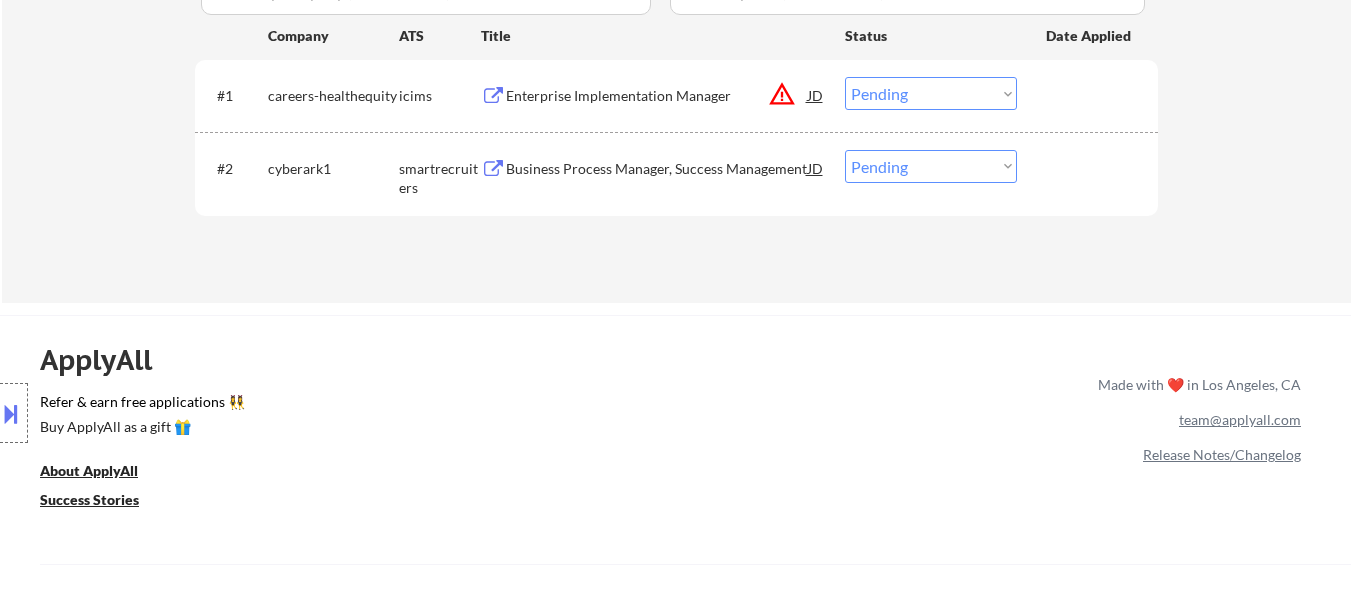 click on "Business Process Manager, Success Management" at bounding box center [657, 169] 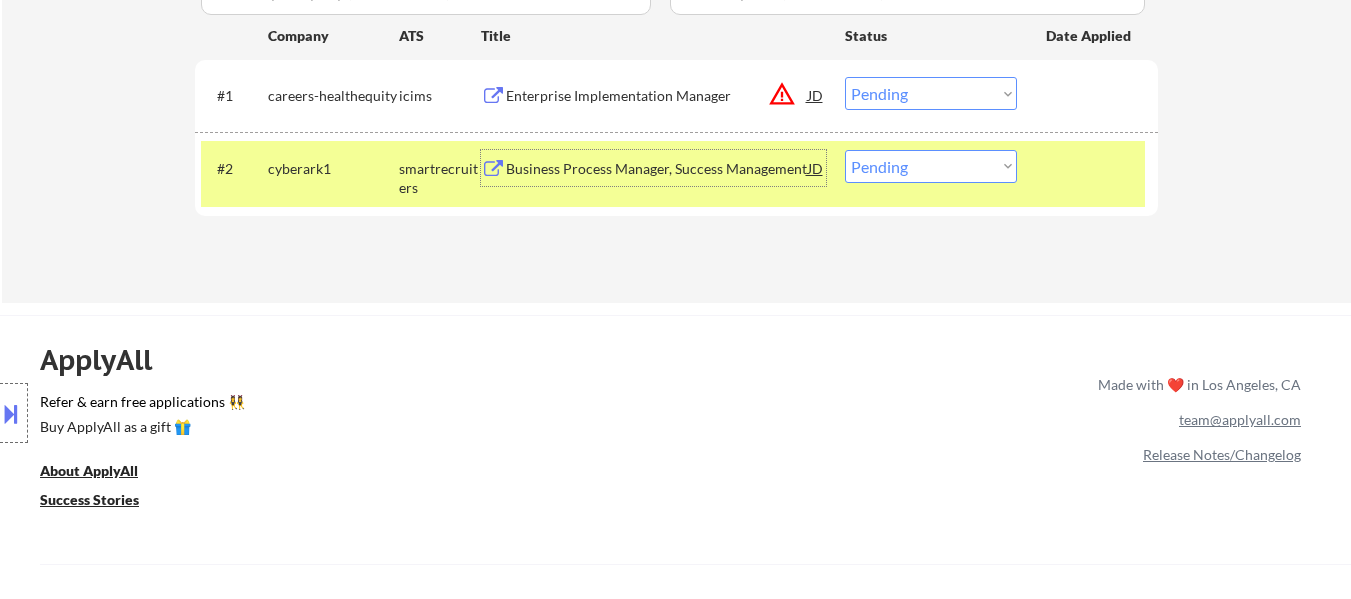 click on "Enterprise Implementation Manager" at bounding box center (657, 96) 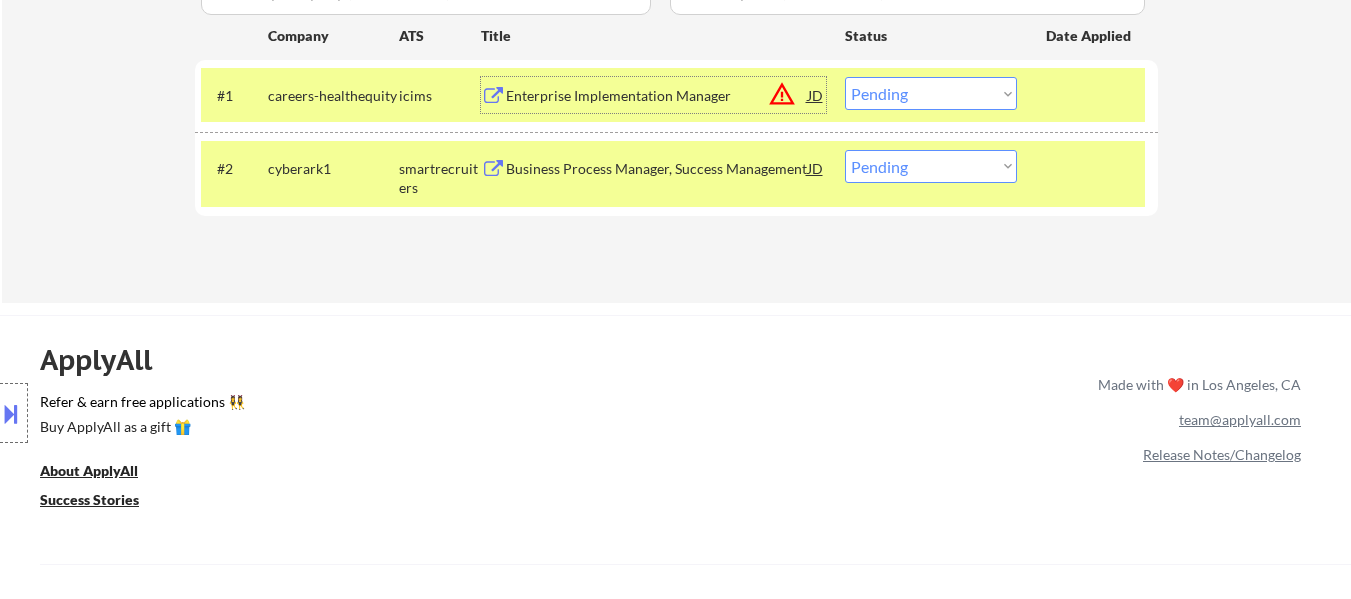 click on "Choose an option... Pending Applied Excluded (Questions) Excluded (Expired) Excluded (Location) Excluded (Bad Match) Excluded (Blocklist) Excluded (Salary) Excluded (Other)" at bounding box center [931, 166] 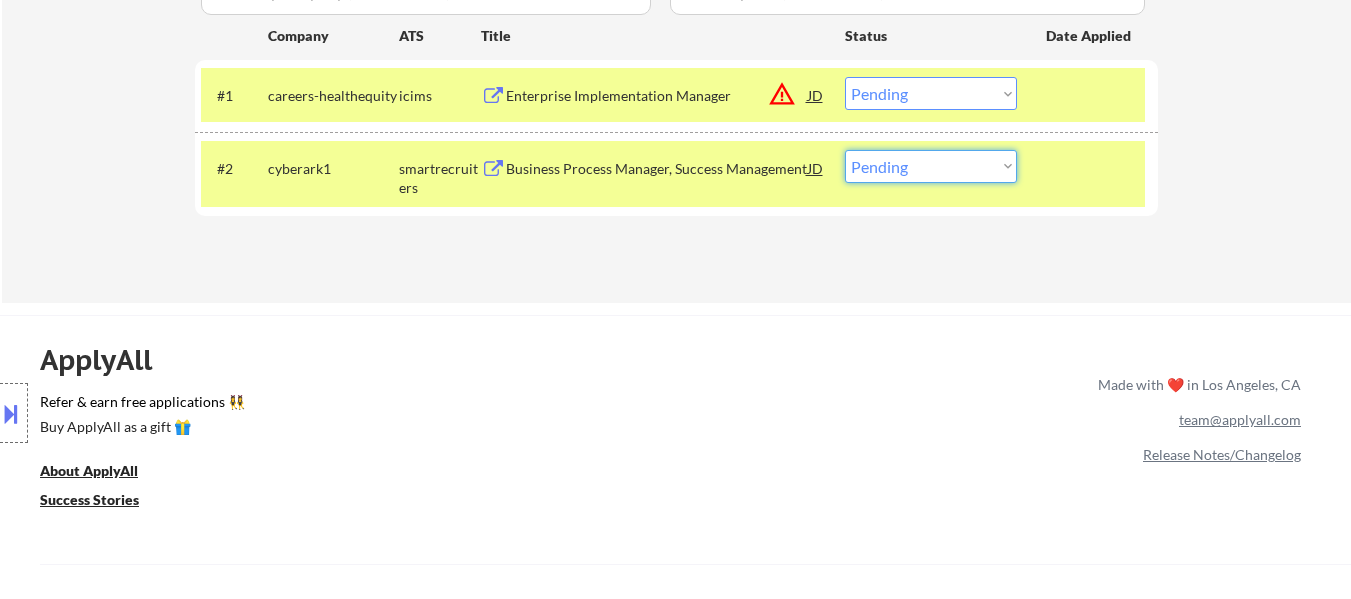 select on ""excluded__bad_match_"" 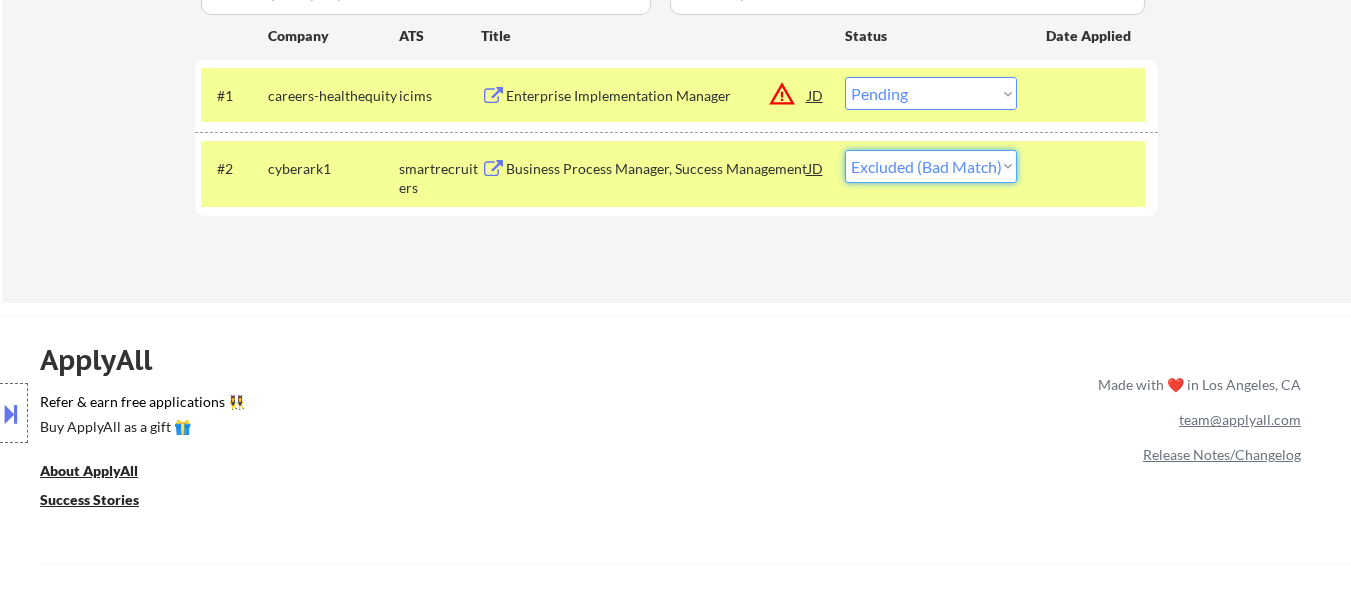 click on "Choose an option... Pending Applied Excluded (Questions) Excluded (Expired) Excluded (Location) Excluded (Bad Match) Excluded (Blocklist) Excluded (Salary) Excluded (Other)" at bounding box center [931, 166] 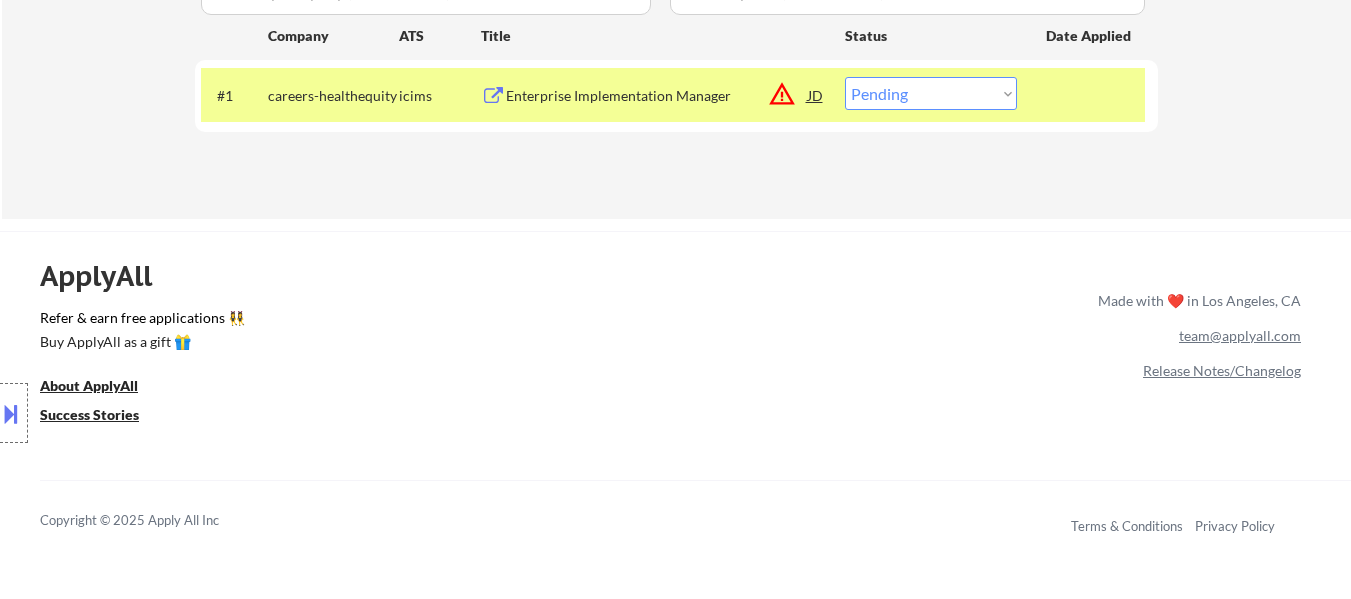 click on "Choose an option... Pending Applied Excluded (Questions) Excluded (Expired) Excluded (Location) Excluded (Bad Match) Excluded (Blocklist) Excluded (Salary) Excluded (Other)" at bounding box center (931, 93) 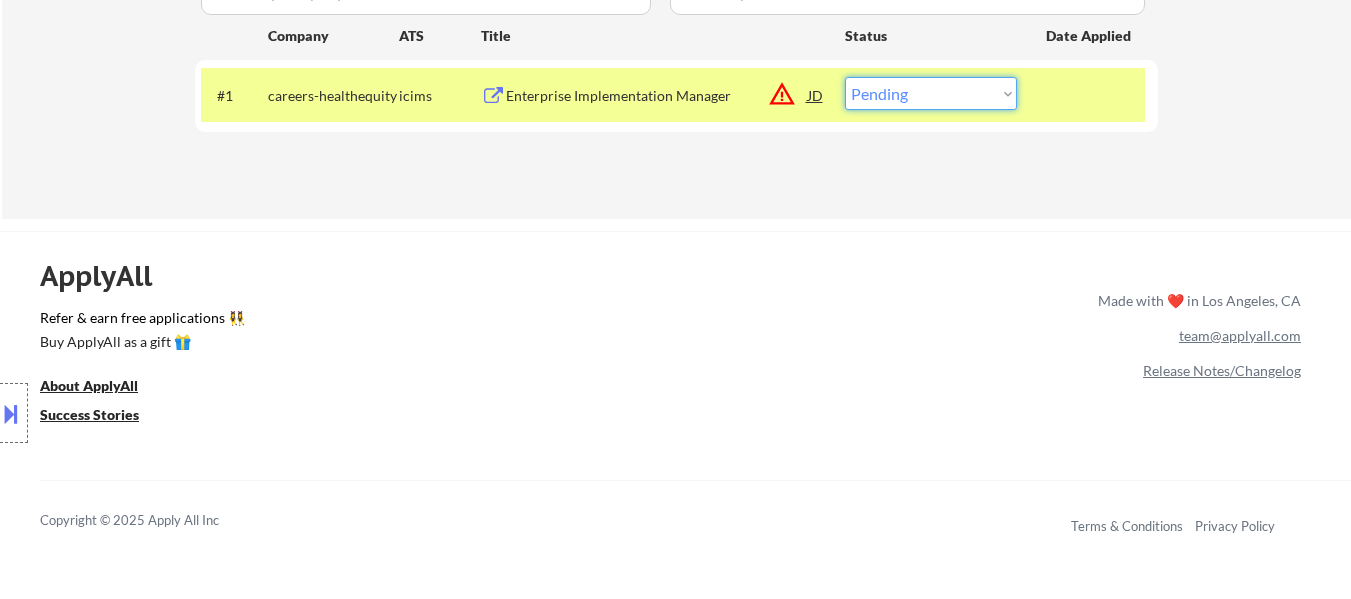 select on ""excluded__salary_"" 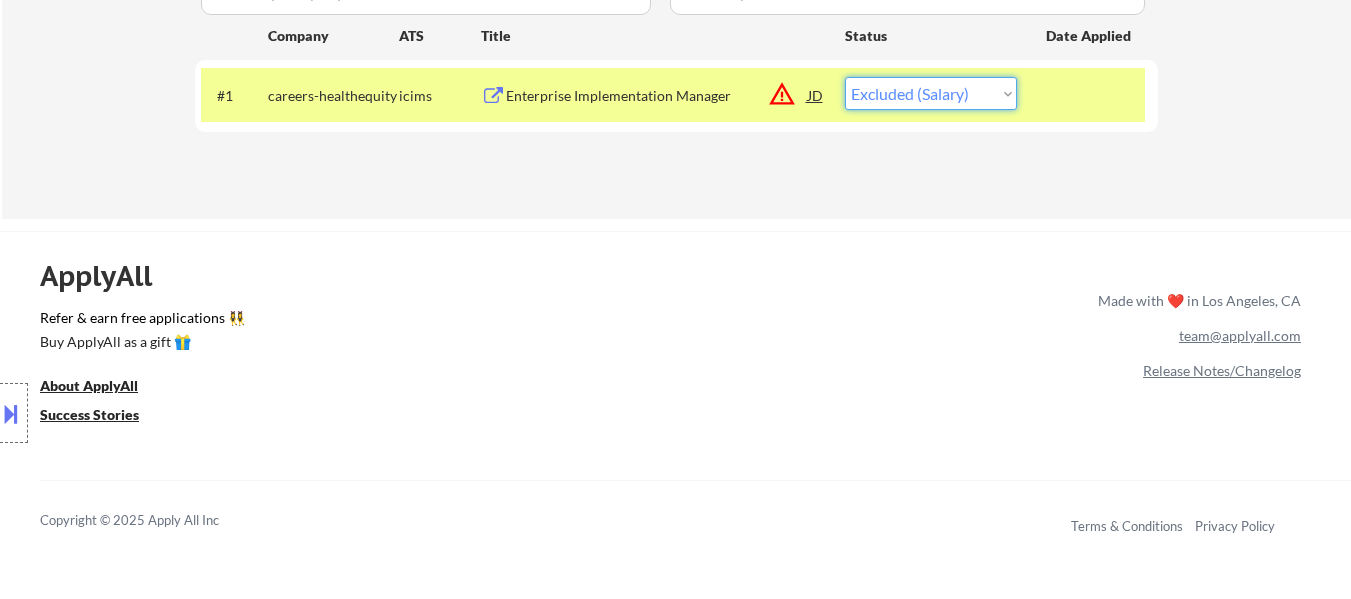 click on "Choose an option... Pending Applied Excluded (Questions) Excluded (Expired) Excluded (Location) Excluded (Bad Match) Excluded (Blocklist) Excluded (Salary) Excluded (Other)" at bounding box center [931, 93] 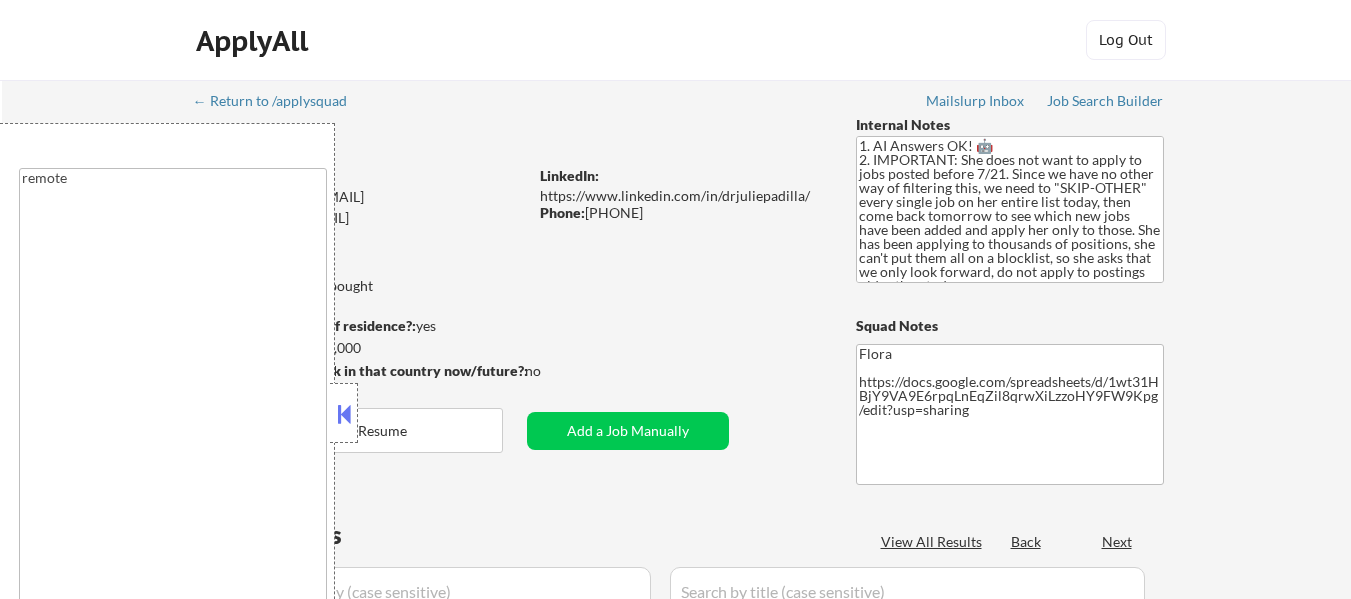 type on "remote" 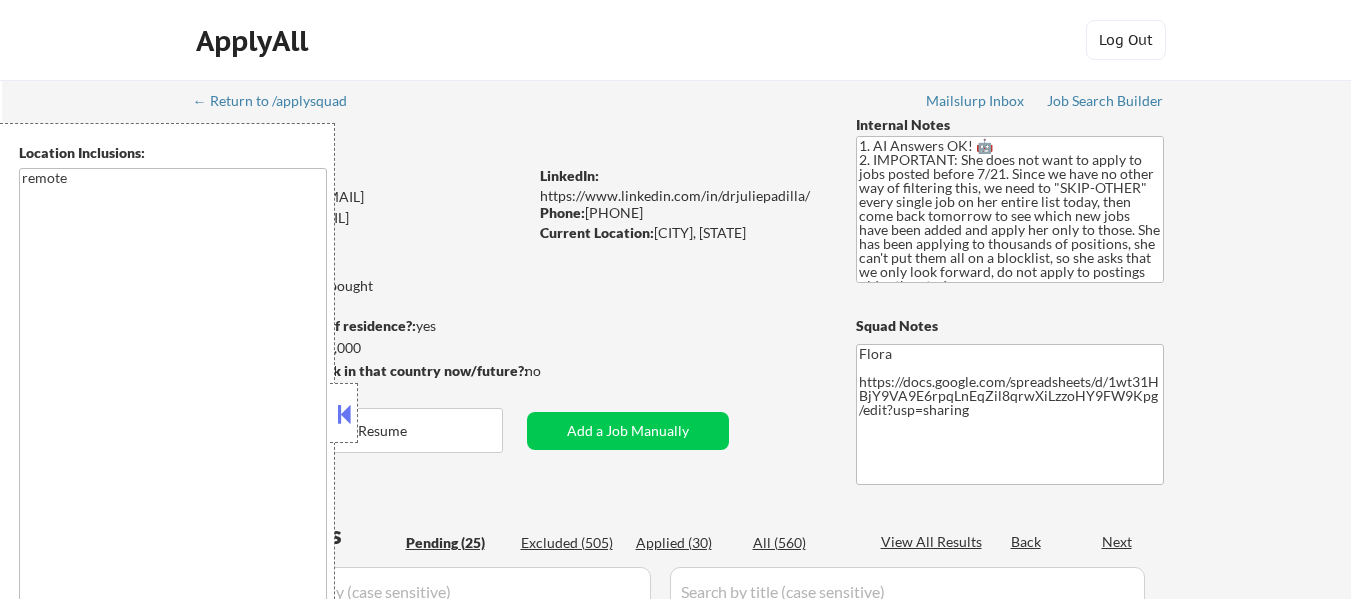 select on ""pending"" 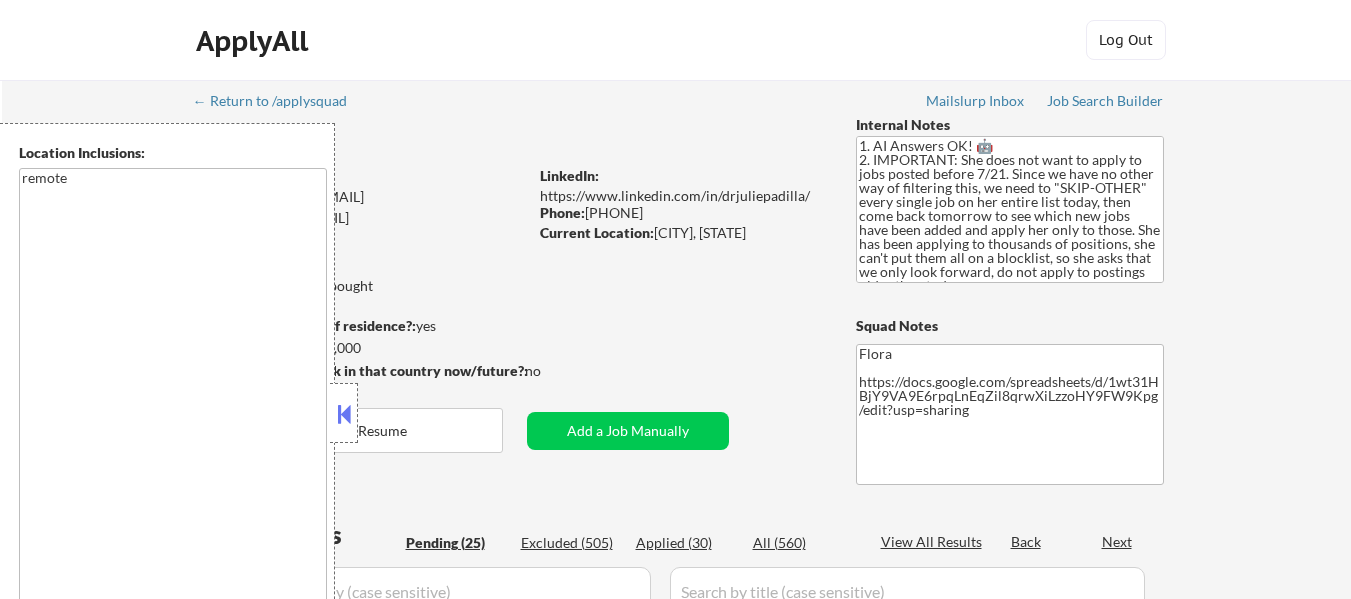 select on ""pending"" 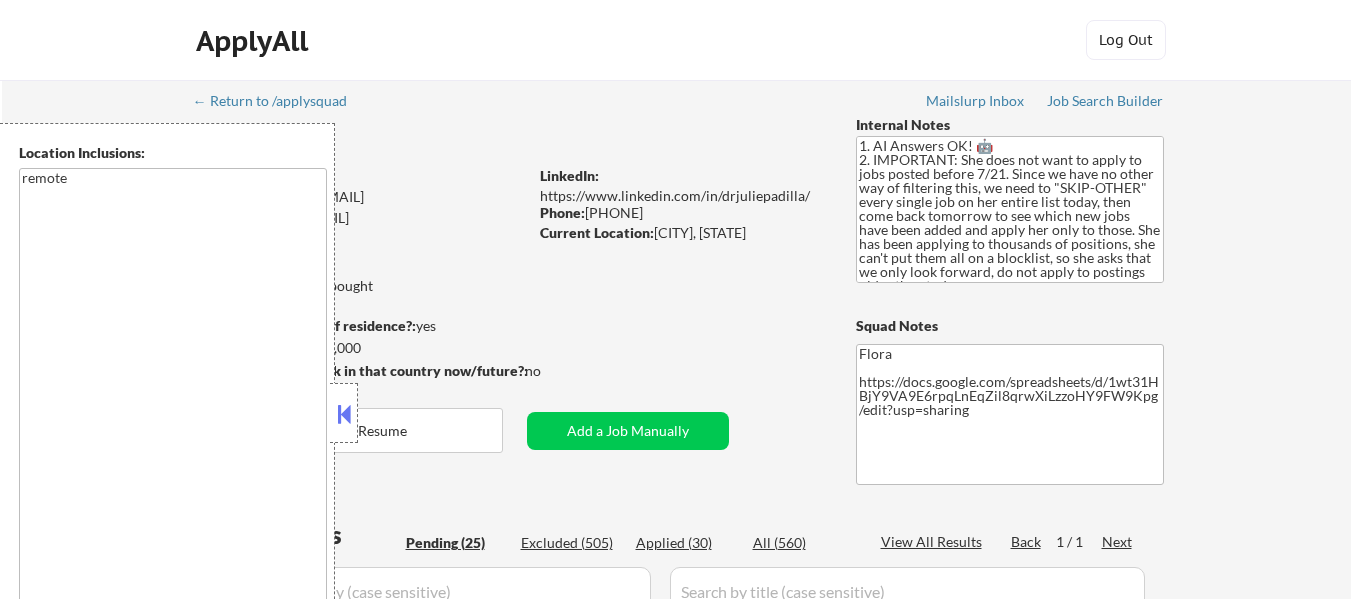 scroll, scrollTop: 0, scrollLeft: 0, axis: both 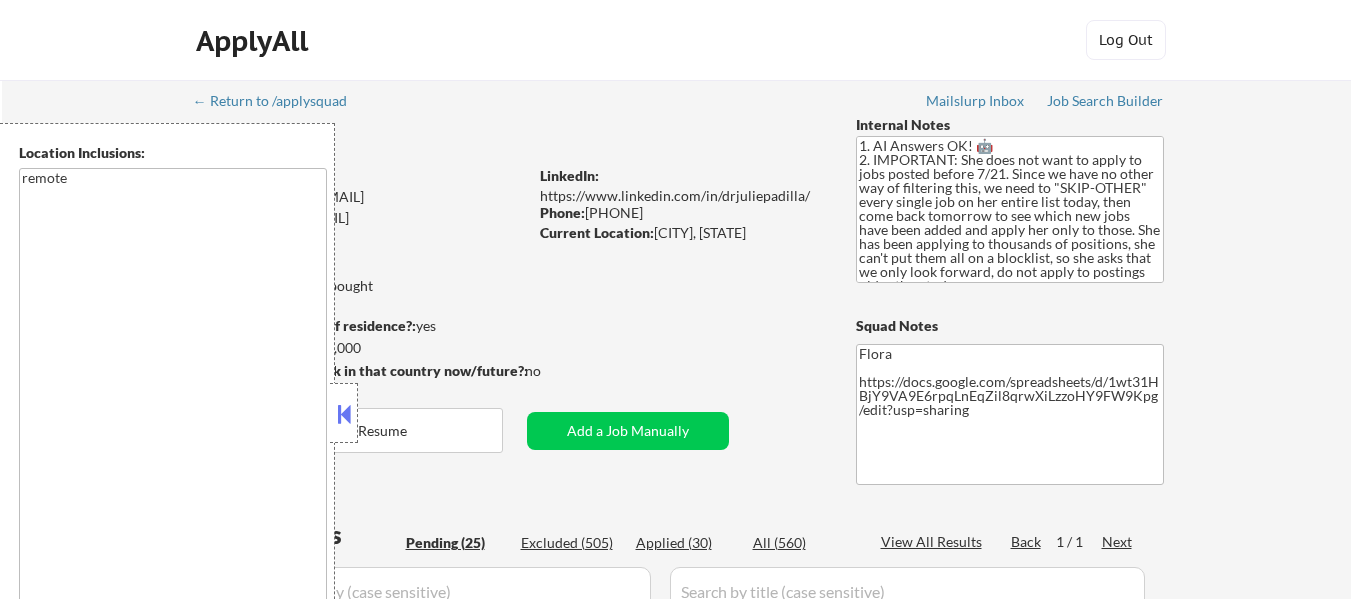 click at bounding box center [344, 414] 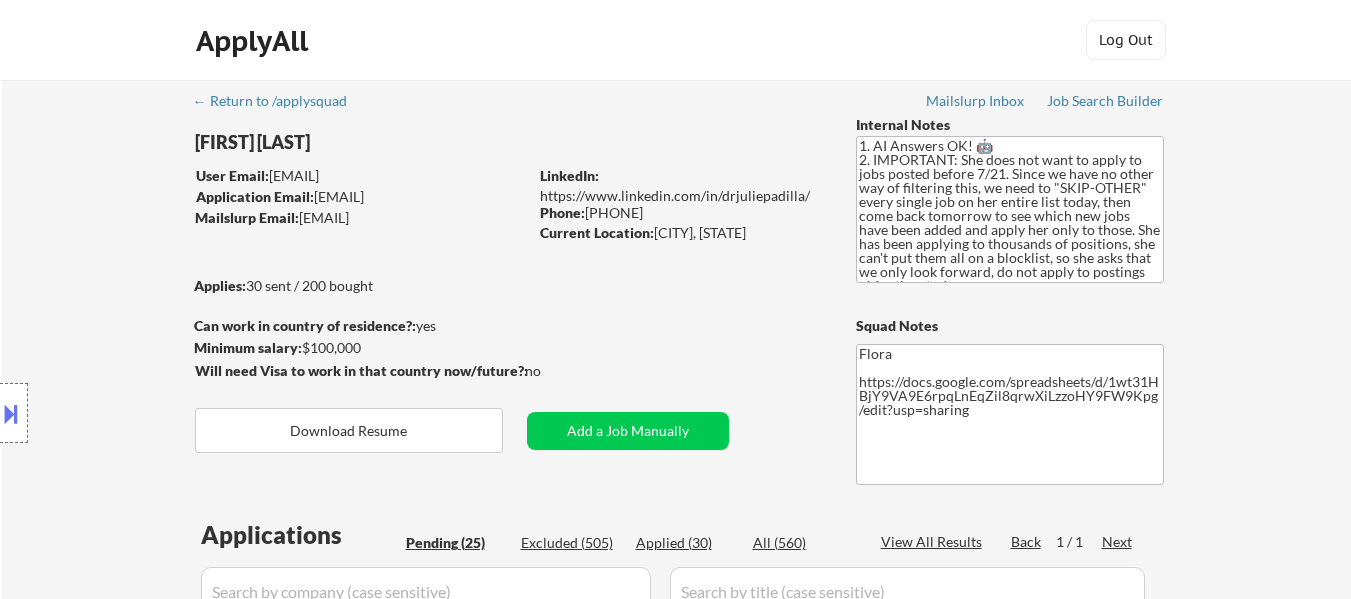 click on "Applied (30)" at bounding box center [686, 543] 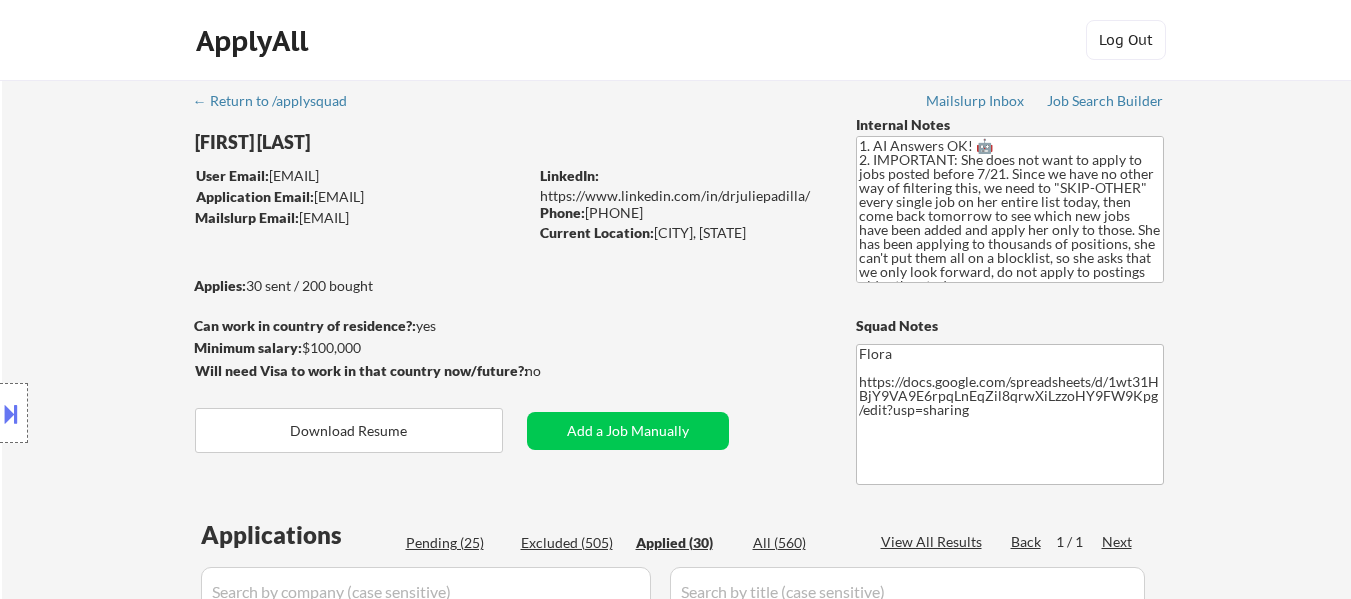 select on ""applied"" 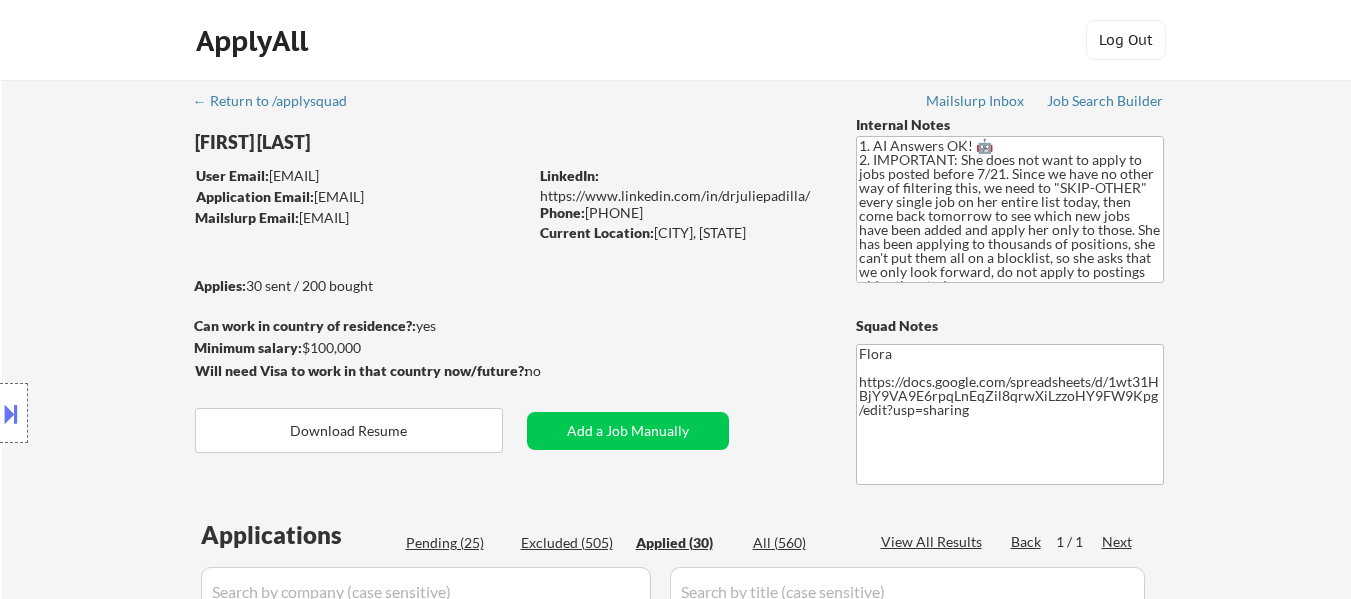 select on ""applied"" 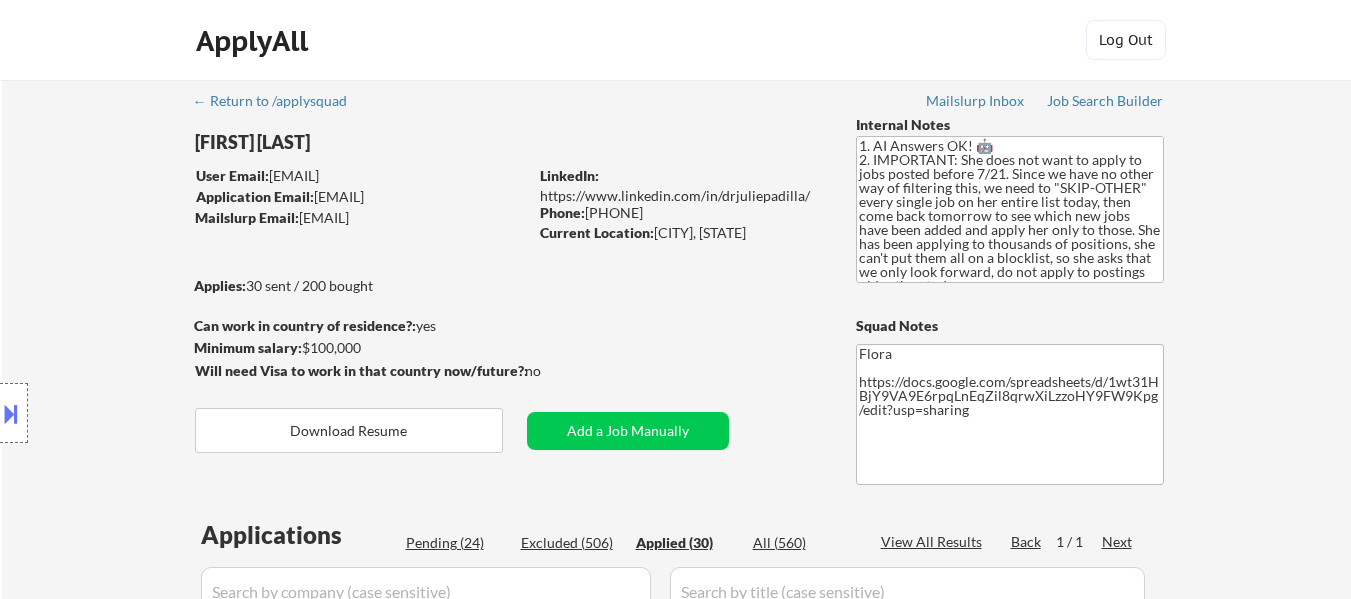 select on ""applied"" 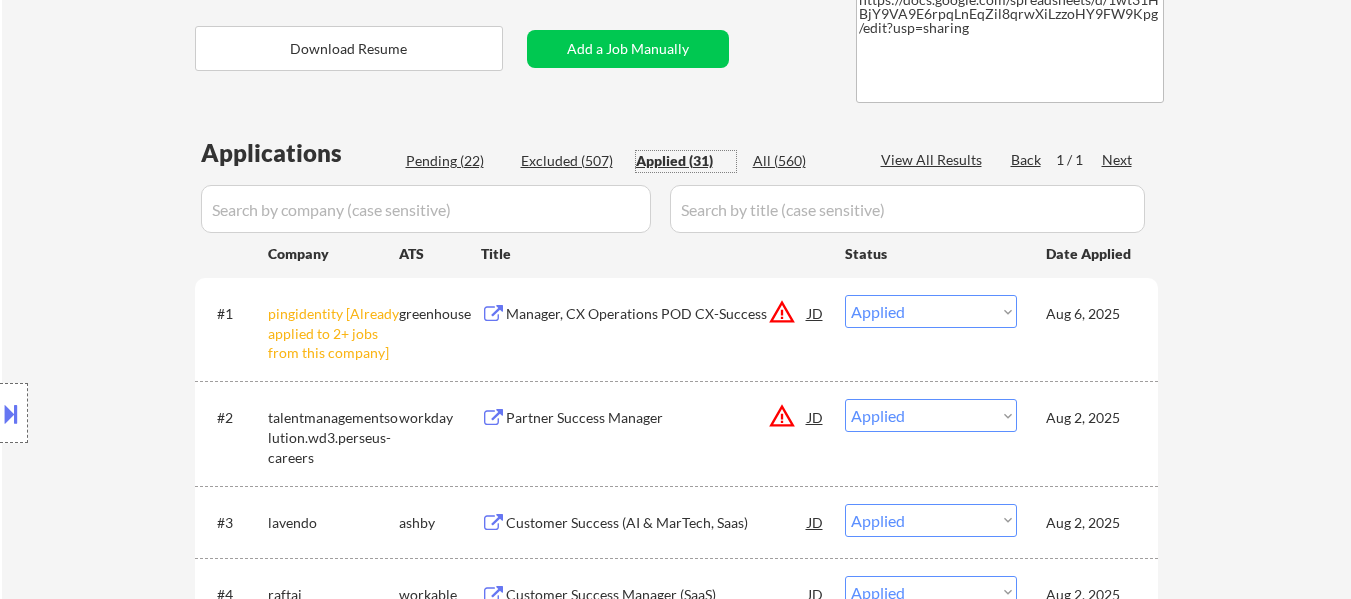 scroll, scrollTop: 400, scrollLeft: 0, axis: vertical 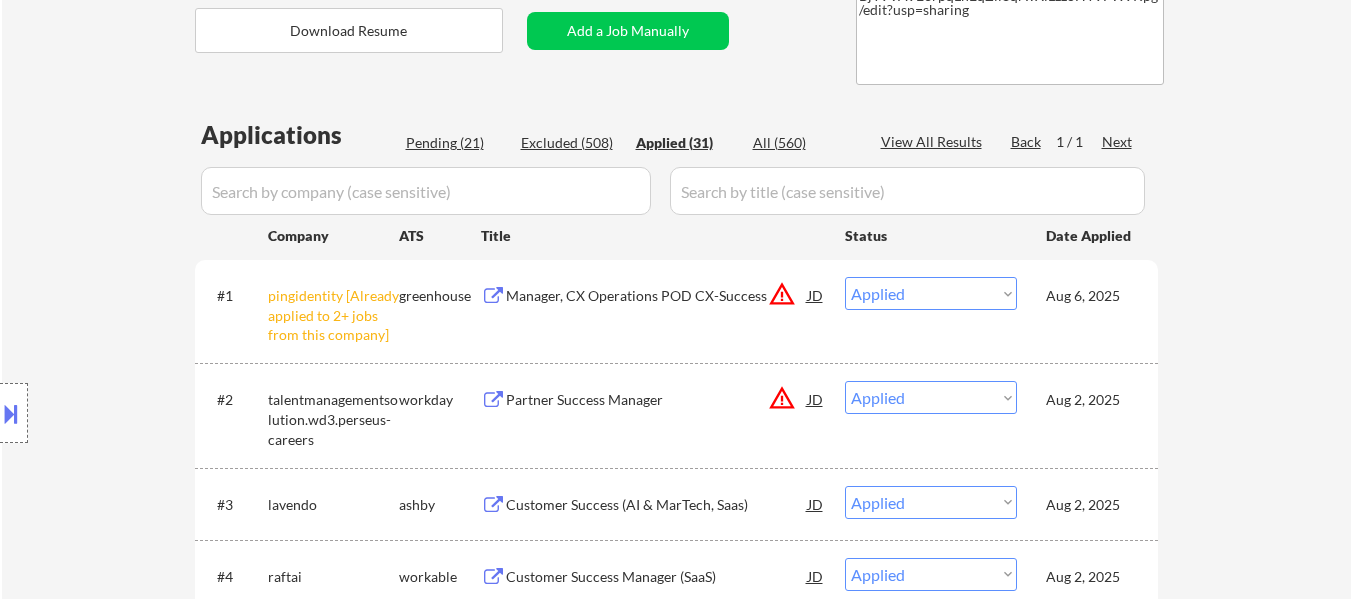 select on ""applied"" 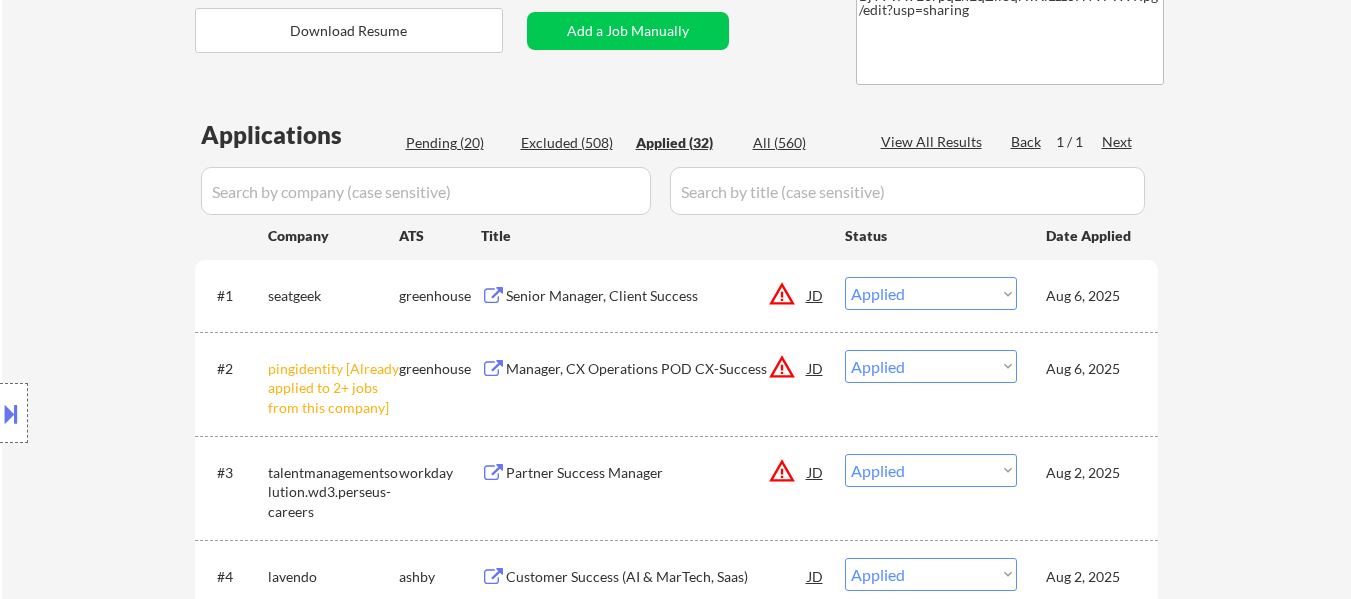 select on ""applied"" 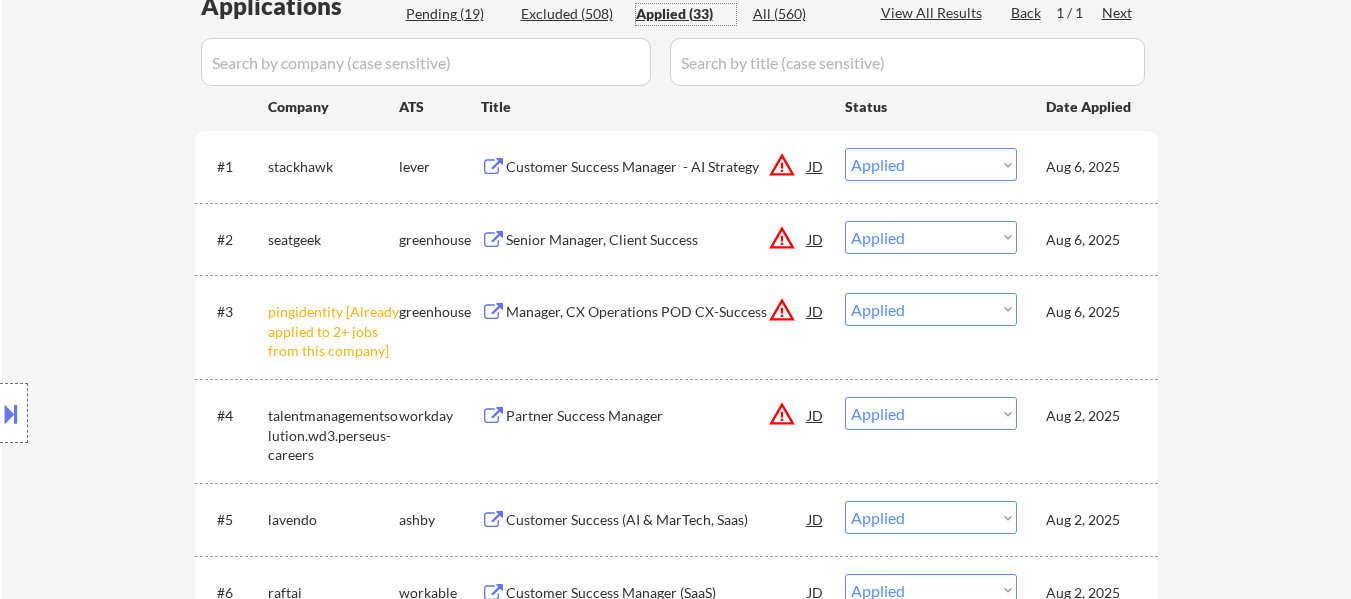 scroll, scrollTop: 600, scrollLeft: 0, axis: vertical 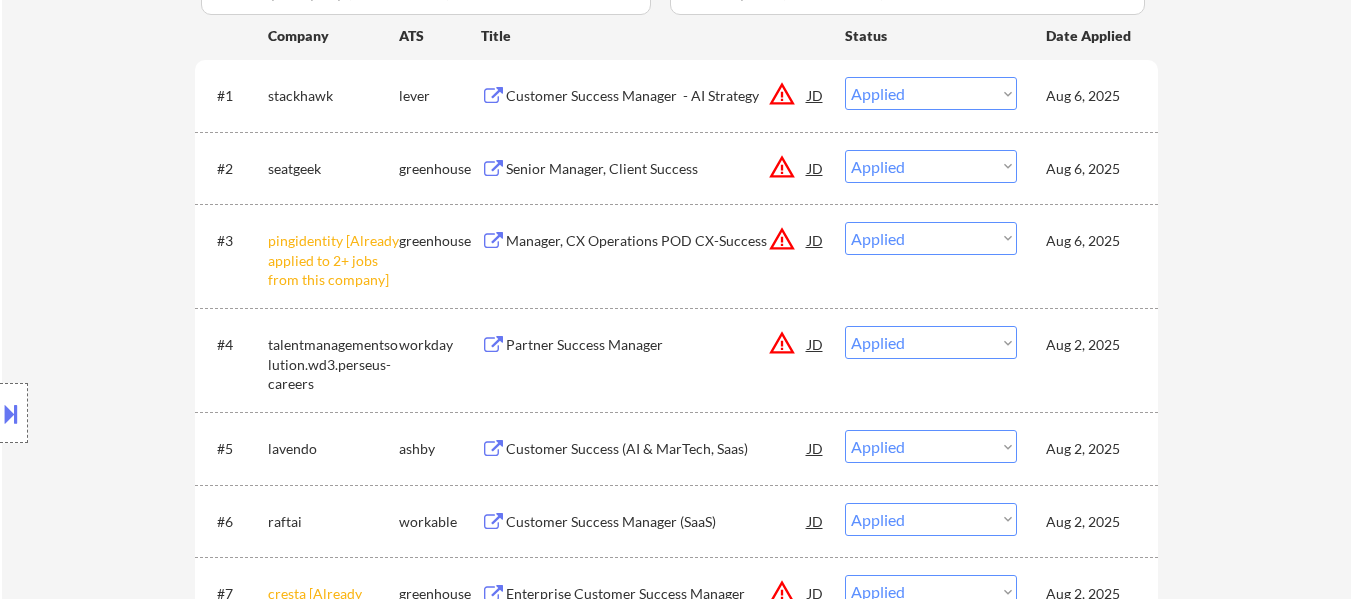 select on ""applied"" 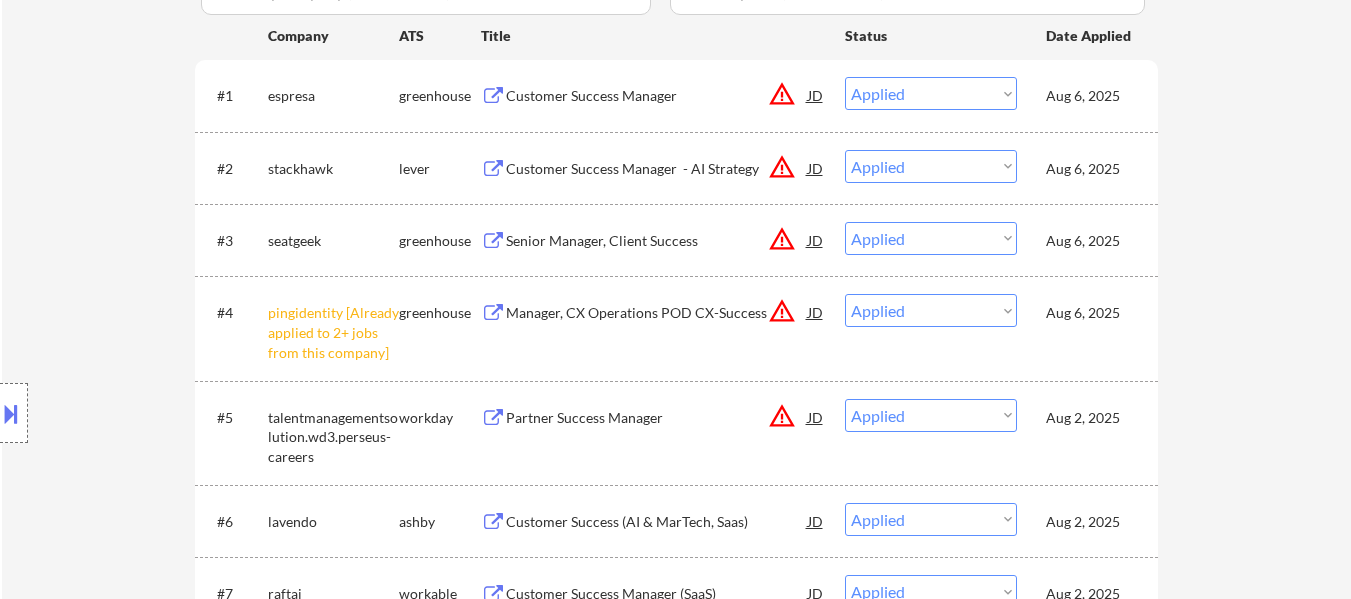 select on ""applied"" 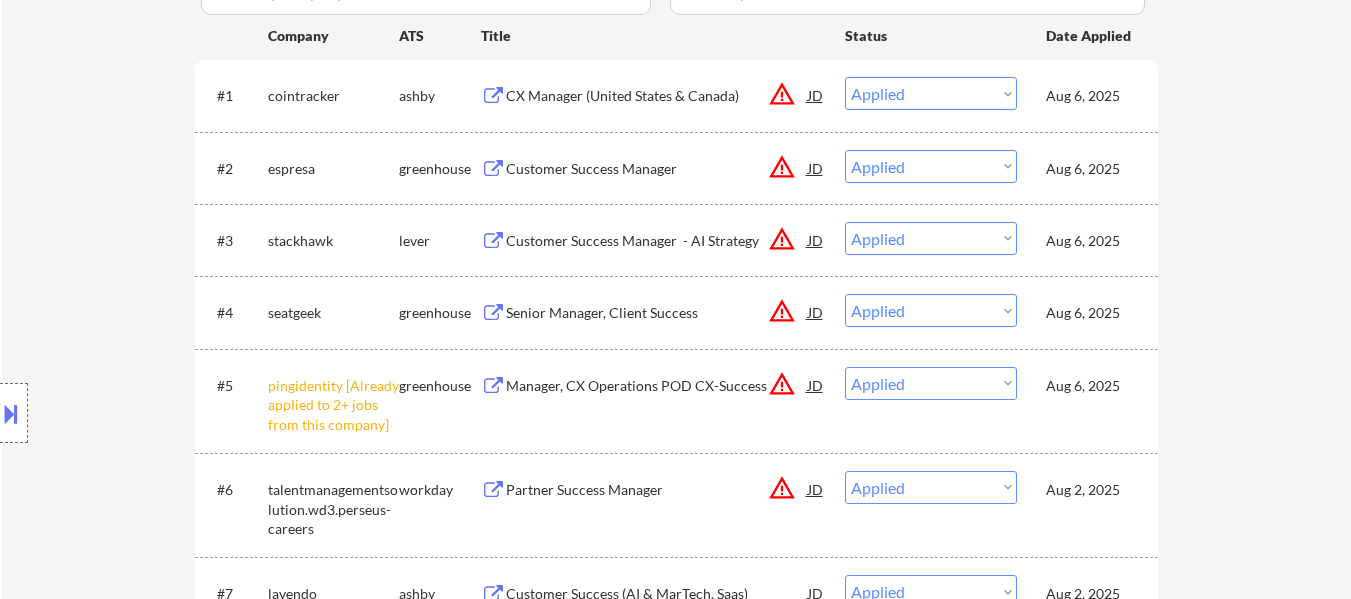 select on ""applied"" 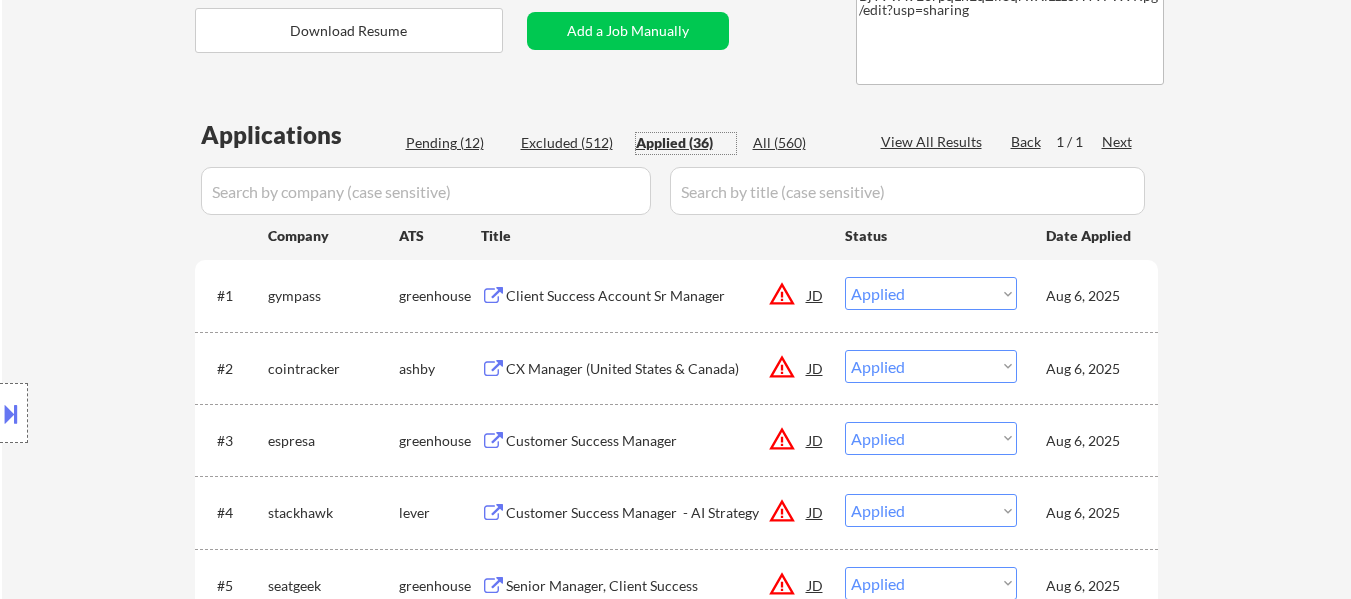 scroll, scrollTop: 500, scrollLeft: 0, axis: vertical 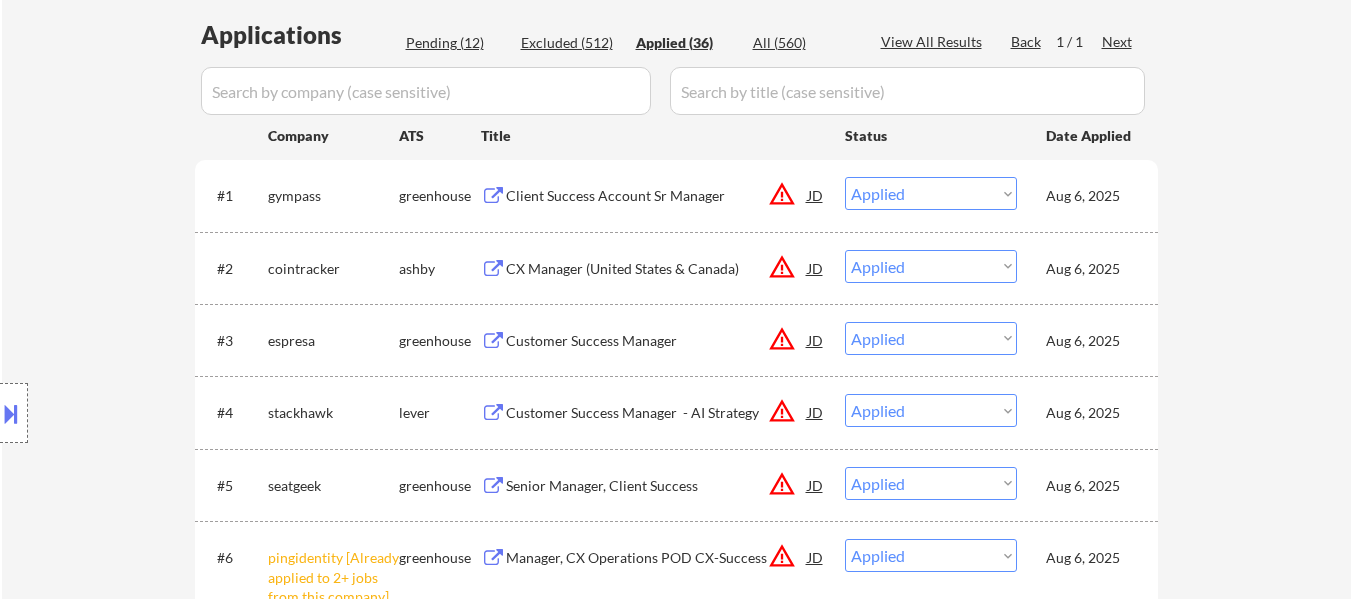 select on ""applied"" 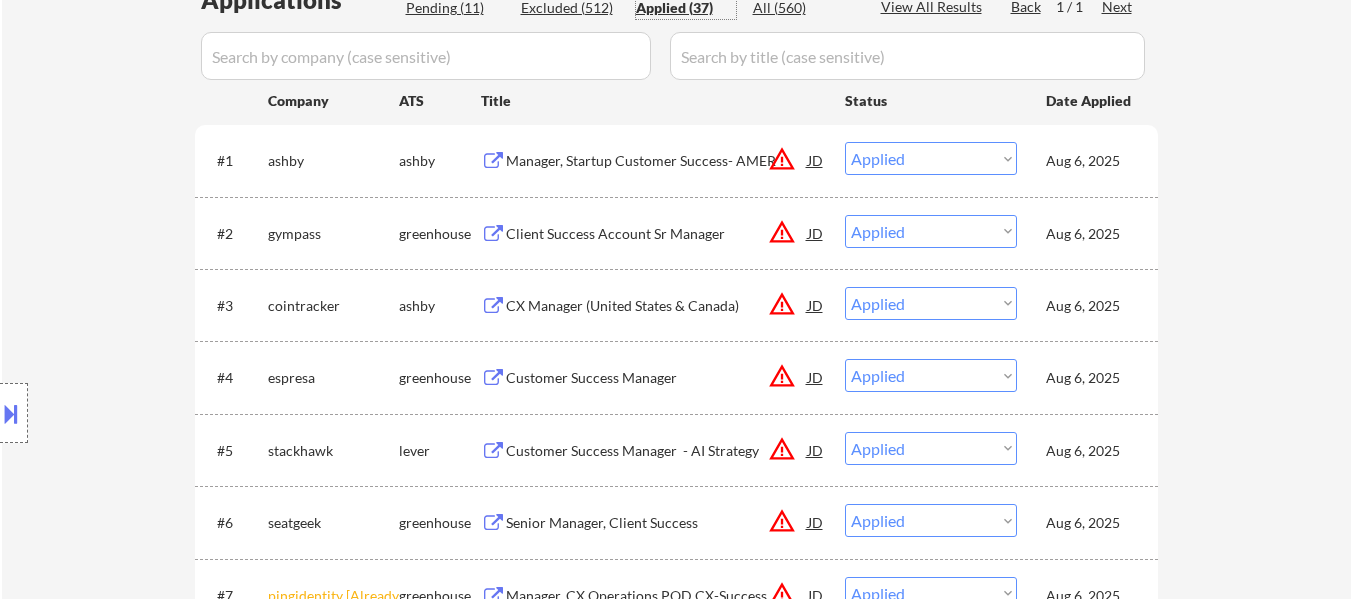 scroll, scrollTop: 500, scrollLeft: 0, axis: vertical 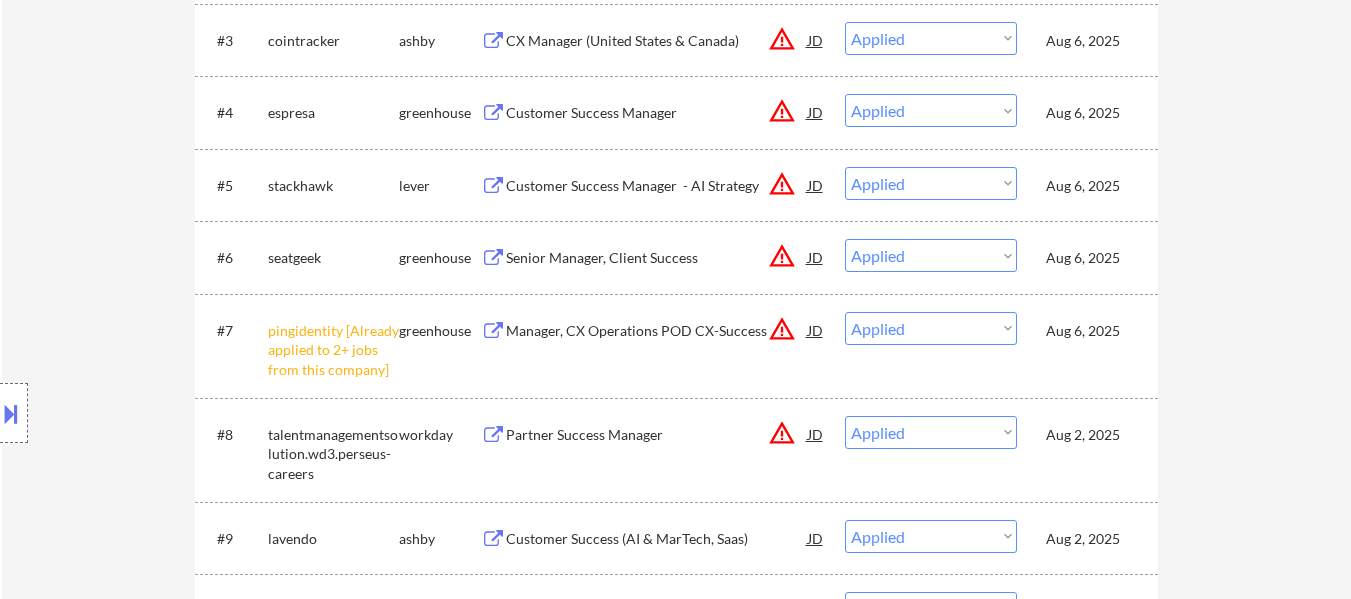 select on ""applied"" 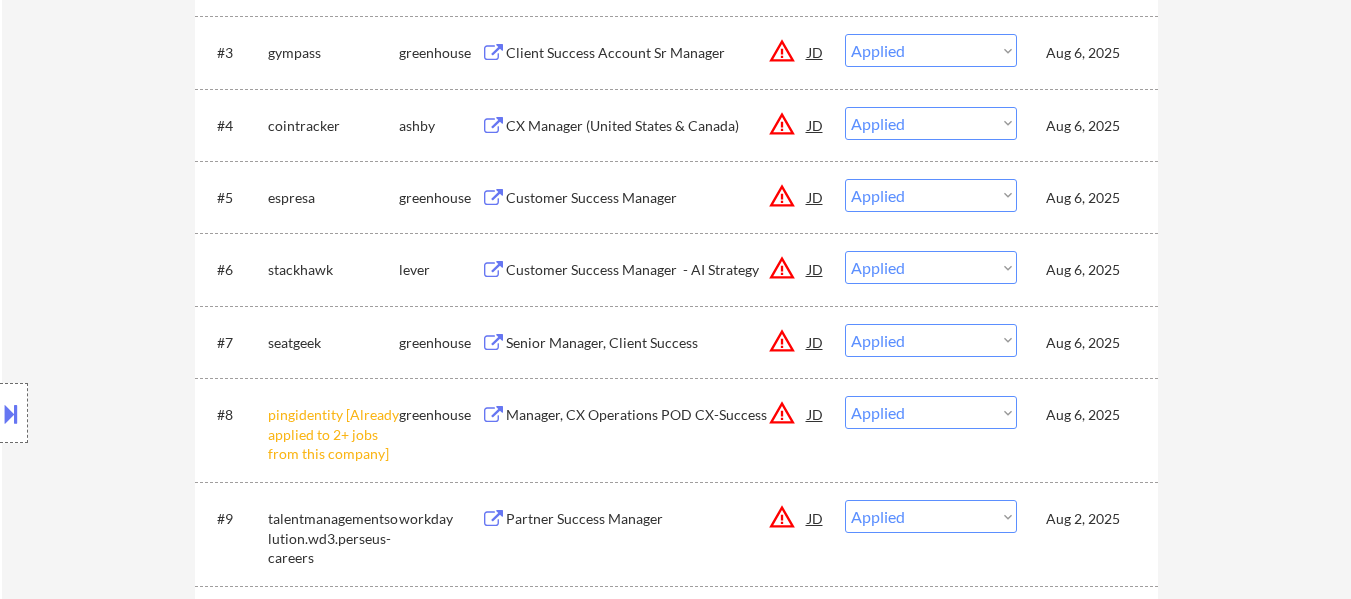 select on ""applied"" 